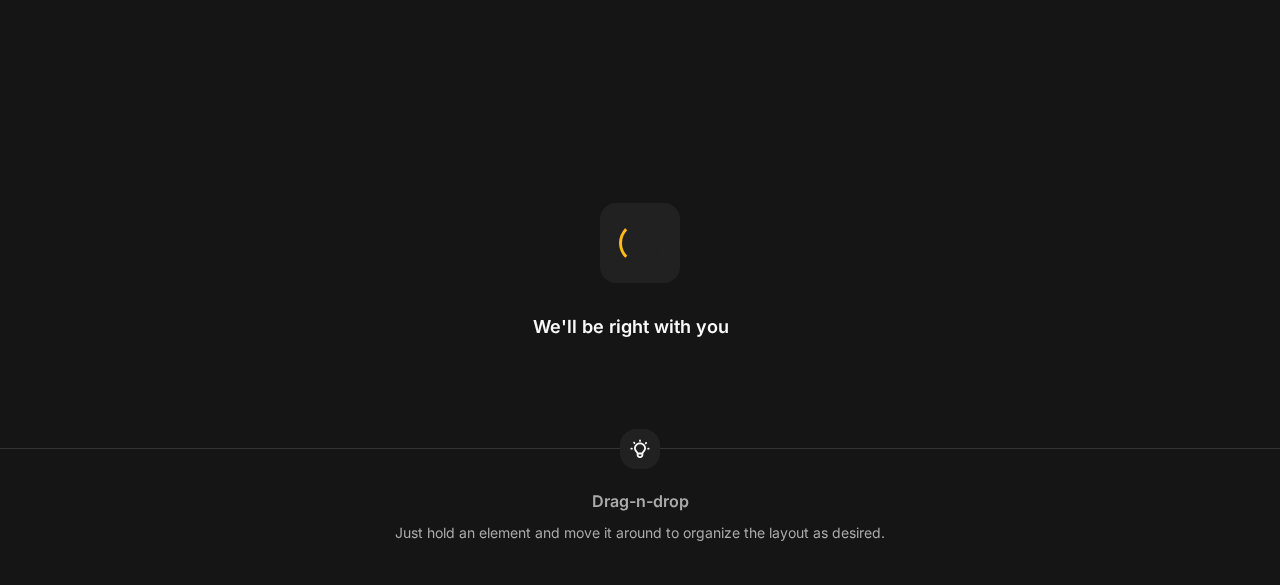 scroll, scrollTop: 0, scrollLeft: 0, axis: both 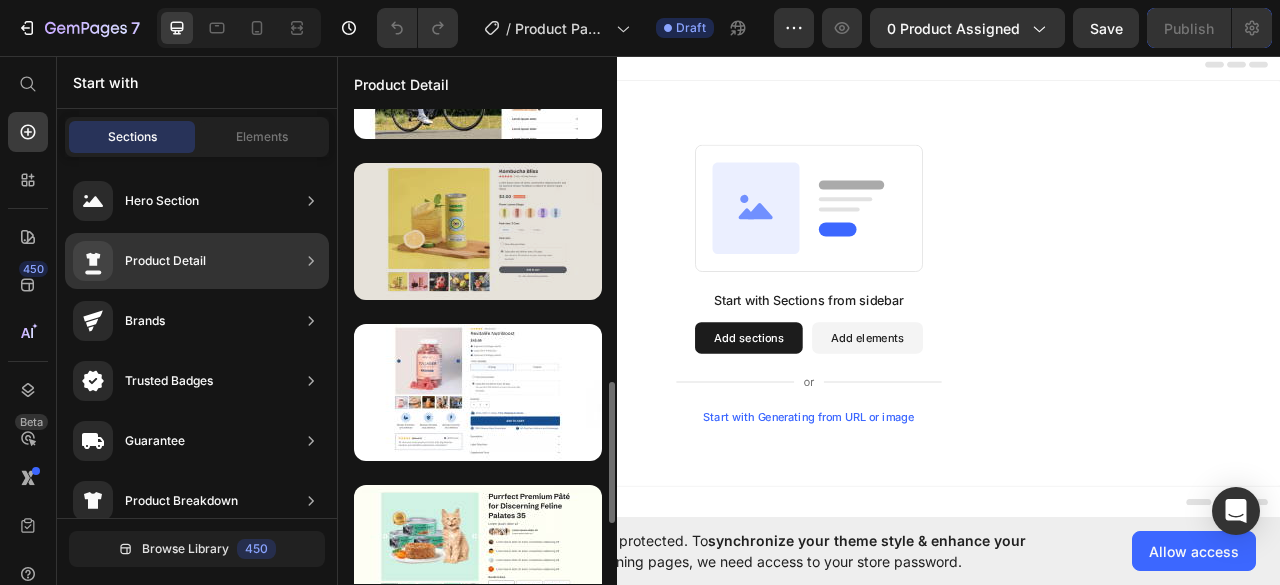 click at bounding box center [478, 231] 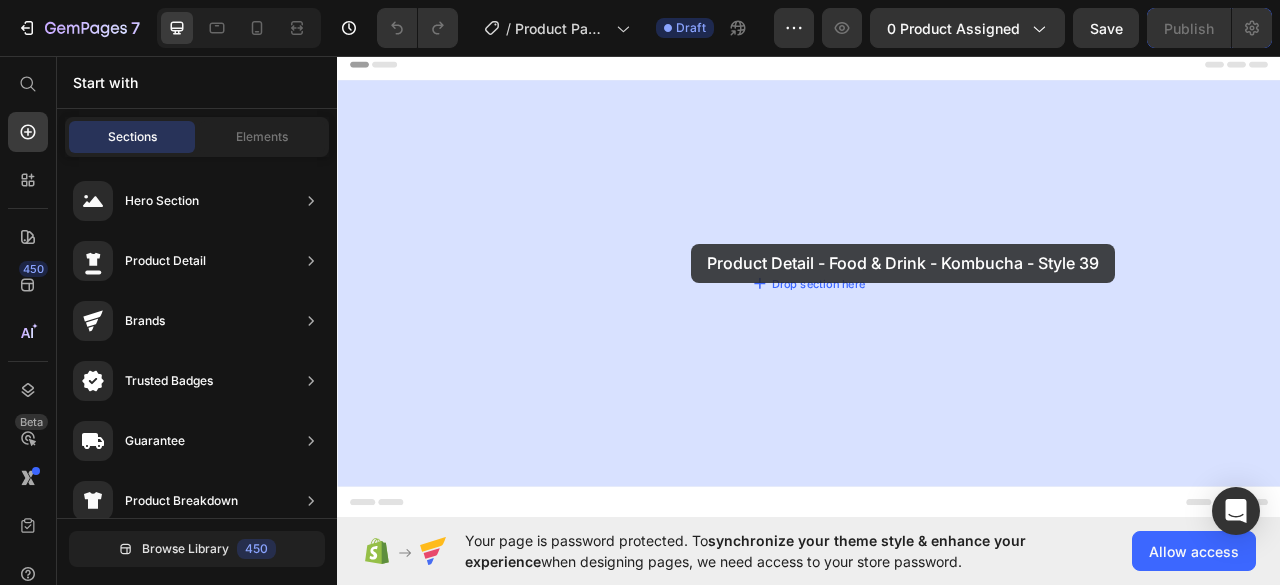 drag, startPoint x: 801, startPoint y: 264, endPoint x: 705, endPoint y: 287, distance: 98.71677 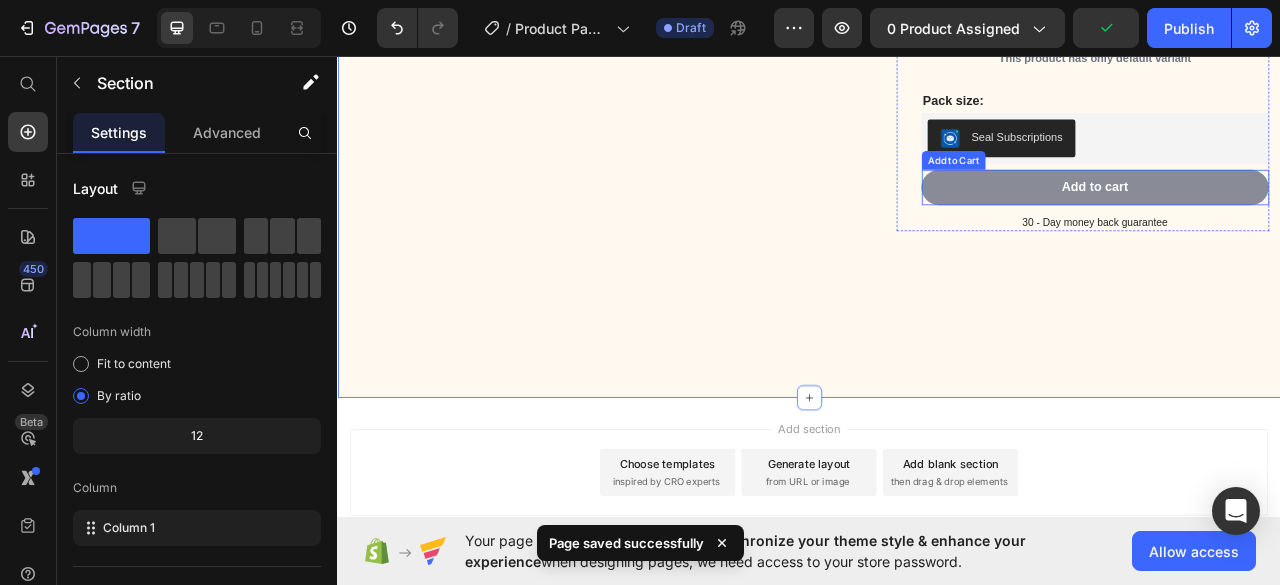 scroll, scrollTop: 536, scrollLeft: 0, axis: vertical 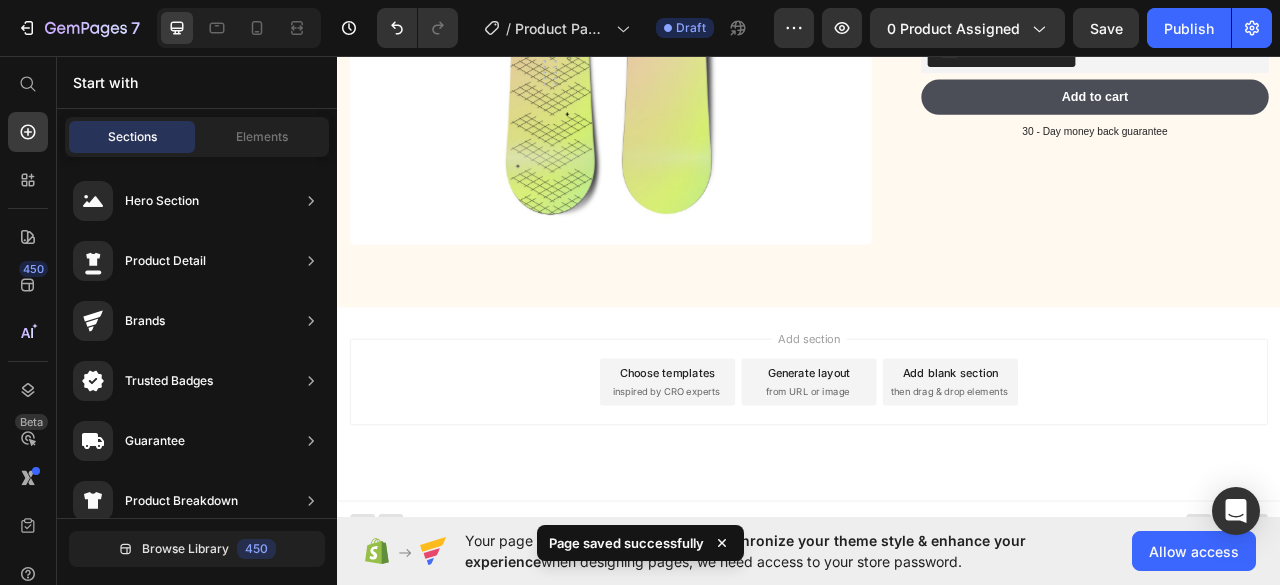 click on "Choose templates inspired by CRO experts" at bounding box center [757, 472] 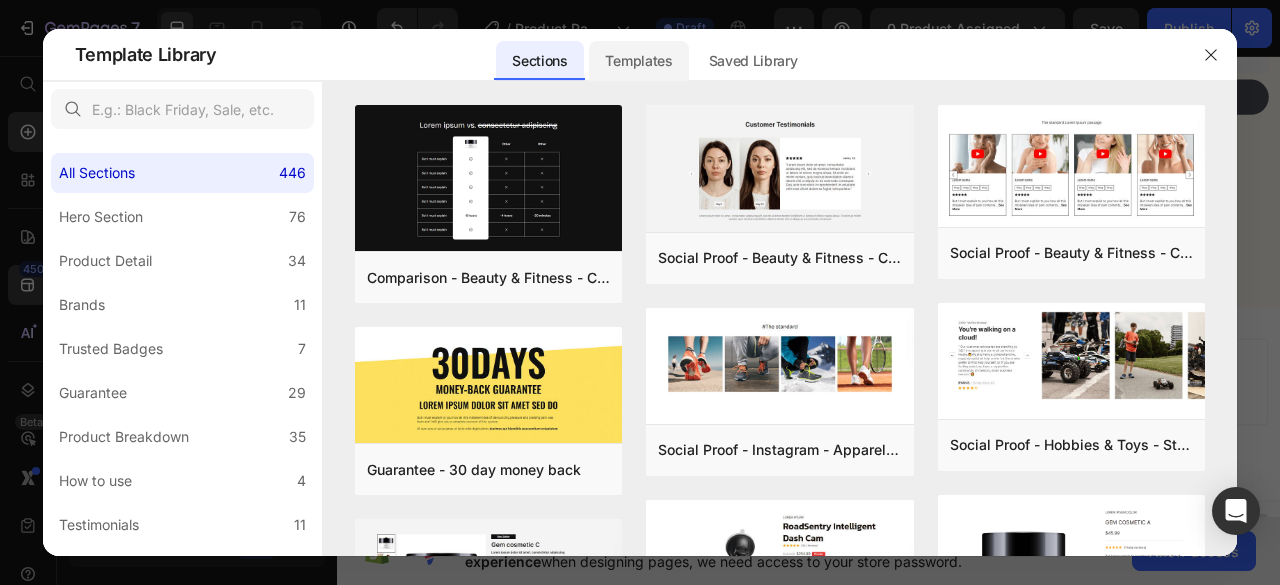 click on "Templates" 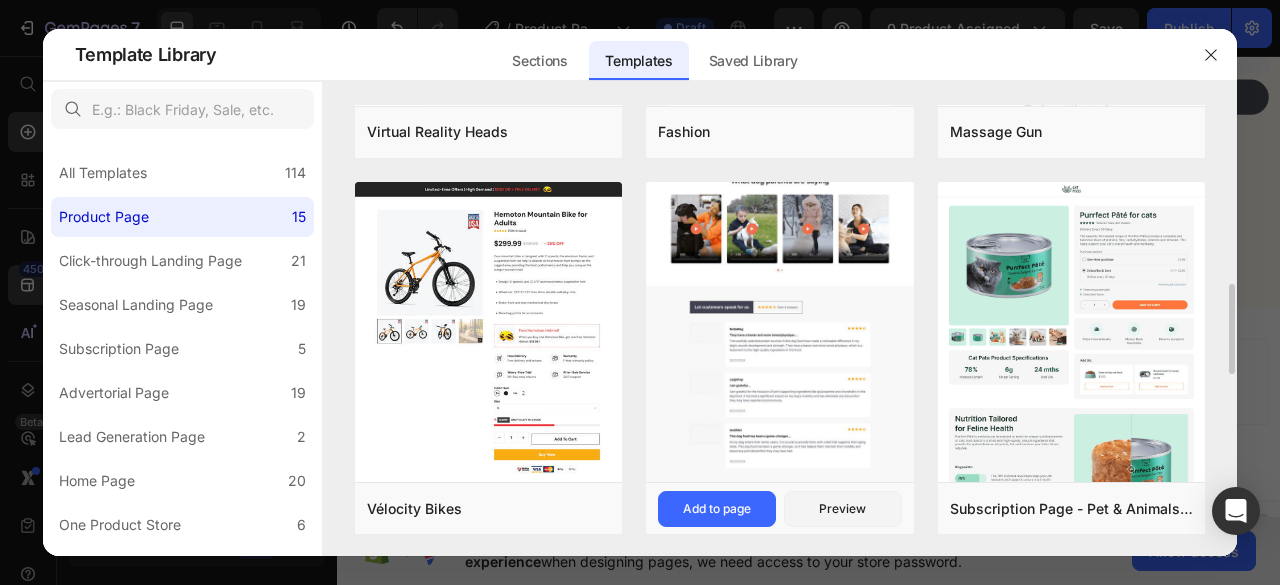 scroll, scrollTop: 500, scrollLeft: 0, axis: vertical 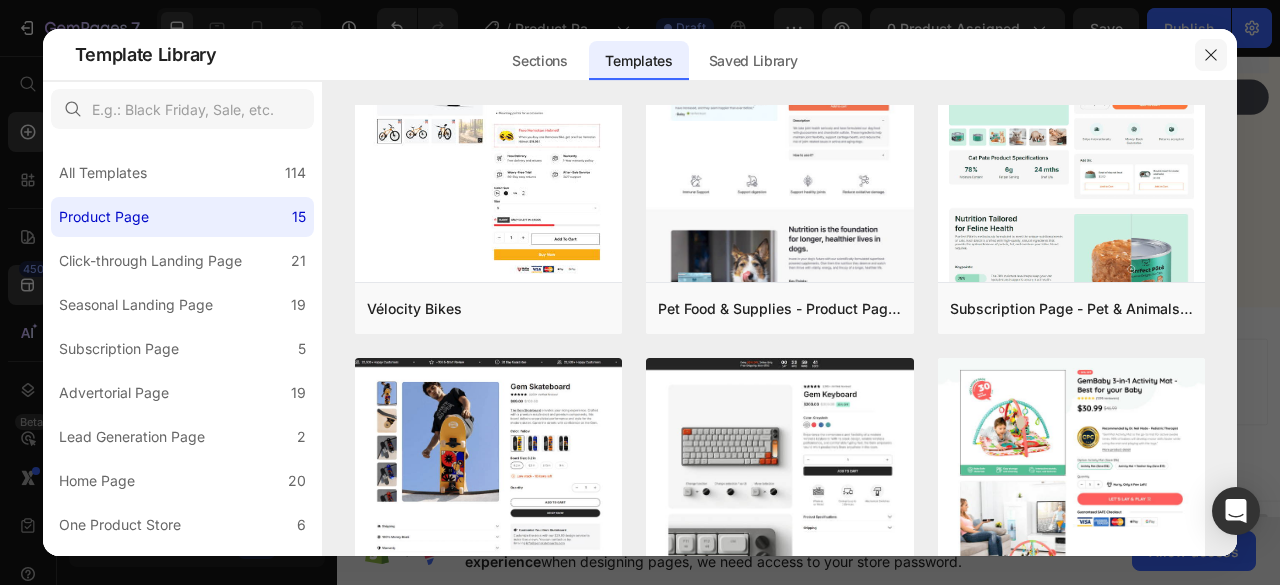 click 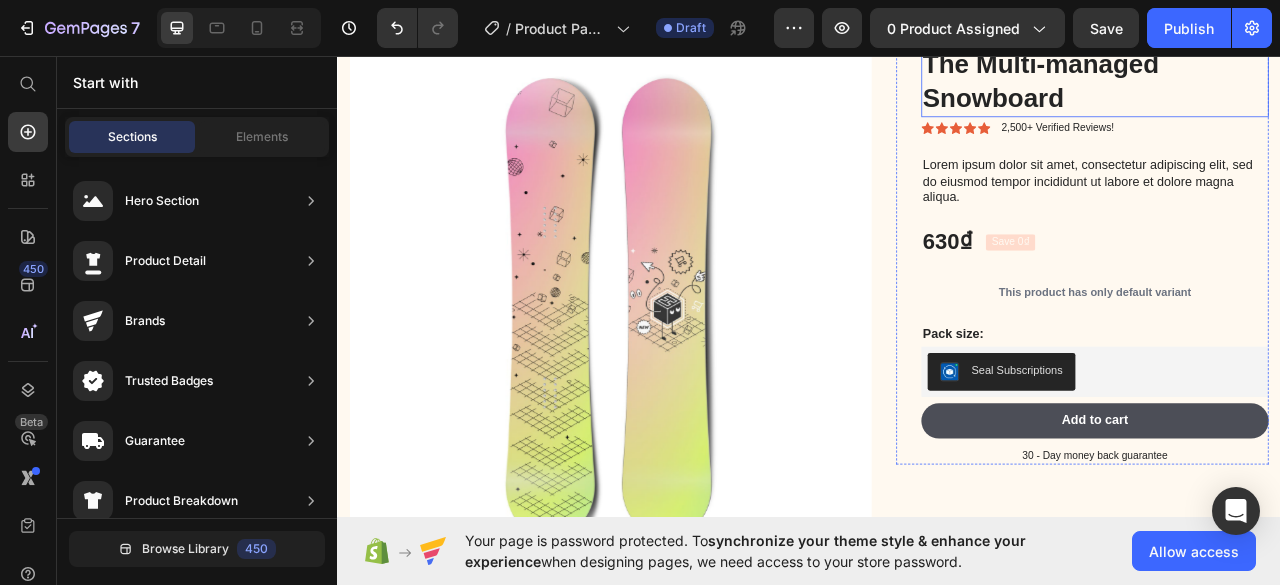 scroll, scrollTop: 236, scrollLeft: 0, axis: vertical 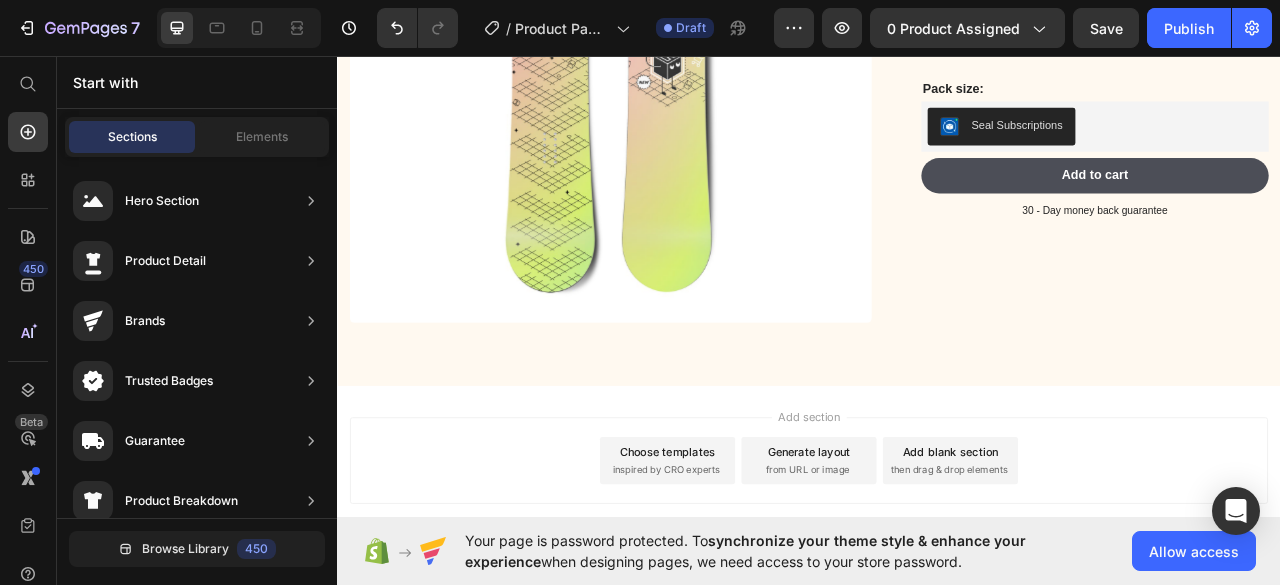 click on "Generate layout from URL or image" at bounding box center [937, 572] 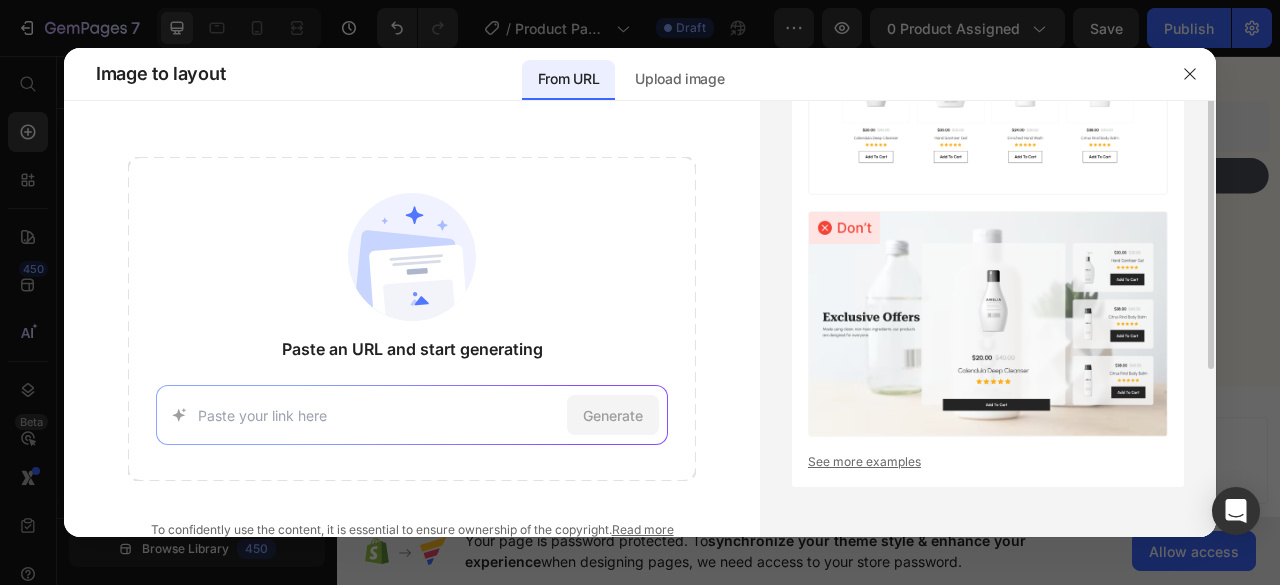 scroll, scrollTop: 0, scrollLeft: 0, axis: both 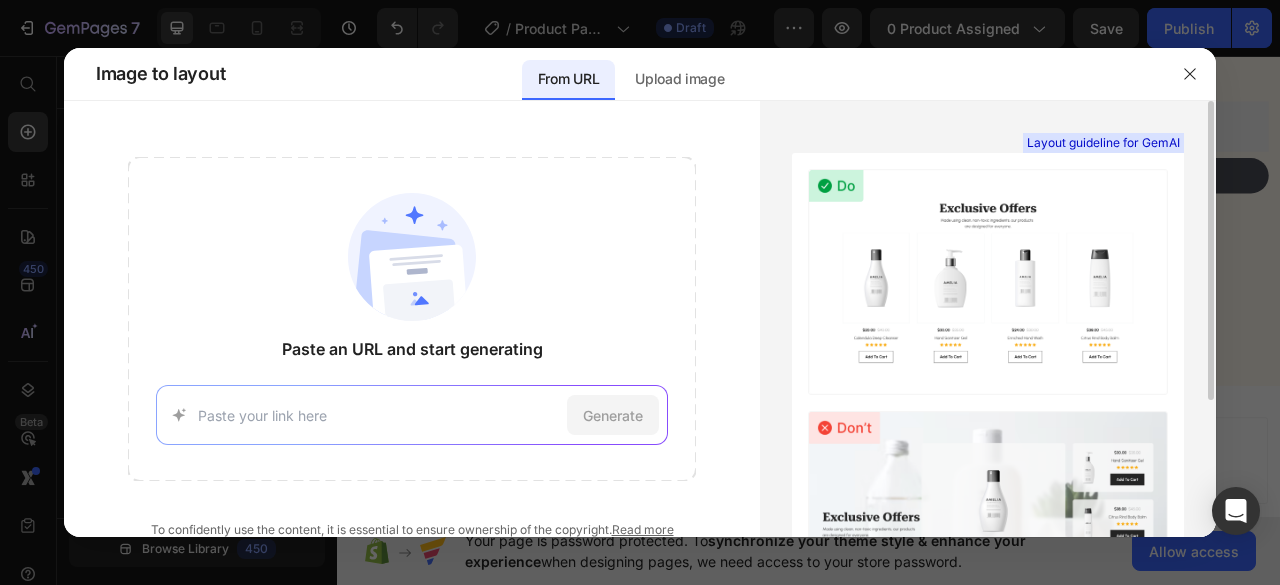 click at bounding box center [988, 282] 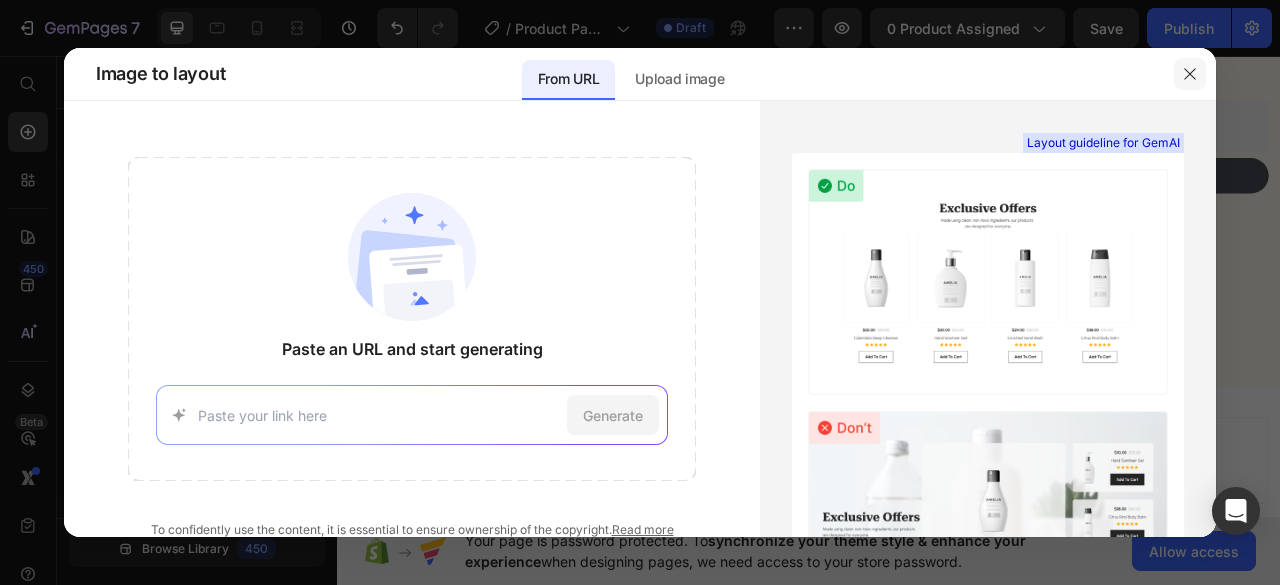 click at bounding box center [1190, 74] 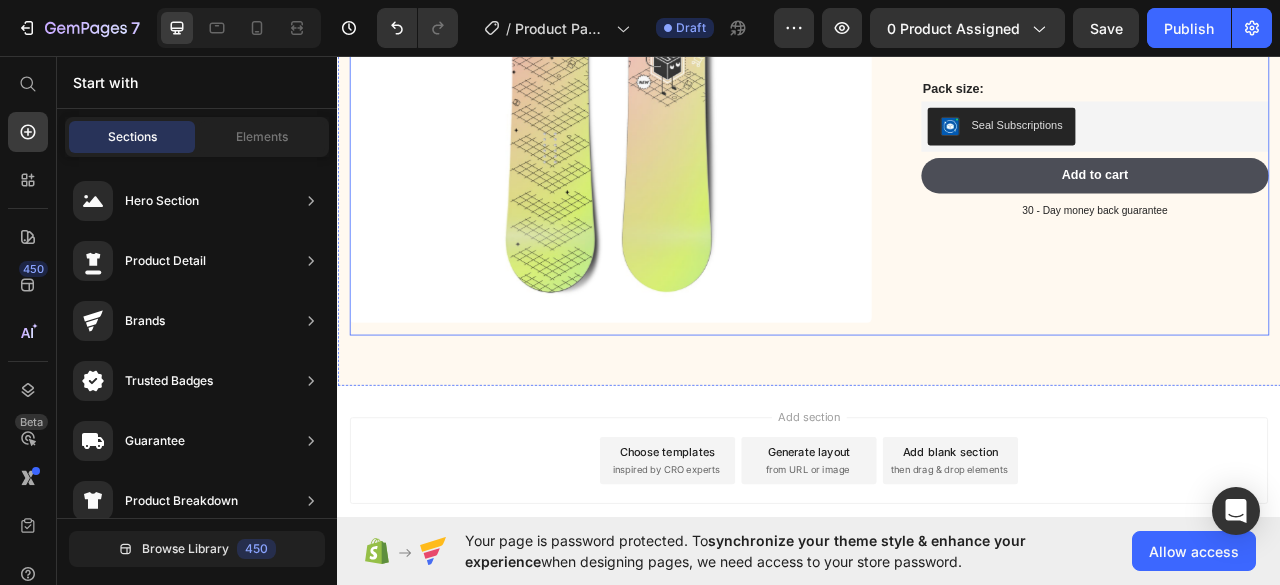 scroll, scrollTop: 536, scrollLeft: 0, axis: vertical 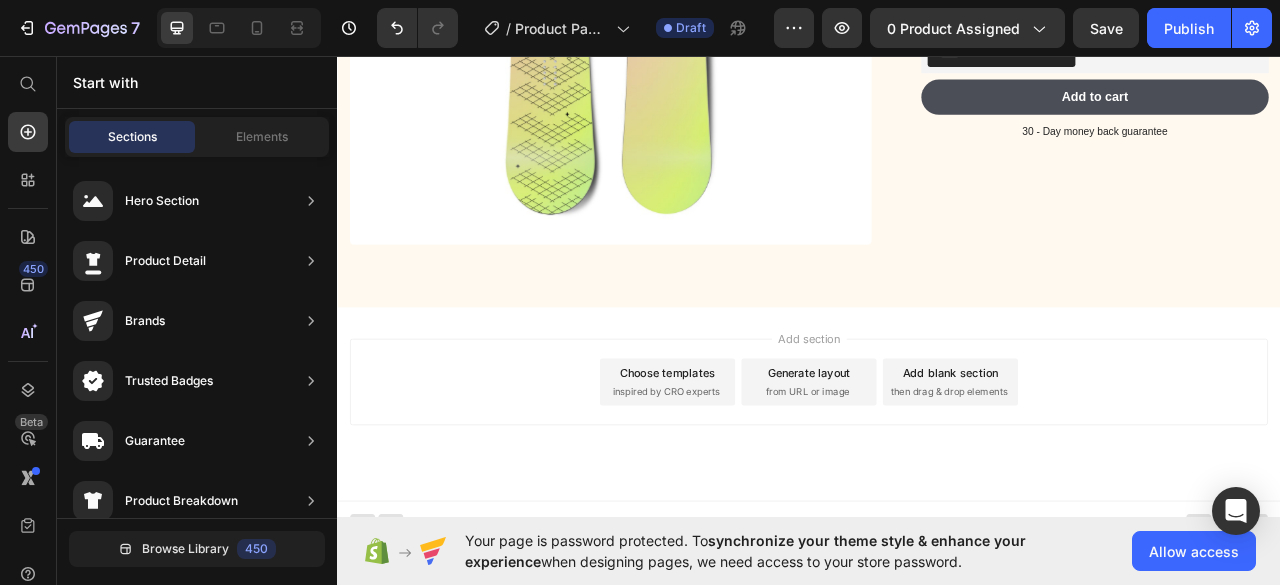 click on "Add blank section then drag & drop elements" at bounding box center (1117, 472) 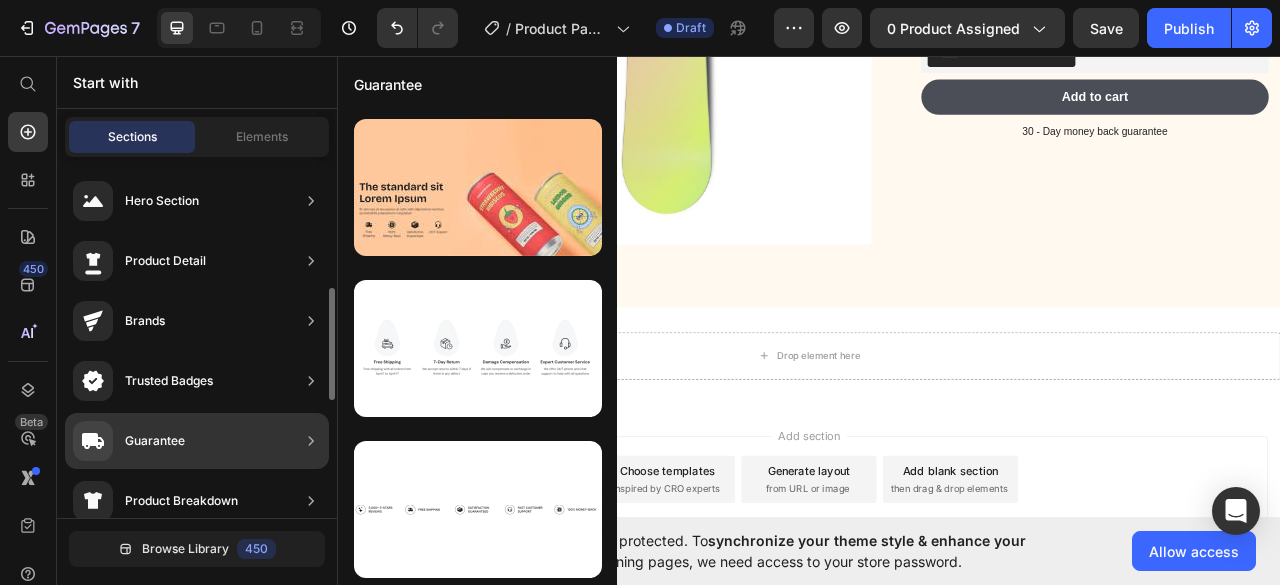 scroll, scrollTop: 200, scrollLeft: 0, axis: vertical 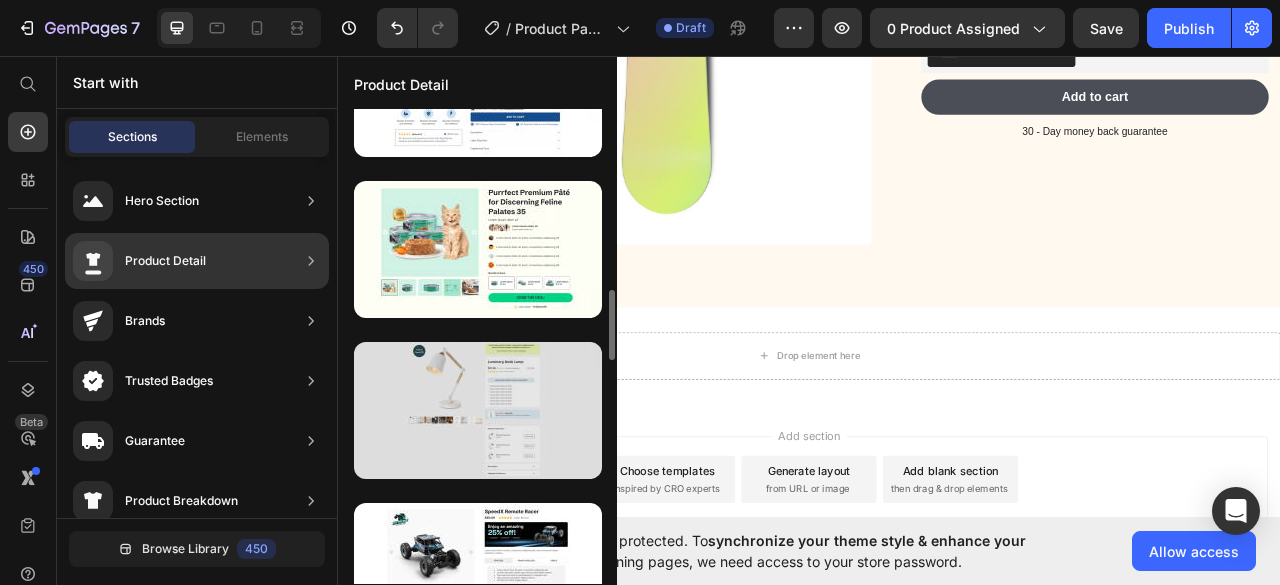 click at bounding box center (478, 410) 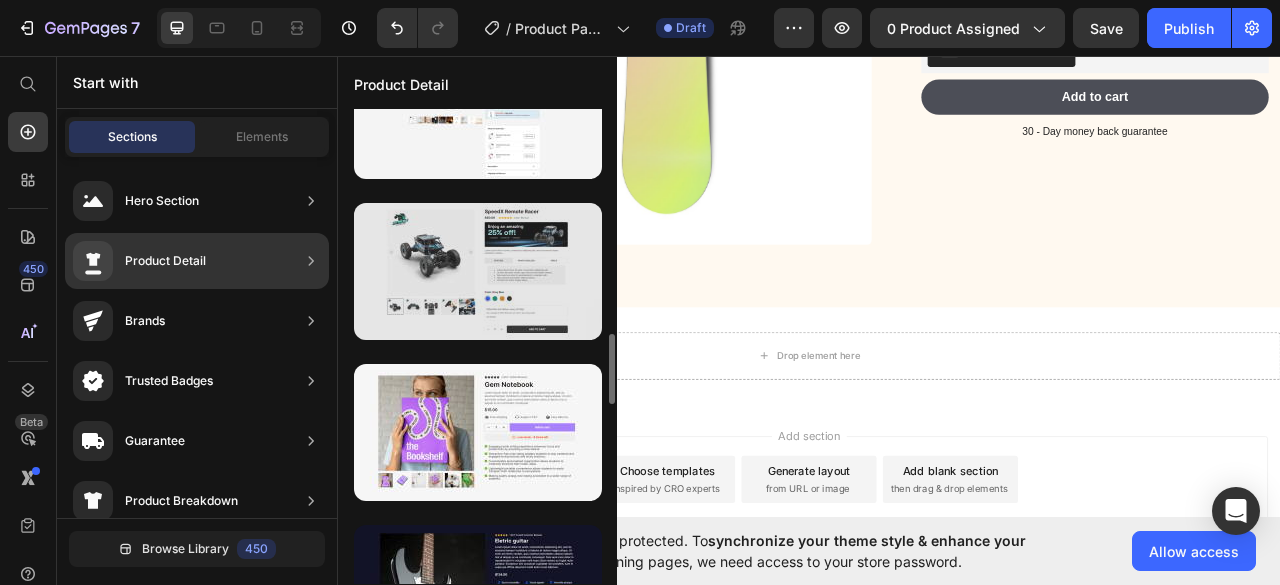 scroll, scrollTop: 1322, scrollLeft: 0, axis: vertical 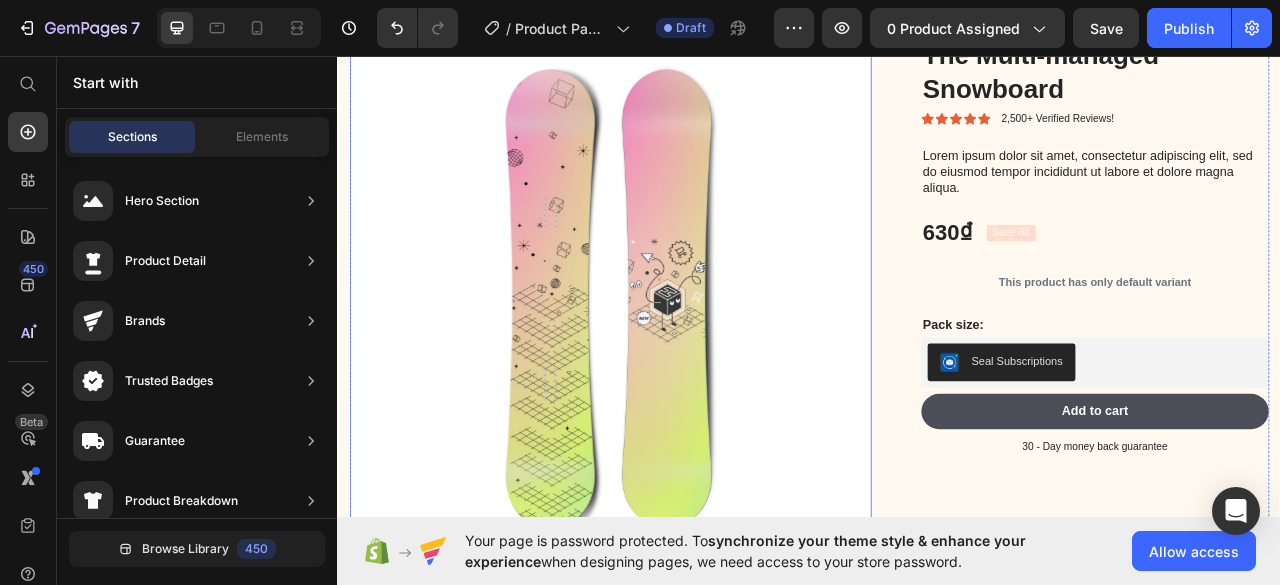 click on "This product has only default variant" at bounding box center (1301, 345) 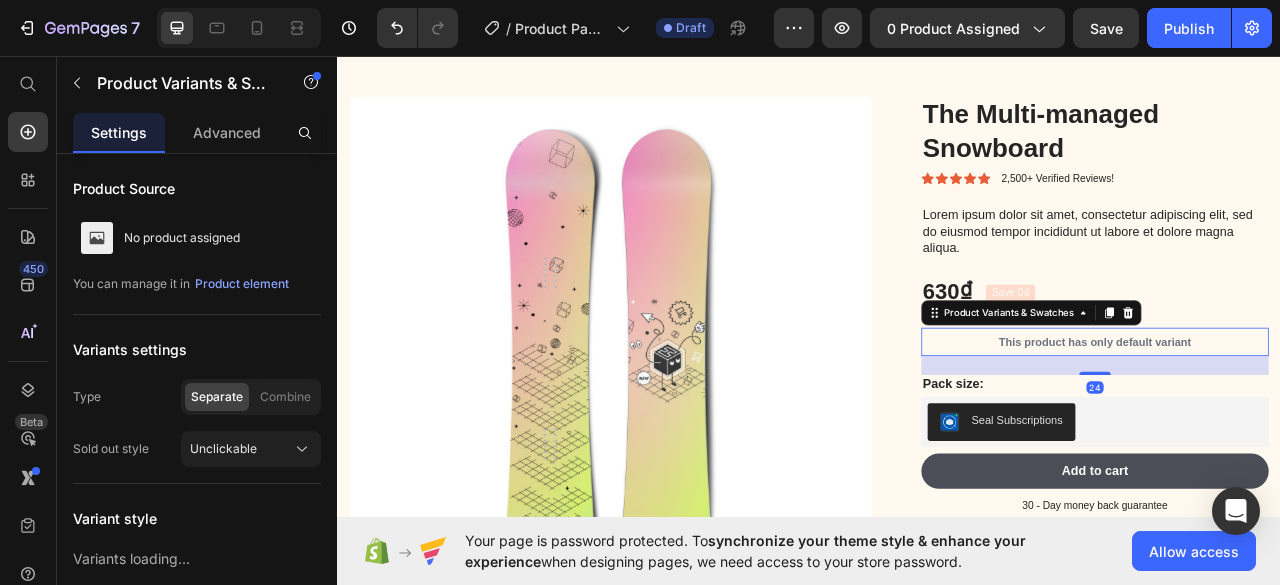 scroll, scrollTop: 0, scrollLeft: 0, axis: both 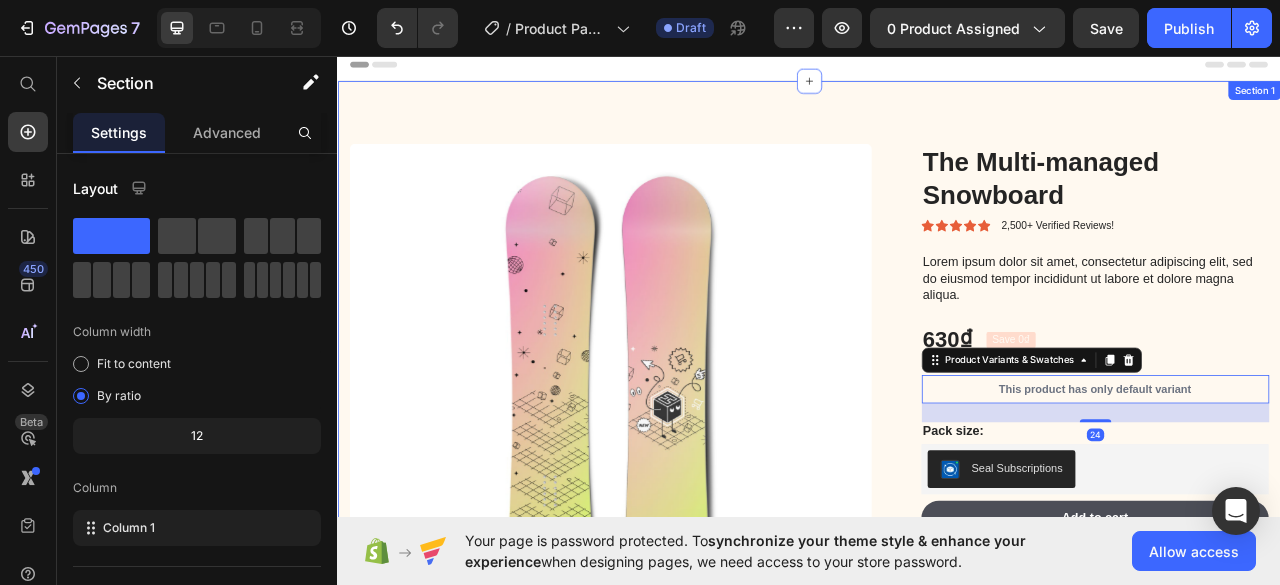click on "Product Images The Multi-managed Snowboard Product Title Icon Icon Icon Icon Icon Icon List 2,500+ Verified Reviews! Text Block Row Lorem ipsum dolor sit amet, consectetur adipiscing elit, sed do eiusmod tempor incididunt ut labore et dolore magna aliqua. Text Block 630₫ Product Price Save 0₫ Product Badge Row This product has only default variant Product Variants & Swatches   24 Pack size: Text Block Seal Subscriptions Seal Subscriptions Add to cart Add to Cart 30 - Day money back guarantee Text Block Row Product Section 1" at bounding box center (937, 501) 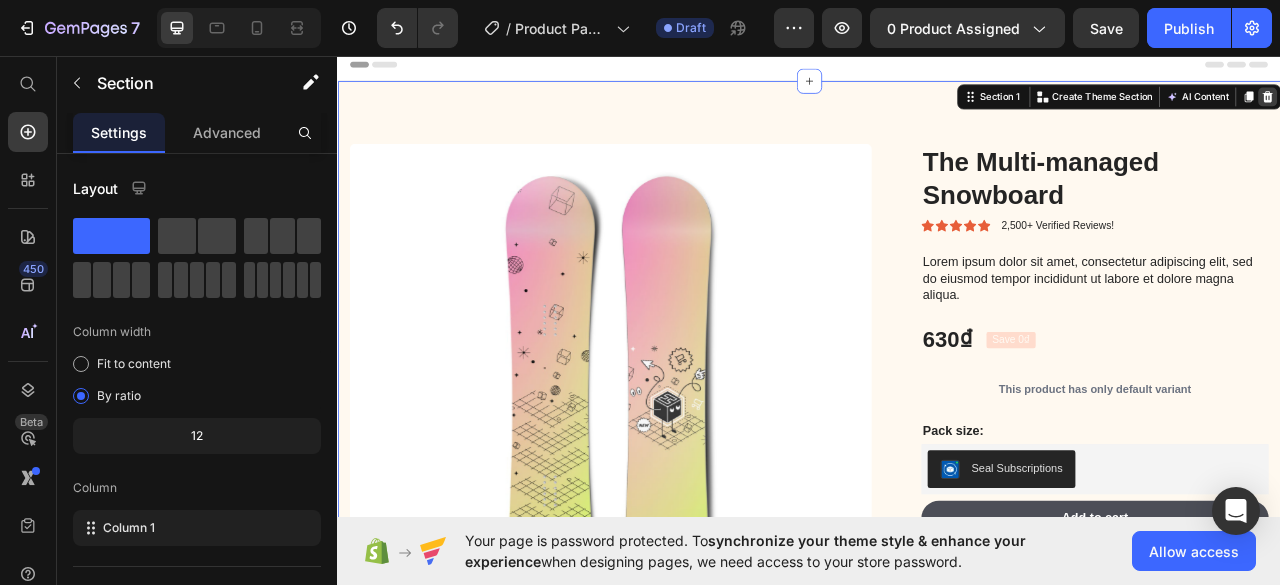 click at bounding box center [1520, 109] 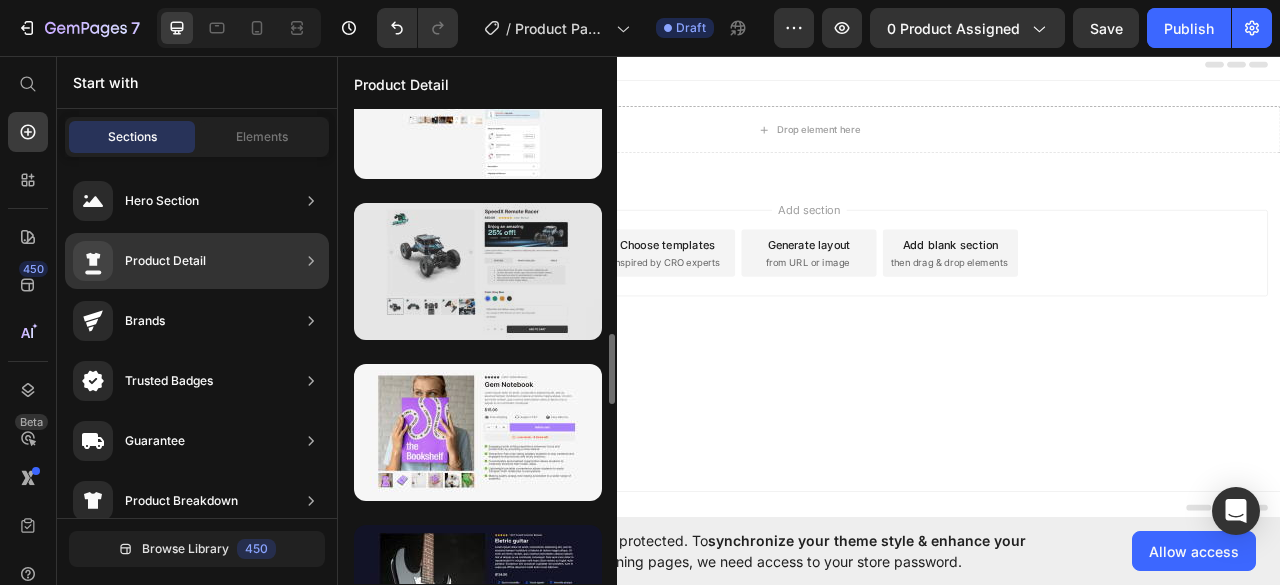 scroll, scrollTop: 1422, scrollLeft: 0, axis: vertical 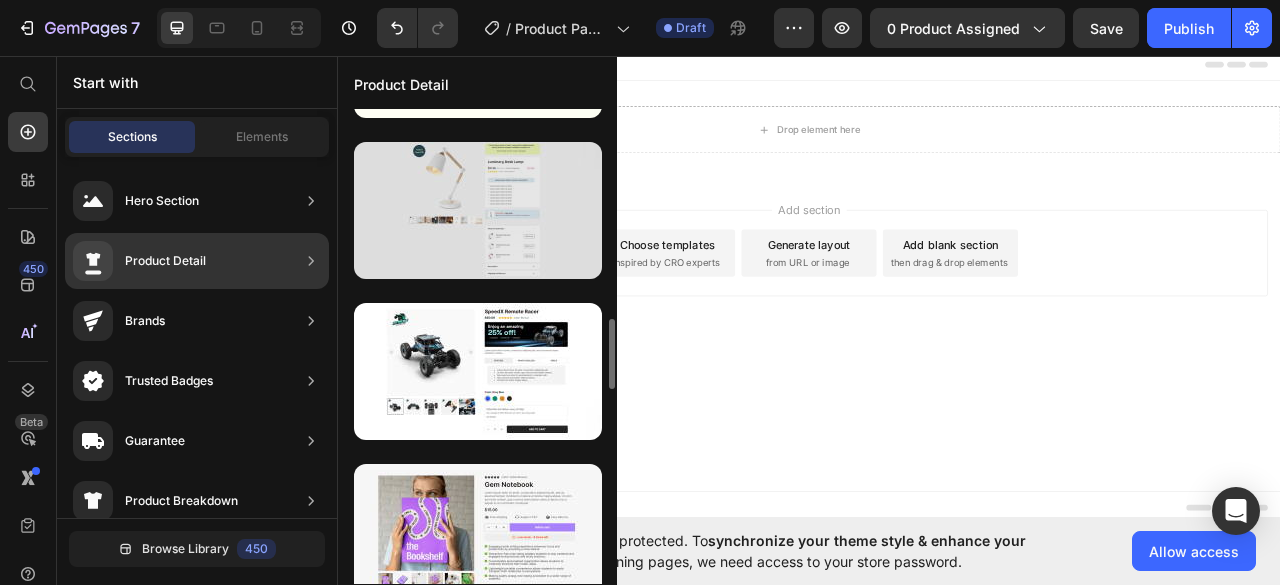 click at bounding box center [478, 210] 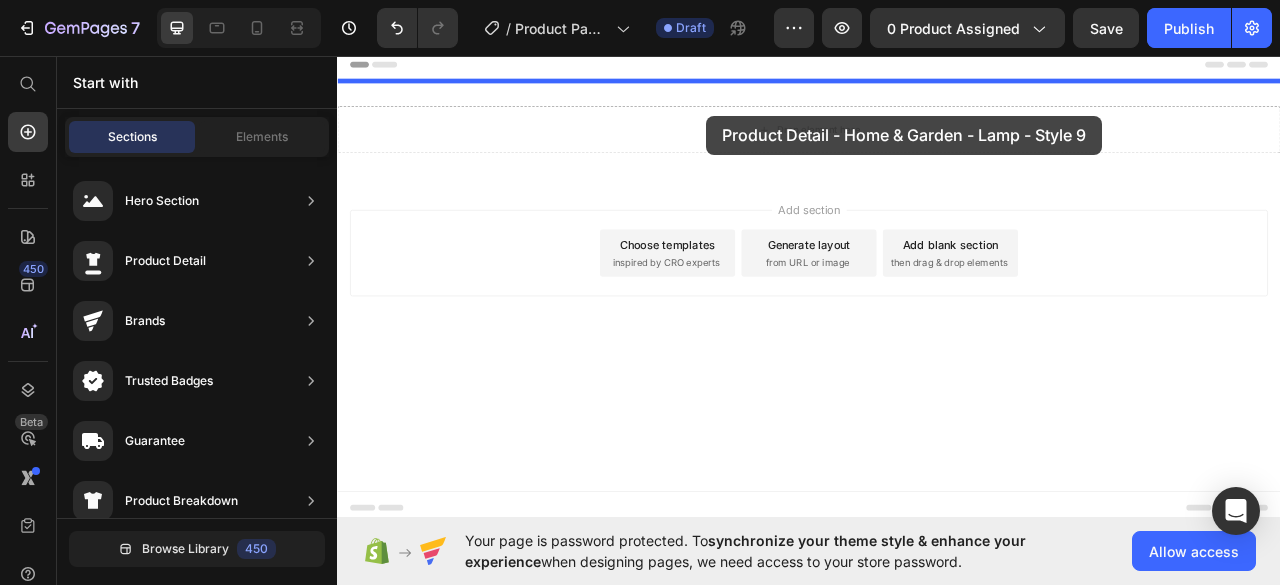 drag, startPoint x: 792, startPoint y: 279, endPoint x: 807, endPoint y: 133, distance: 146.76852 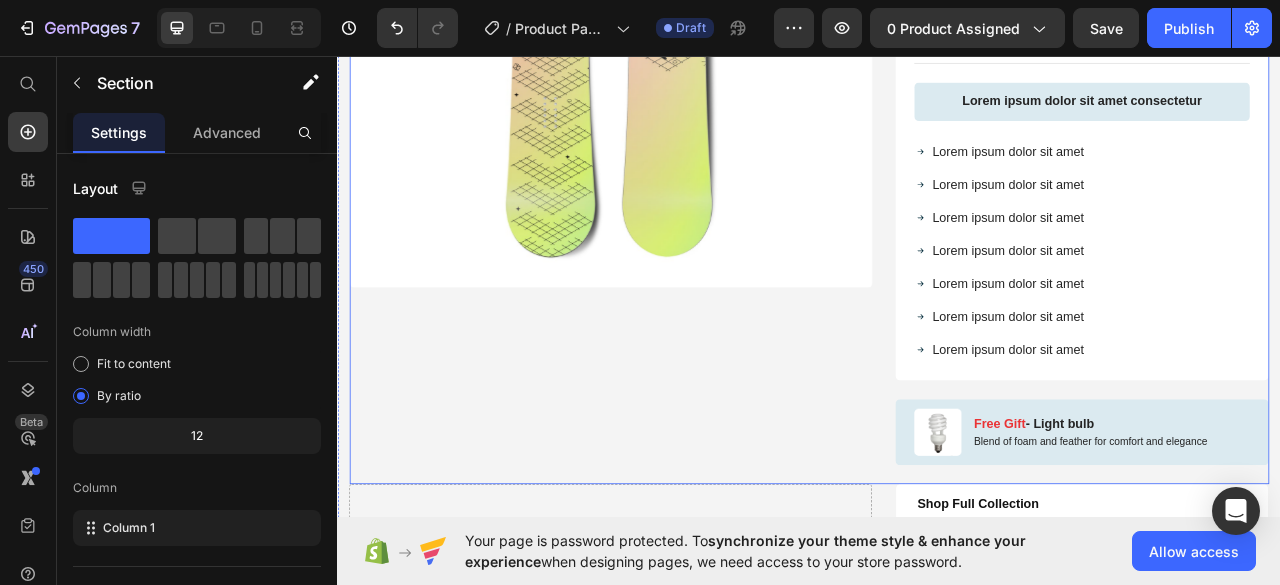 scroll, scrollTop: 300, scrollLeft: 0, axis: vertical 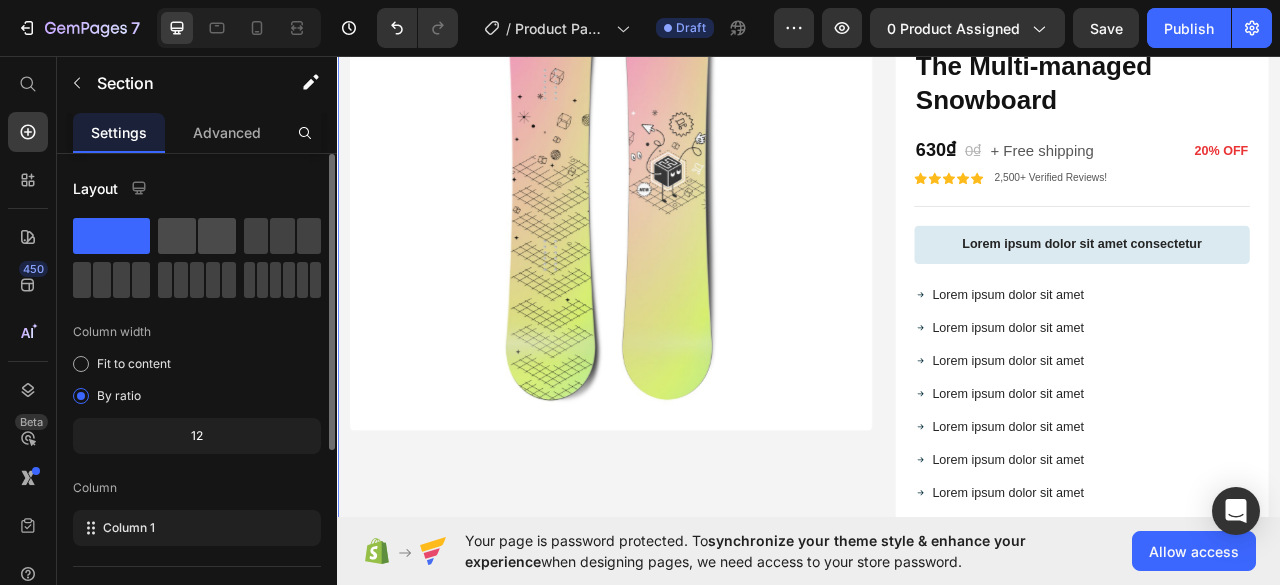 click 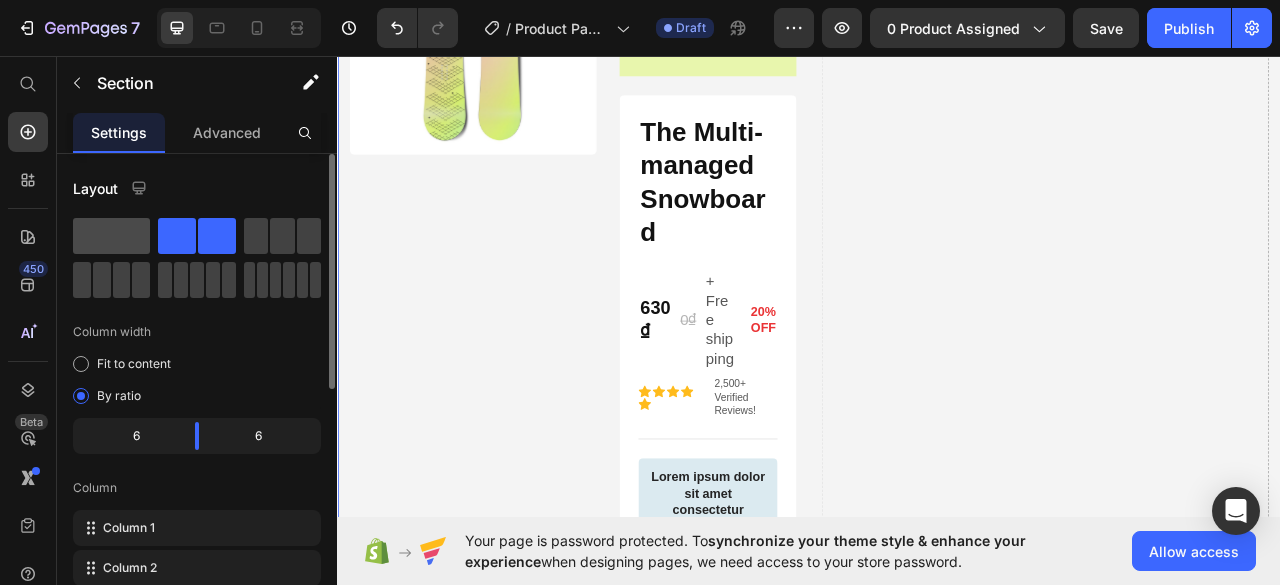 click 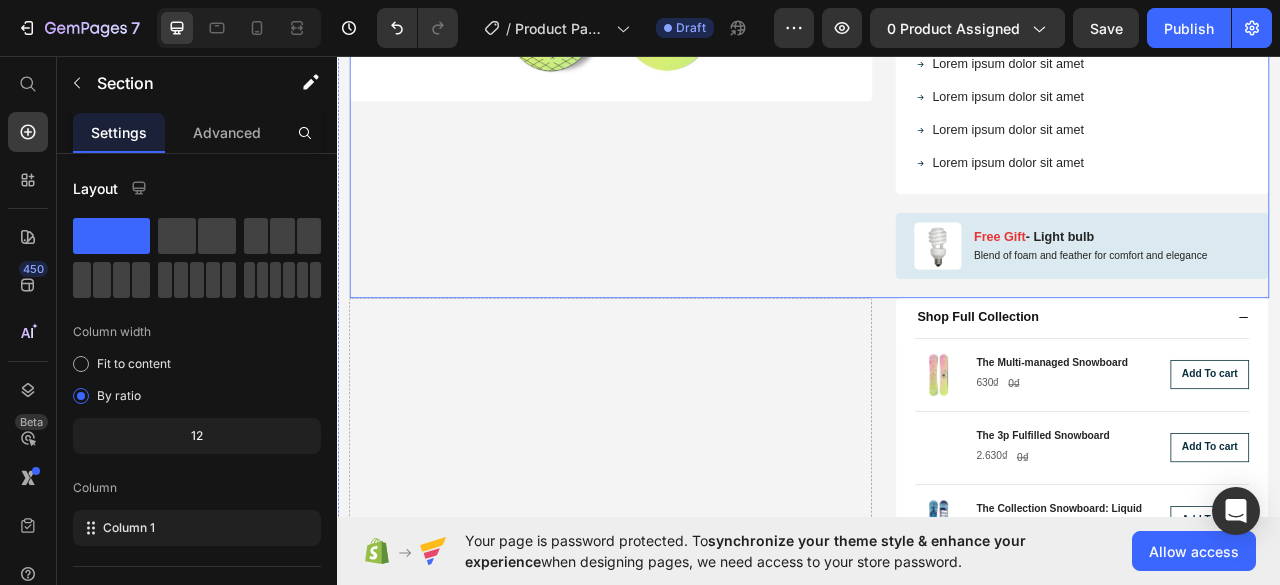 scroll, scrollTop: 1000, scrollLeft: 0, axis: vertical 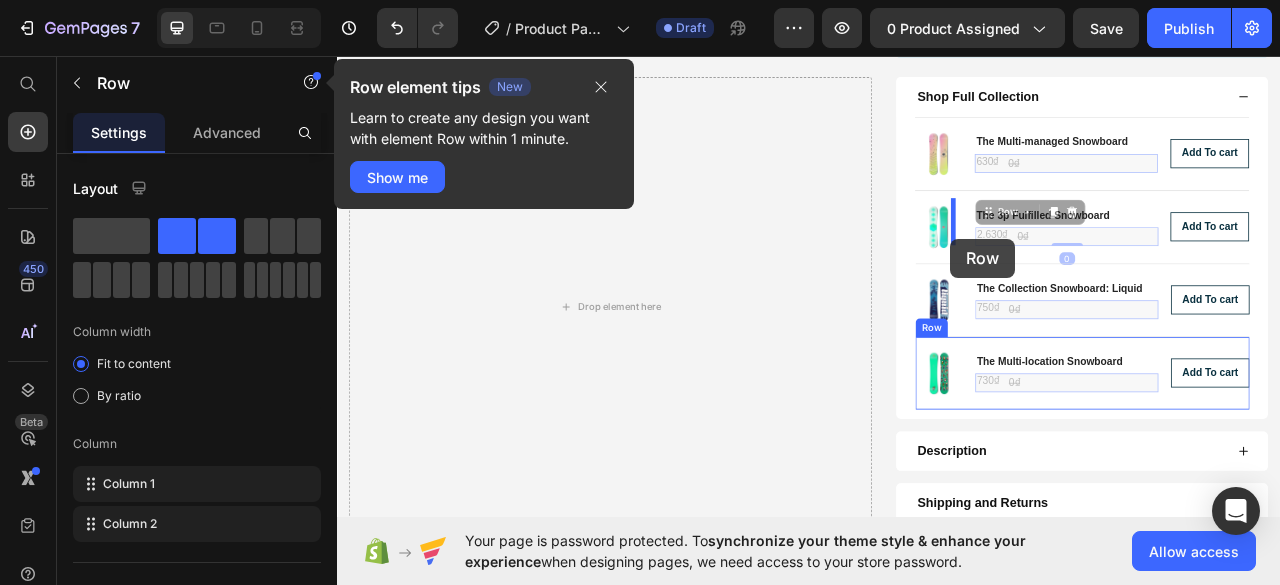 drag, startPoint x: 1212, startPoint y: 286, endPoint x: 1117, endPoint y: 290, distance: 95.084175 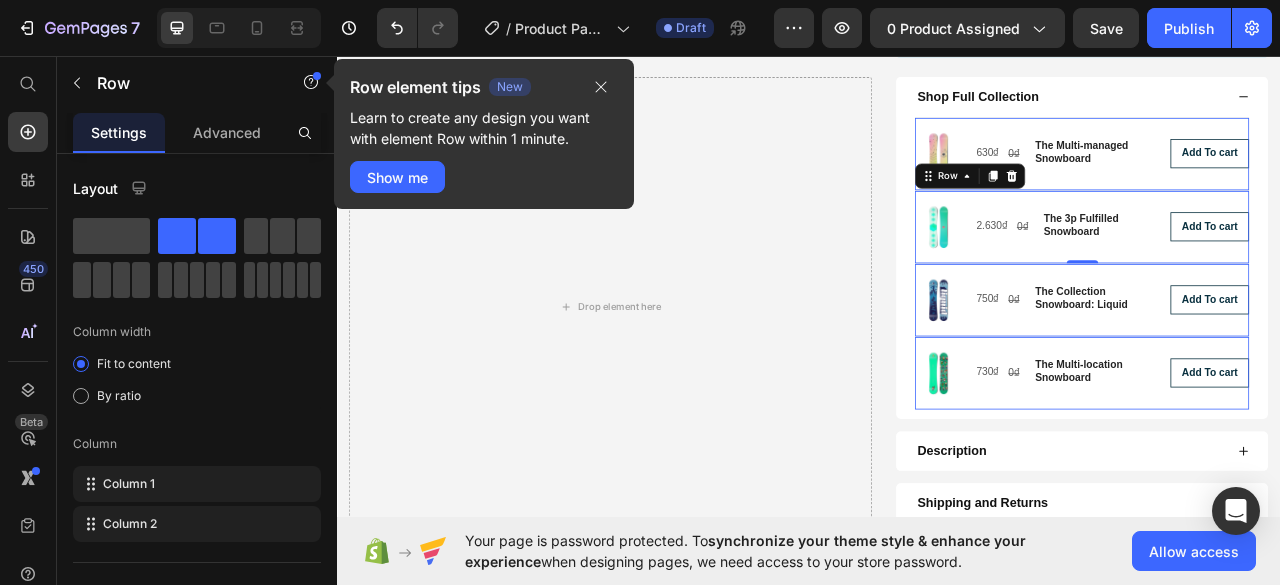 click on "Product Images 2.630₫ Product Price 0₫ Product Price Row The 3p Fulfilled Snowboard Product Title Row Add To cart Product Cart Button Row   0" at bounding box center [1284, 181] 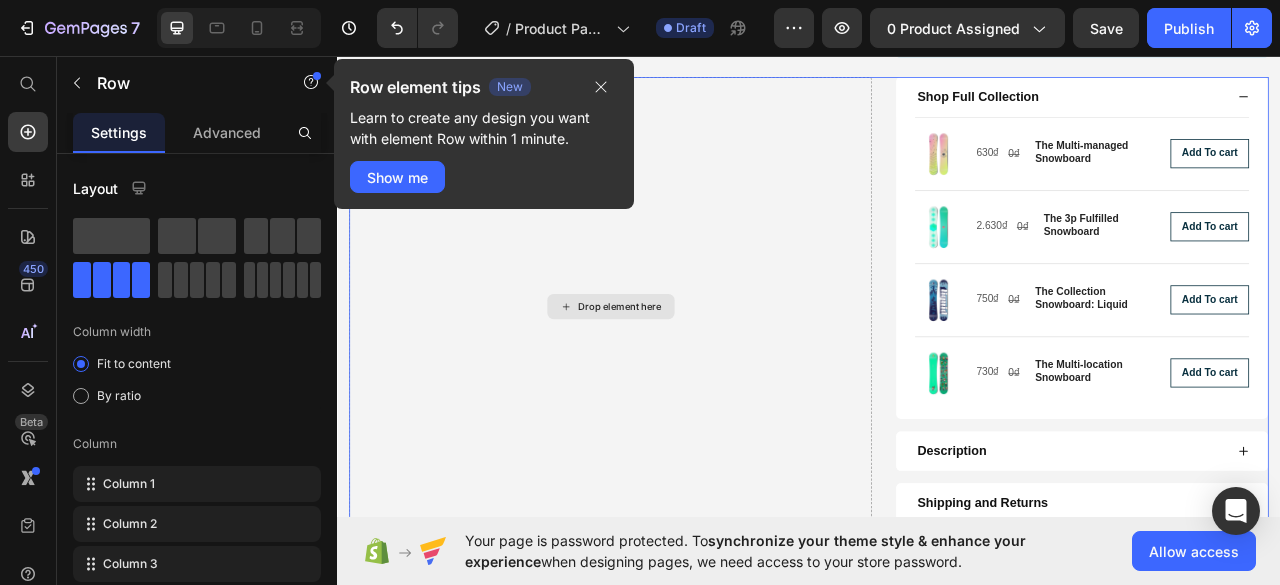click on "Drop element here" at bounding box center [684, 376] 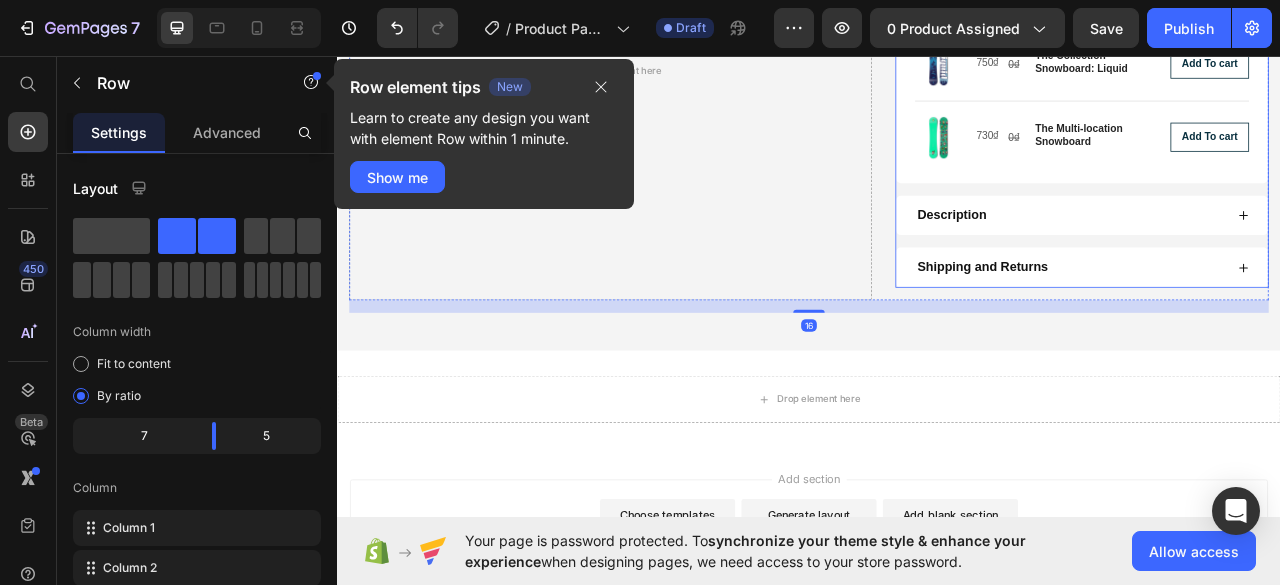 click on "Description" at bounding box center (1284, 260) 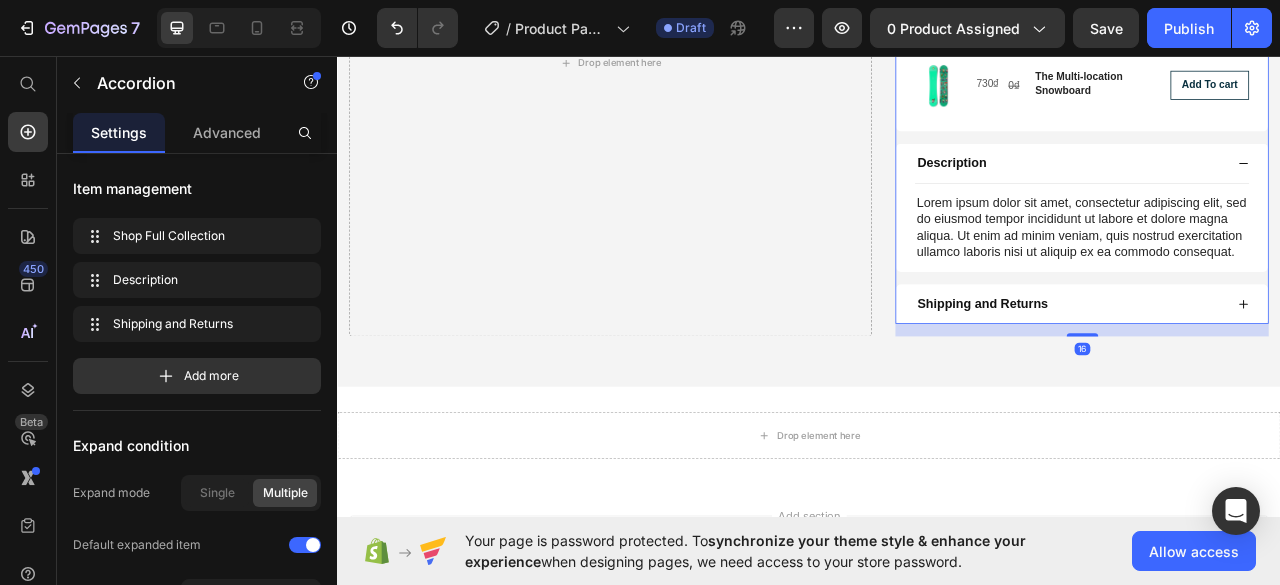 click on "Description" at bounding box center [1269, 194] 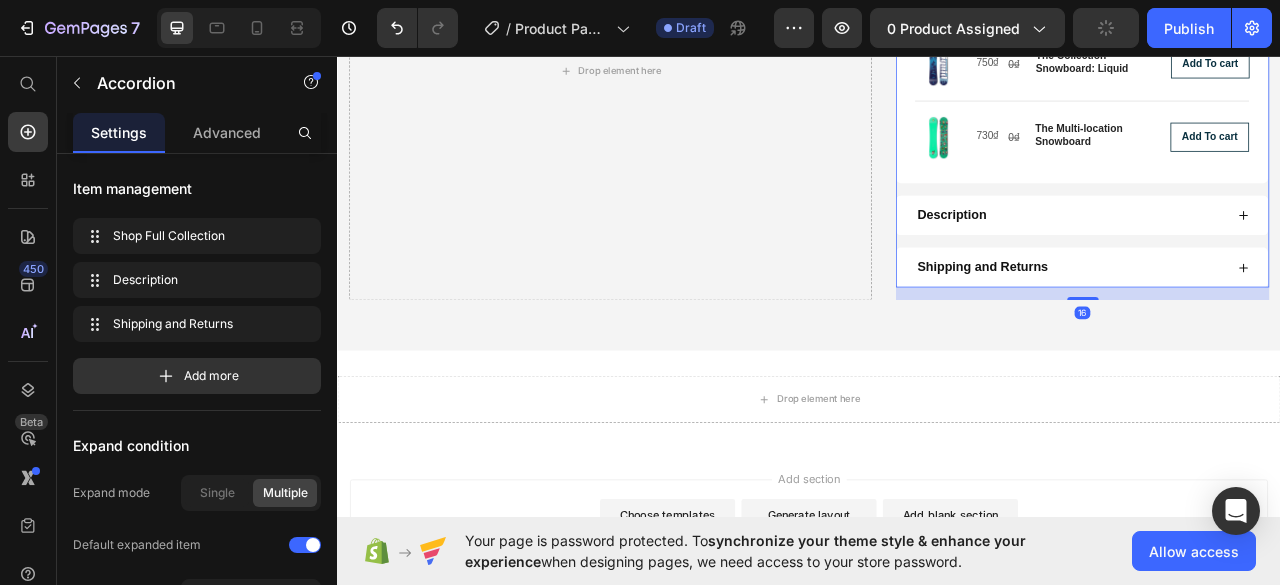 click on "Shipping and Returns" at bounding box center (1269, 326) 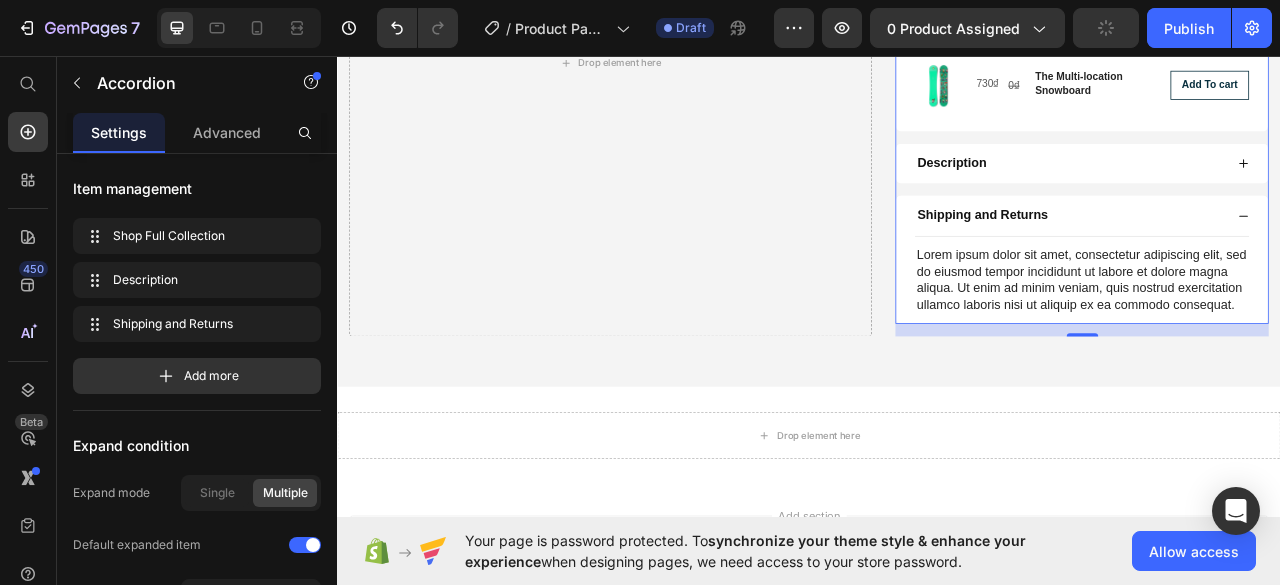 click on "Shipping and Returns" at bounding box center (1269, 260) 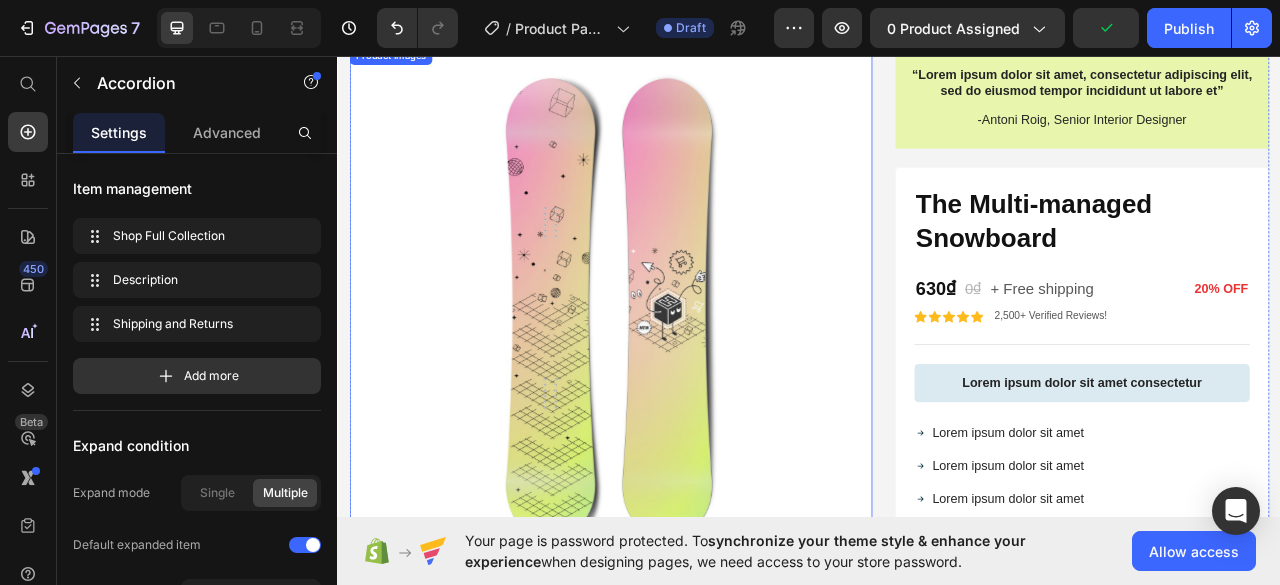 scroll, scrollTop: 100, scrollLeft: 0, axis: vertical 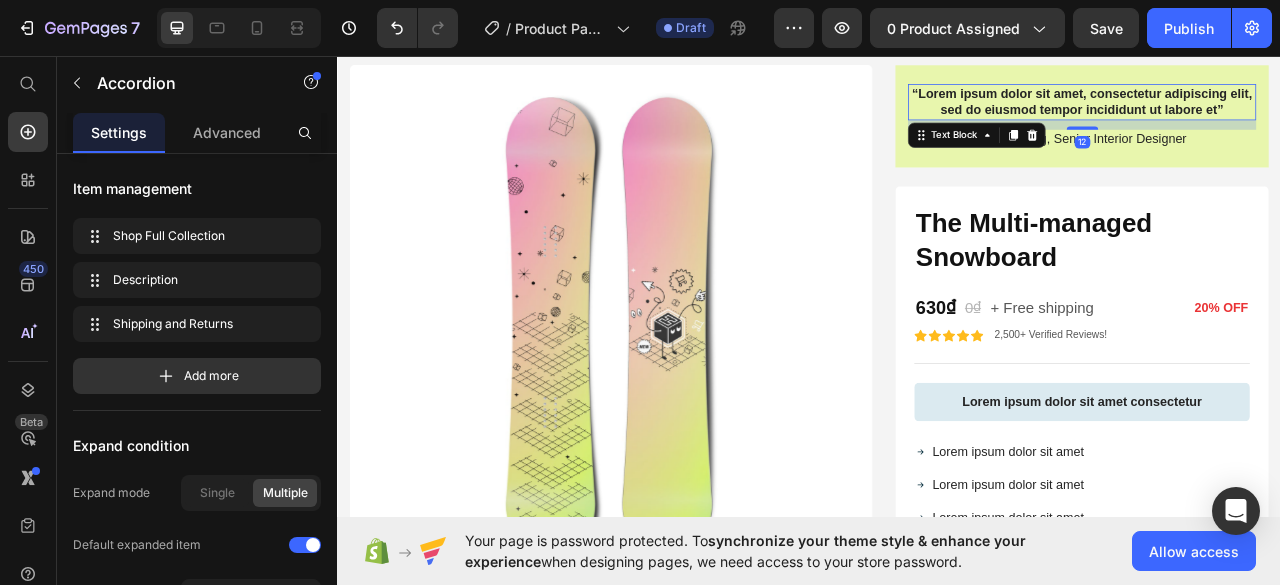 click on "“Lorem ipsum dolor sit amet, consectetur adipiscing elit, sed do eiusmod tempor incididunt ut labore et”" at bounding box center (1284, 116) 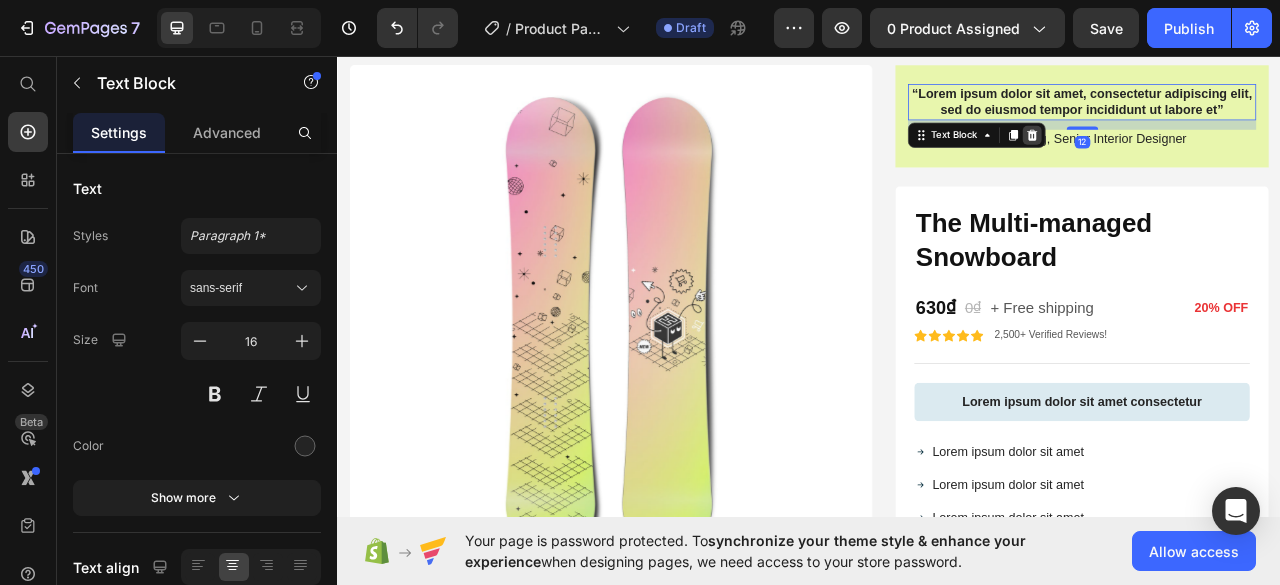 click 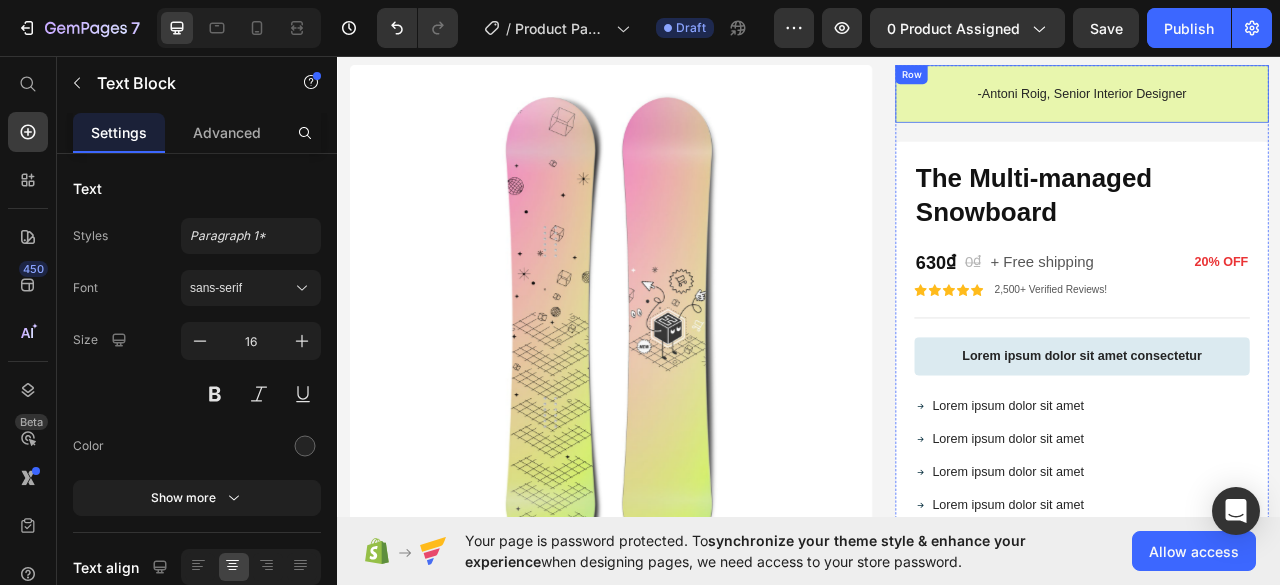 click on "-Antoni Roig, Senior Interior Designer" at bounding box center [1284, 105] 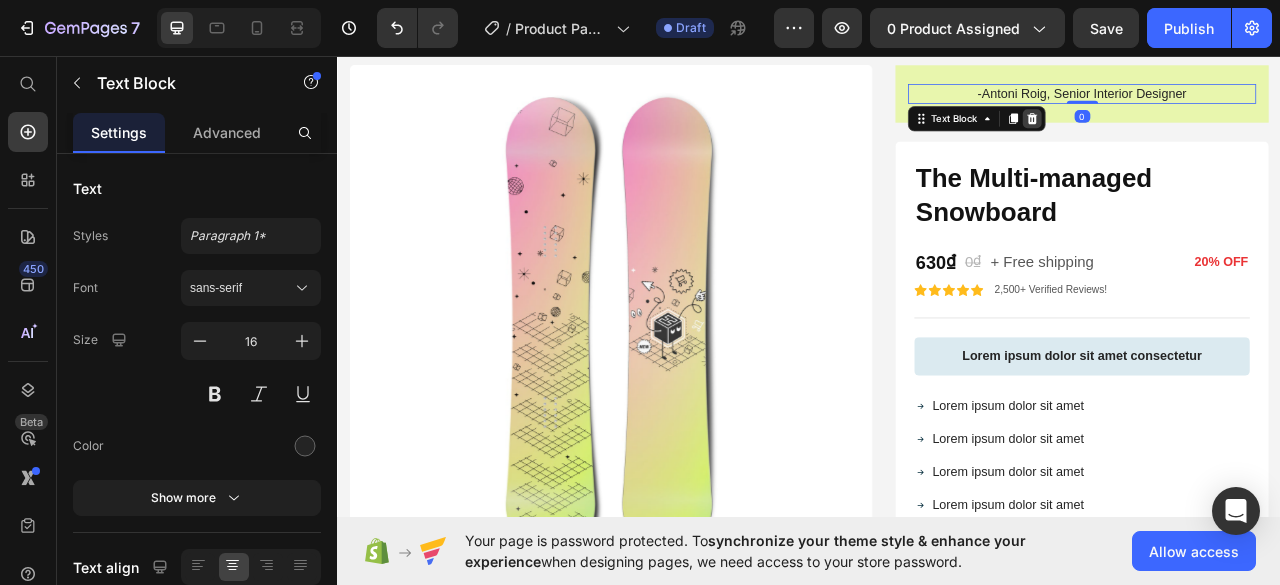 click at bounding box center [1221, 137] 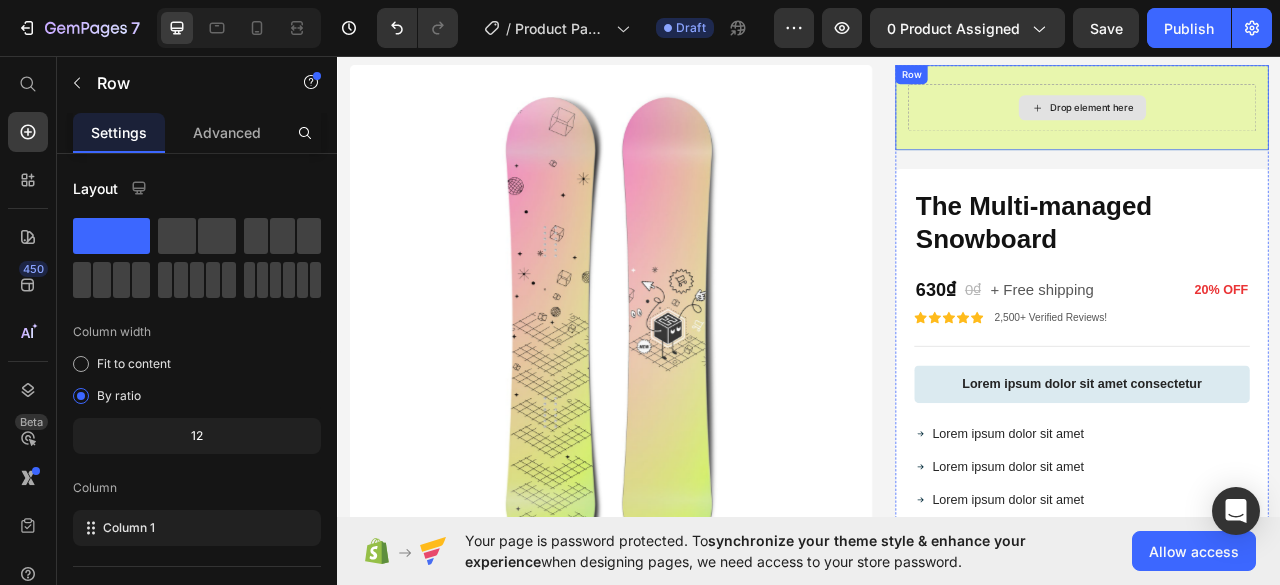 click on "Drop element here" at bounding box center (1284, 123) 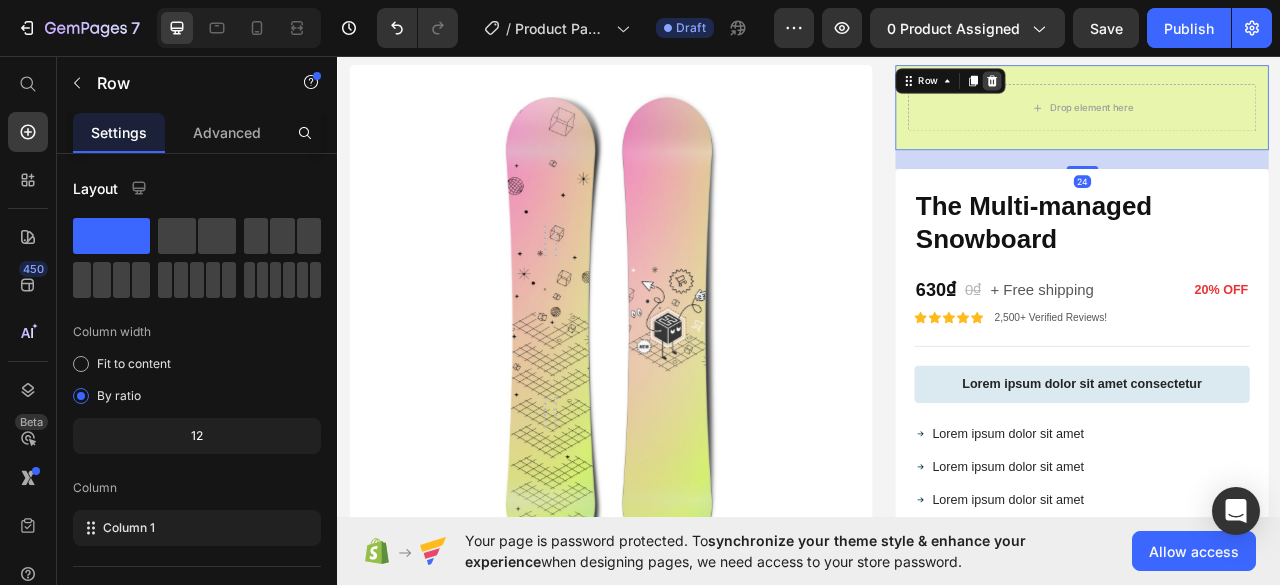 click 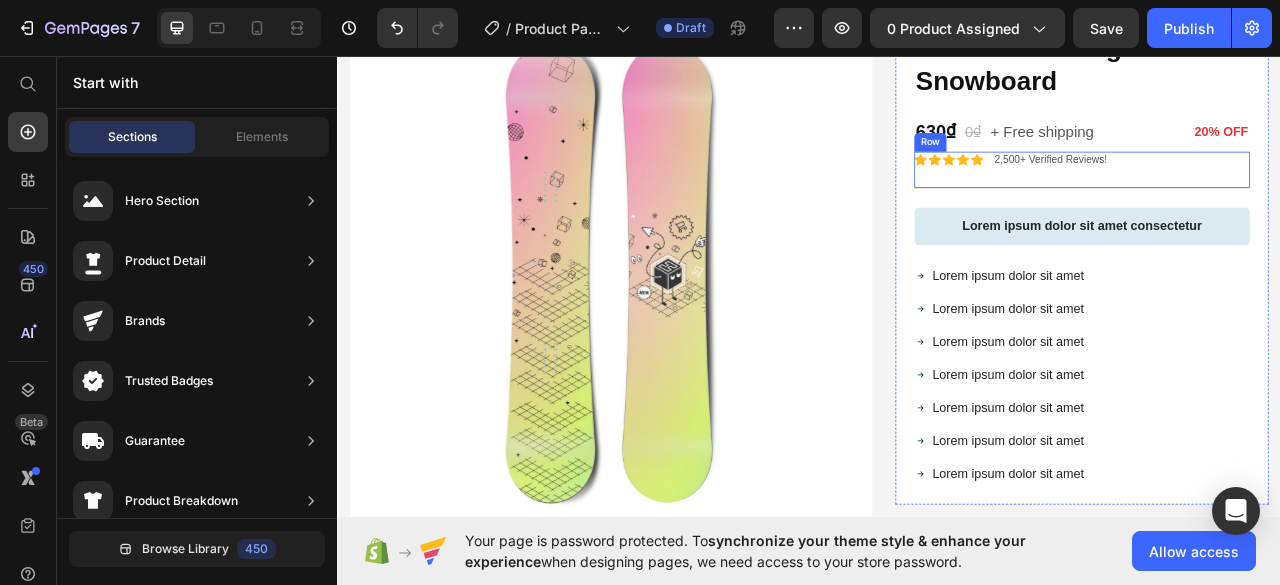 scroll, scrollTop: 200, scrollLeft: 0, axis: vertical 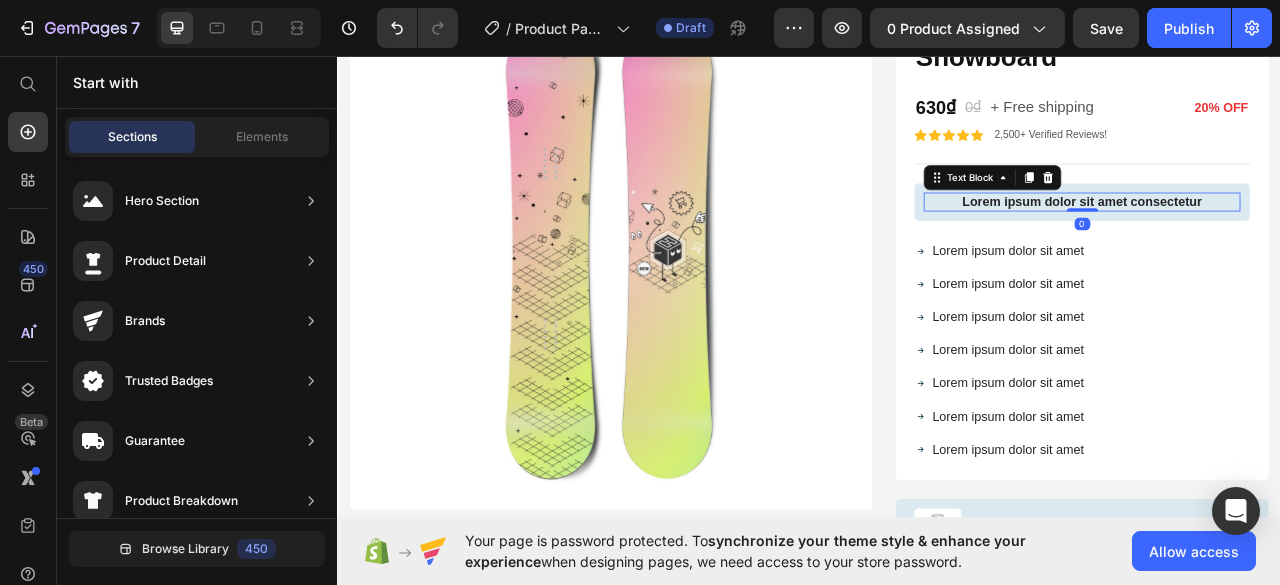 click on "Lorem ipsum dolor sit amet consectetur" at bounding box center [1284, 243] 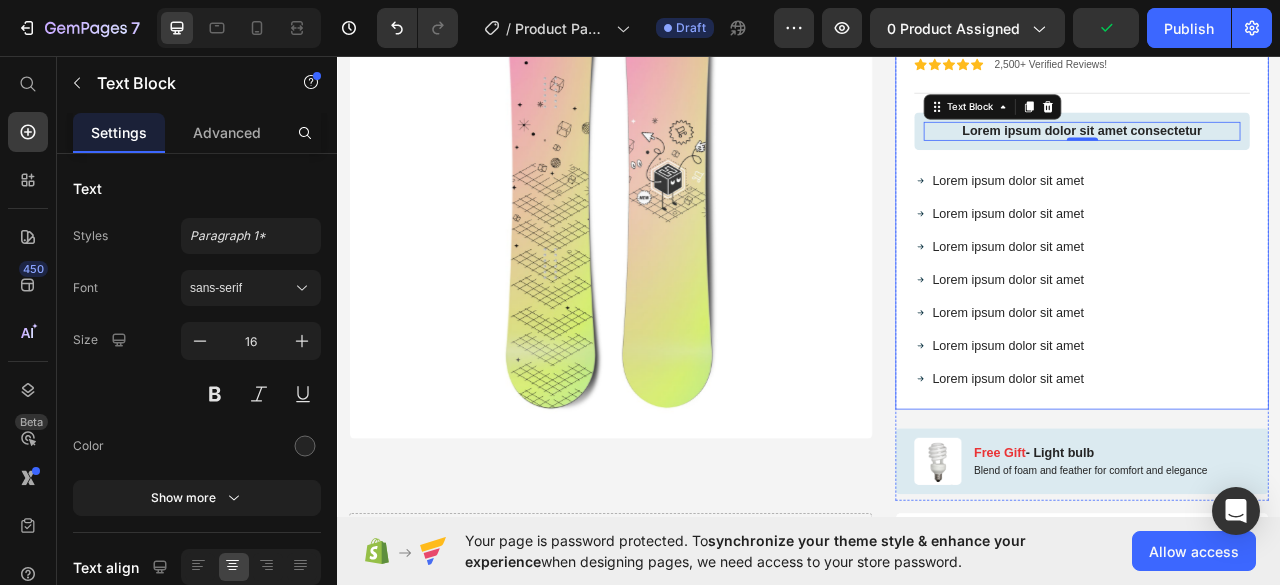 scroll, scrollTop: 500, scrollLeft: 0, axis: vertical 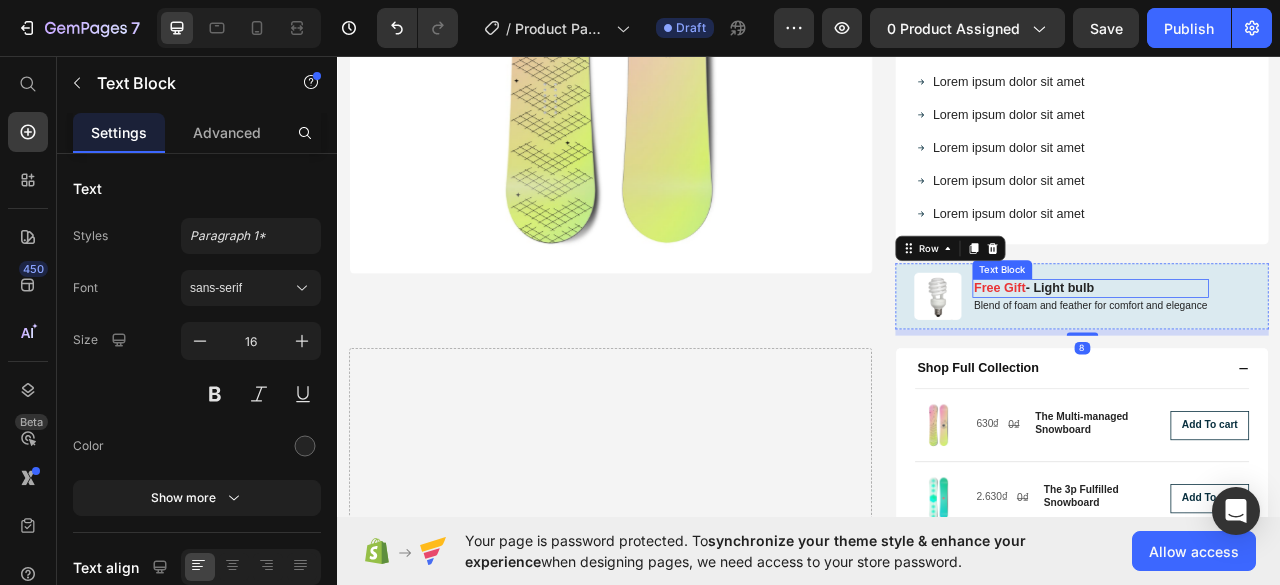 click on "Free Gift  - Light bulb Text Block" at bounding box center [1295, 353] 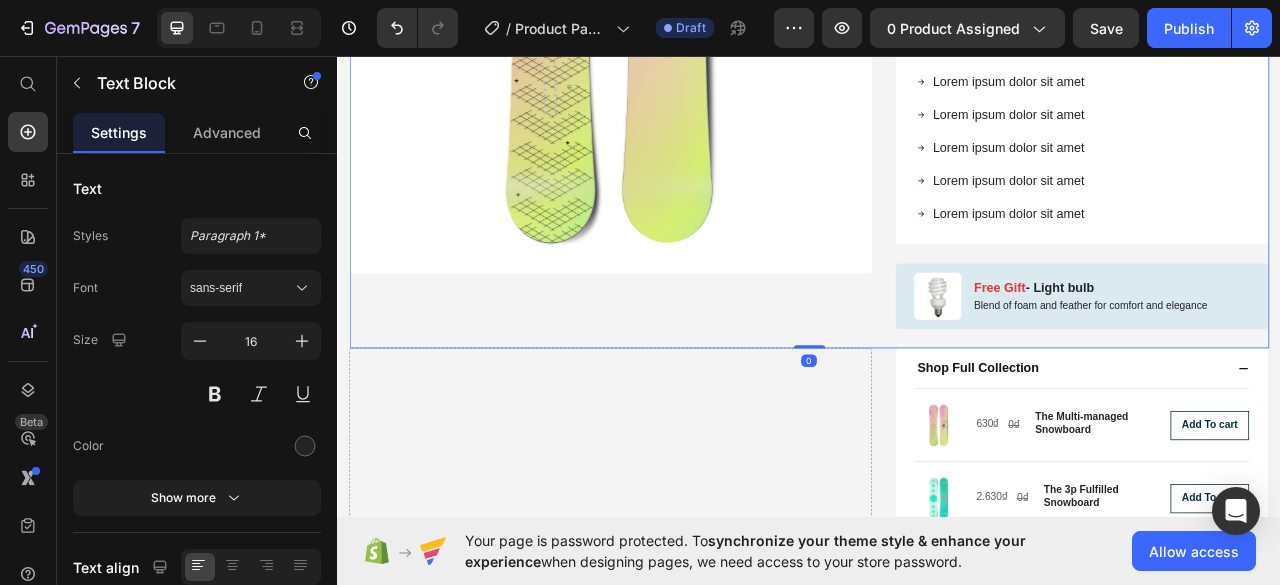 click on "Product Images" at bounding box center (684, 49) 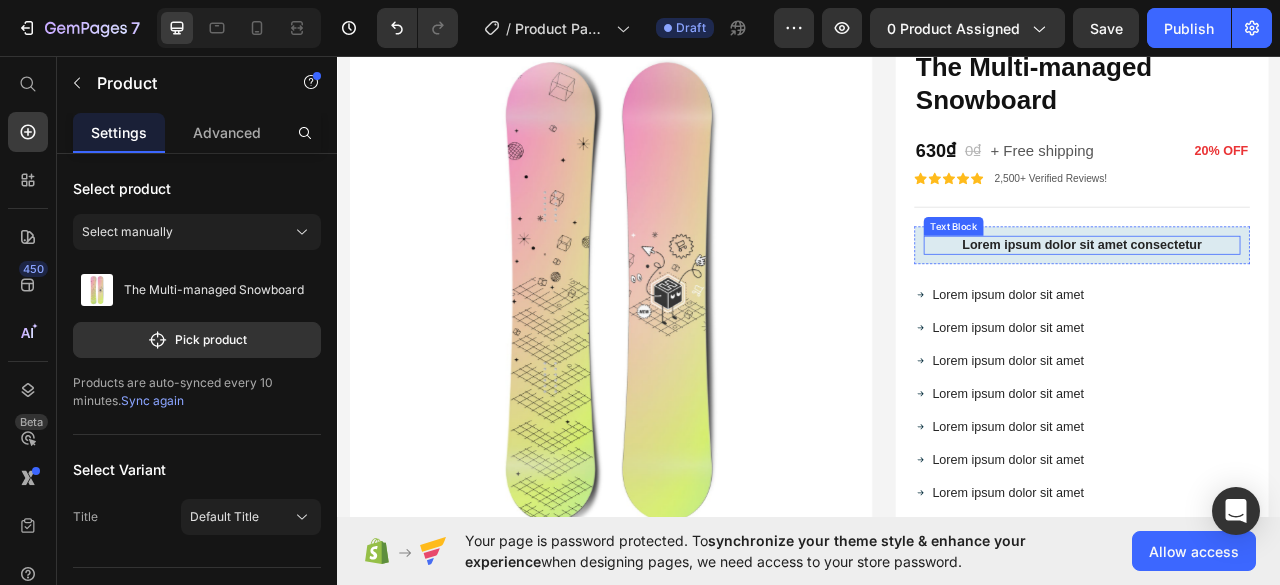 scroll, scrollTop: 100, scrollLeft: 0, axis: vertical 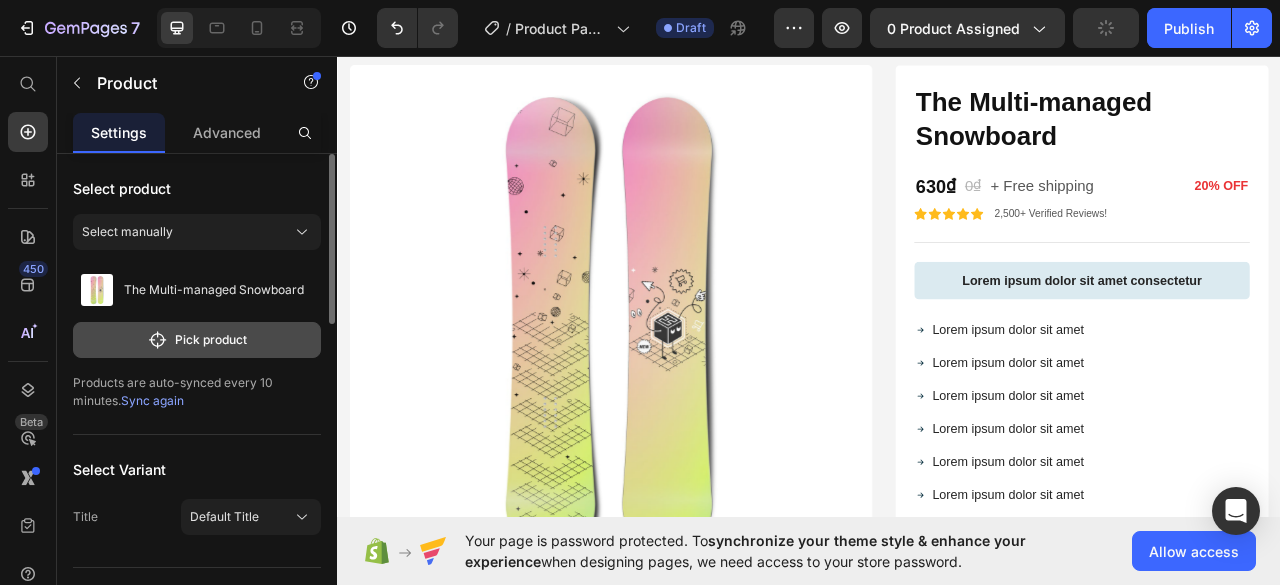 click on "Pick product" 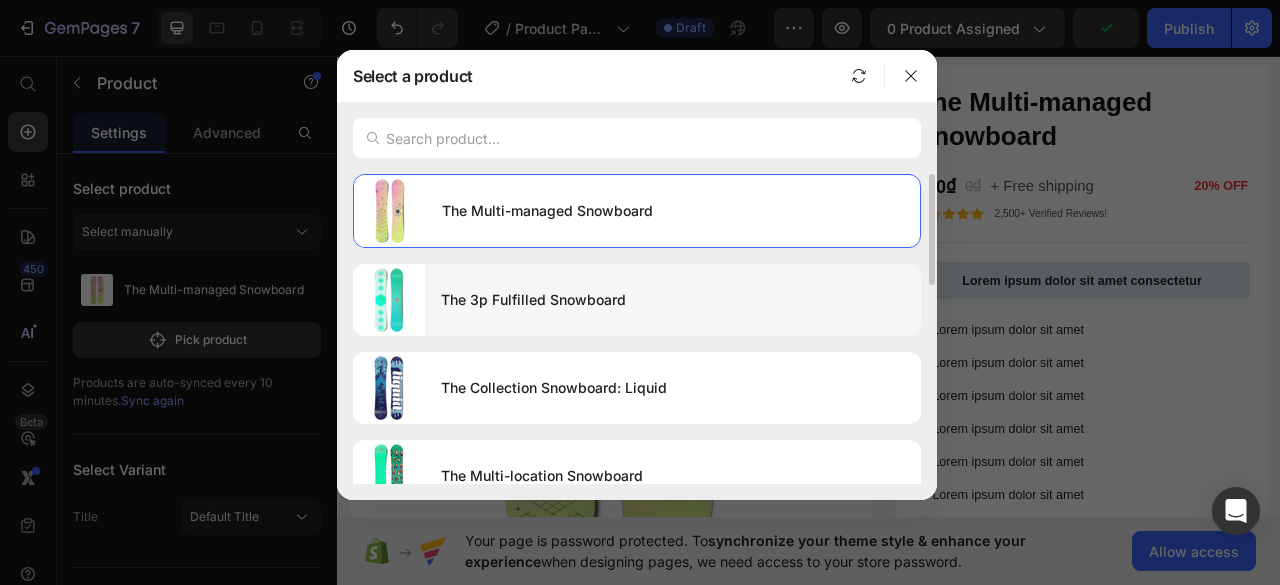 click on "The 3p Fulfilled Snowboard" at bounding box center [673, 300] 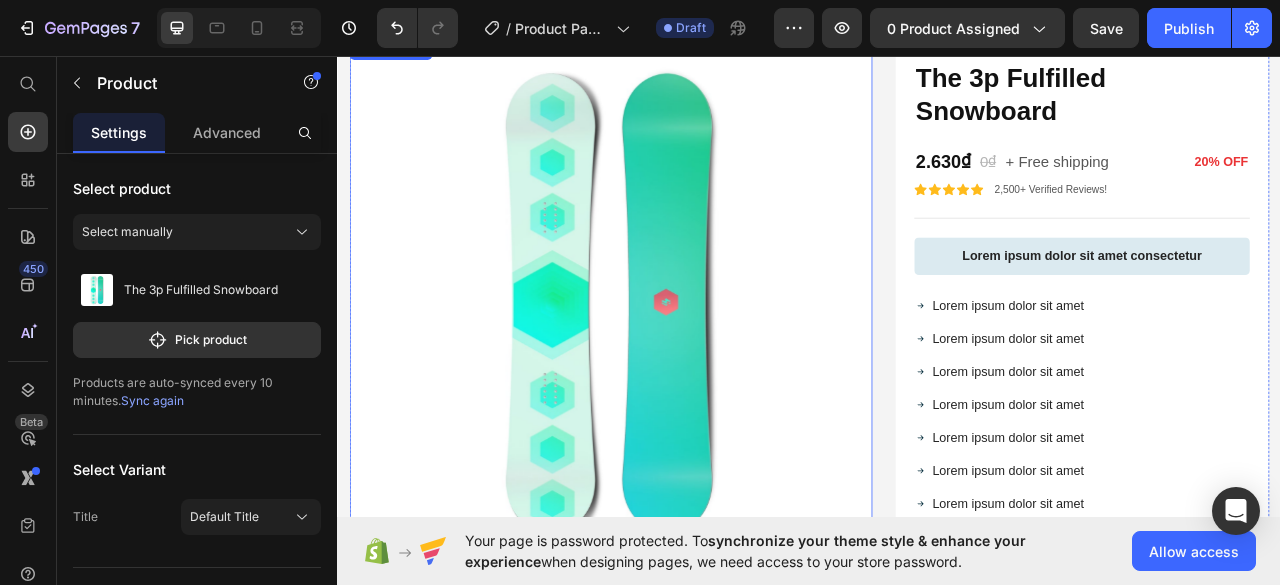 scroll, scrollTop: 100, scrollLeft: 0, axis: vertical 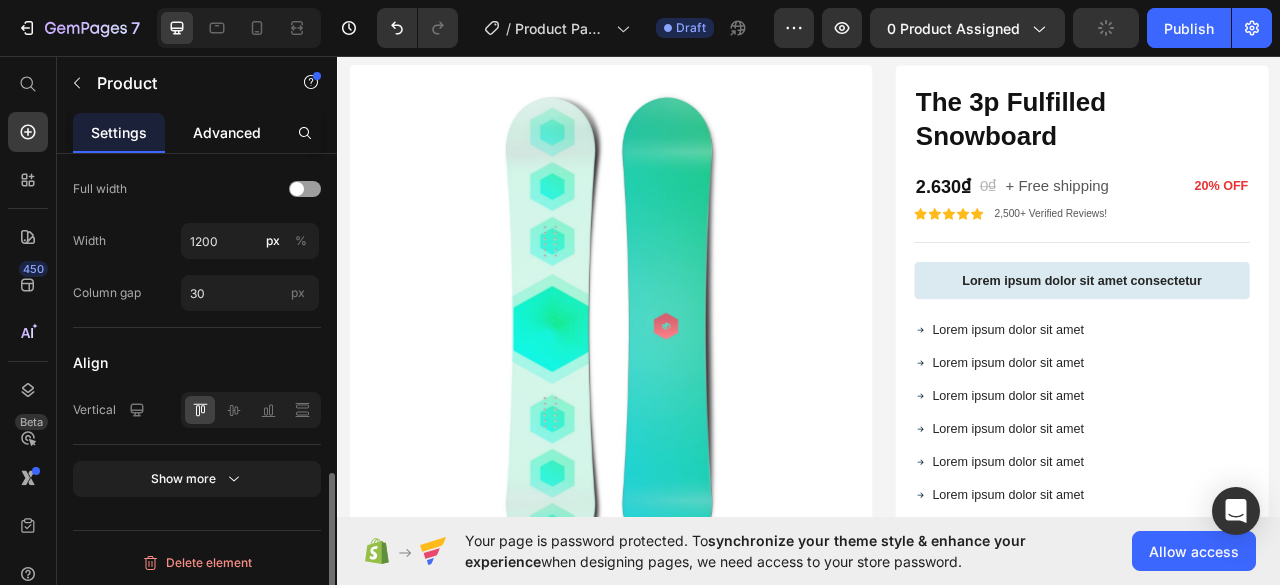 click on "Advanced" at bounding box center (227, 132) 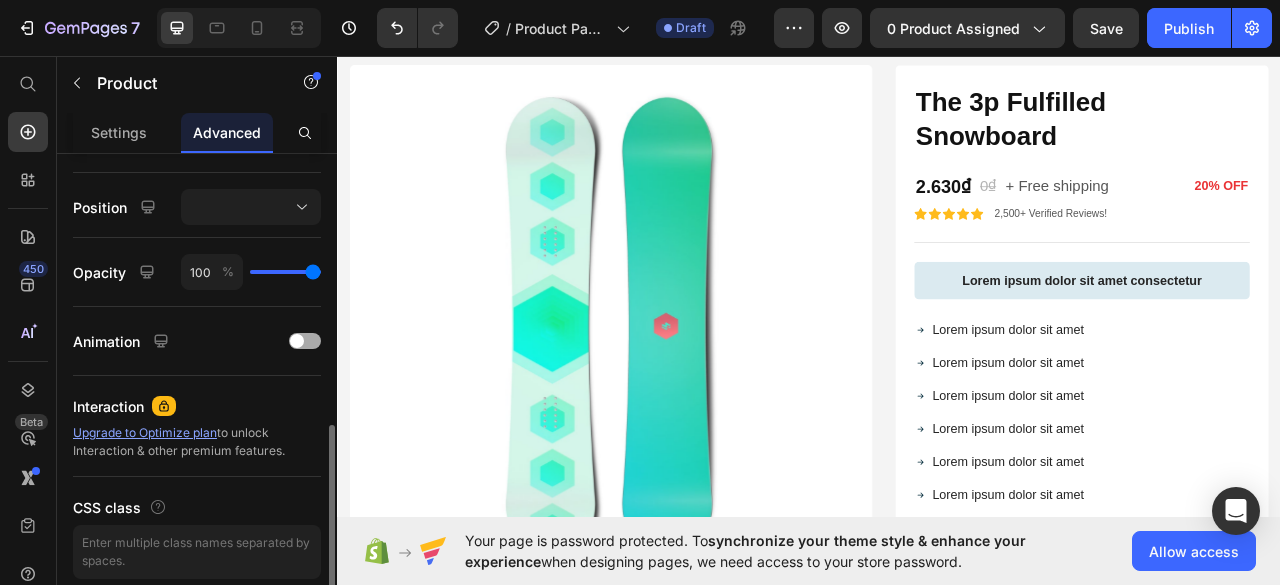 scroll, scrollTop: 777, scrollLeft: 0, axis: vertical 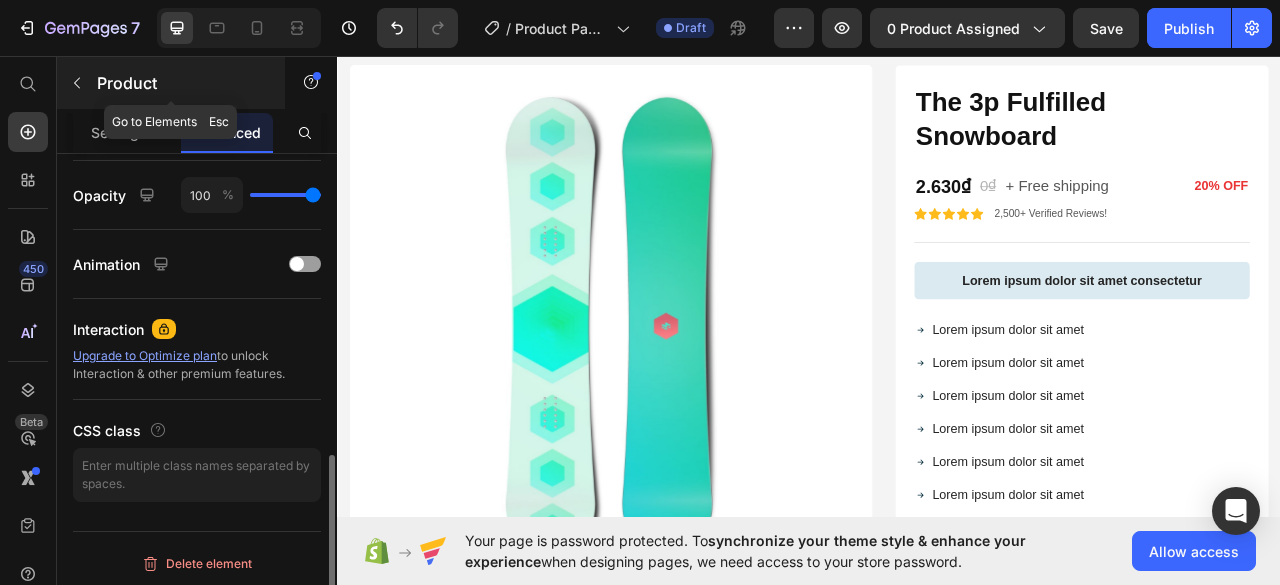 click 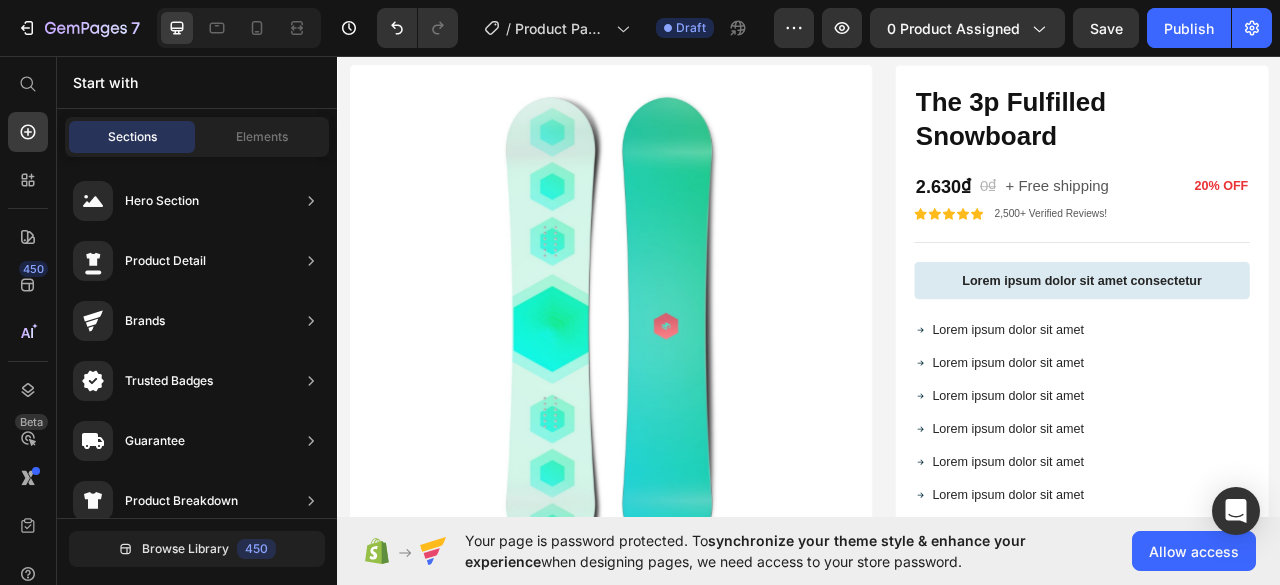 click on "Start with" at bounding box center [197, 82] 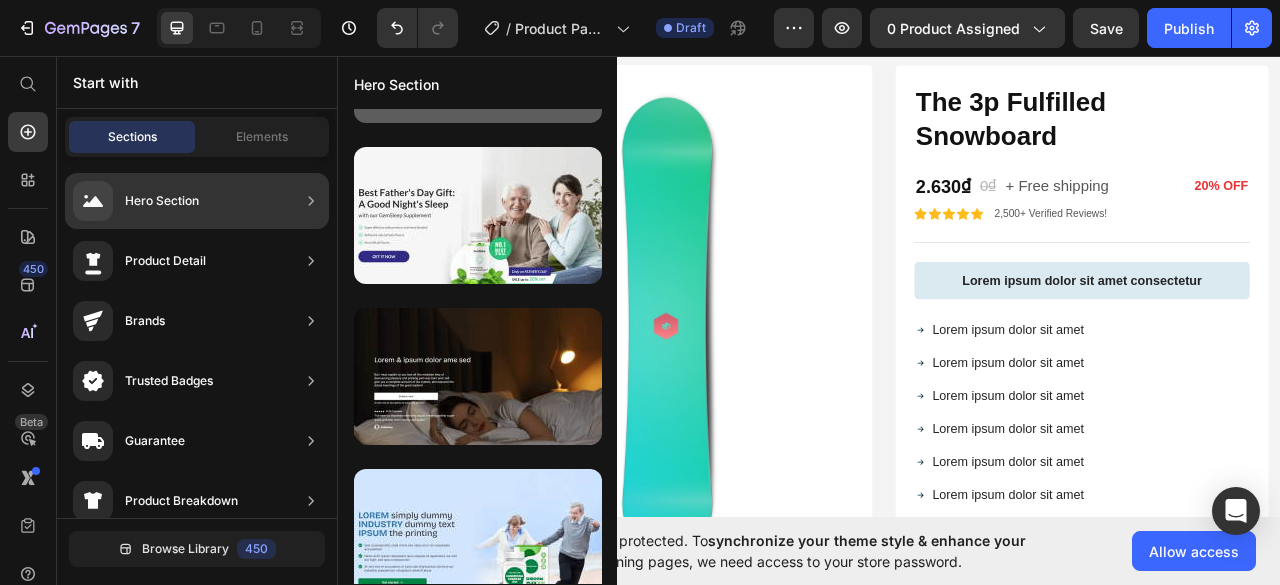 scroll, scrollTop: 4132, scrollLeft: 0, axis: vertical 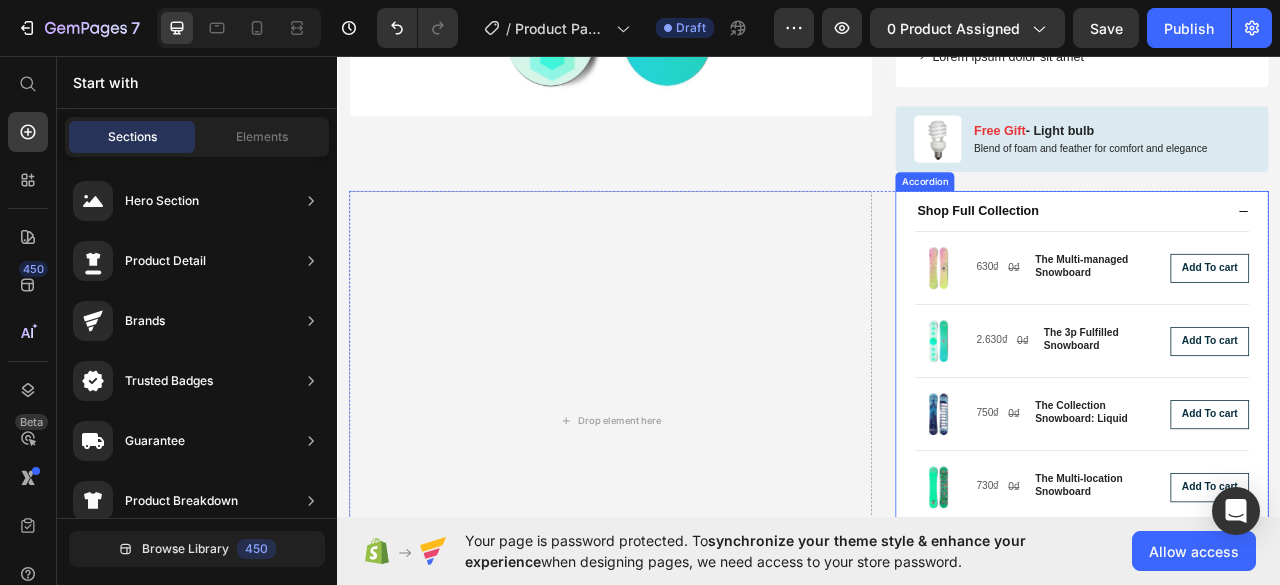 click on "Shop Full Collection" at bounding box center (1152, 254) 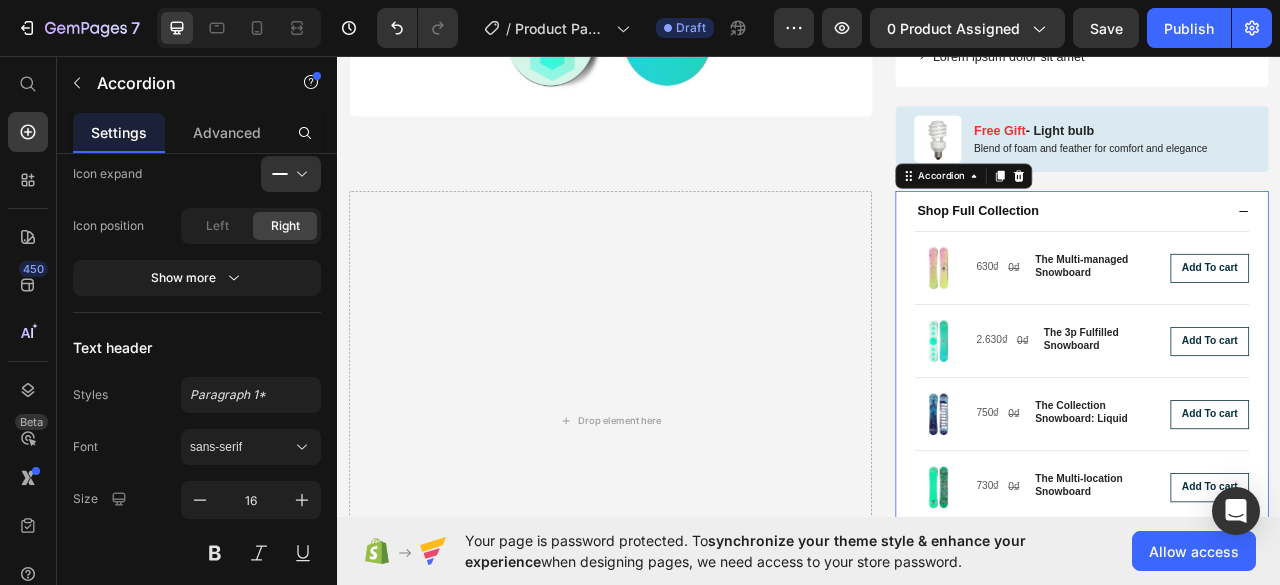 scroll, scrollTop: 0, scrollLeft: 0, axis: both 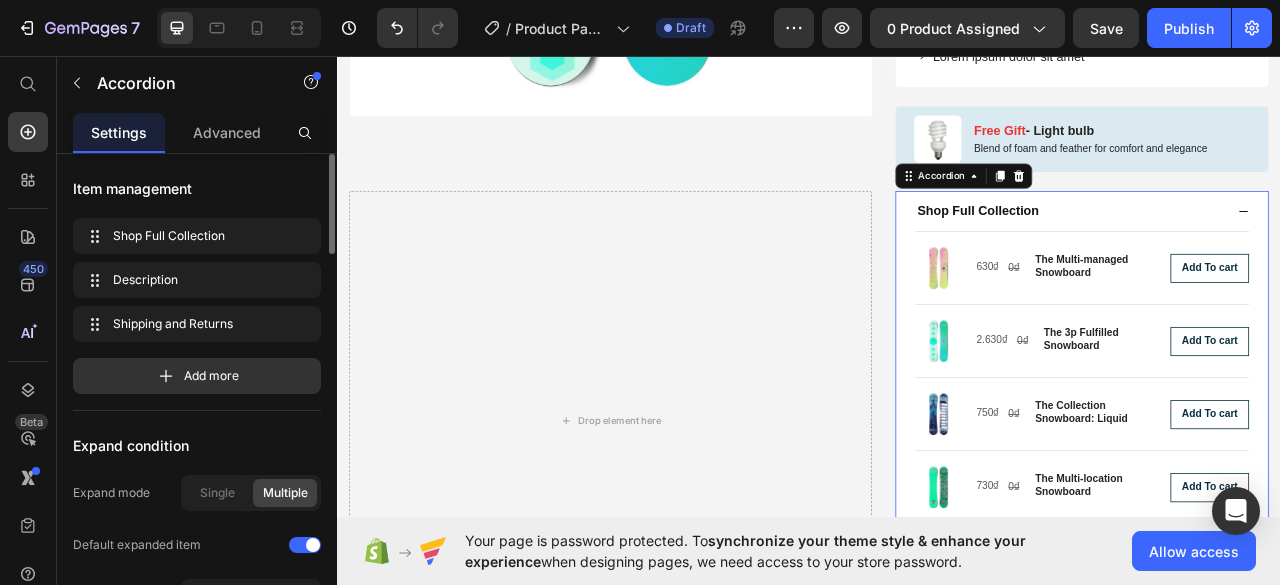 click on "Shop Full Collection" at bounding box center [1269, 254] 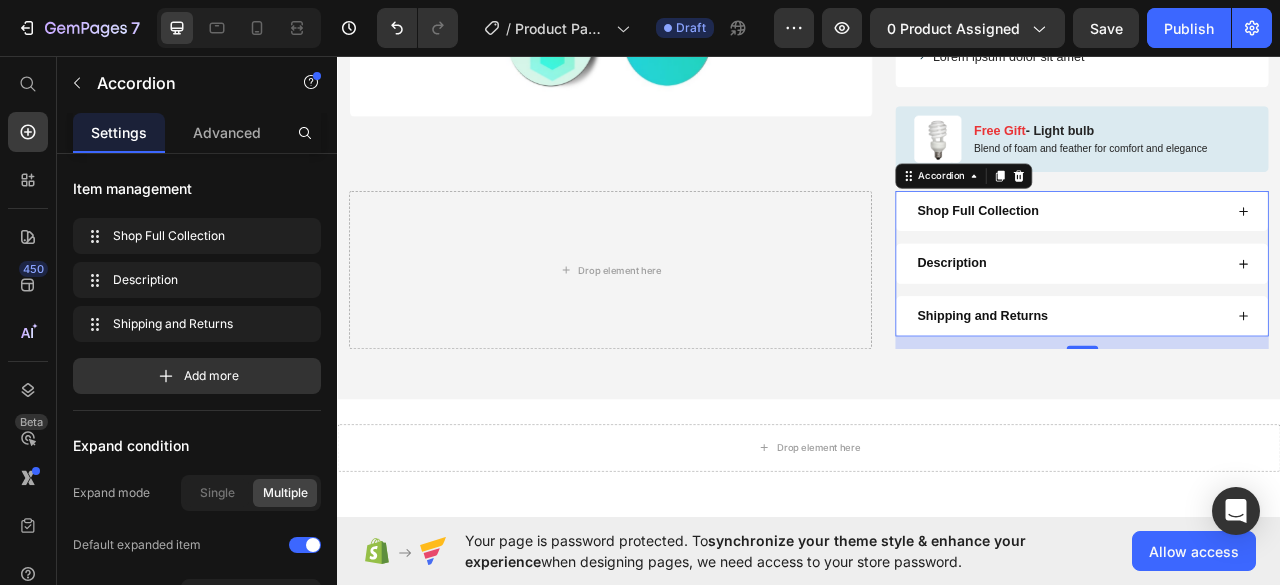 click on "Shop Full Collection" at bounding box center [1269, 254] 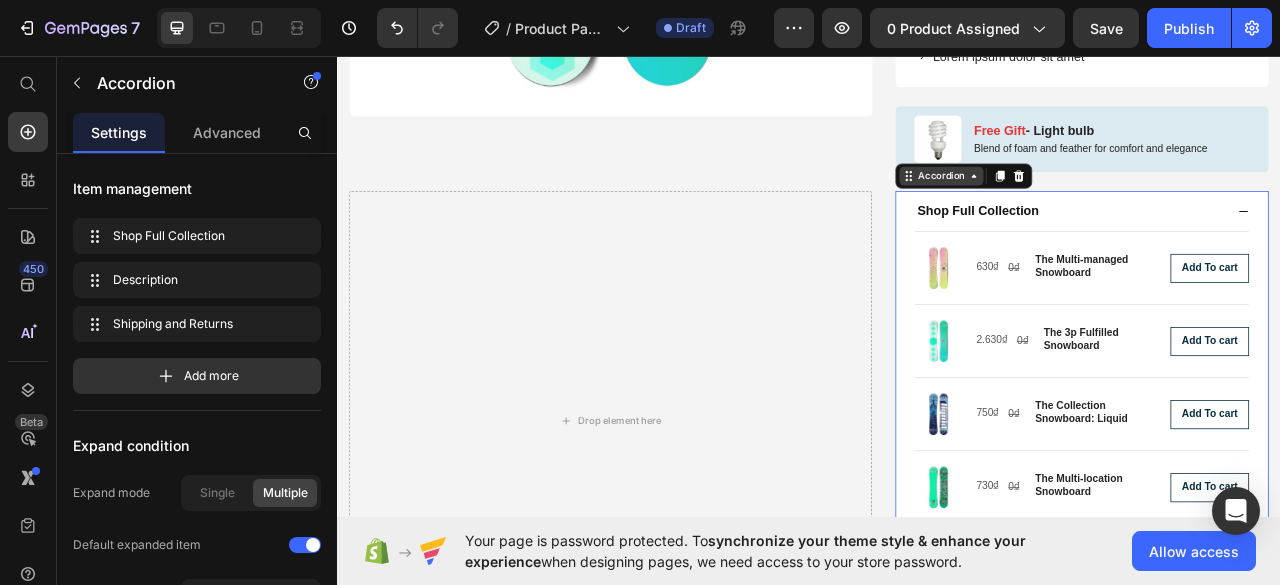 click 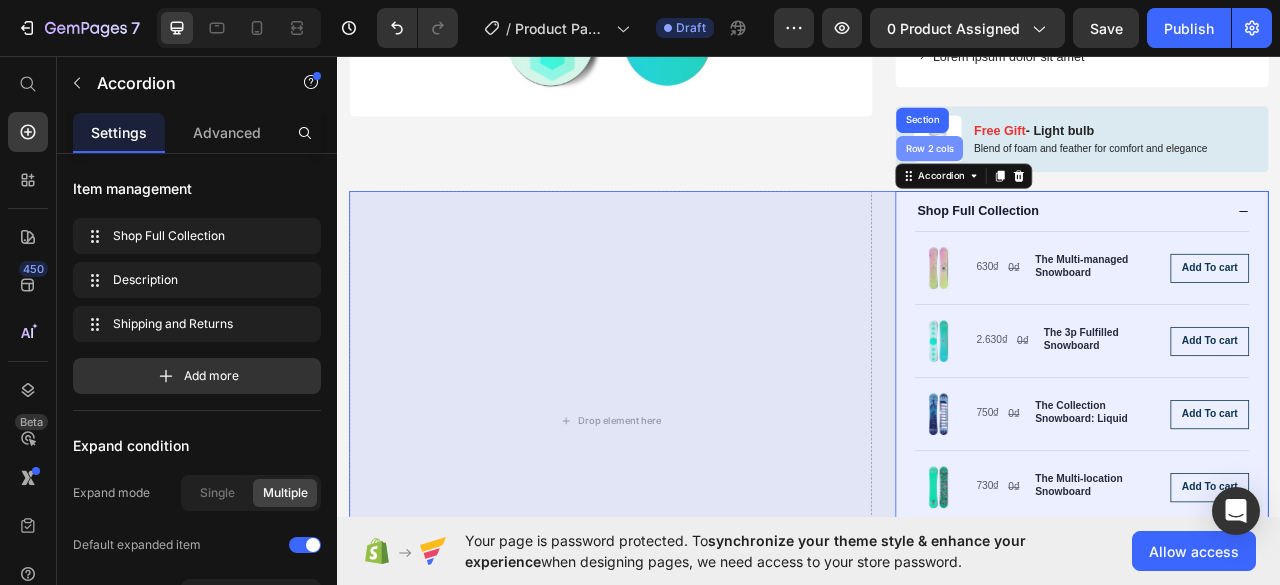 click on "Row 2 cols" at bounding box center [1090, 175] 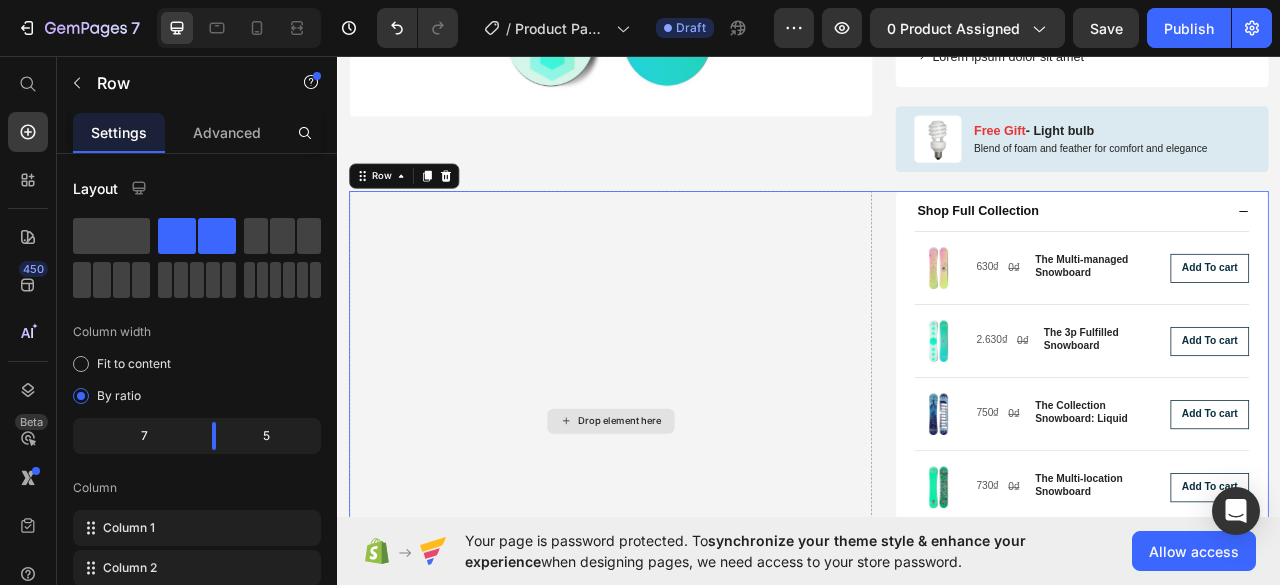 click on "Drop element here" at bounding box center (684, 521) 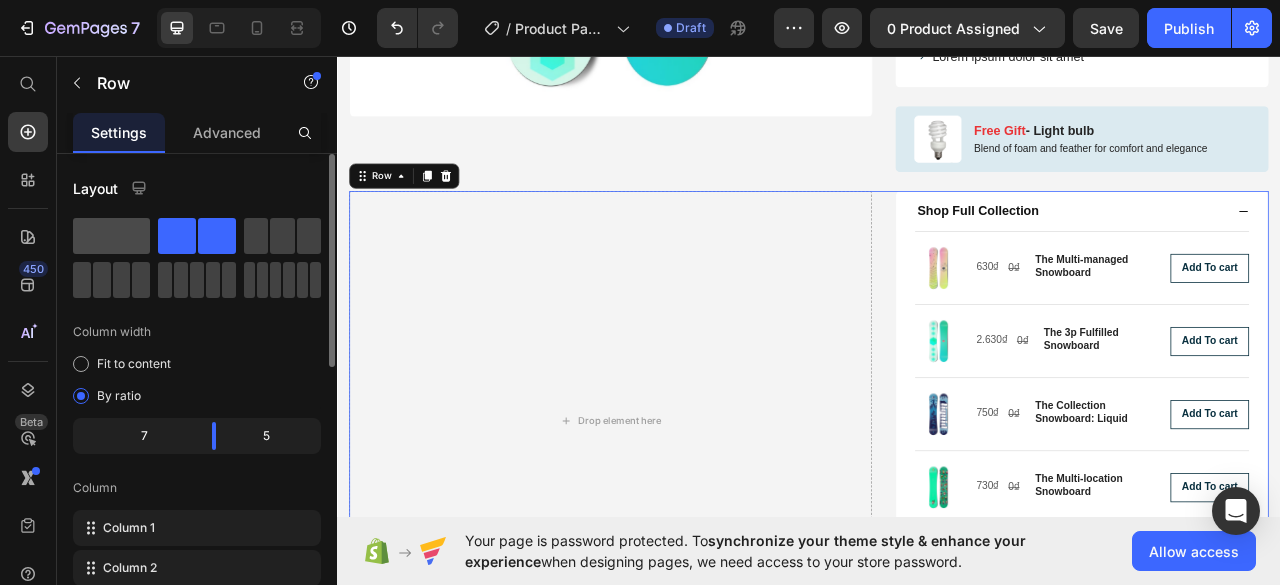 click 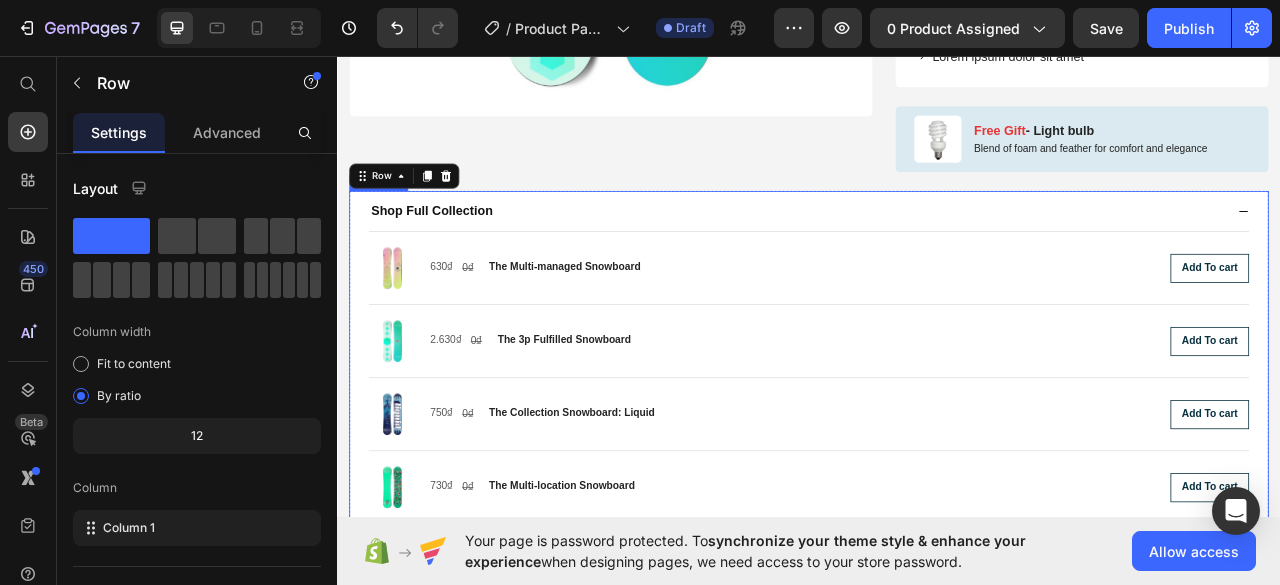 click on "Shop Full Collection" at bounding box center (922, 254) 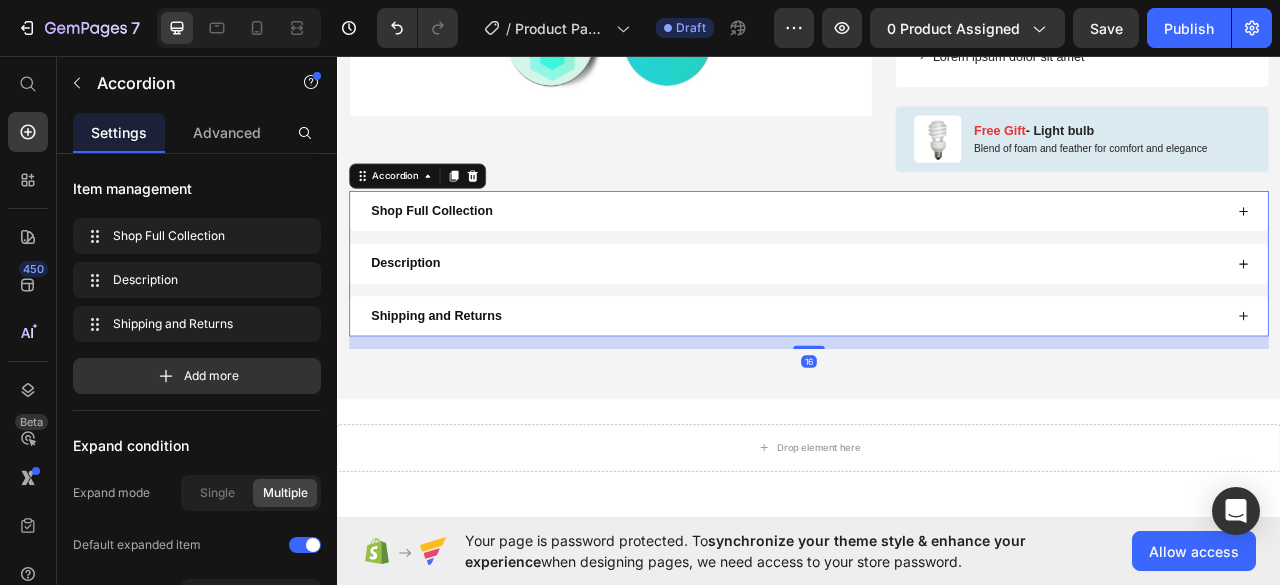 click on "Shop Full Collection" at bounding box center (922, 254) 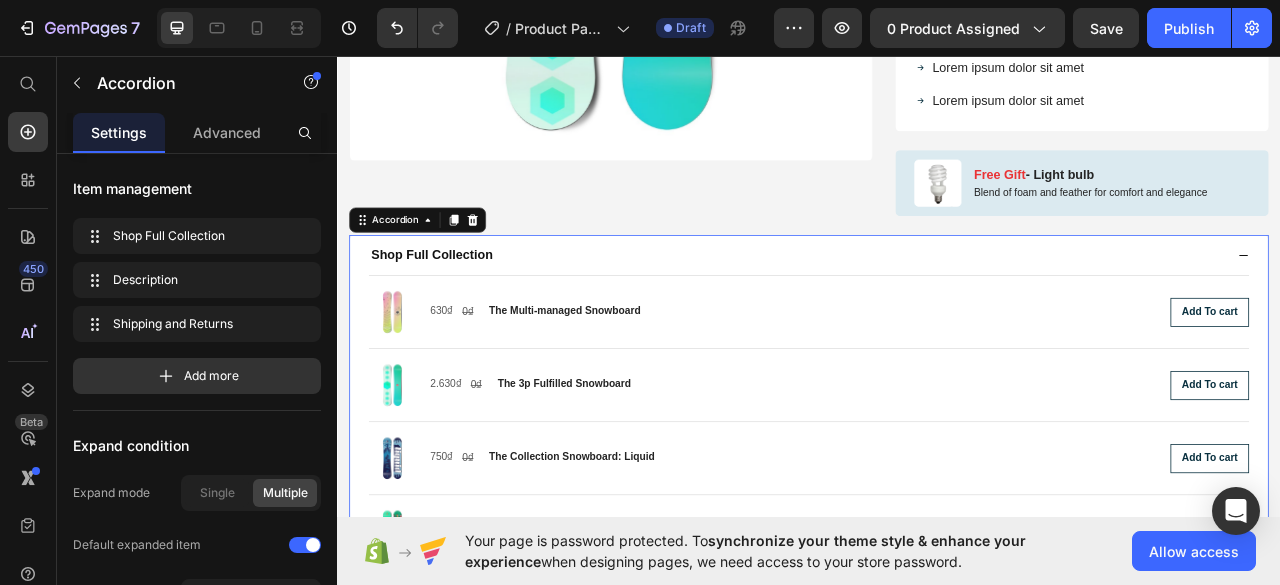 scroll, scrollTop: 600, scrollLeft: 0, axis: vertical 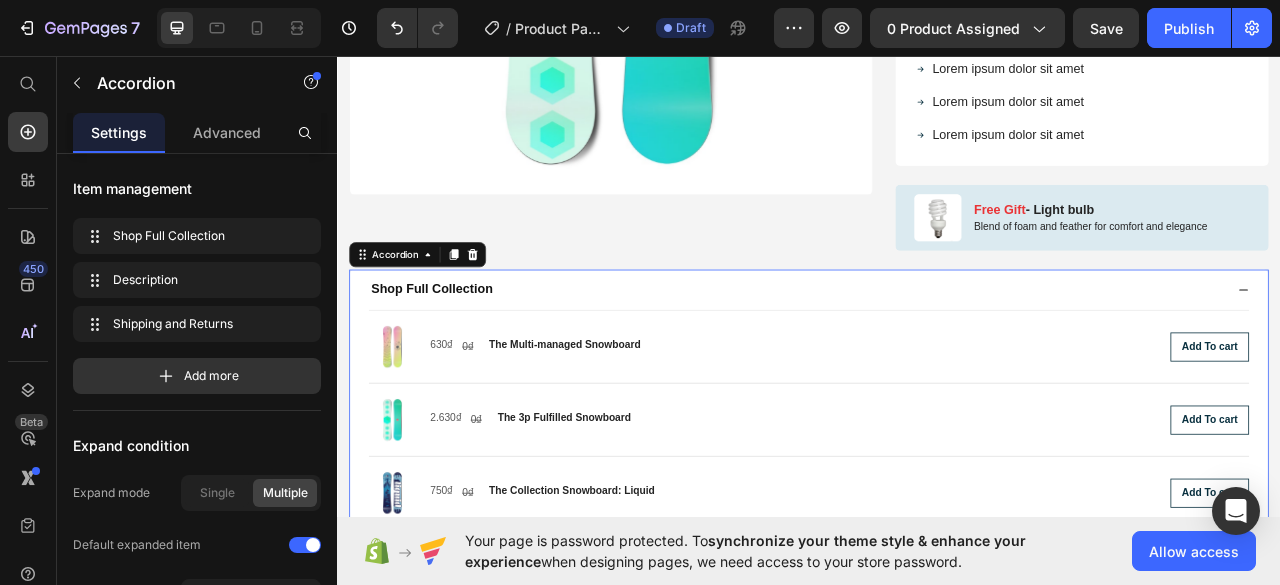click on "Shop Full Collection" at bounding box center [922, 354] 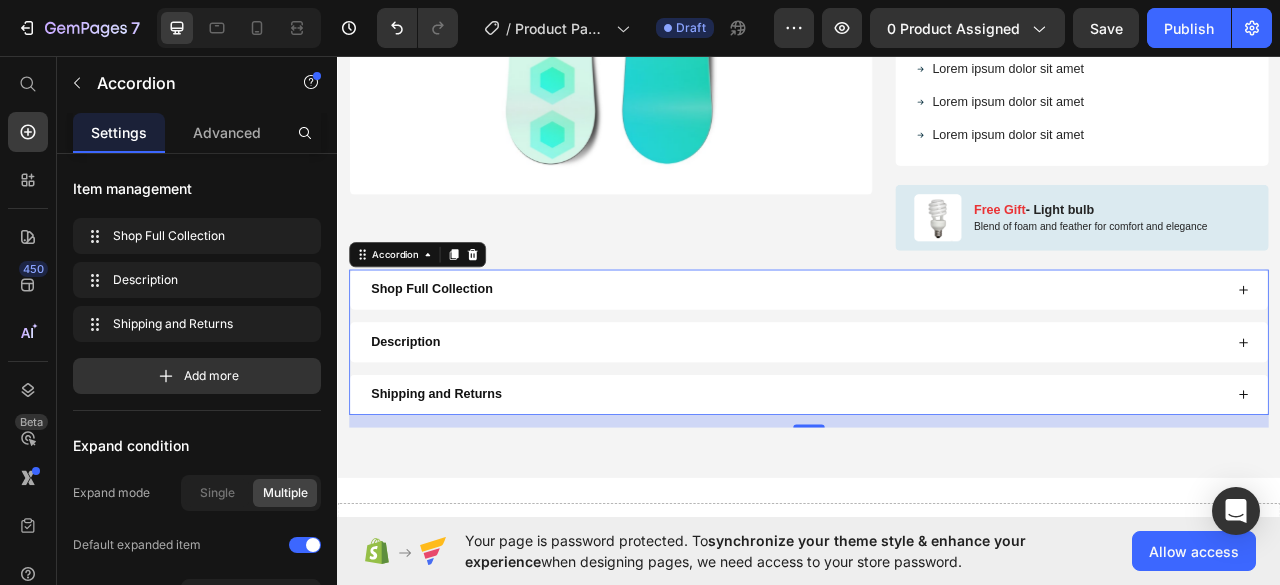click on "Shop Full Collection" at bounding box center (937, 354) 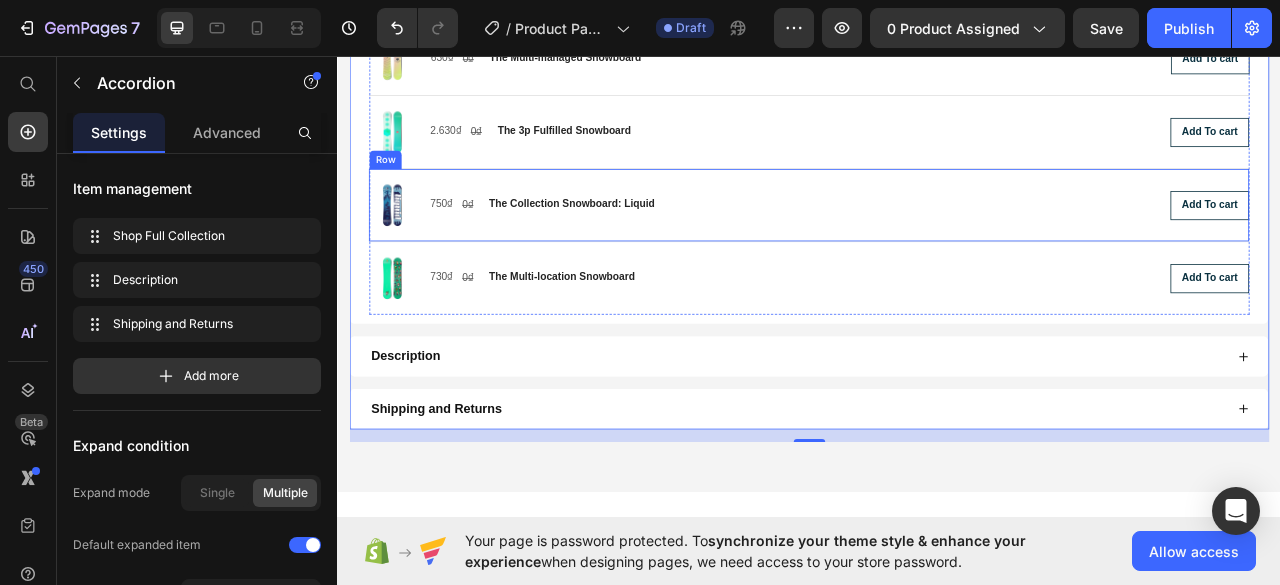 scroll, scrollTop: 1000, scrollLeft: 0, axis: vertical 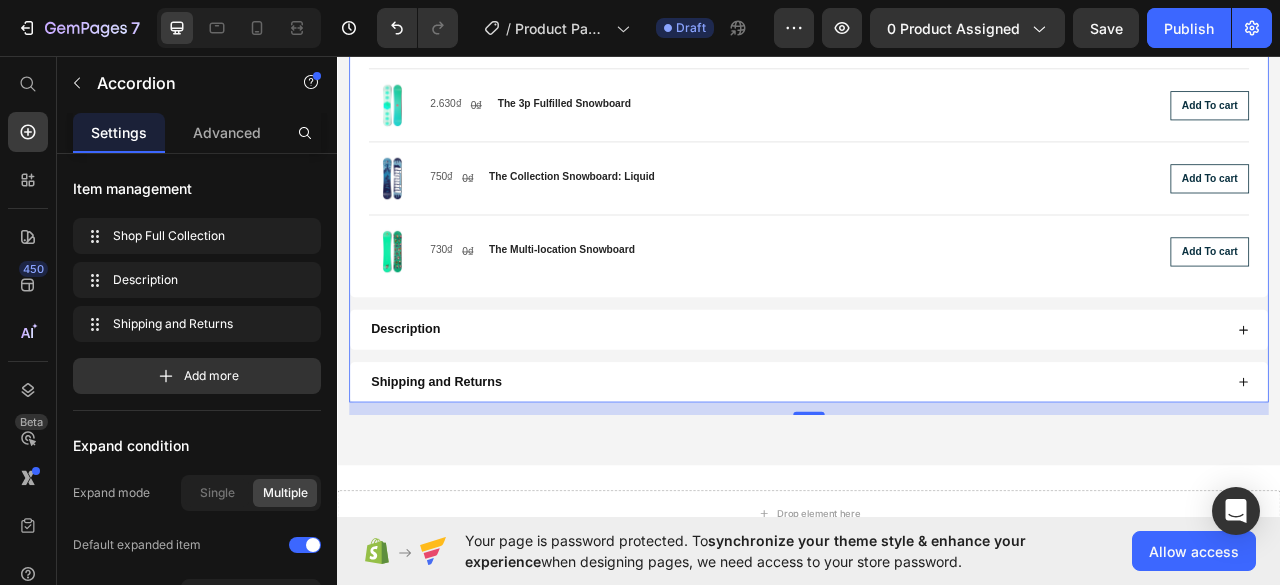click on "Description" at bounding box center (922, 405) 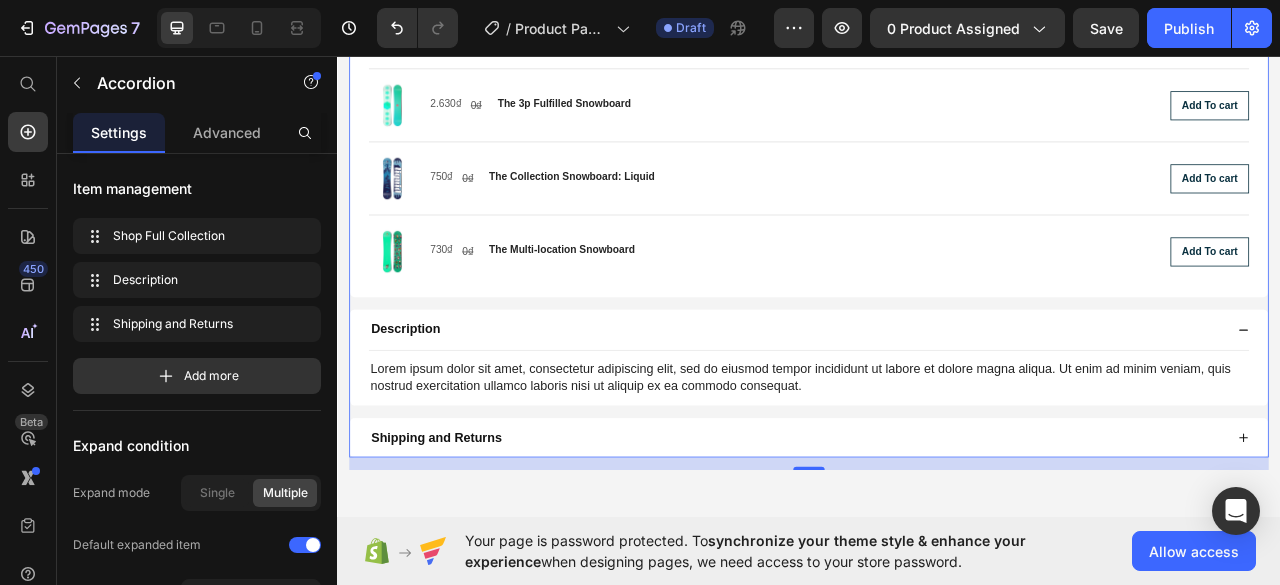 click on "Description" at bounding box center (922, 405) 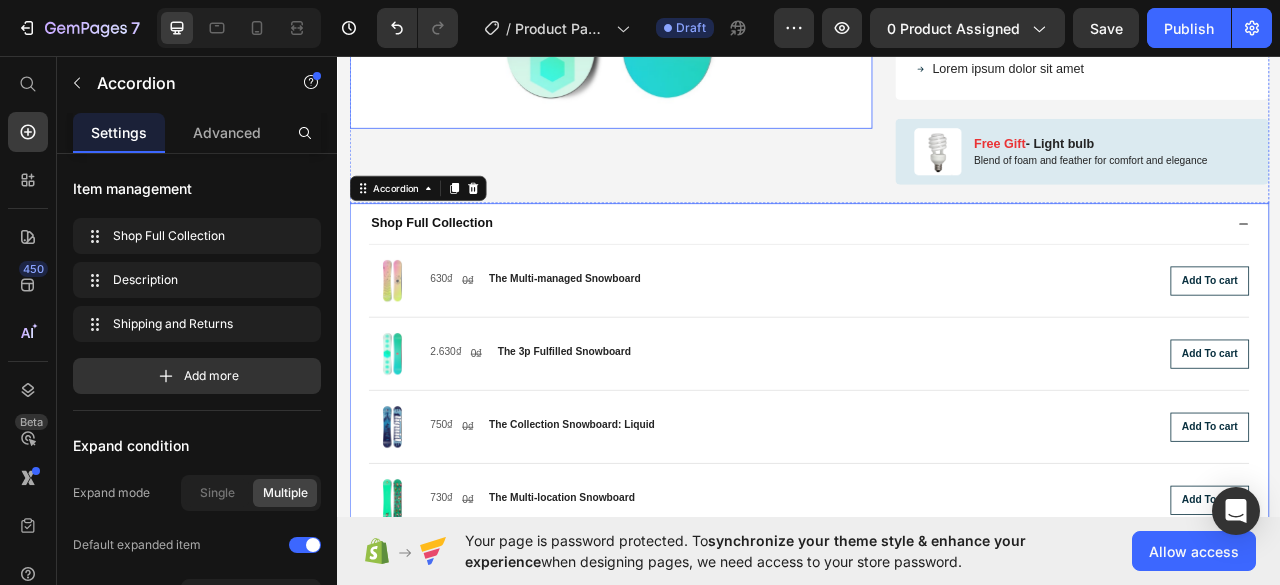 scroll, scrollTop: 400, scrollLeft: 0, axis: vertical 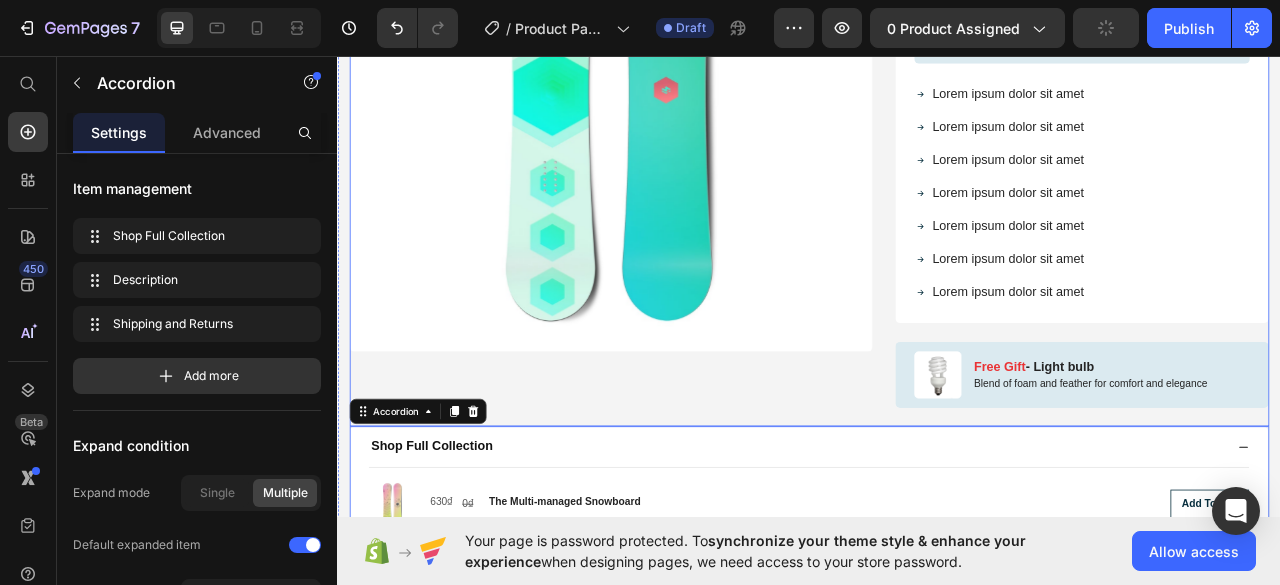click on "Product Images" at bounding box center (684, 149) 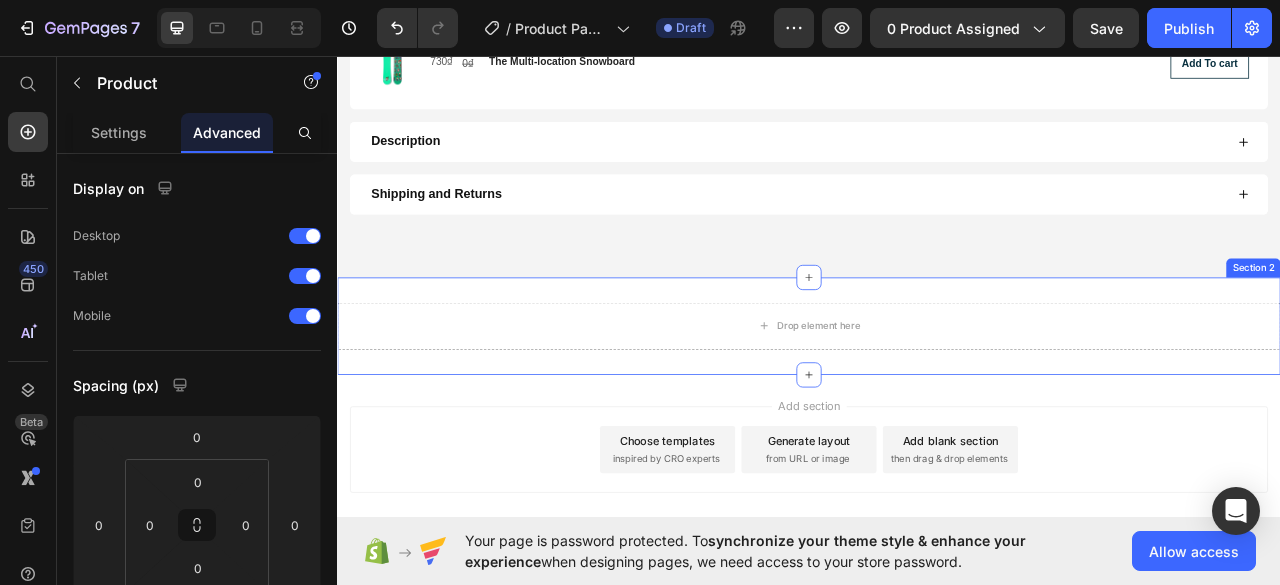 scroll, scrollTop: 1326, scrollLeft: 0, axis: vertical 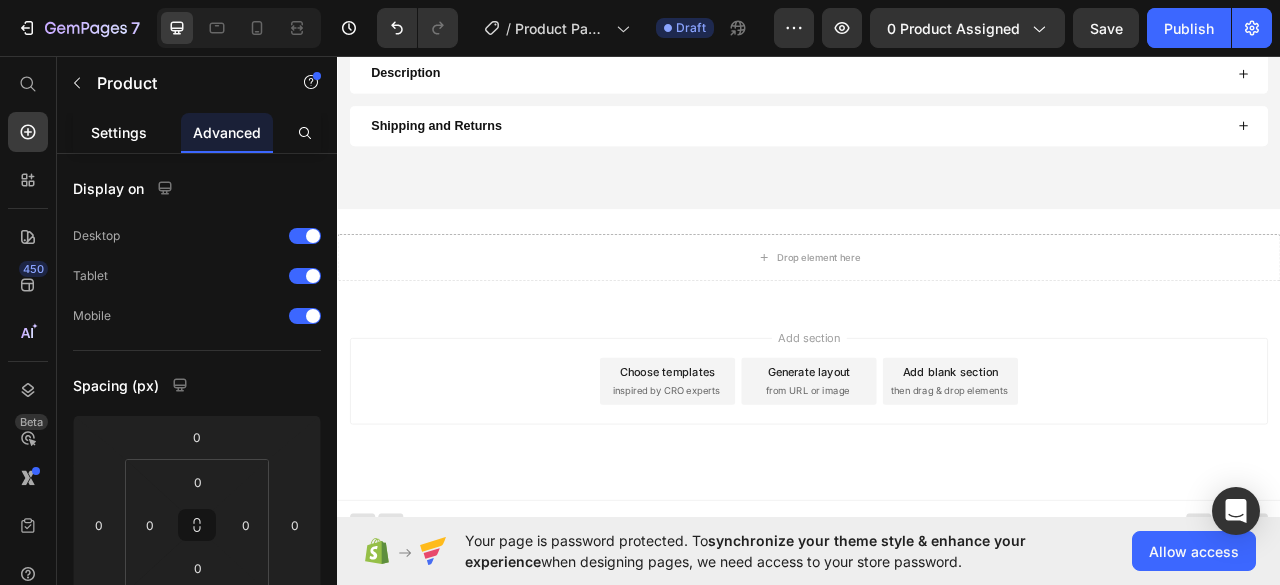 click on "Settings" at bounding box center [119, 132] 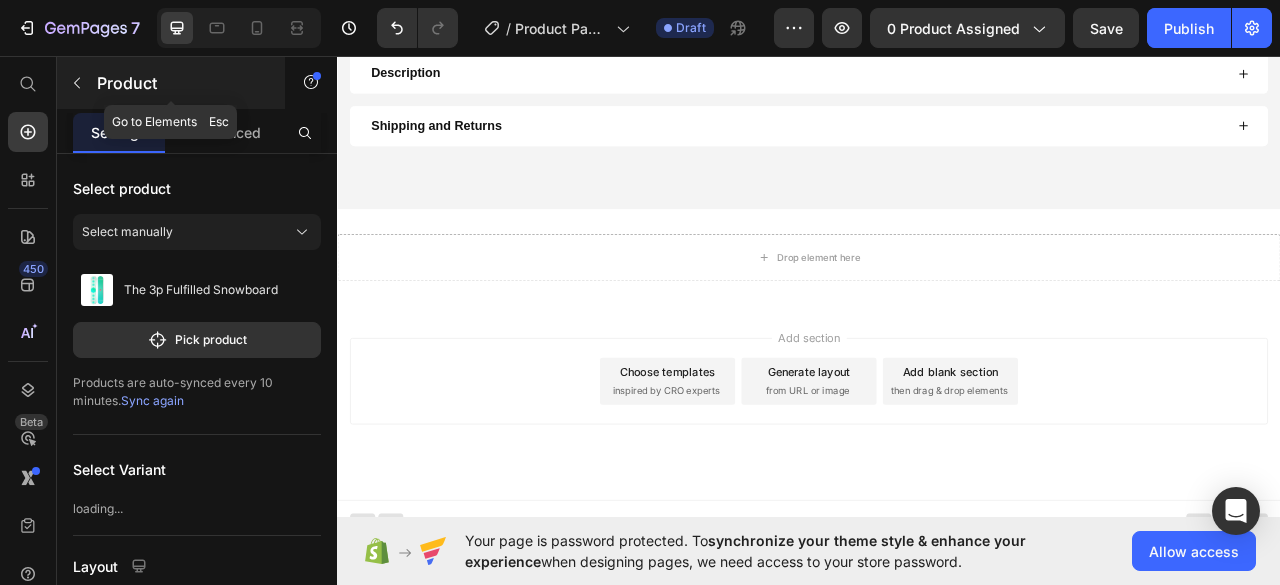 click 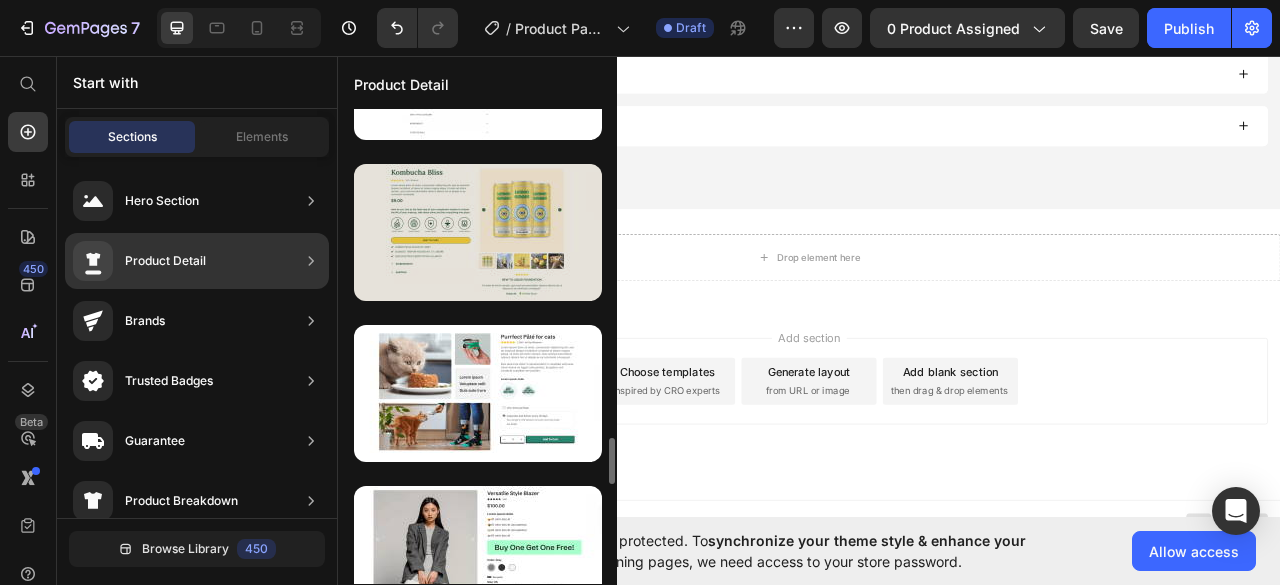 scroll, scrollTop: 3532, scrollLeft: 0, axis: vertical 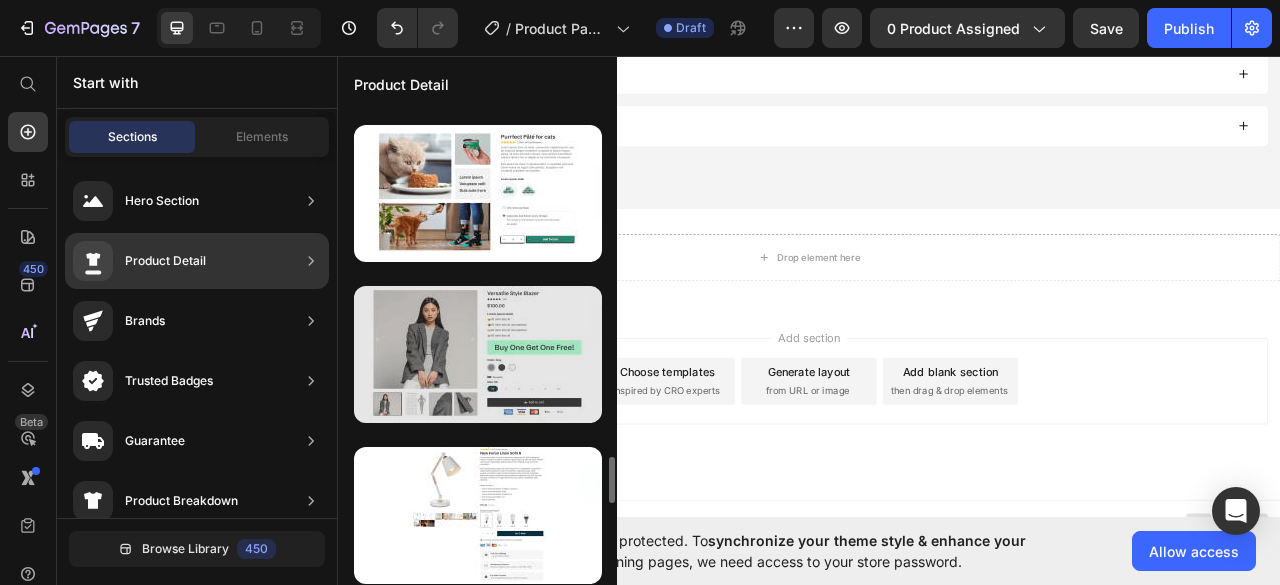 click at bounding box center [478, 354] 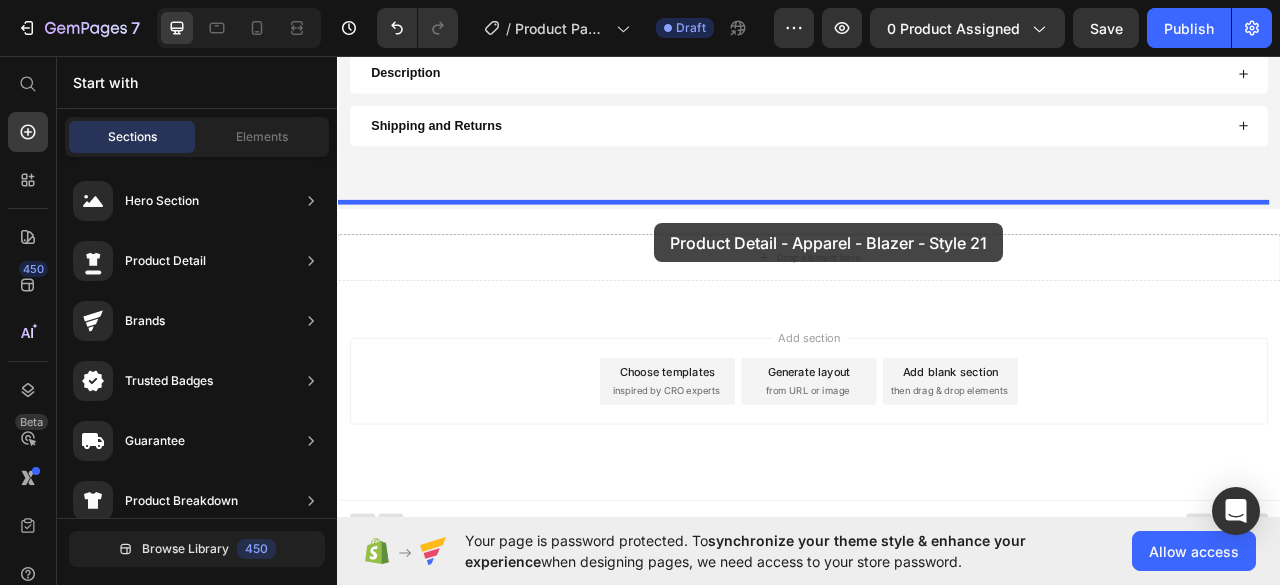 drag, startPoint x: 801, startPoint y: 396, endPoint x: 740, endPoint y: 270, distance: 139.98929 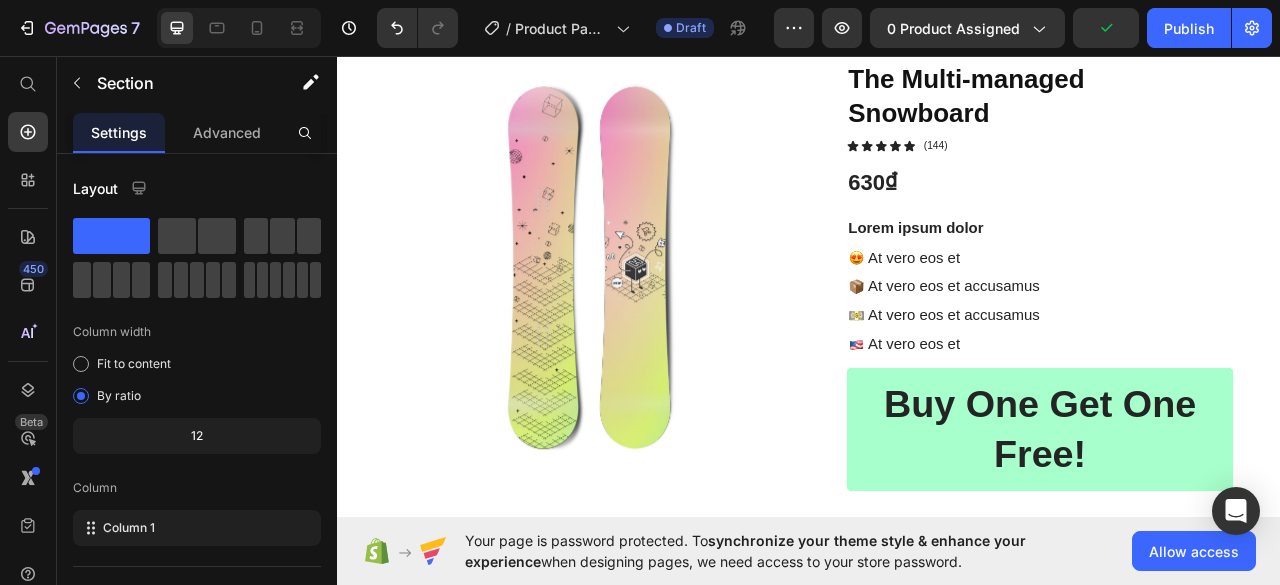 scroll, scrollTop: 1394, scrollLeft: 0, axis: vertical 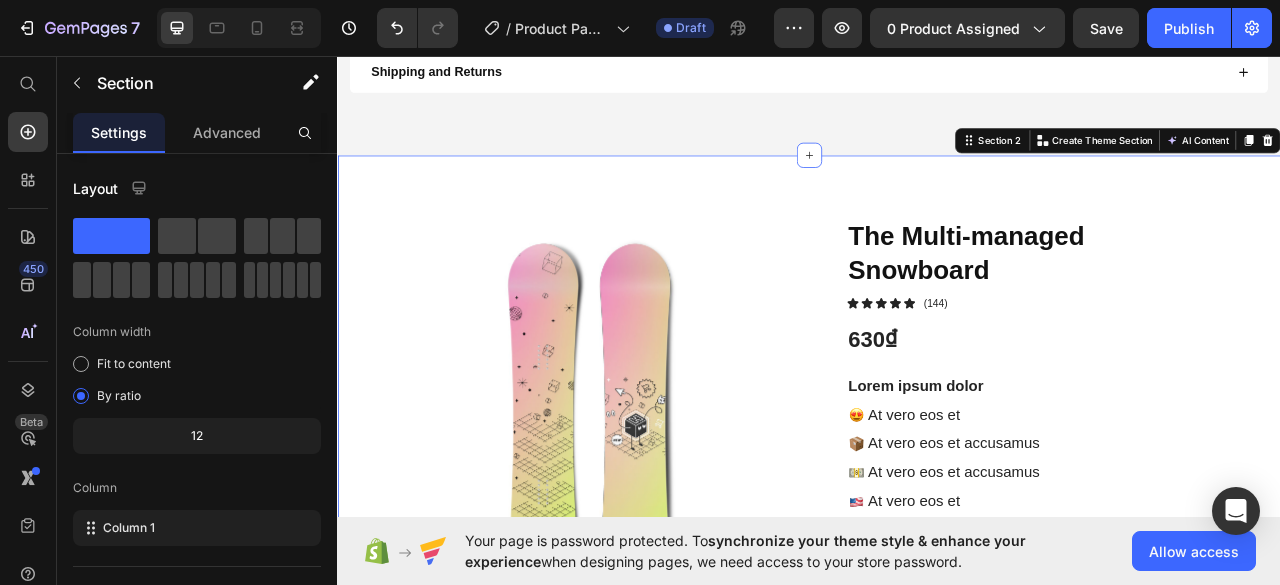 click on "Product Images The Multi-managed Snowboard Product Title Icon Icon Icon Icon Icon Icon List (144) Text Block Row 630₫ Product Price Lorem ipsum dolor Text Block Image At vero eos et Text Block Row Image At vero eos et accusamus  Text Block Row Image At vero eos et accusamus  Text Block Row Image At vero eos et  Text Block Row Row Buy One Get One Free! Text Block This product has only default variant Product Variants & Swatches This product has only default variant Product Variants & Swatches
Icon Size guide Text Block Row This product has only default variant Product Variants & Swatches
Add to cart Add to Cart Image Image Image Image Image Row Row Product Section 2   You can create reusable sections Create Theme Section AI Content Write with GemAI What would you like to describe here? Tone and Voice Persuasive Product The Multi-managed Snowboard Show more Generate" at bounding box center (937, 671) 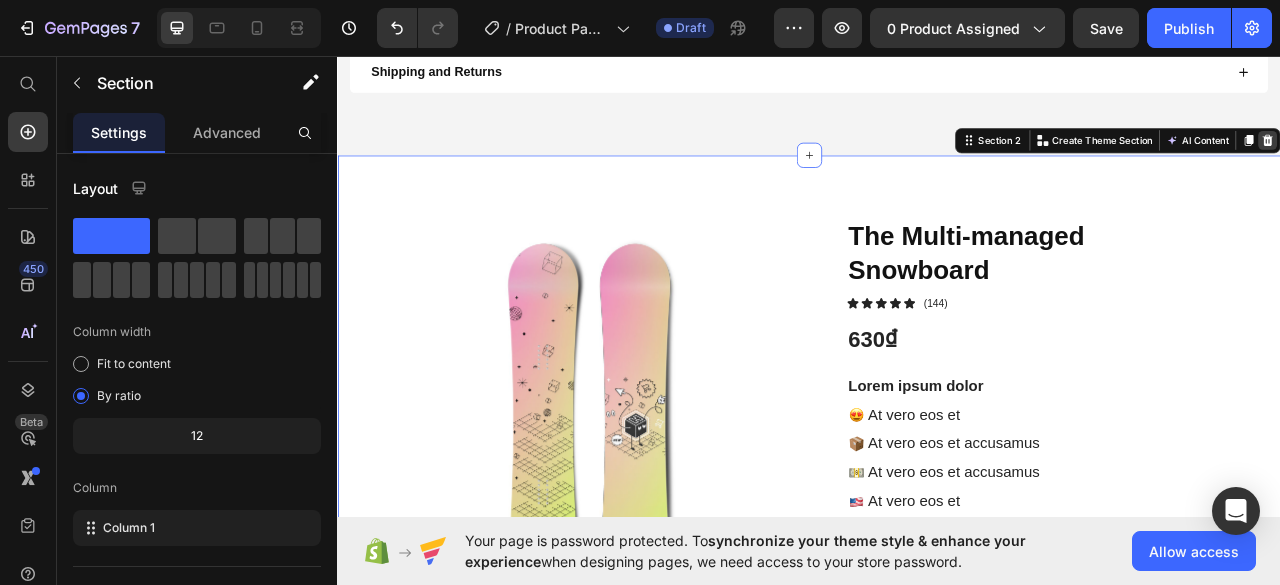 click 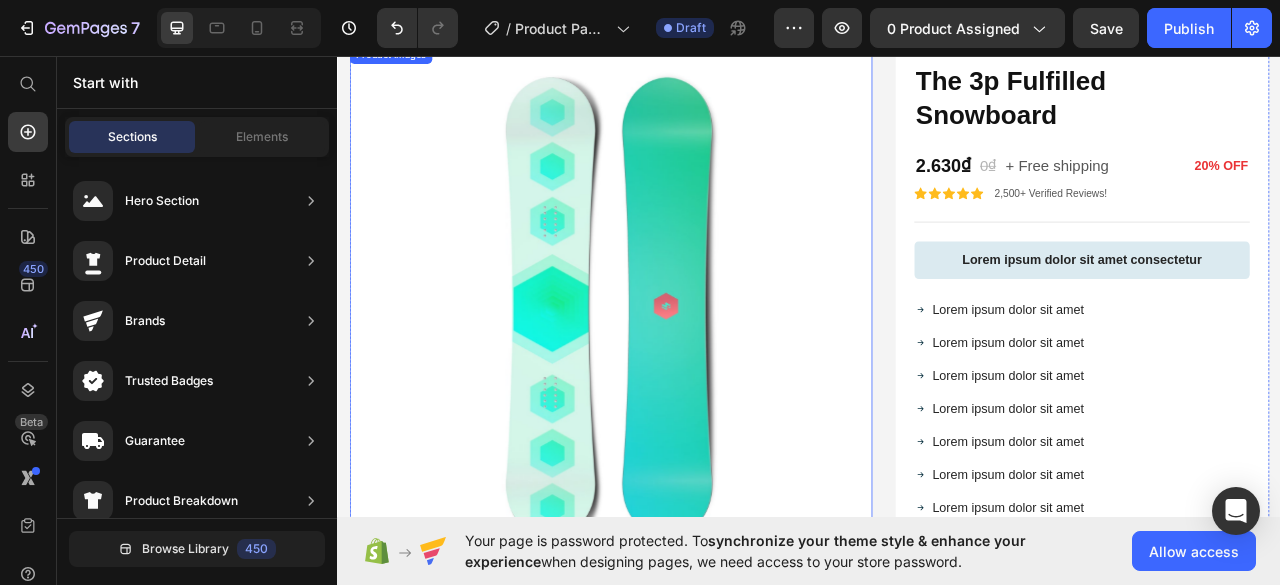 scroll, scrollTop: 526, scrollLeft: 0, axis: vertical 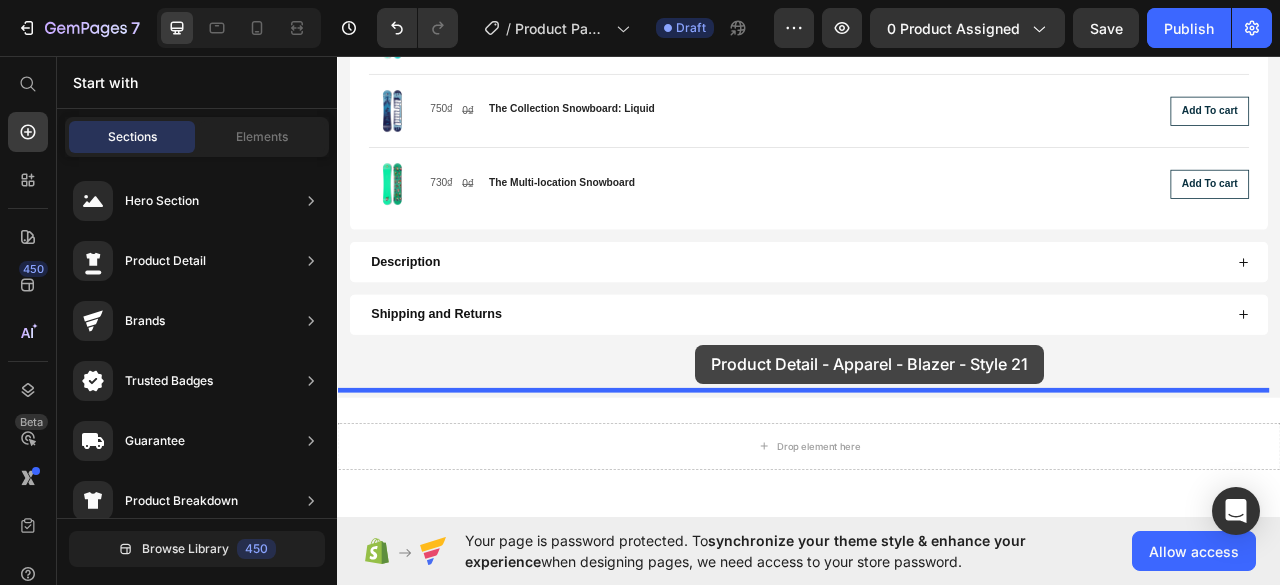 drag, startPoint x: 767, startPoint y: 261, endPoint x: 792, endPoint y: 425, distance: 165.89455 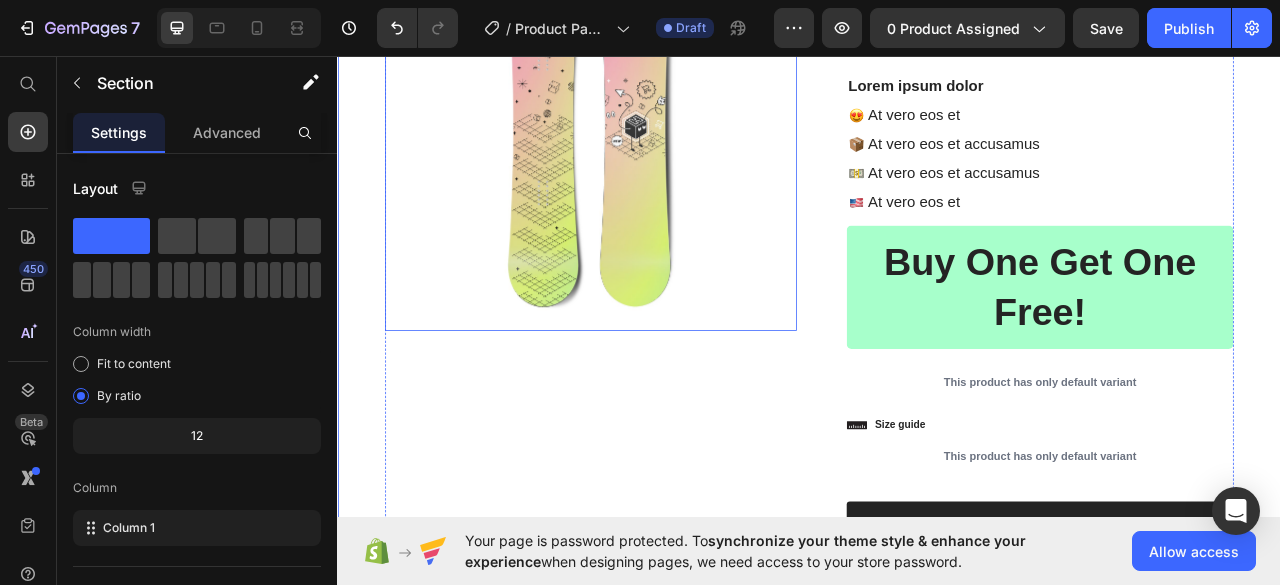 scroll, scrollTop: 2275, scrollLeft: 0, axis: vertical 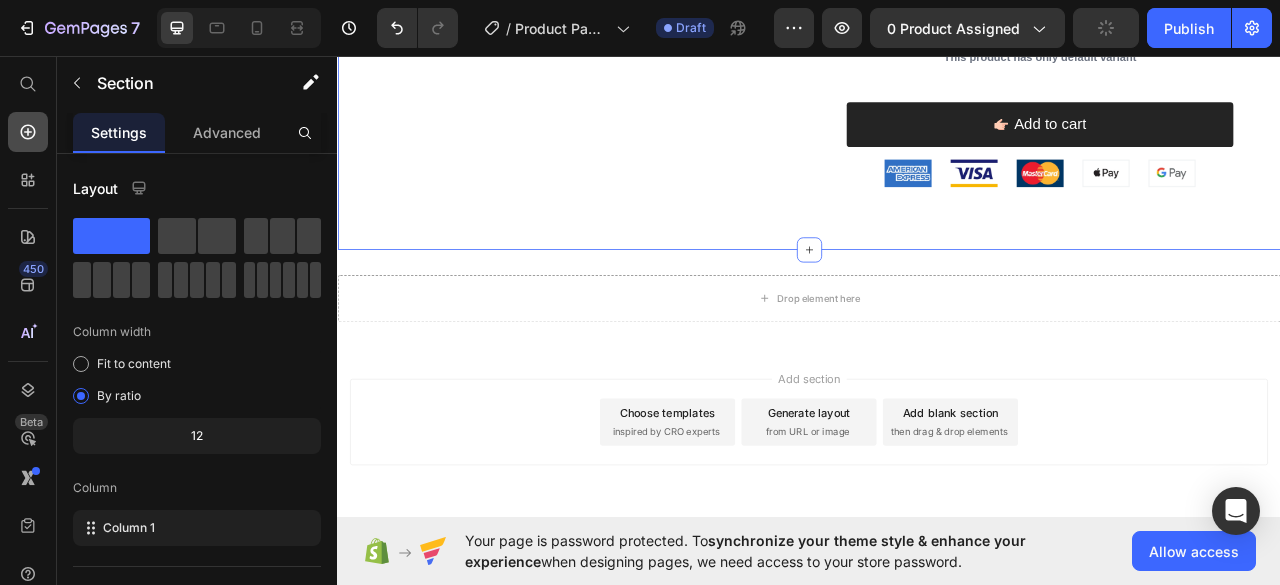 click 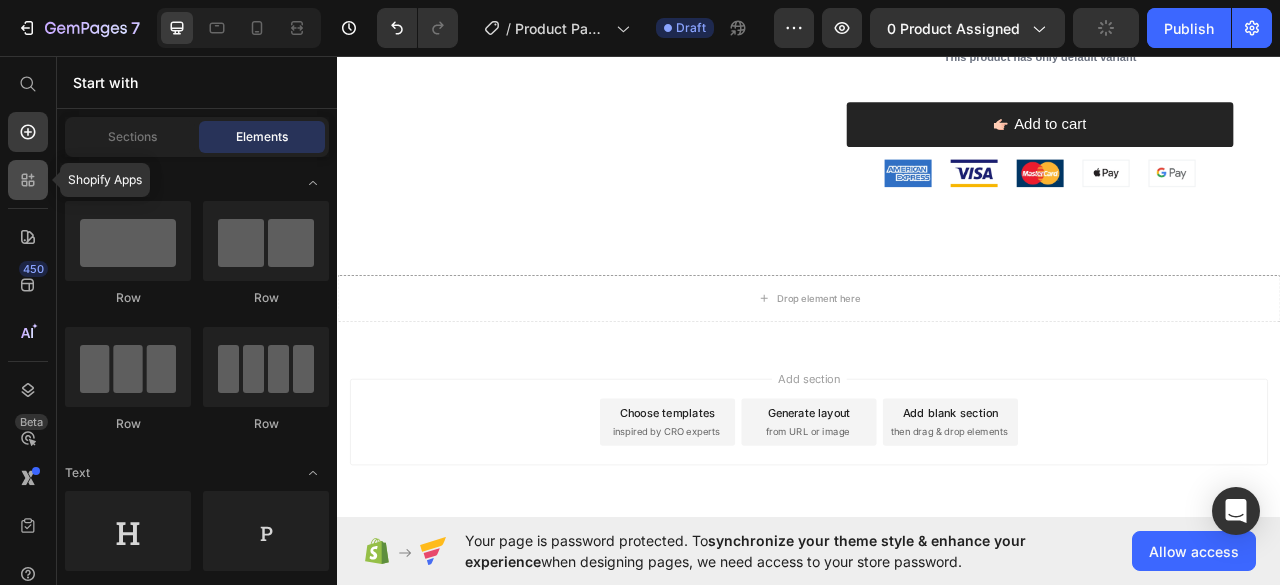 click 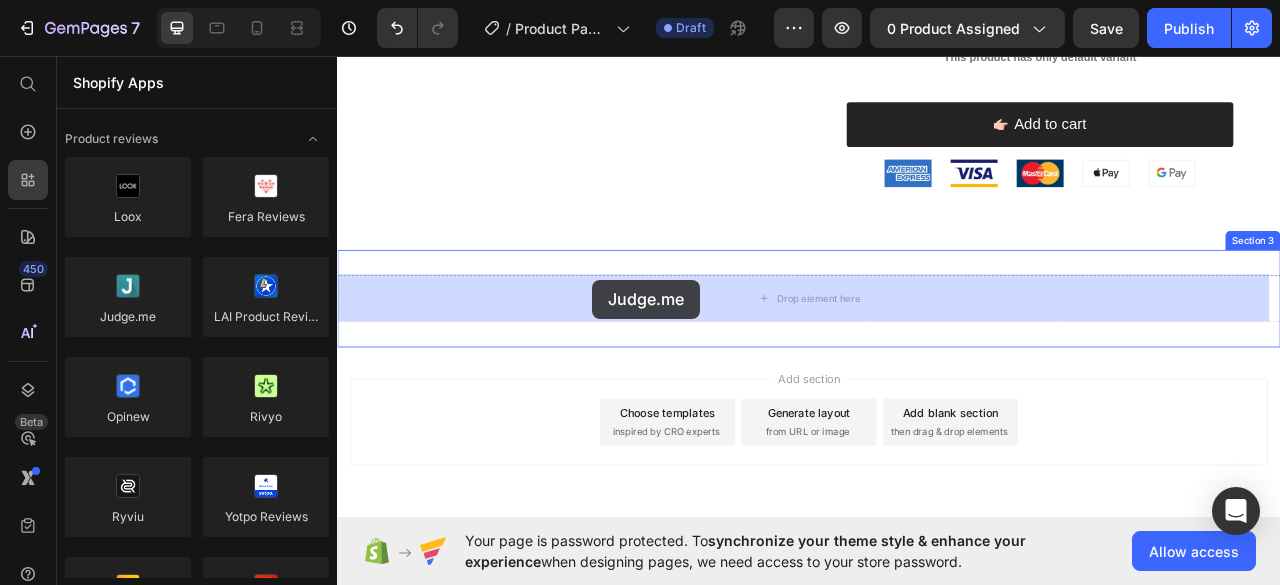 drag, startPoint x: 491, startPoint y: 340, endPoint x: 661, endPoint y: 342, distance: 170.01176 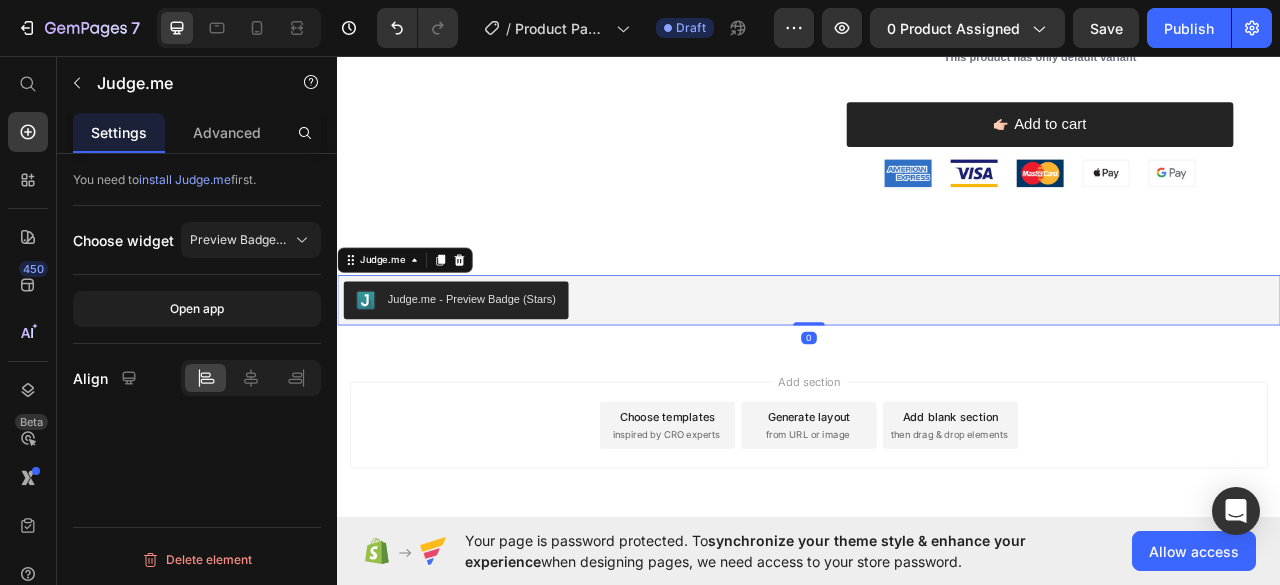 click on "Judge.me - Preview Badge (Stars)" at bounding box center [937, 368] 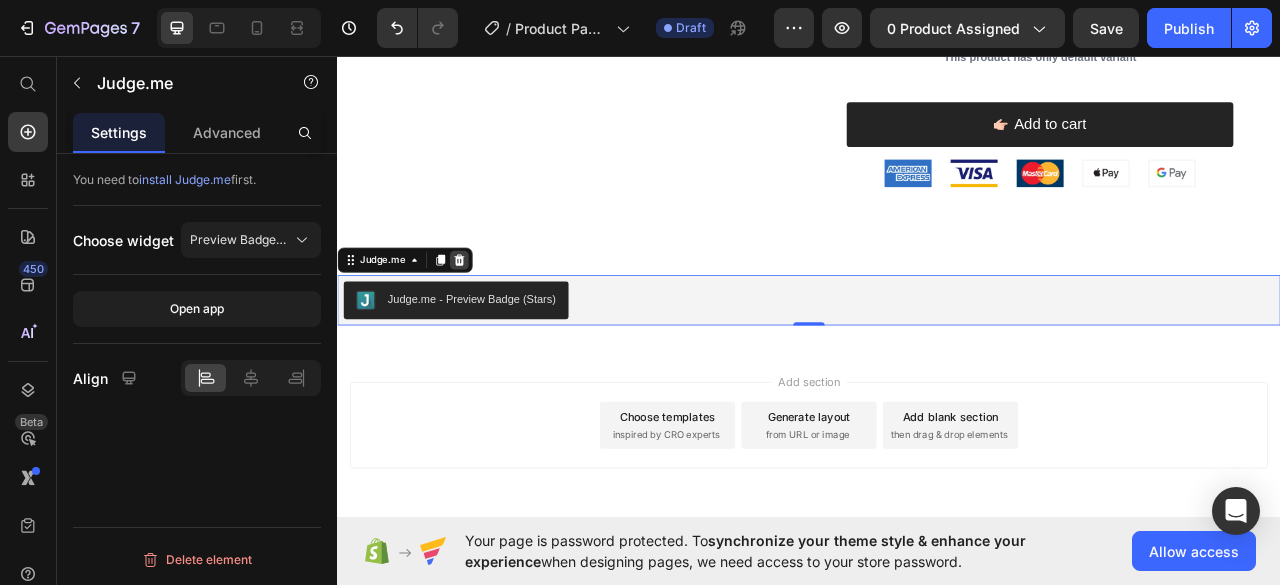 click 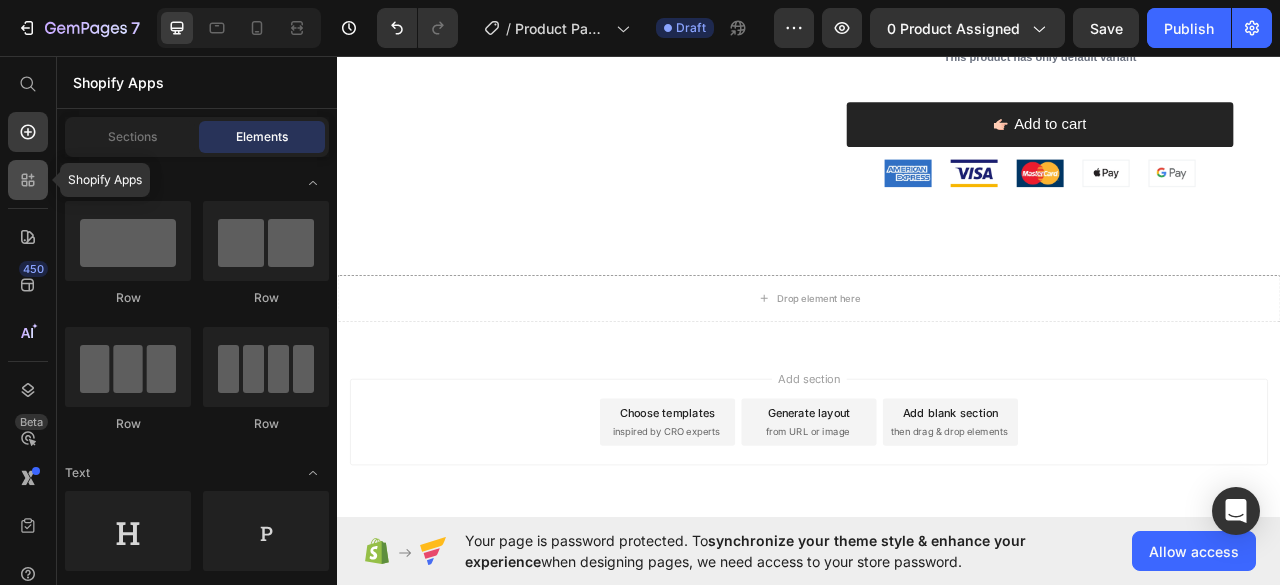 click 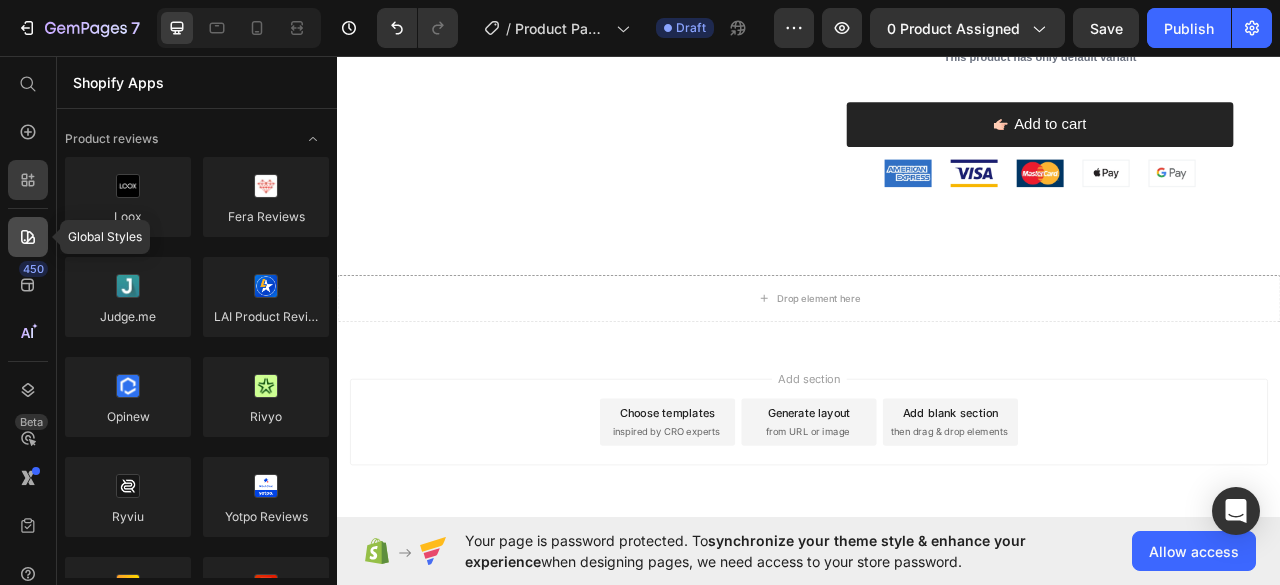 click 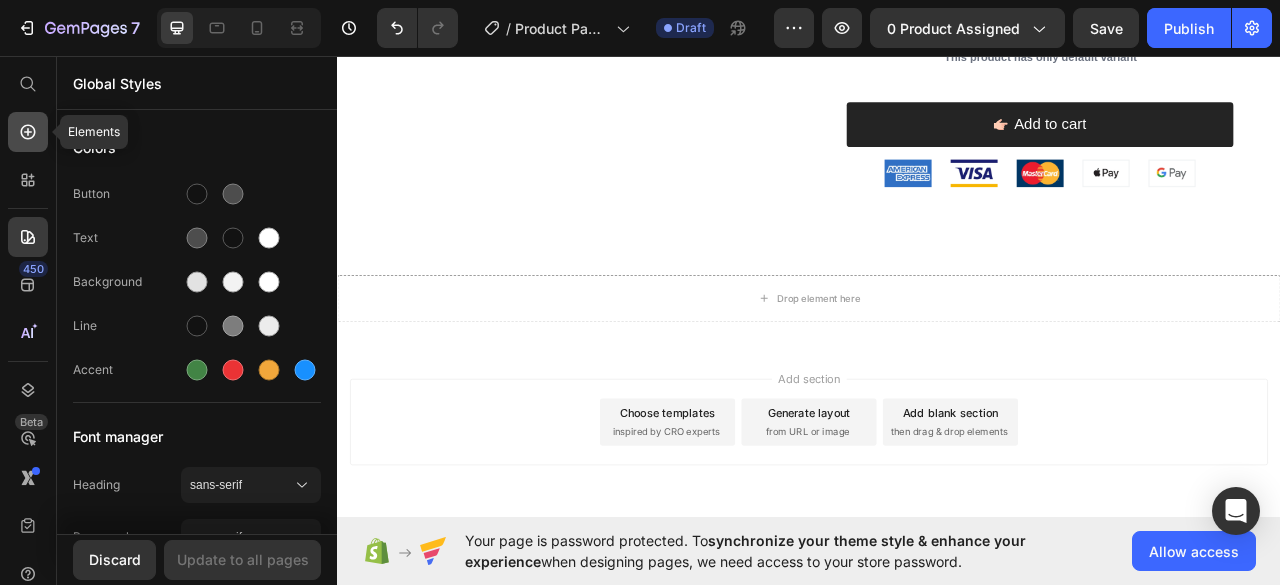 click 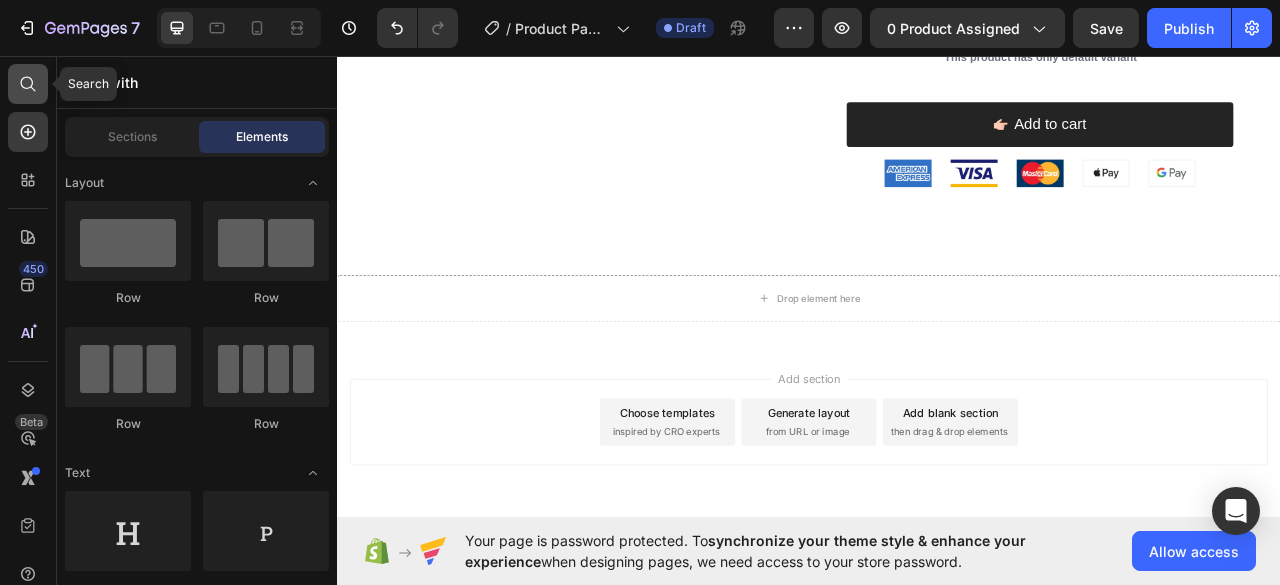 click 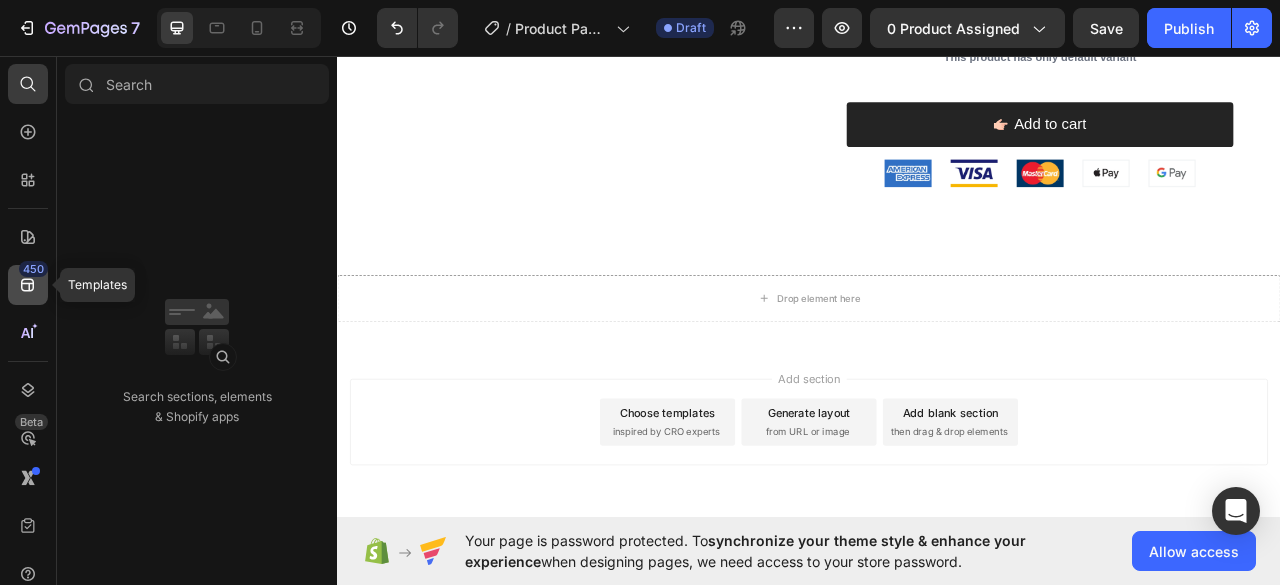 click on "450" at bounding box center [33, 269] 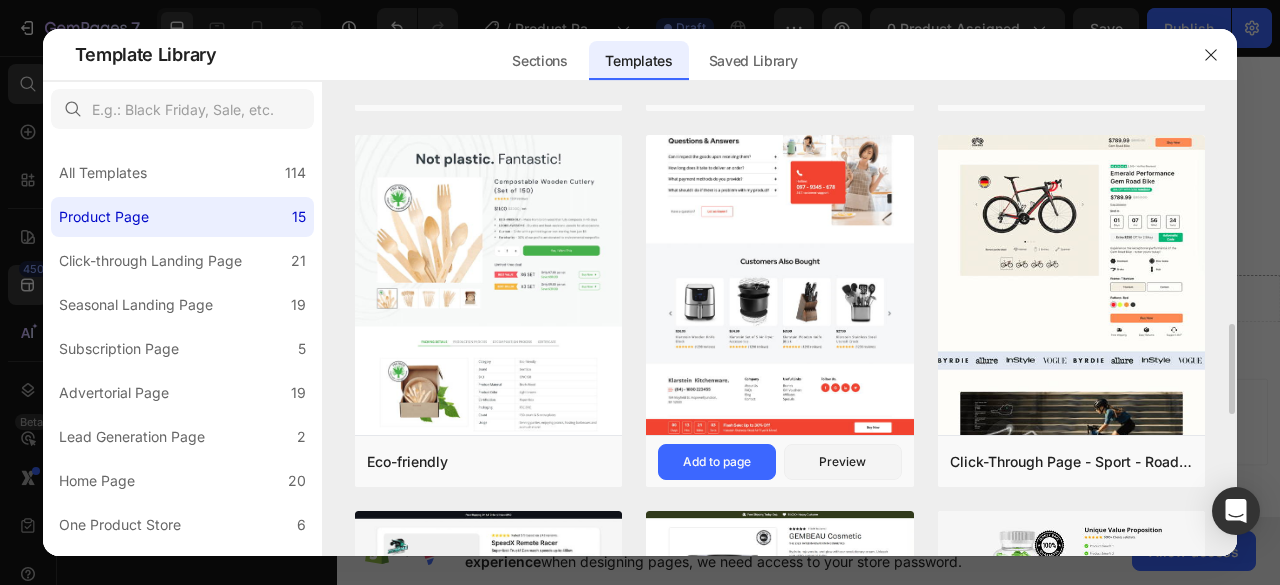 scroll, scrollTop: 1200, scrollLeft: 0, axis: vertical 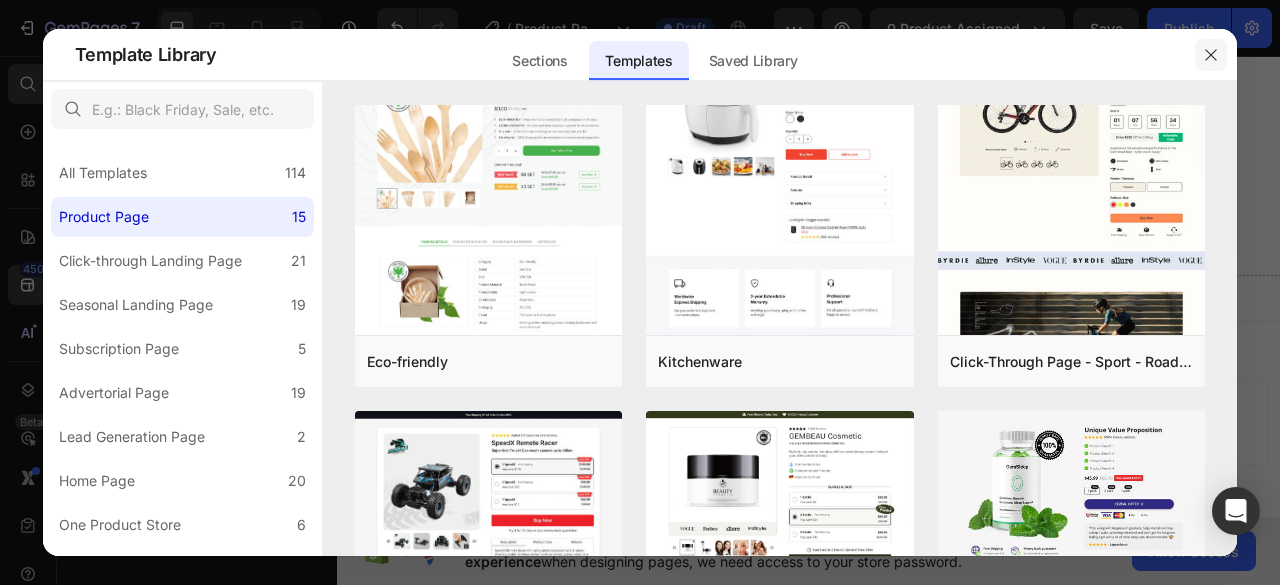 click at bounding box center (1211, 55) 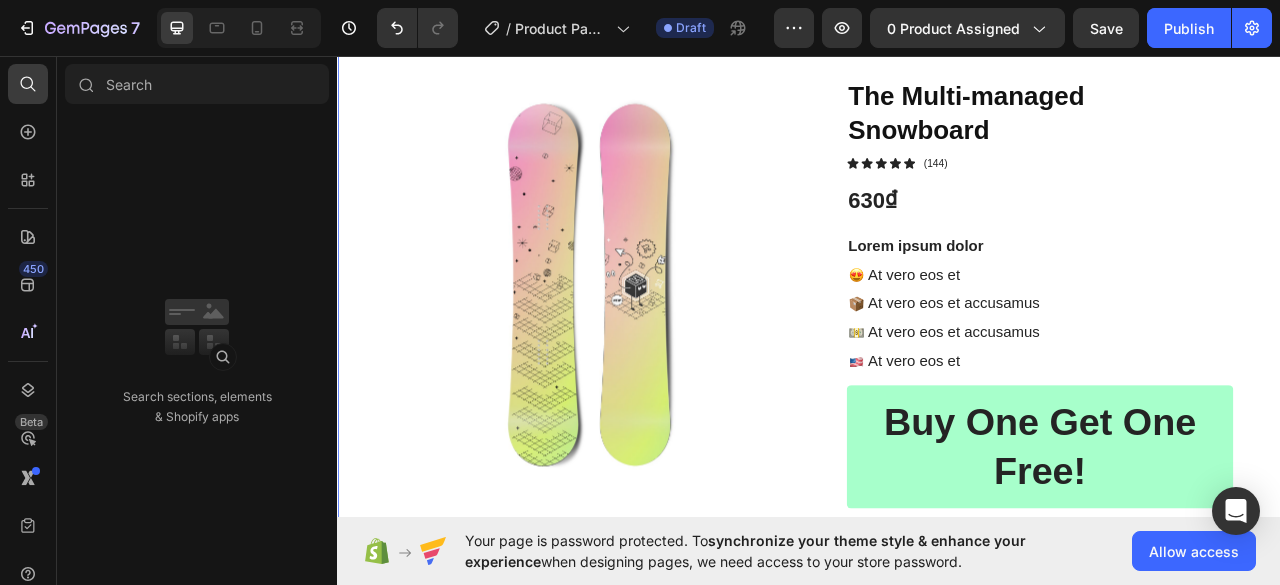scroll, scrollTop: 874, scrollLeft: 0, axis: vertical 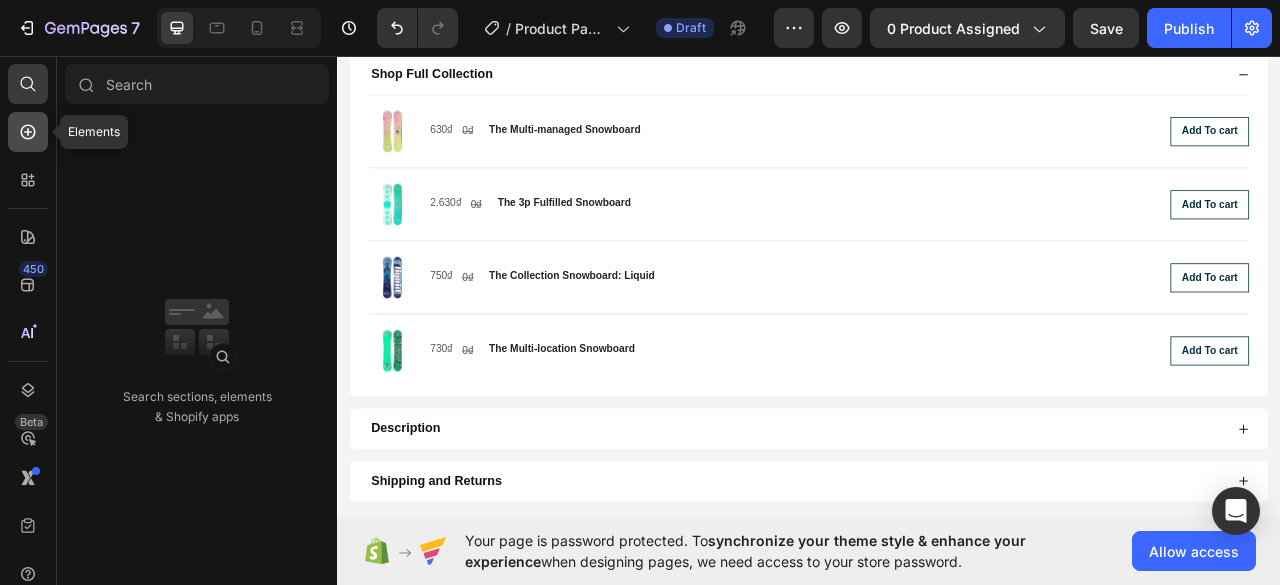 click 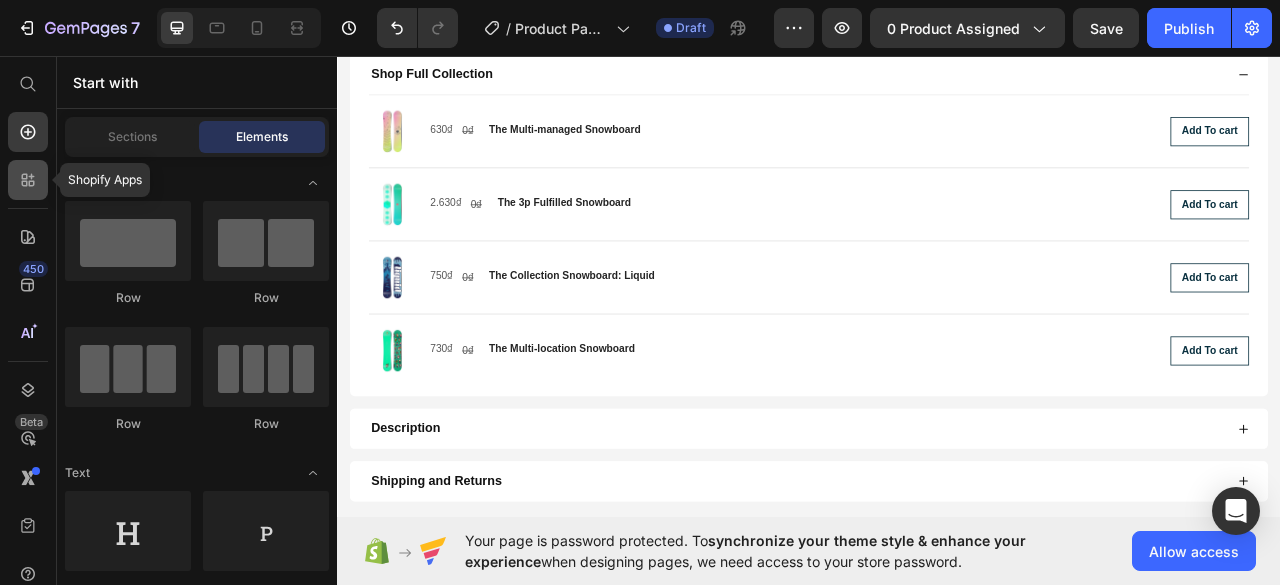 click 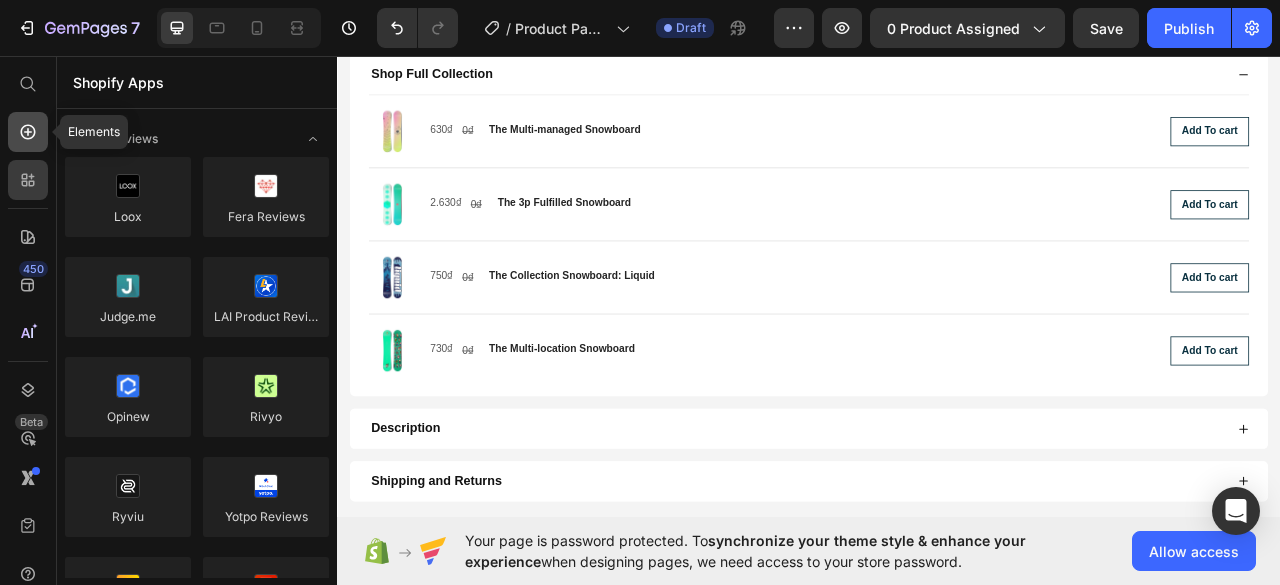 click 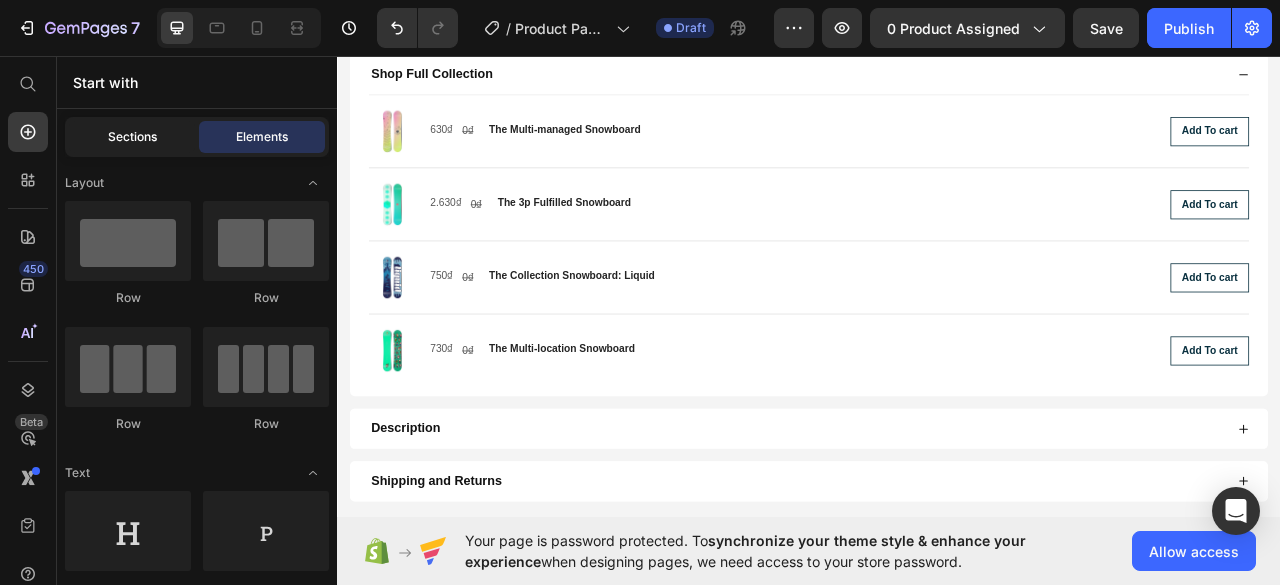 click on "Sections" at bounding box center [132, 137] 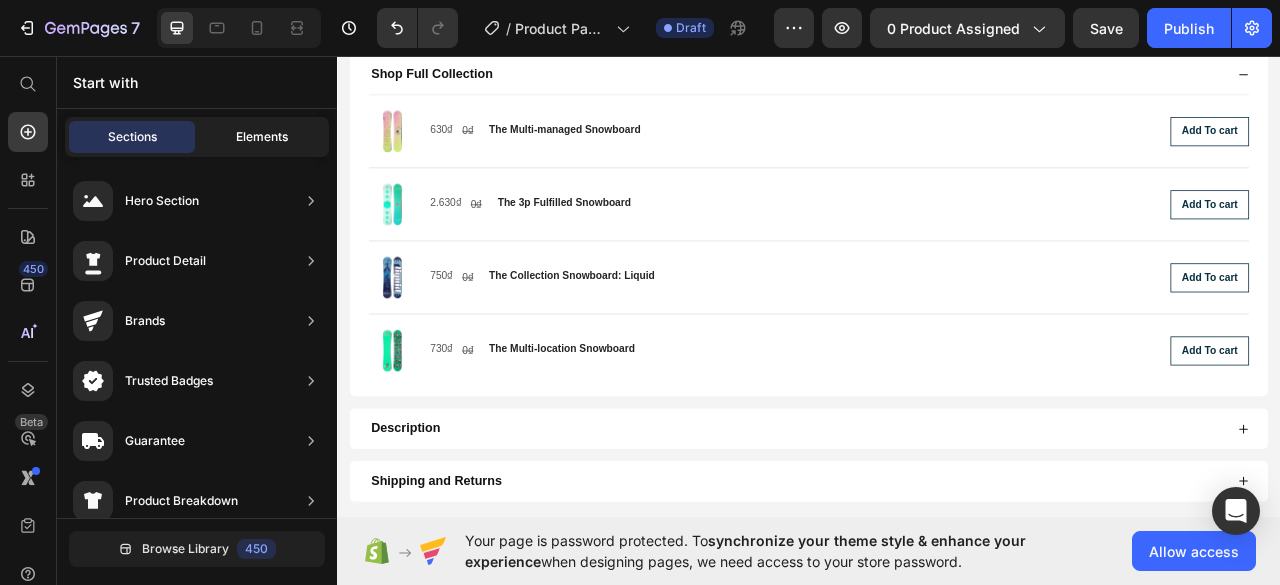 click on "Elements" 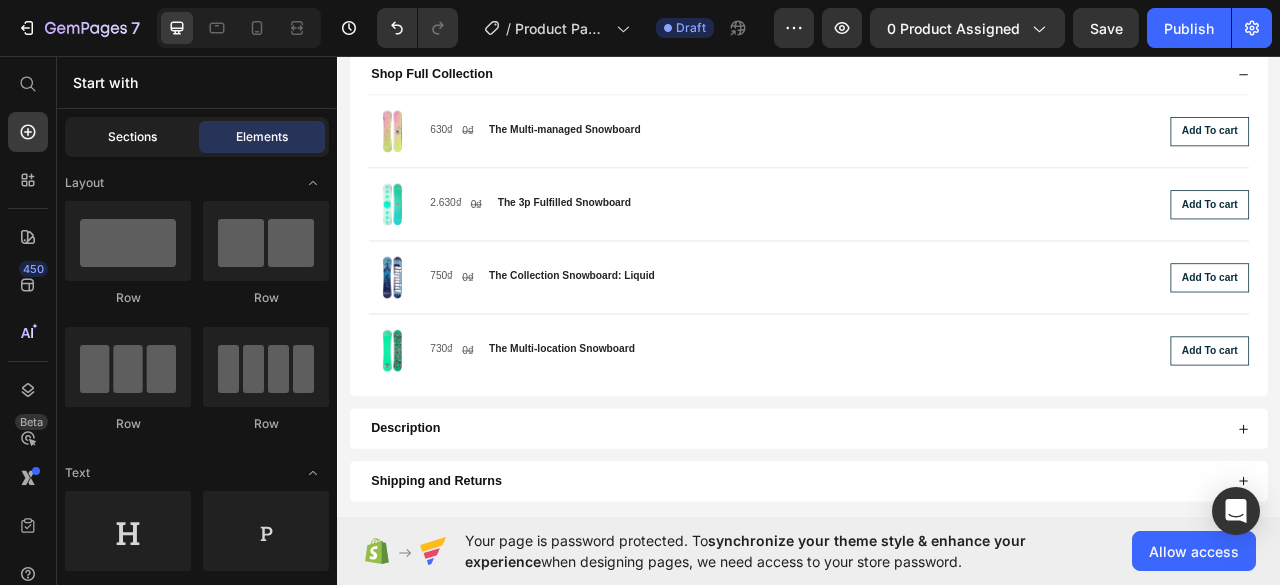 click on "Sections" at bounding box center [132, 137] 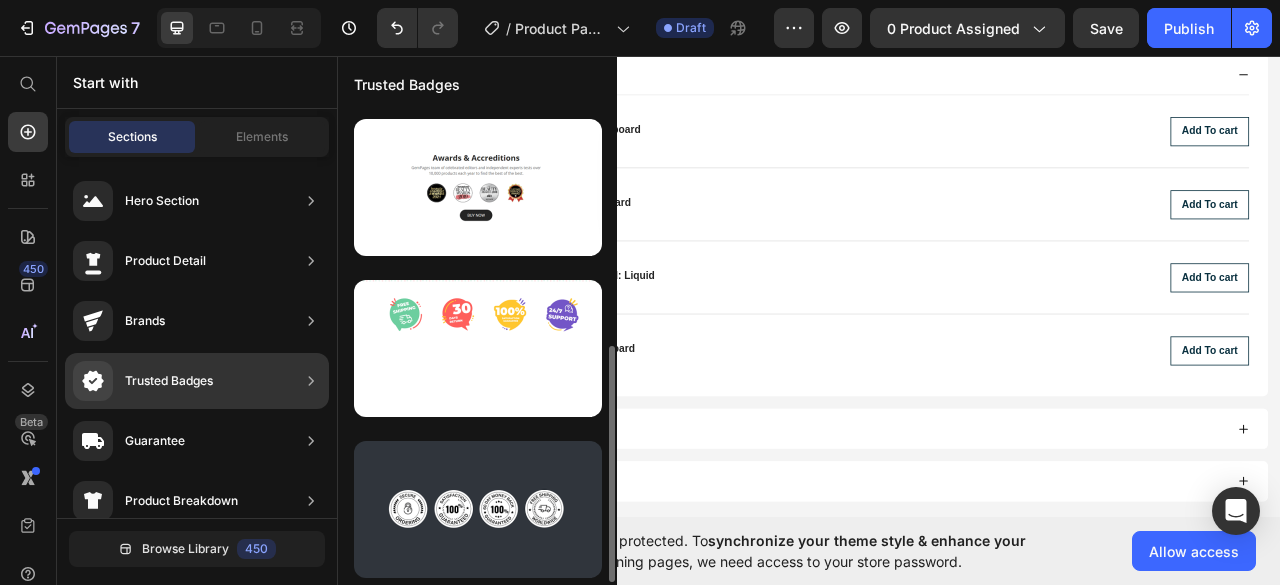 scroll, scrollTop: 478, scrollLeft: 0, axis: vertical 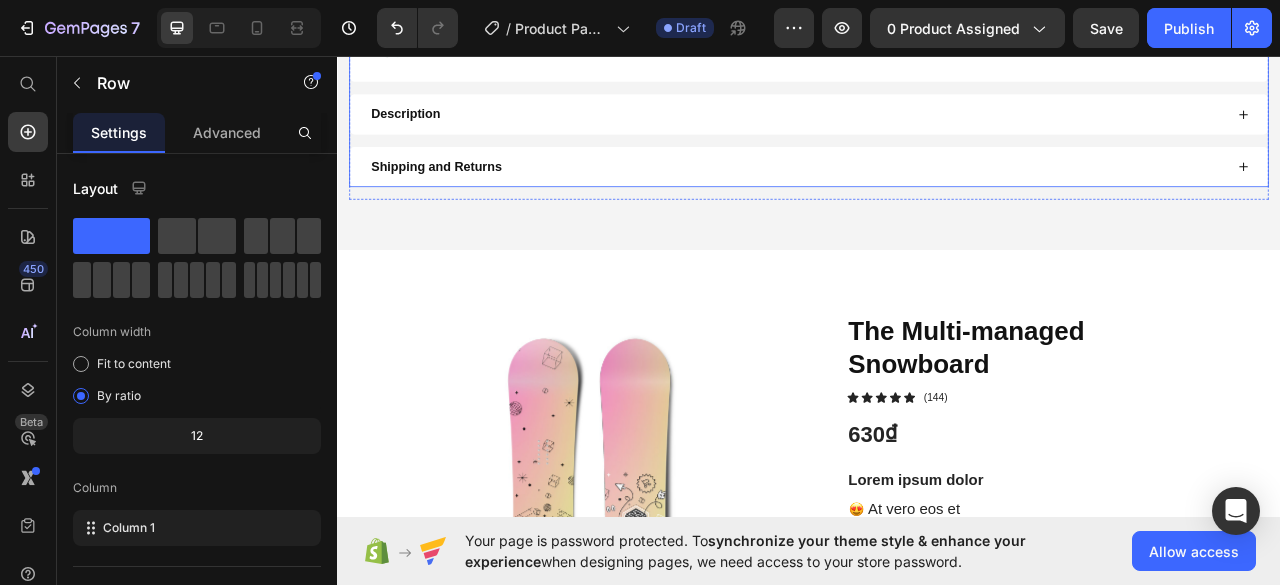 click on "Shop Full Collection Product Images 630₫ Product Price 0₫ Product Price Row The Multi-managed Snowboard Product Title Row Add To cart Product Cart Button Row Product Images 2.630₫ Product Price 0₫ Product Price Row The 3p Fulfilled Snowboard Product Title Row Add To cart Product Cart Button Row Product Images 750₫ Product Price 0₫ Product Price Row The Collection Snowboard: Liquid Product Title Row Add To cart Product Cart Button Row Product Images 730₫ Product Price 0₫ Product Price Row The Multi-location Snowboard Product Title Row Add To cart Product Cart Button Row Product List
Description
Shipping and Returns Accordion" at bounding box center (937, -53) 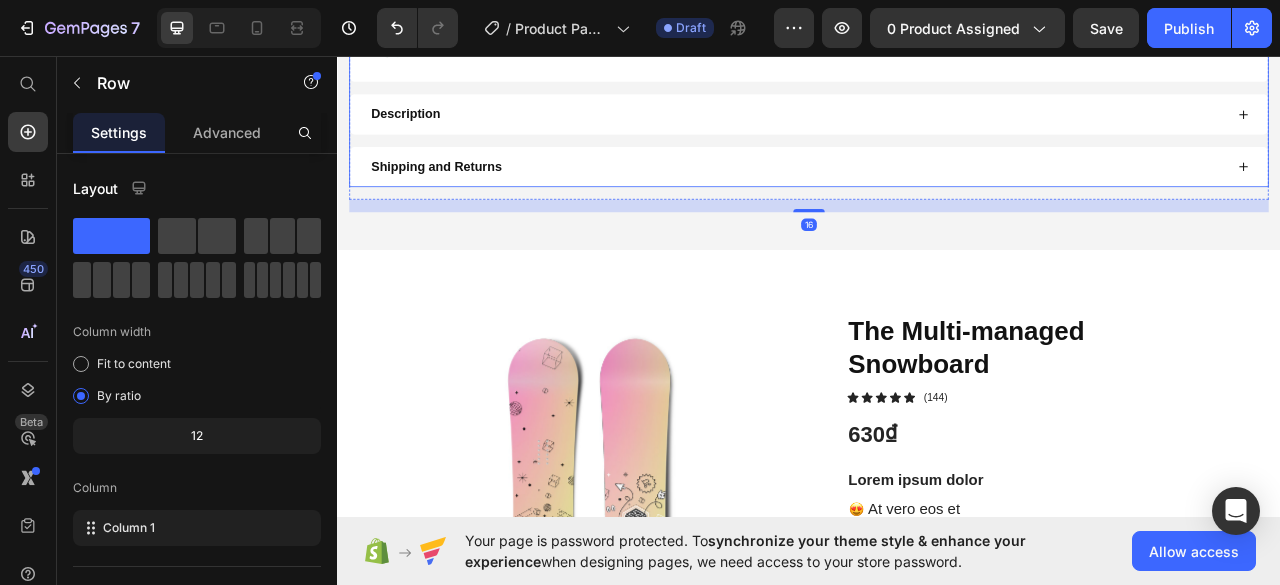 click on "Shipping and Returns" at bounding box center [922, 198] 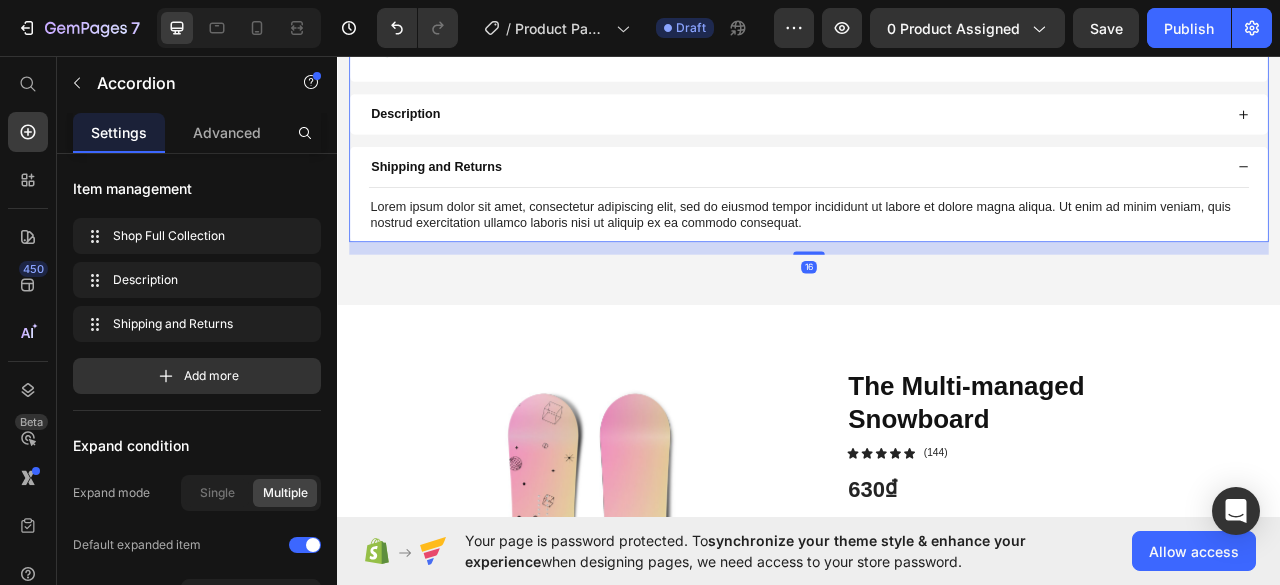click on "Shipping and Returns" at bounding box center [922, 198] 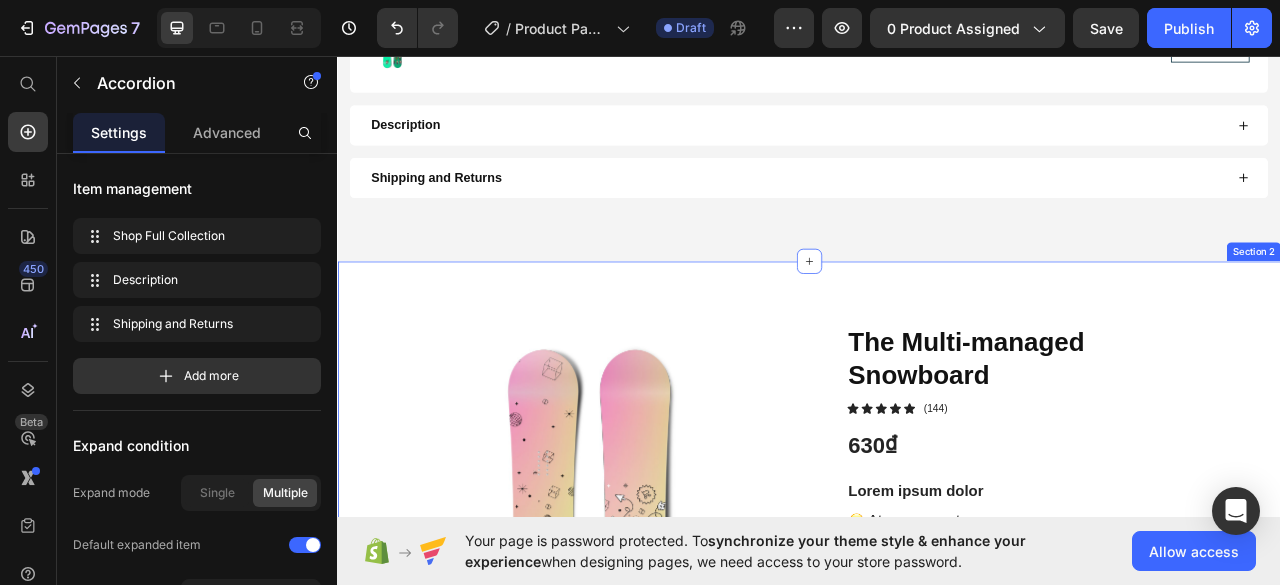 scroll, scrollTop: 1343, scrollLeft: 0, axis: vertical 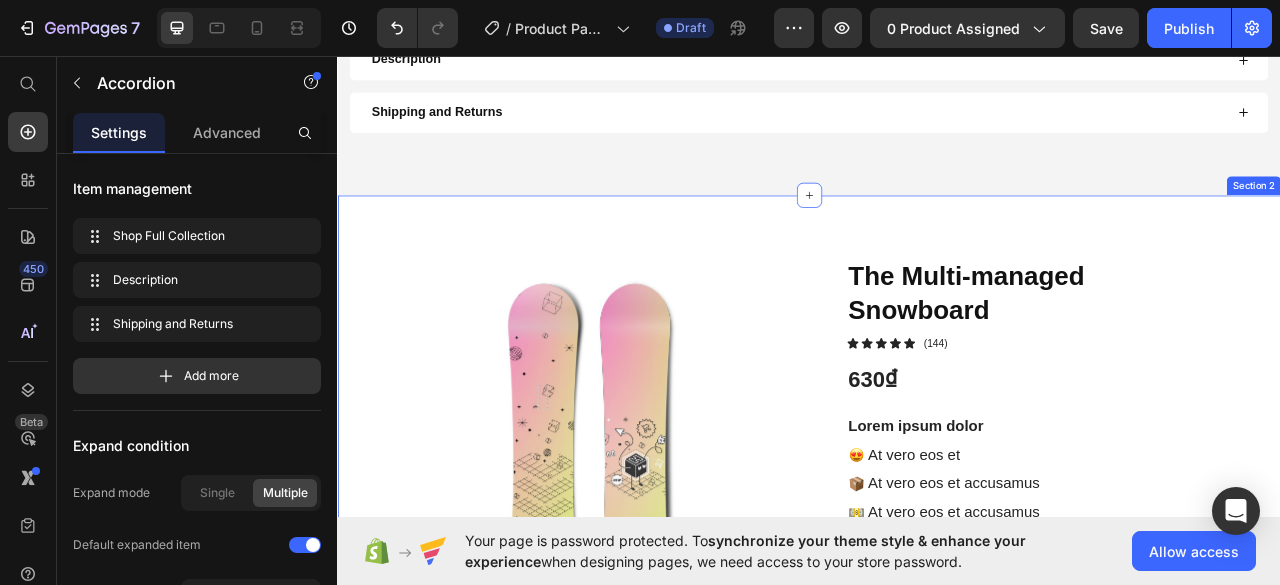 click on "Product Images The Multi-managed Snowboard Product Title Icon Icon Icon Icon Icon Icon List (144) Text Block Row 630₫ Product Price Lorem ipsum dolor Text Block Image At vero eos et Text Block Row Image At vero eos et accusamus  Text Block Row Image At vero eos et accusamus  Text Block Row Image At vero eos et  Text Block Row Row Buy One Get One Free! Text Block This product has only default variant Product Variants & Swatches This product has only default variant Product Variants & Swatches
Icon Size guide Text Block Row This product has only default variant Product Variants & Swatches
Add to cart Add to Cart Image Image Image Image Image Row Row Product Section 2" at bounding box center (937, 739) 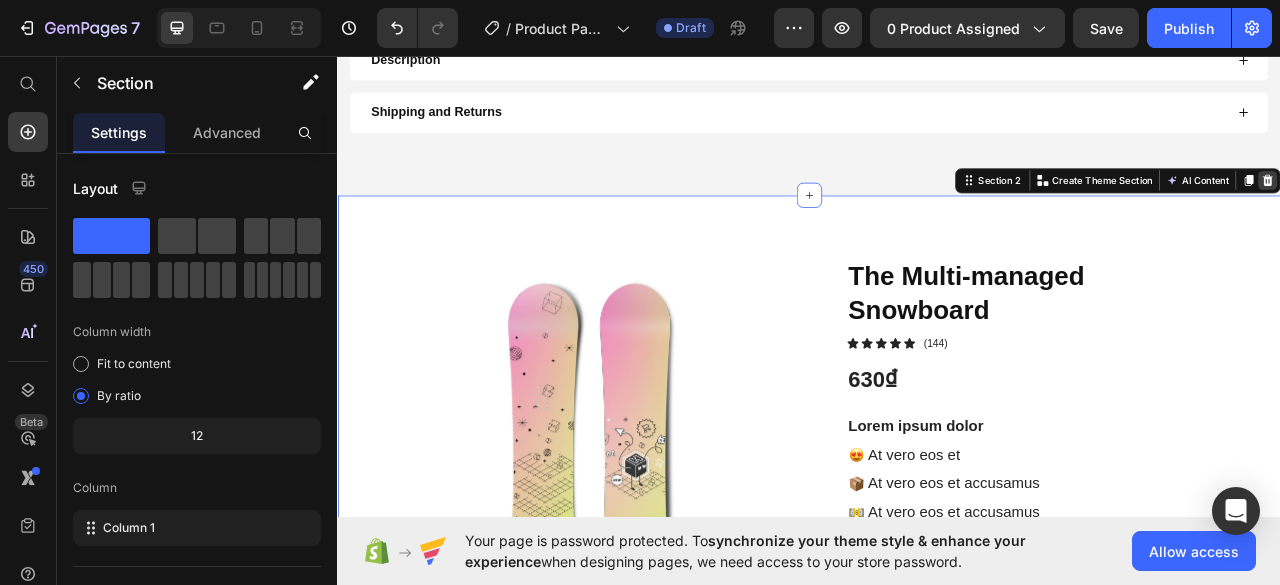 click 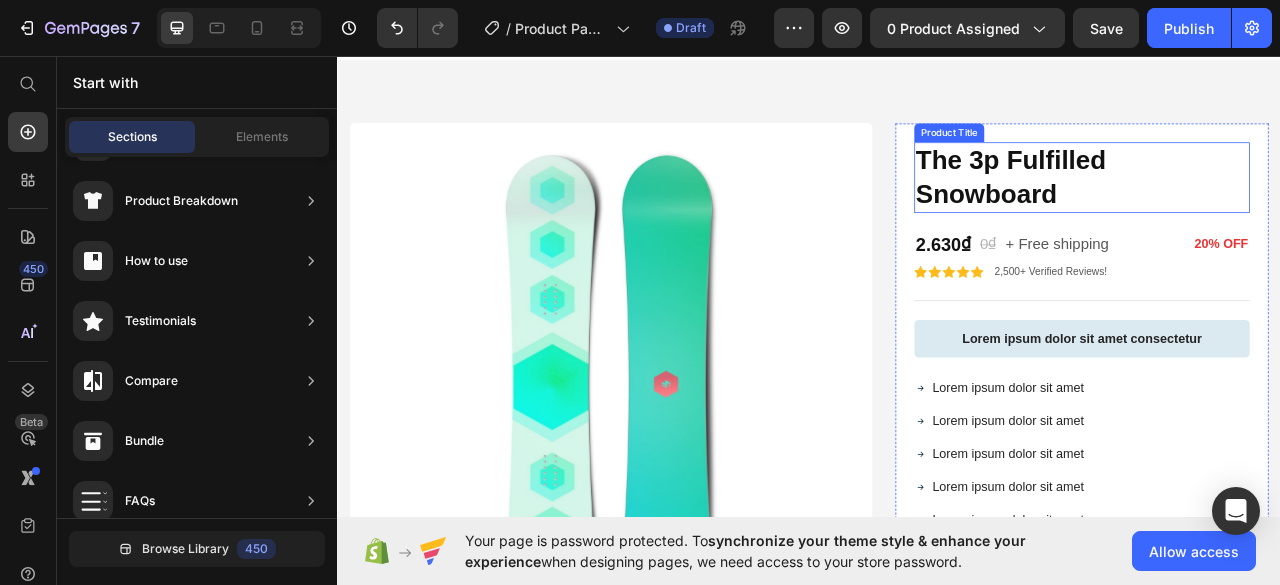 scroll, scrollTop: 0, scrollLeft: 0, axis: both 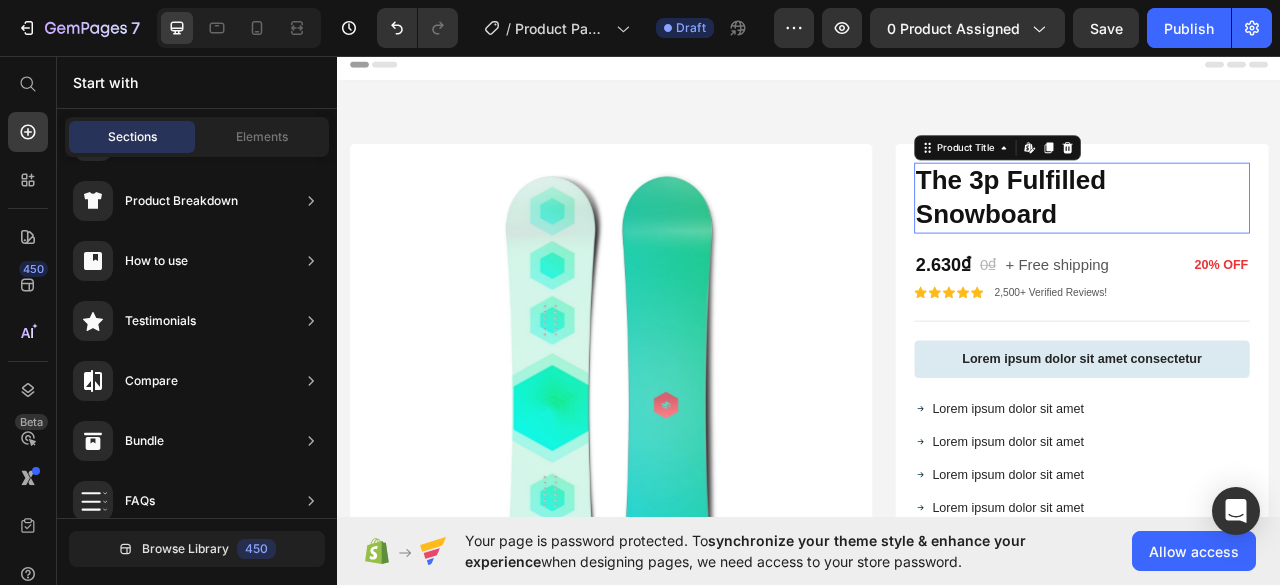 click on "The 3p Fulfilled Snowboard" at bounding box center (1284, 238) 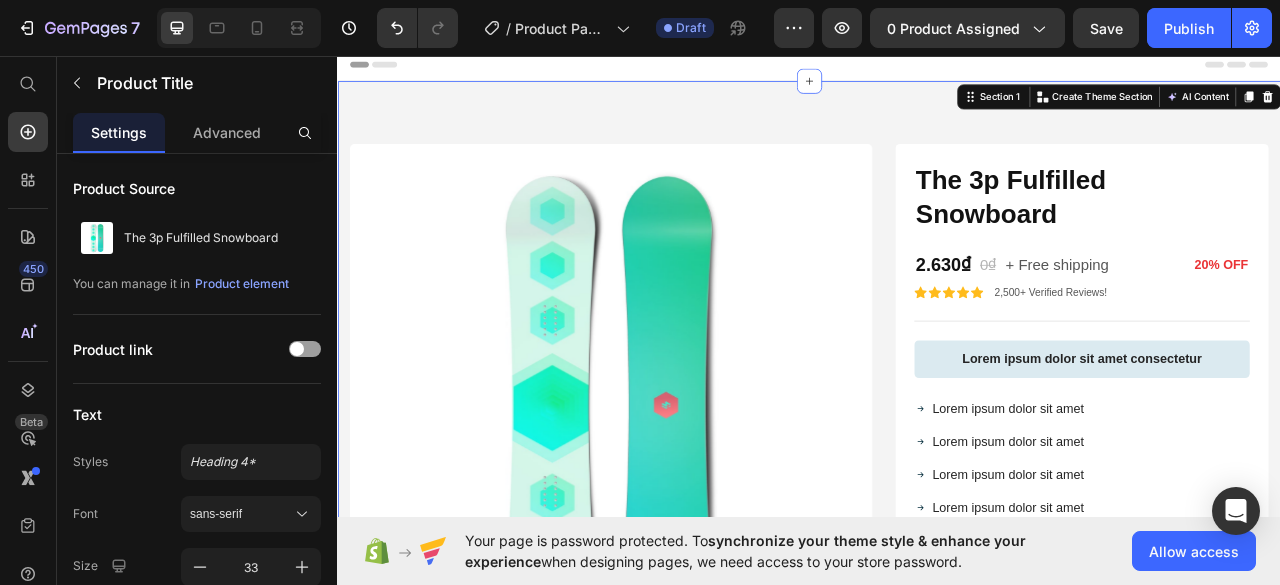 click on "Product Images Icon Icon Icon Icon Icon Icon List 2,500+ Verified Reviews! Text Block Row The 3p Fulfilled Snowboard Product Title 2.630₫ Product Price 0₫ Product Price + Free shipping Text Block 20% OFF Text Block Row Icon Icon Icon Icon Icon Icon List 2,500+ Verified Reviews! Text Block Row Lorem ipsum dolor sit amet consectetur Text Block Row
Lorem ipsum dolor sit amet
Lorem ipsum dolor sit amet
Lorem ipsum dolor sit amet
Lorem ipsum dolor sit amet
Lorem ipsum dolor sit amet
Lorem ipsum dolor sit amet
Lorem ipsum dolor sit amet Item List Row Image Free Gift - Light bulb Text Block Blend of foam and feather for comfort and elegance Text Block Row Row Product
Shop Full Collection Product Images 630₫ Product Price 0₫ Product Price Row The Multi-managed Snowboard Product Title Row Add To cart Product Cart Button Row Product Images 2.630₫ Product Price 0₫ Product Price Row The 3p Fulfilled Snowboard Product Title Row Add To cart Row 750₫ Row" at bounding box center [937, 833] 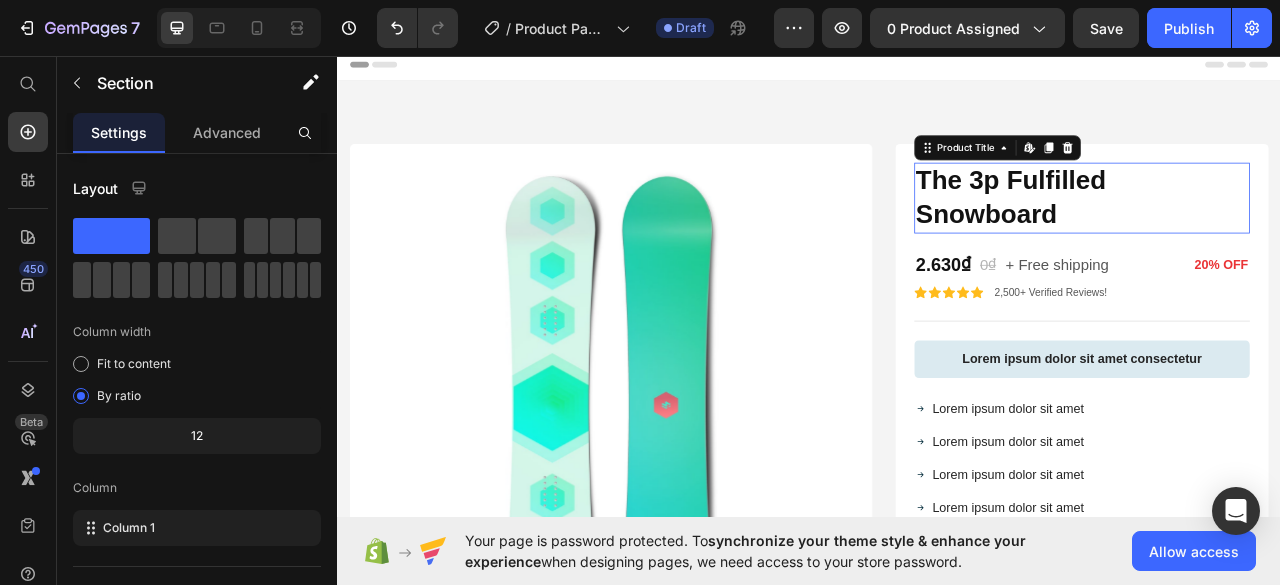 click on "The 3p Fulfilled Snowboard" at bounding box center (1284, 238) 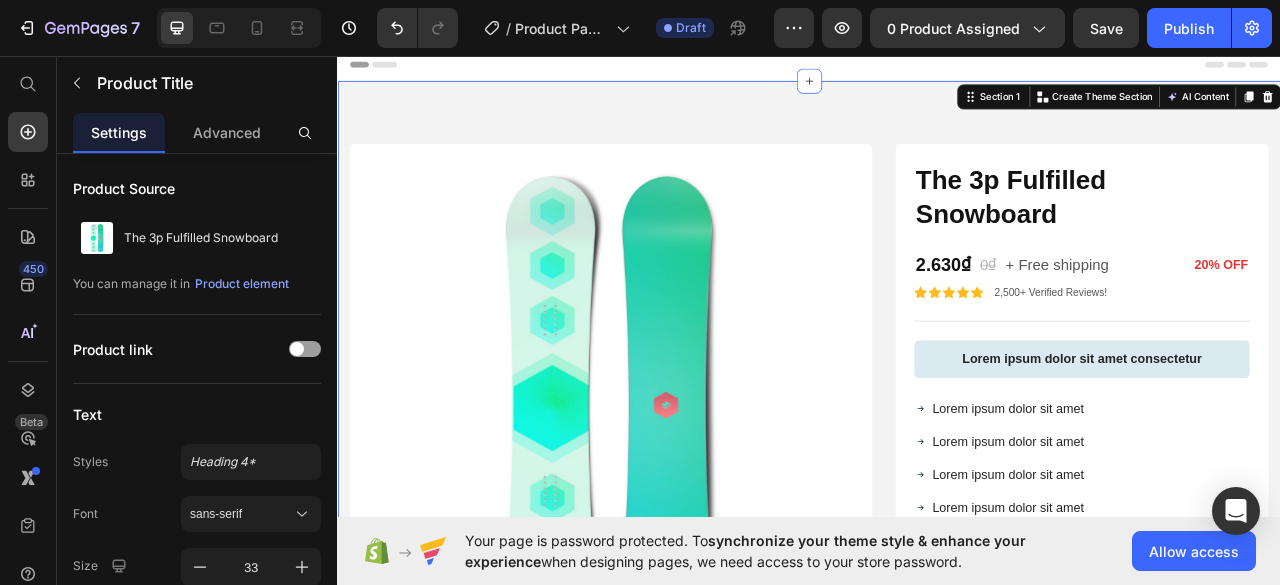 click on "Product Images Icon Icon Icon Icon Icon Icon List 2,500+ Verified Reviews! Text Block Row The 3p Fulfilled Snowboard Product Title 2.630₫ Product Price 0₫ Product Price + Free shipping Text Block 20% OFF Text Block Row Icon Icon Icon Icon Icon Icon List 2,500+ Verified Reviews! Text Block Row Lorem ipsum dolor sit amet consectetur Text Block Row
Lorem ipsum dolor sit amet
Lorem ipsum dolor sit amet
Lorem ipsum dolor sit amet
Lorem ipsum dolor sit amet
Lorem ipsum dolor sit amet
Lorem ipsum dolor sit amet
Lorem ipsum dolor sit amet Item List Row Image Free Gift - Light bulb Text Block Blend of foam and feather for comfort and elegance Text Block Row Row Product
Shop Full Collection Product Images 630₫ Product Price 0₫ Product Price Row The Multi-managed Snowboard Product Title Row Add To cart Product Cart Button Row Product Images 2.630₫ Product Price 0₫ Product Price Row The 3p Fulfilled Snowboard Product Title Row Add To cart Row 750₫ Row" at bounding box center [937, 833] 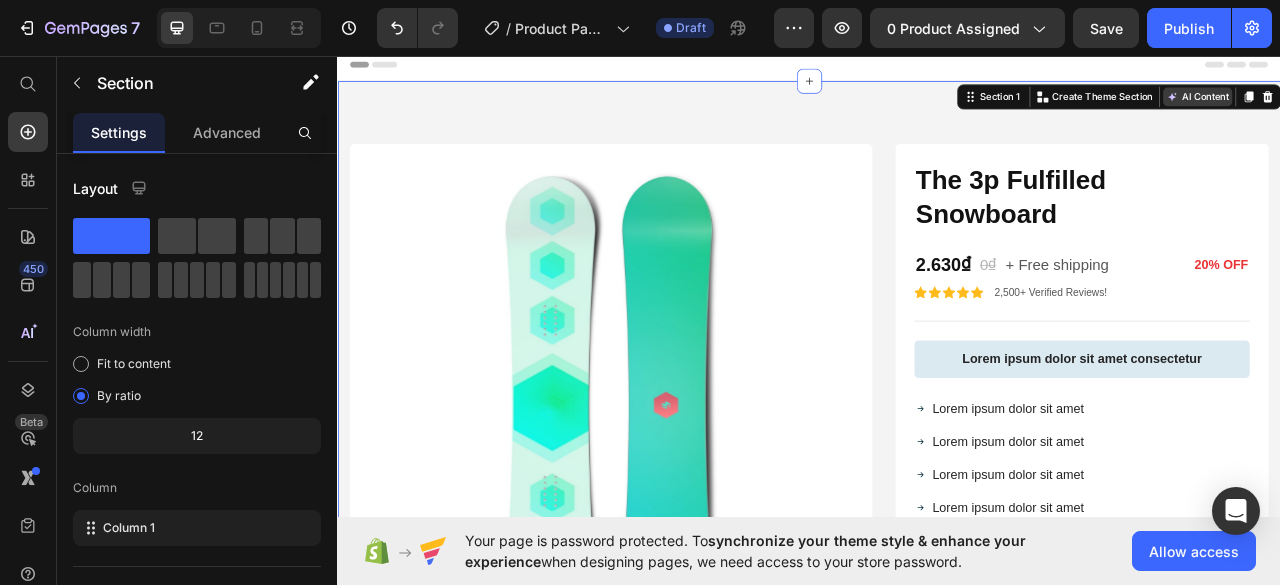 click on "AI Content" at bounding box center [1431, 109] 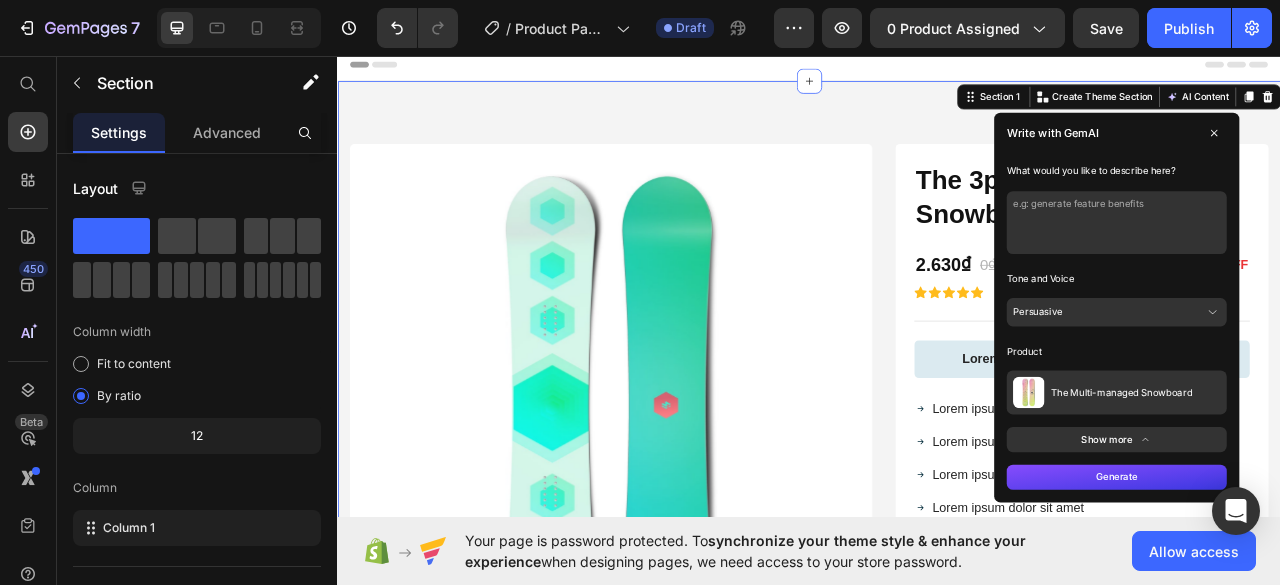 click at bounding box center [1328, 269] 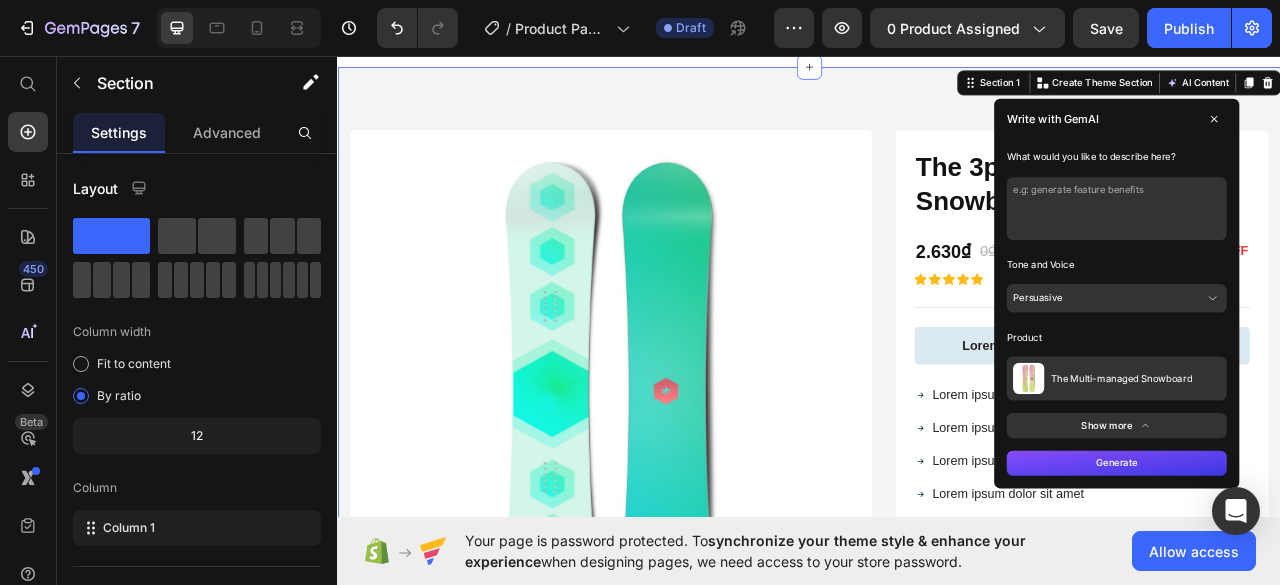 scroll, scrollTop: 0, scrollLeft: 0, axis: both 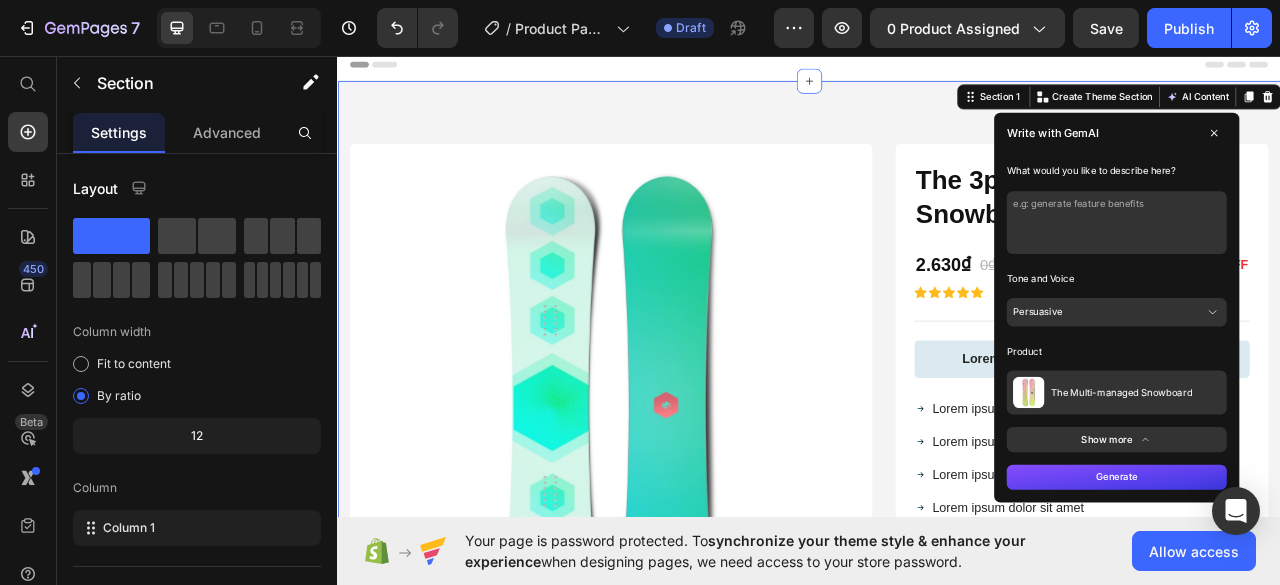 click on "Persuasive" at bounding box center [1328, 383] 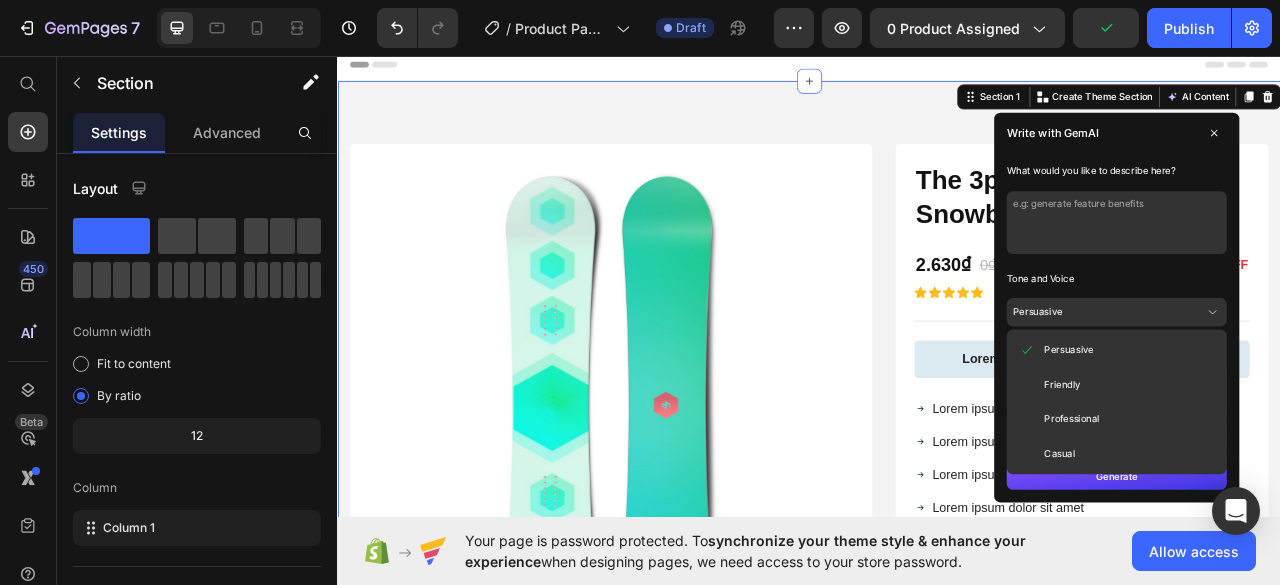 click on "Persuasive" at bounding box center (1328, 431) 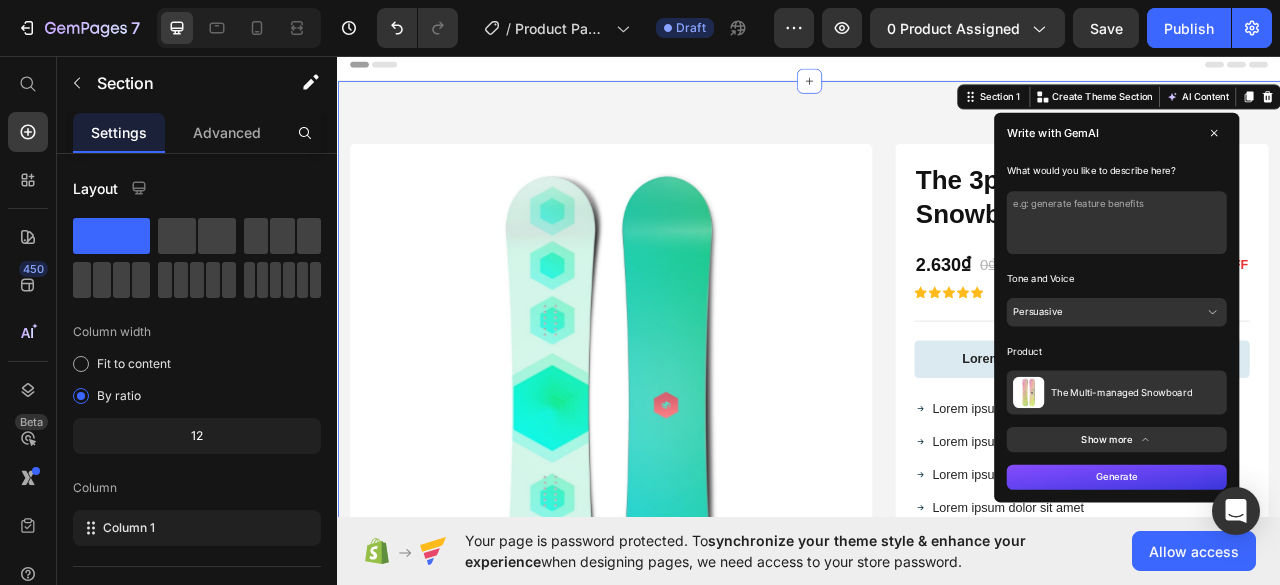 click at bounding box center [1328, 269] 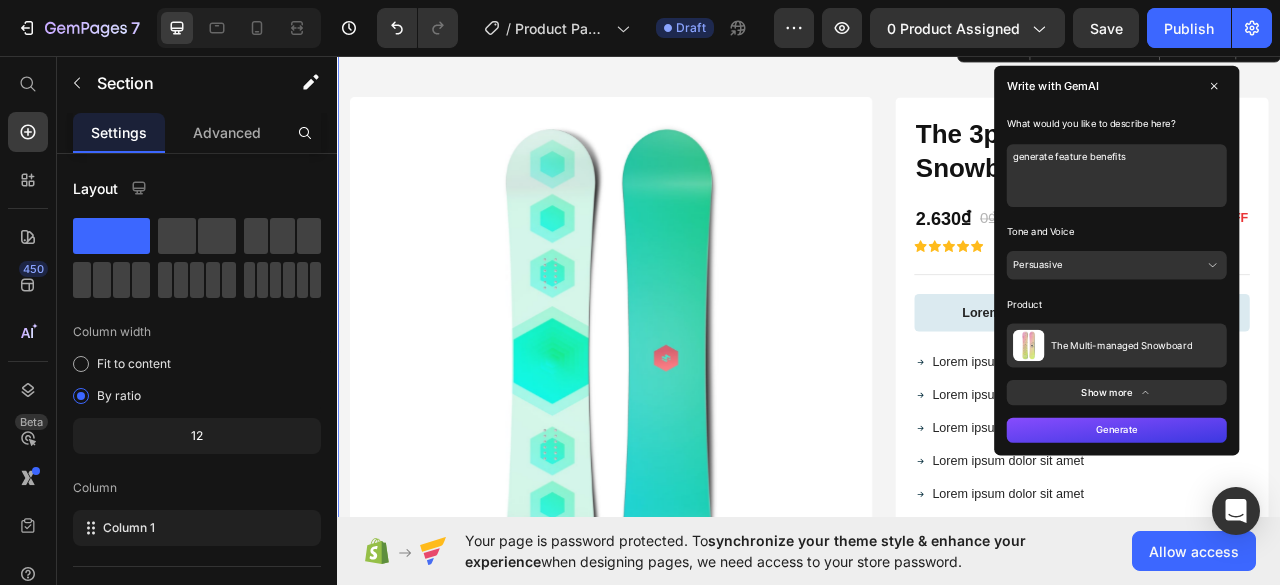 scroll, scrollTop: 100, scrollLeft: 0, axis: vertical 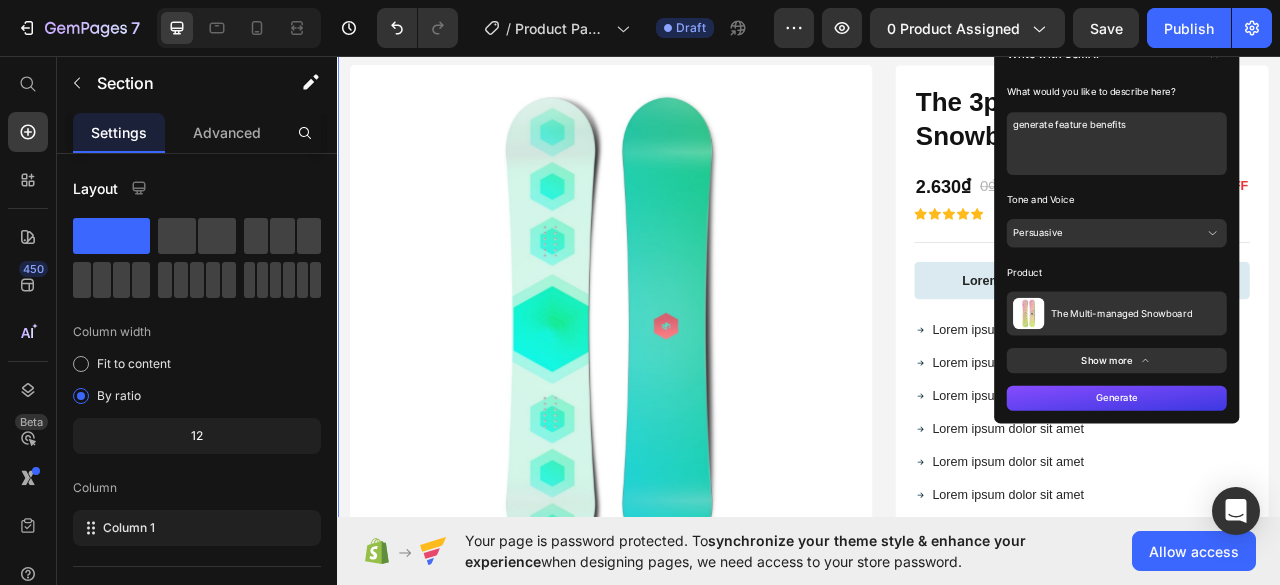 type on "generate feature benefits" 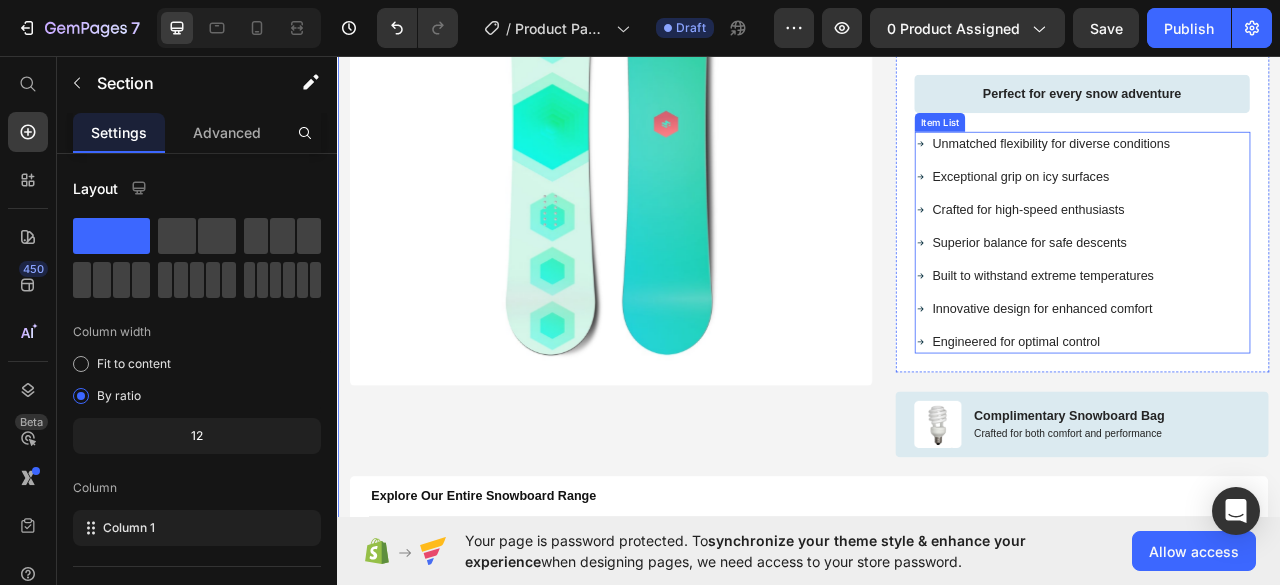 scroll, scrollTop: 500, scrollLeft: 0, axis: vertical 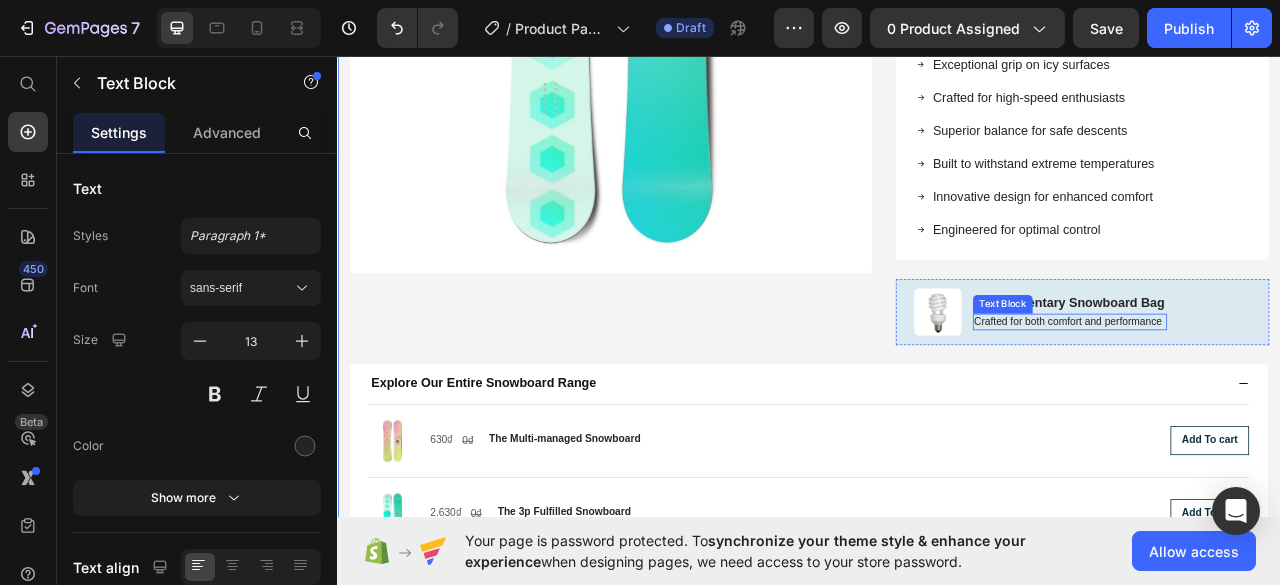 click on "Crafted for both comfort and performance" at bounding box center (1268, 395) 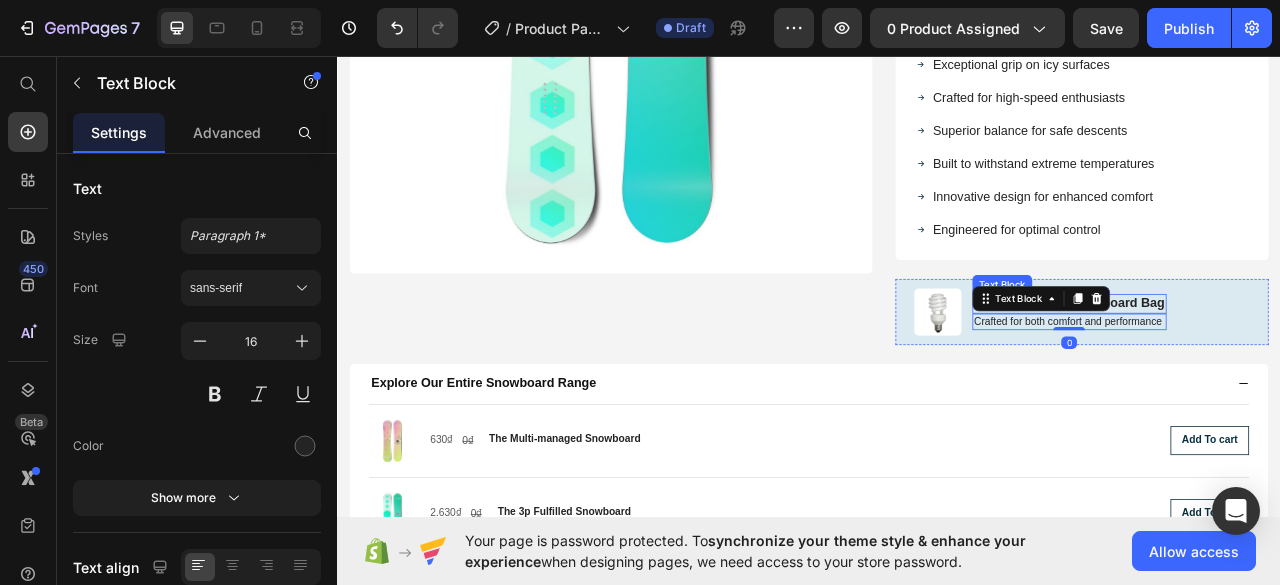 click on "Complimentary Snowboard Bag" at bounding box center (1268, 372) 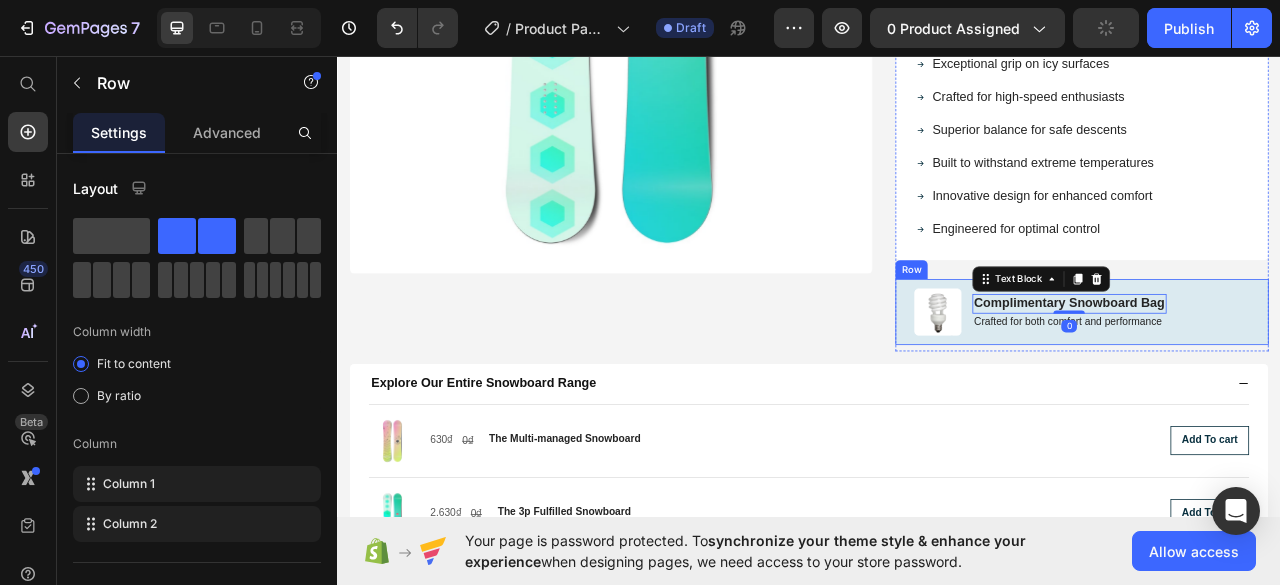 click on "Image Complimentary Snowboard Bag Text Block   0 Crafted for both comfort and performance Text Block Row" at bounding box center (1284, 383) 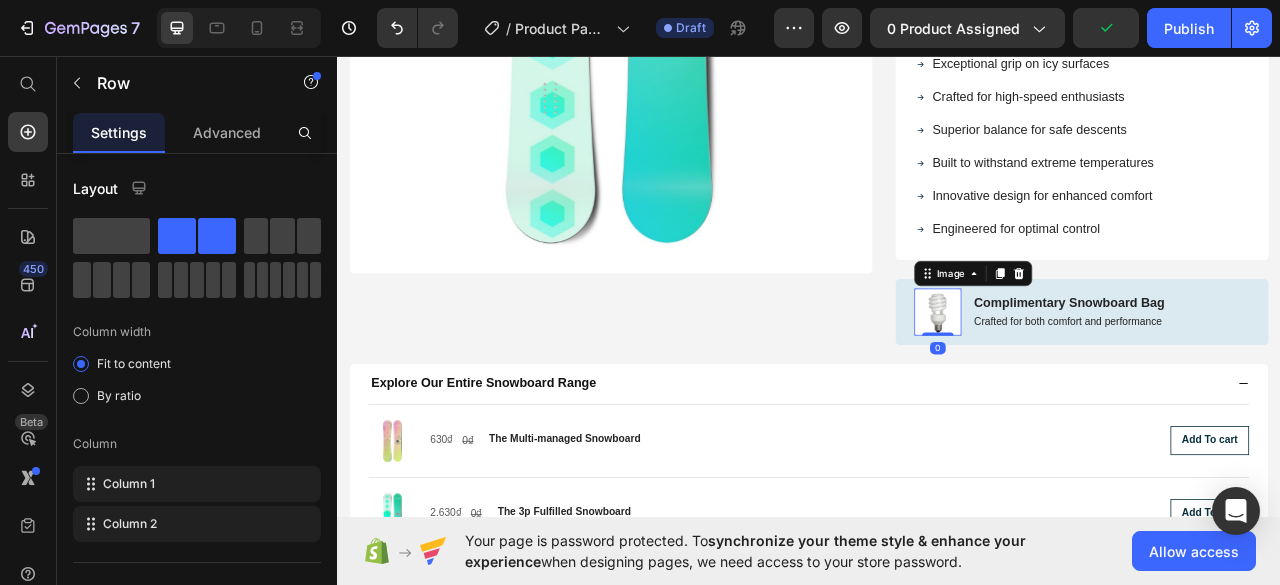 click at bounding box center (1101, 383) 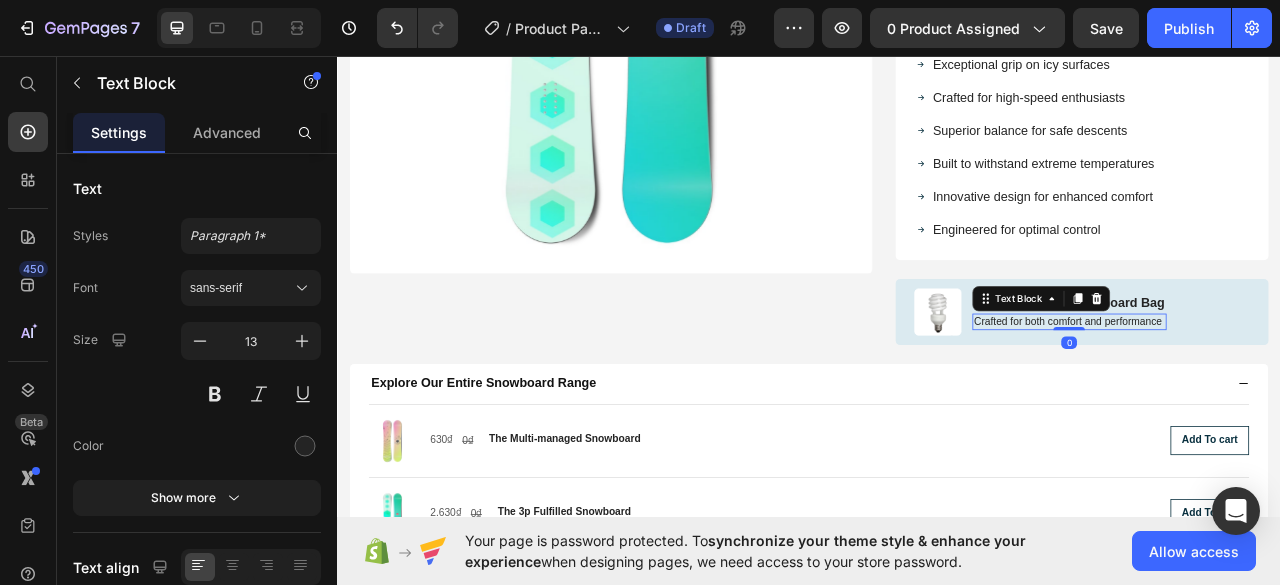click on "Crafted for both comfort and performance" at bounding box center (1268, 395) 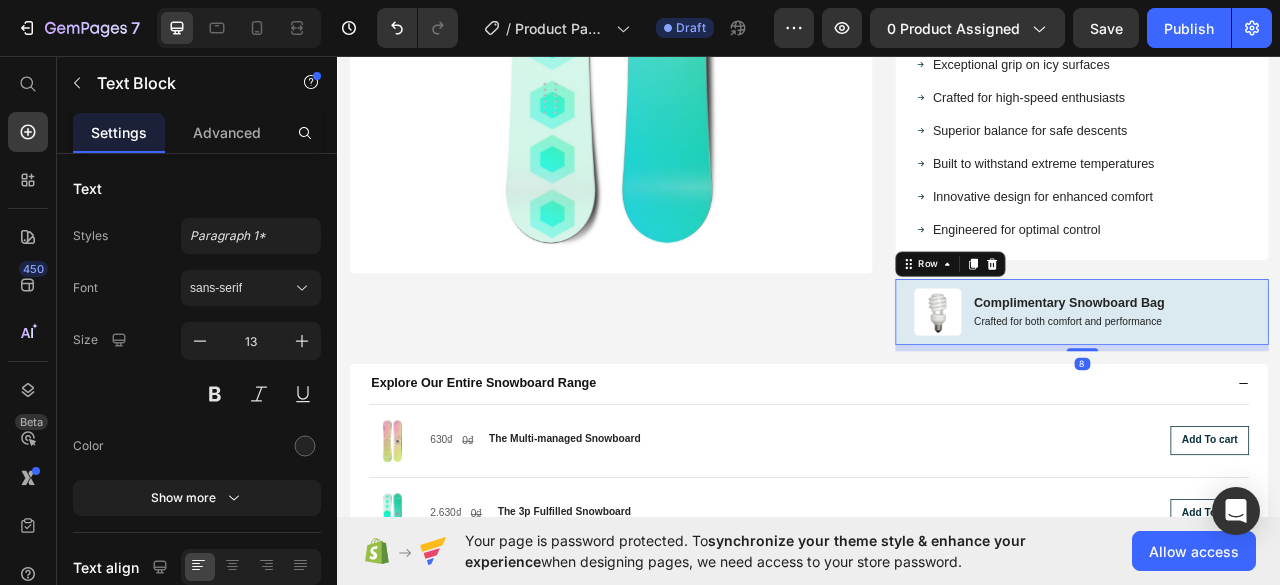 click on "Image Complimentary Snowboard Bag Text Block Crafted for both comfort and performance Text Block Row   8" at bounding box center [1284, 383] 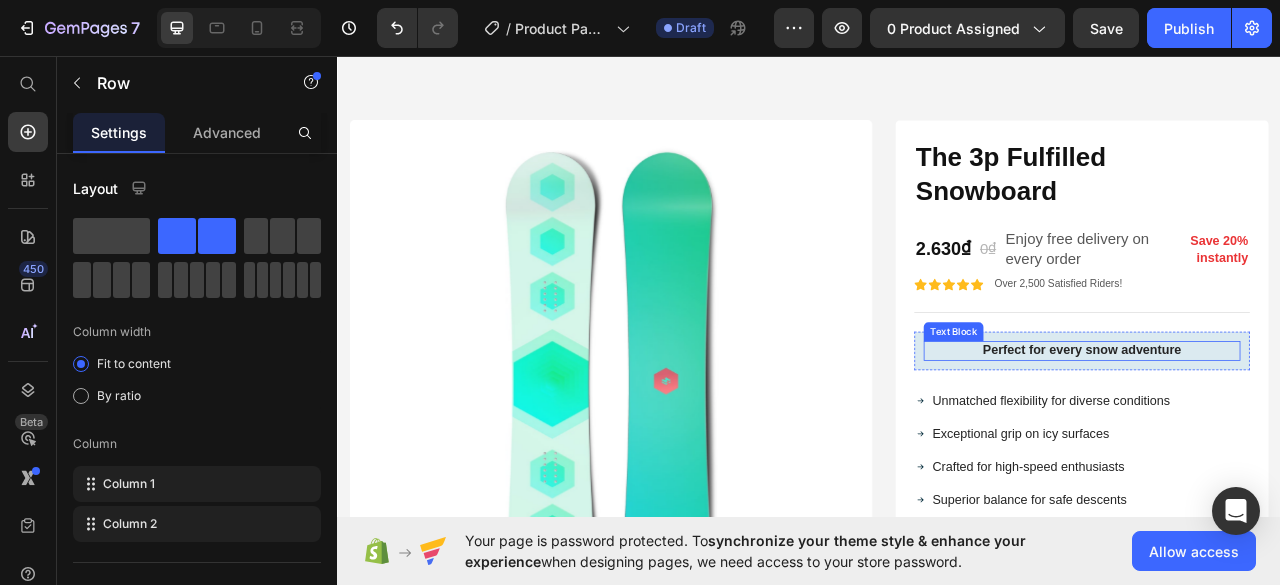 scroll, scrollTop: 0, scrollLeft: 0, axis: both 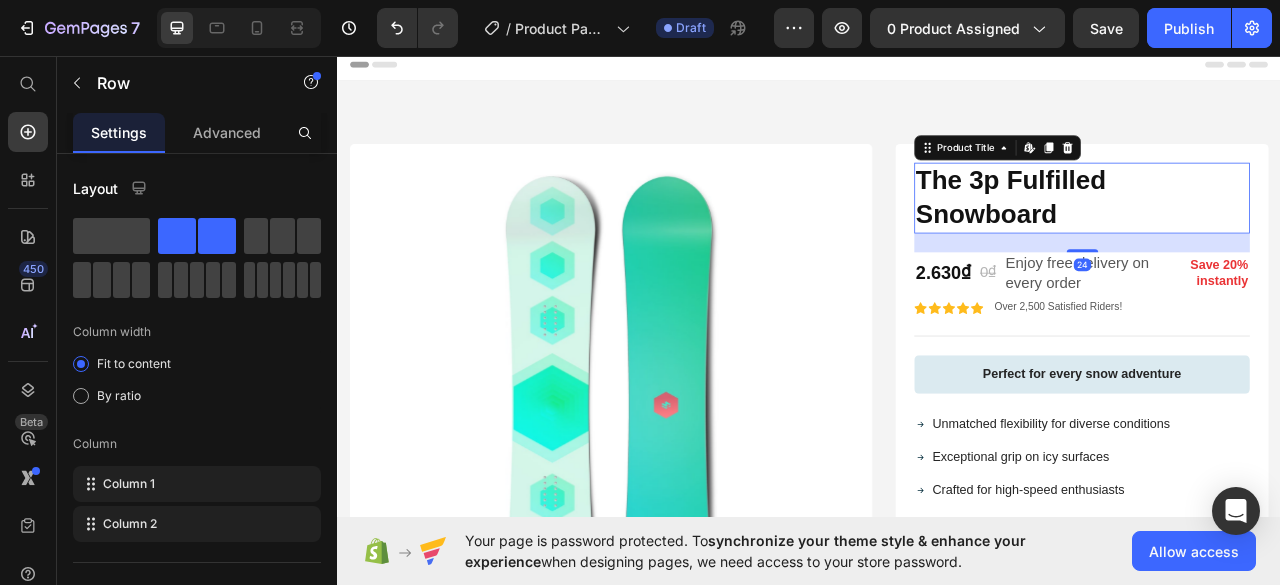 click on "The 3p Fulfilled Snowboard" at bounding box center [1284, 238] 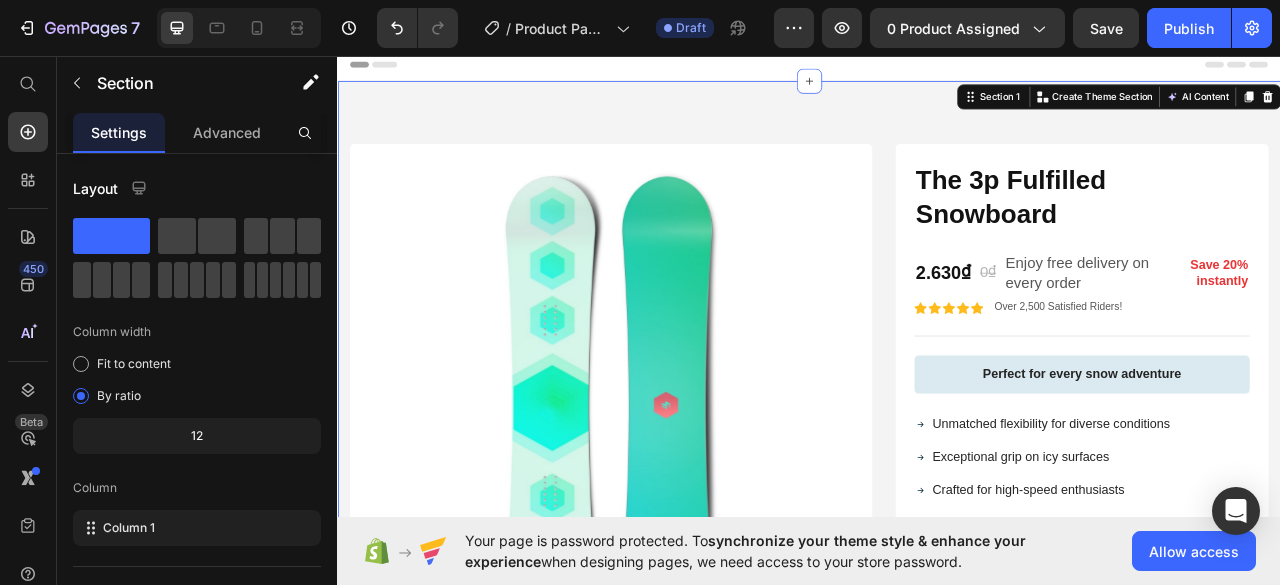 click on "Product Images Icon Icon Icon Icon Icon Icon List Over 2,500 Satisfied Riders! Text Block Row The 3p Fulfilled Snowboard Product Title 2.630₫ Product Price 0₫ Product Price Enjoy free delivery on every order Text Block Save 20% instantly Text Block Row Icon Icon Icon Icon Icon Icon List Over 2,500 Satisfied Riders! Text Block Row Perfect for every snow adventure Text Block Row
Unmatched flexibility for diverse conditions
Exceptional grip on icy surfaces
Crafted for high-speed enthusiasts
Superior balance for safe descents
Built to withstand extreme temperatures
Innovative design for enhanced comfort
Engineered for optimal control Item List Row Image Complimentary Snowboard Bag Text Block Crafted for both comfort and performance Text Block Row Row Product
Explore Our Entire Snowboard Range Product Images 630₫ Product Price 0₫ Product Price Row The Multi-managed Snowboard Product Title Row Add To cart Product Cart Button Row Product Images 2.630₫" at bounding box center [937, 843] 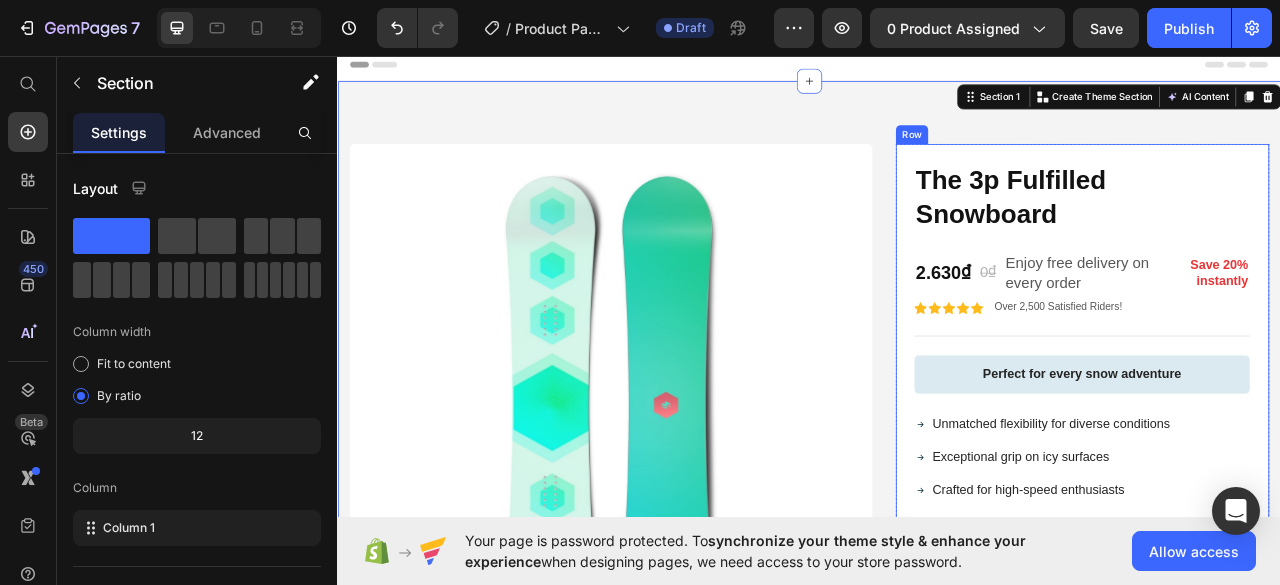 click on "Icon Icon Icon Icon Icon Icon List Over 2,500 Satisfied Riders! Text Block Row The 3p Fulfilled Snowboard Product Title 2.630₫ Product Price 0₫ Product Price Enjoy free delivery on every order Text Block Save 20% instantly Text Block Row Icon Icon Icon Icon Icon Icon List Over 2,500 Satisfied Riders! Text Block Row Perfect for every snow adventure Text Block Row
Unmatched flexibility for diverse conditions
Exceptional grip on icy surfaces
Crafted for high-speed enthusiasts
Superior balance for safe descents
Built to withstand extreme temperatures
Innovative design for enhanced comfort
Engineered for optimal control Item List Row" at bounding box center [1284, 493] 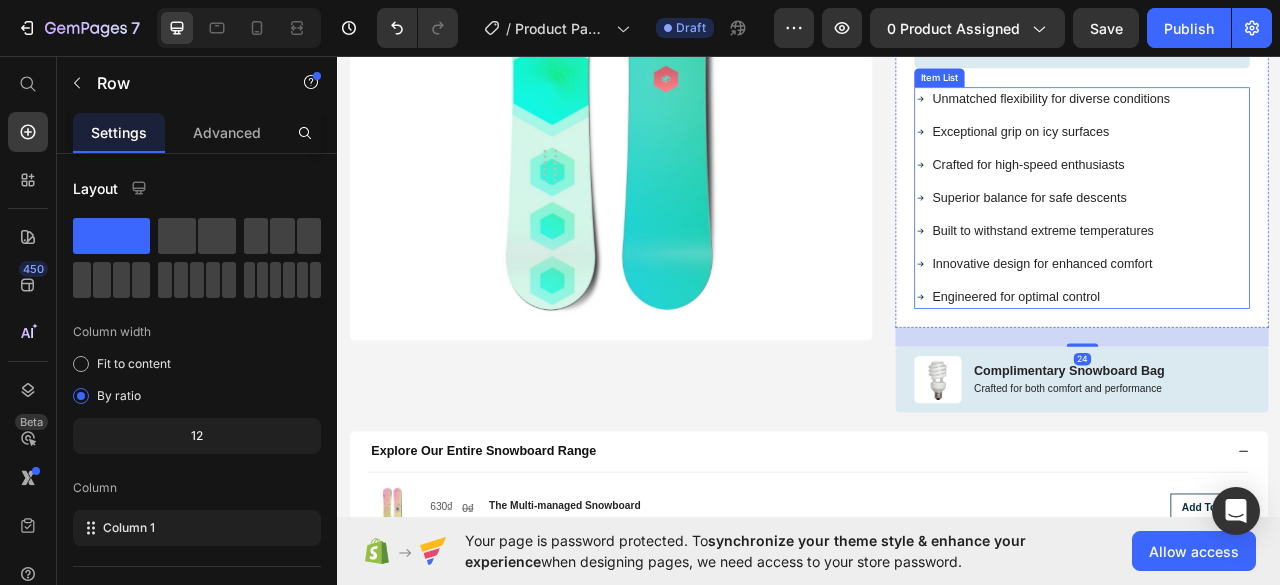 scroll, scrollTop: 500, scrollLeft: 0, axis: vertical 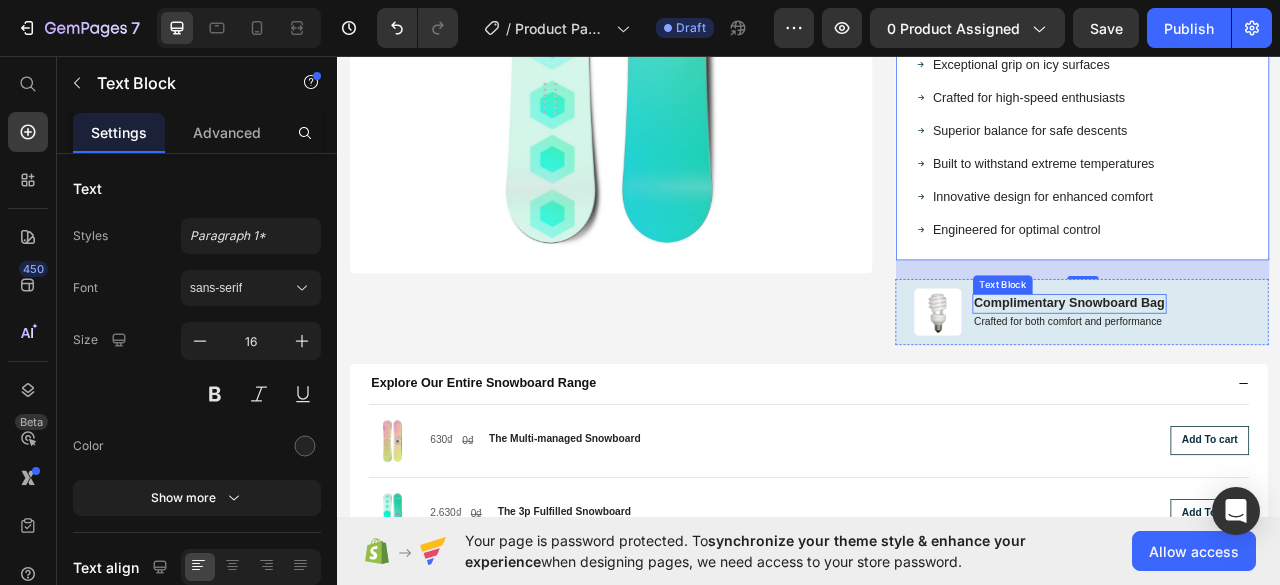click on "Complimentary Snowboard Bag" at bounding box center [1268, 372] 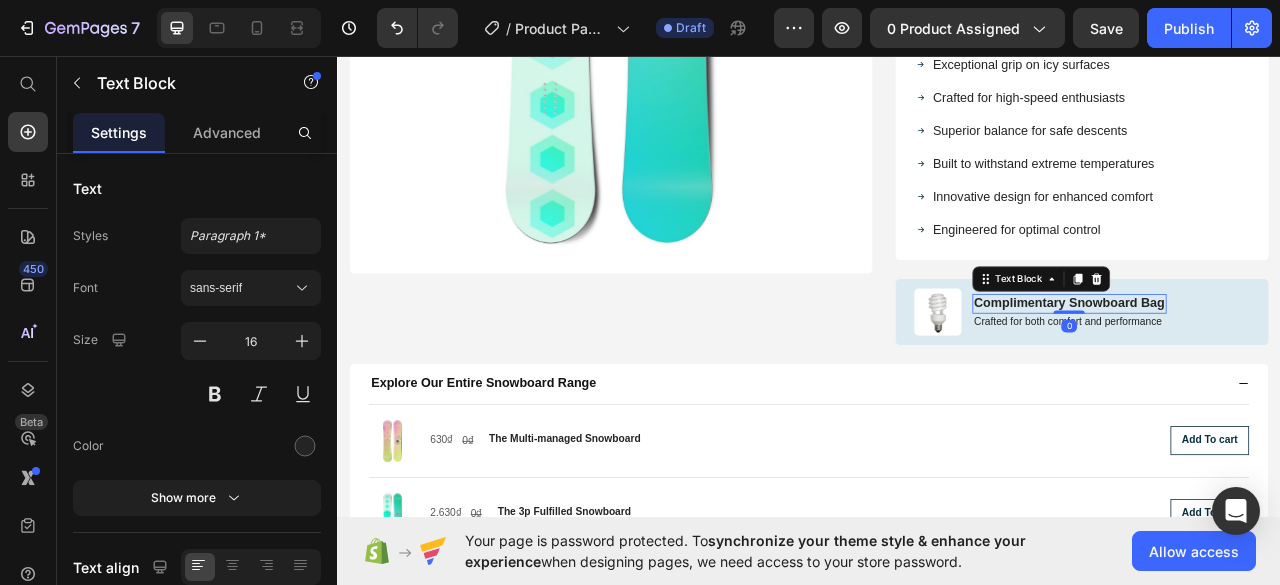 click on "Text Block" at bounding box center [1232, 341] 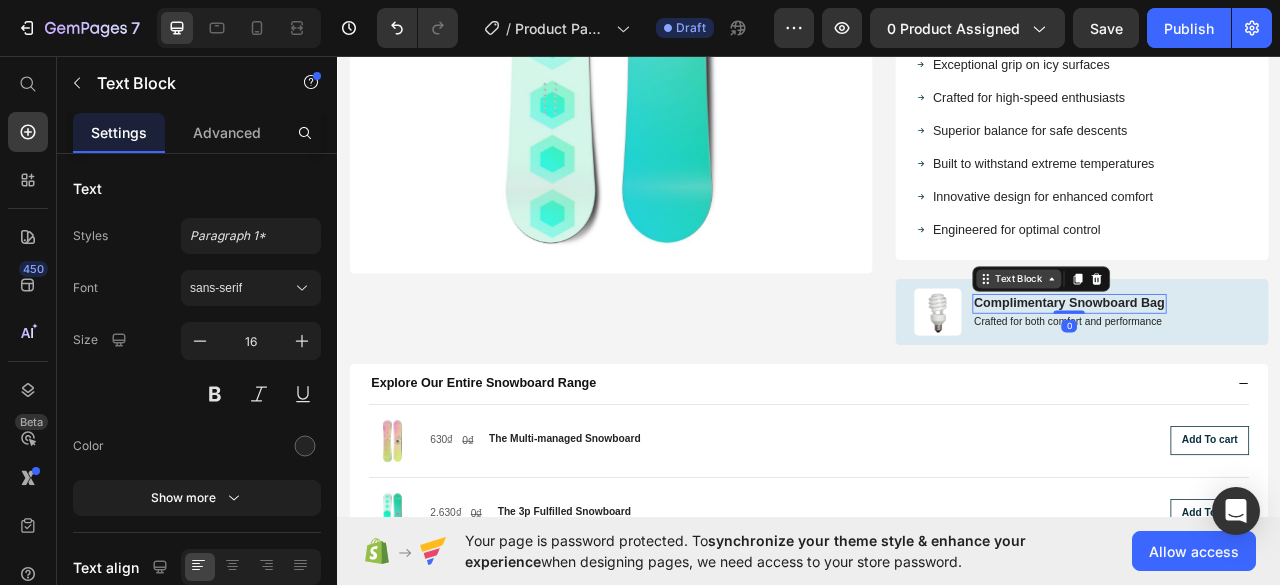 click on "Text Block" at bounding box center (1204, 341) 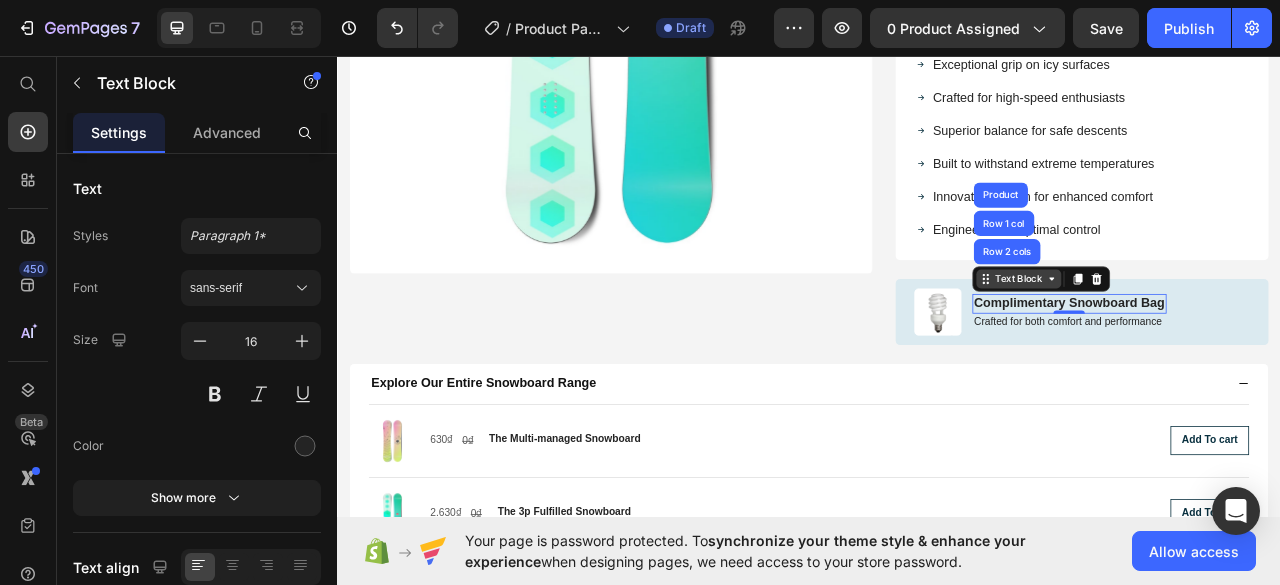 click on "Text Block" at bounding box center (1204, 341) 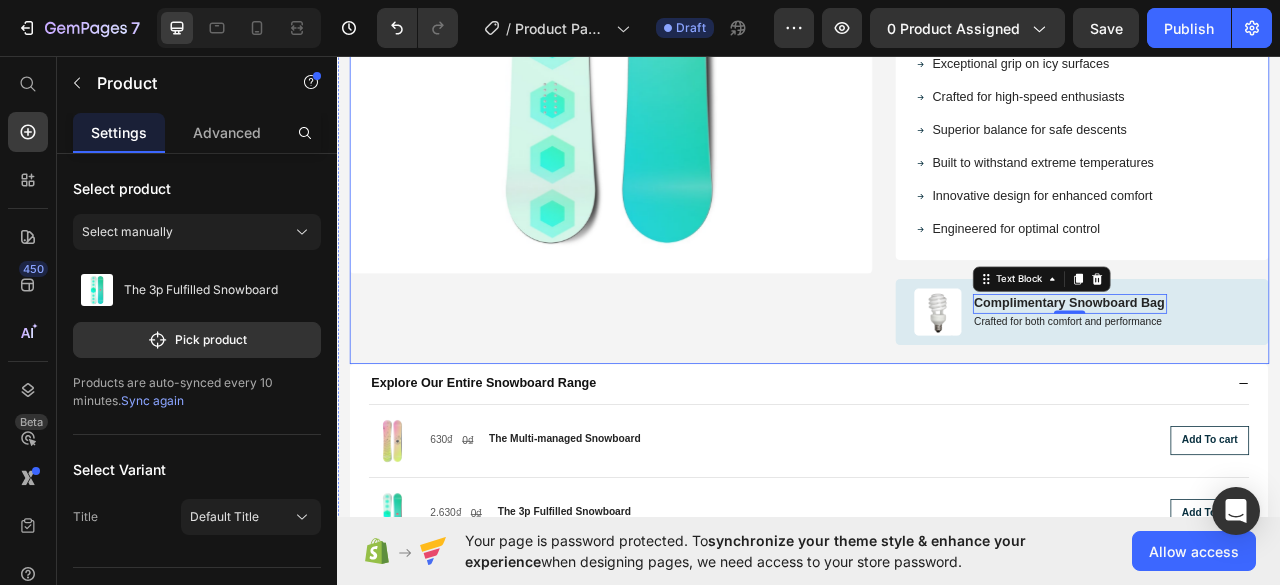 click on "Icon Icon Icon Icon Icon Icon List Over 2,500 Satisfied Riders! Text Block Row The 3p Fulfilled Snowboard Product Title 2.630₫ Product Price 0₫ Product Price Enjoy free delivery on every order Text Block Save 20% instantly Text Block Row Icon Icon Icon Icon Icon Icon List Over 2,500 Satisfied Riders! Text Block Row Perfect for every snow adventure Text Block Row
Unmatched flexibility for diverse conditions
Exceptional grip on icy surfaces
Crafted for high-speed enthusiasts
Superior balance for safe descents
Built to withstand extreme temperatures
Innovative design for enhanced comfort
Engineered for optimal control Item List Row Image Complimentary Snowboard Bag Text Block   0 Crafted for both comfort and performance Text Block Row Row" at bounding box center [1284, 59] 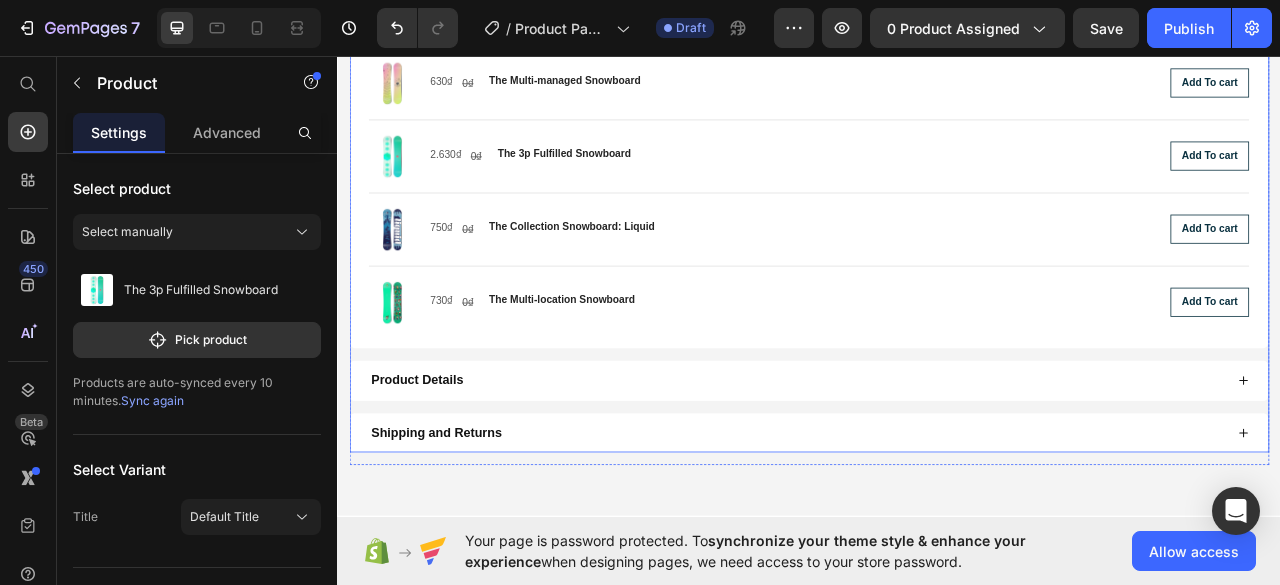 scroll, scrollTop: 1100, scrollLeft: 0, axis: vertical 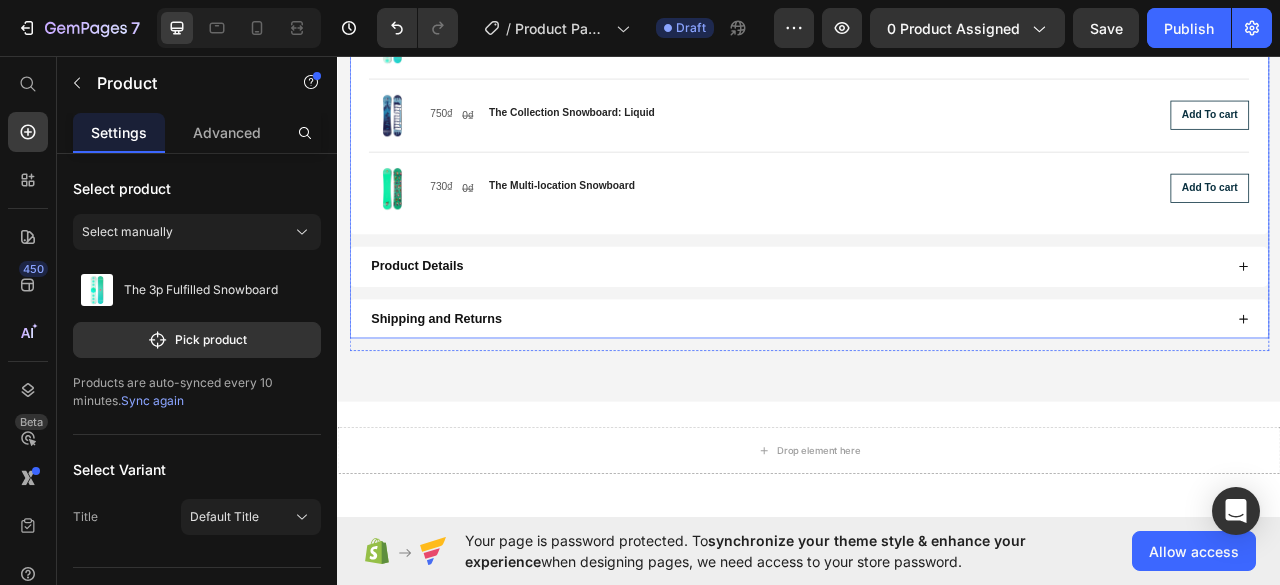 click on "Product Details" at bounding box center (922, 325) 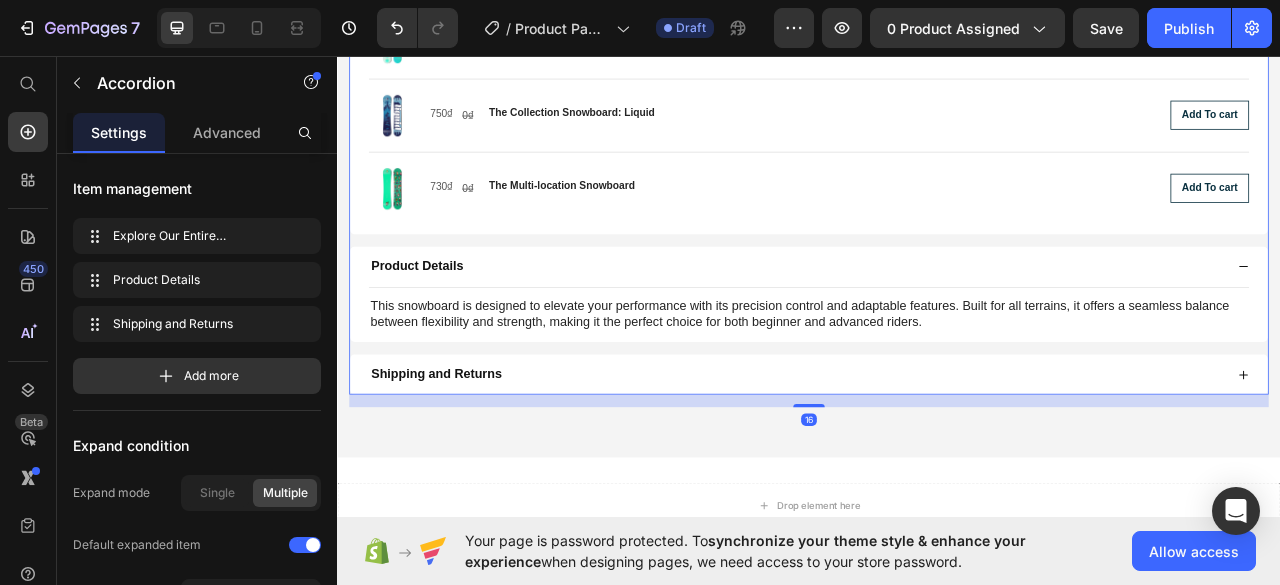 click on "Shipping and Returns" at bounding box center [922, 462] 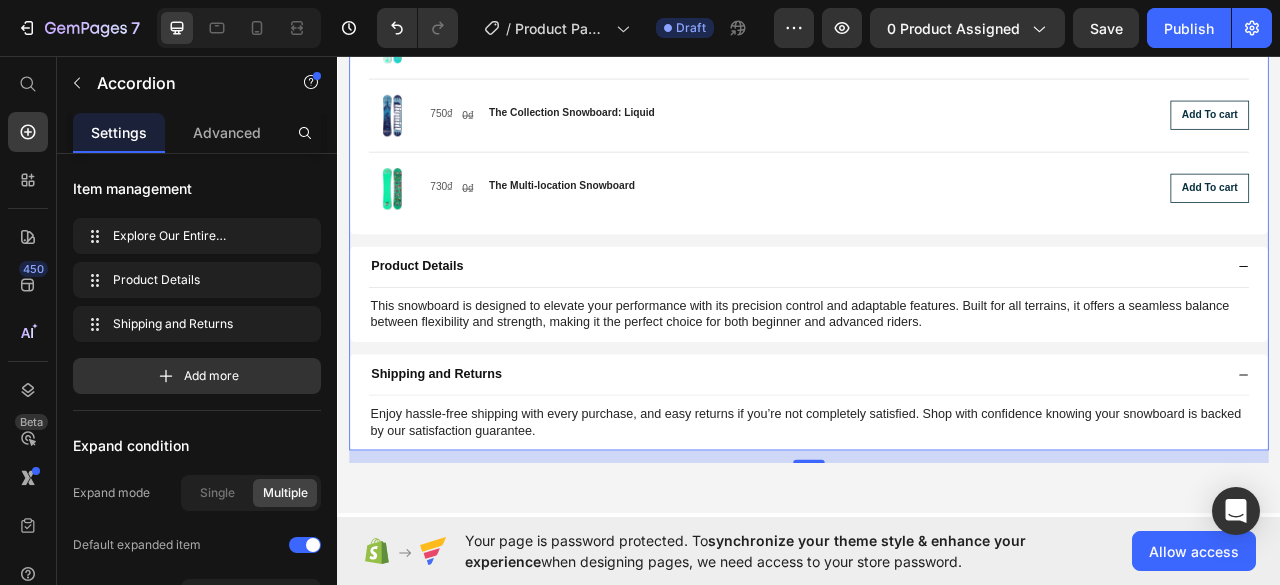 click on "Shipping and Returns" at bounding box center [922, 462] 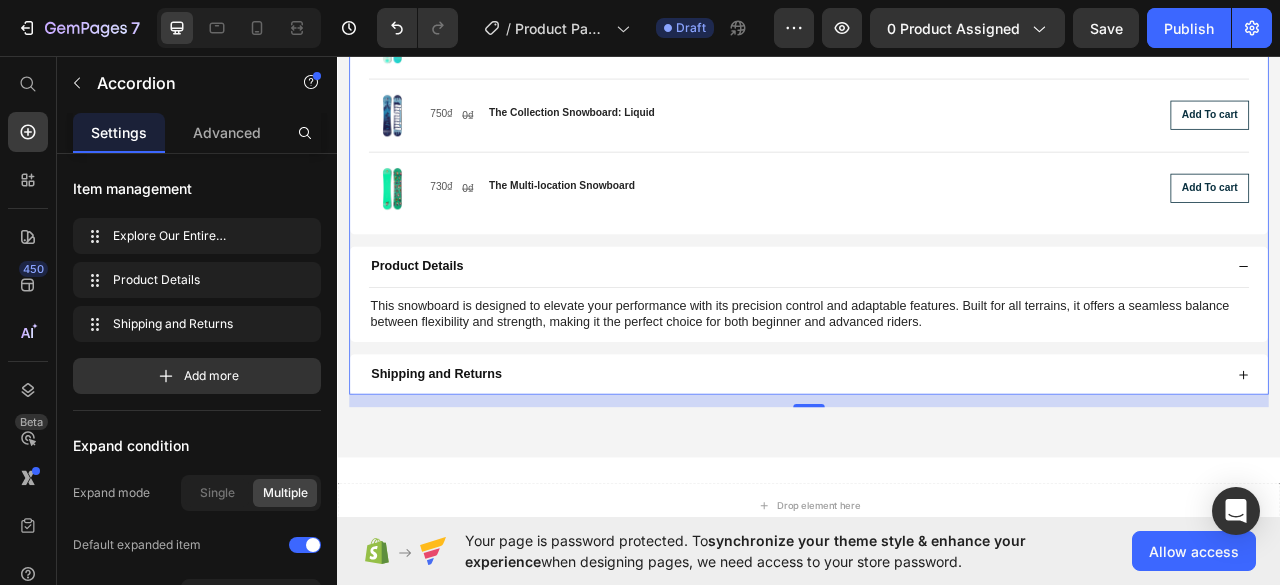click on "Product Details" at bounding box center [922, 325] 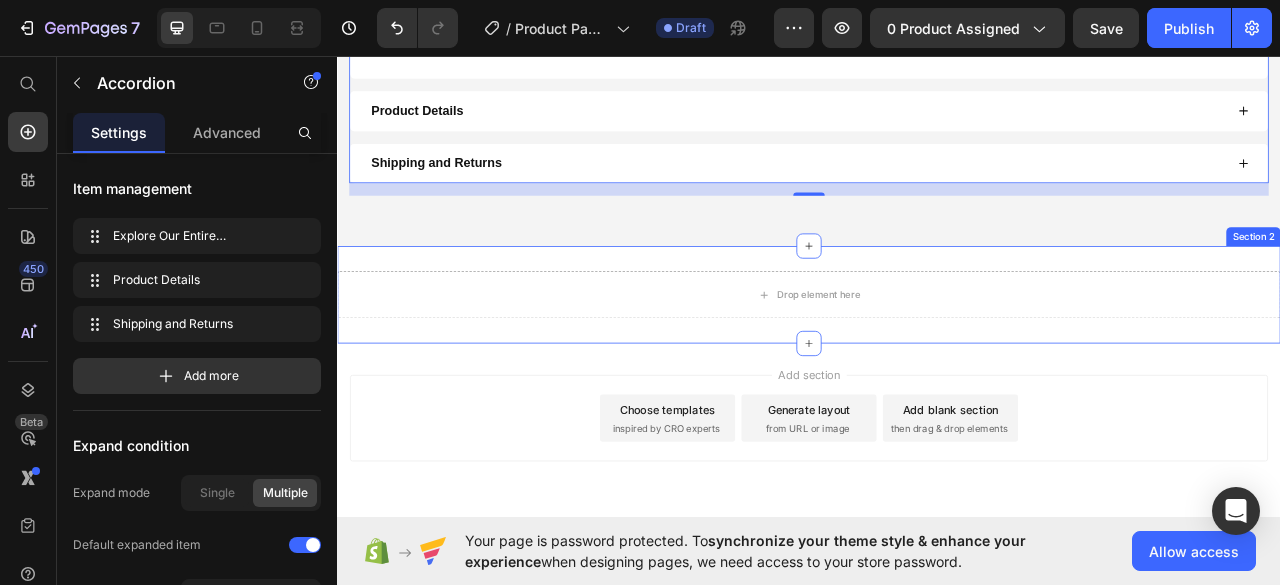 scroll, scrollTop: 1300, scrollLeft: 0, axis: vertical 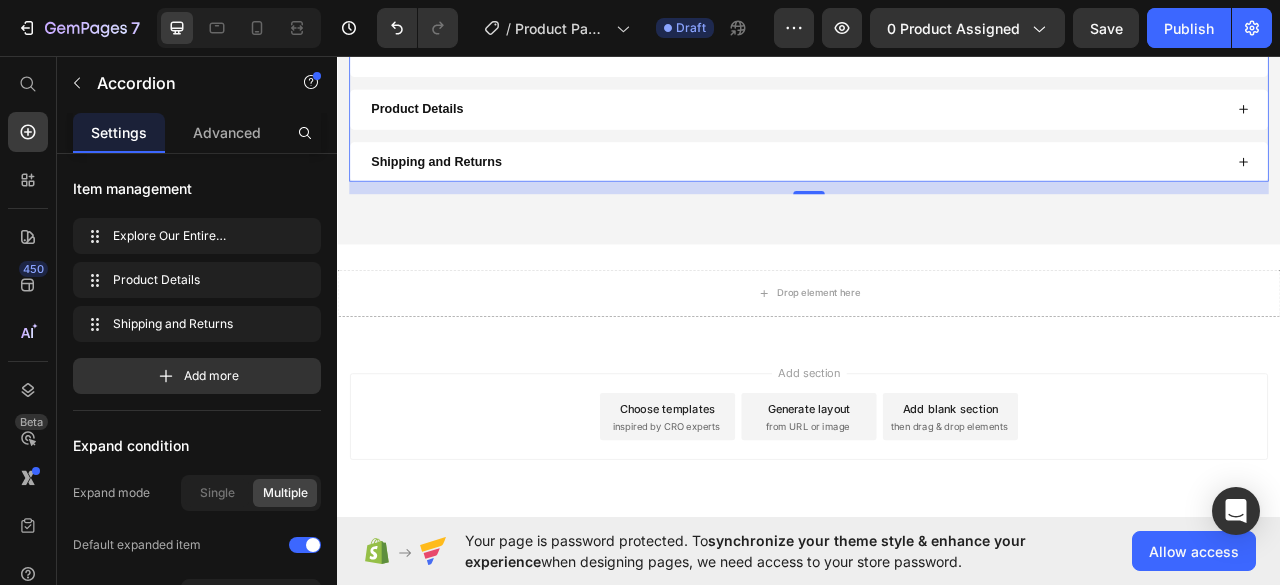 click on "Settings" at bounding box center [119, 132] 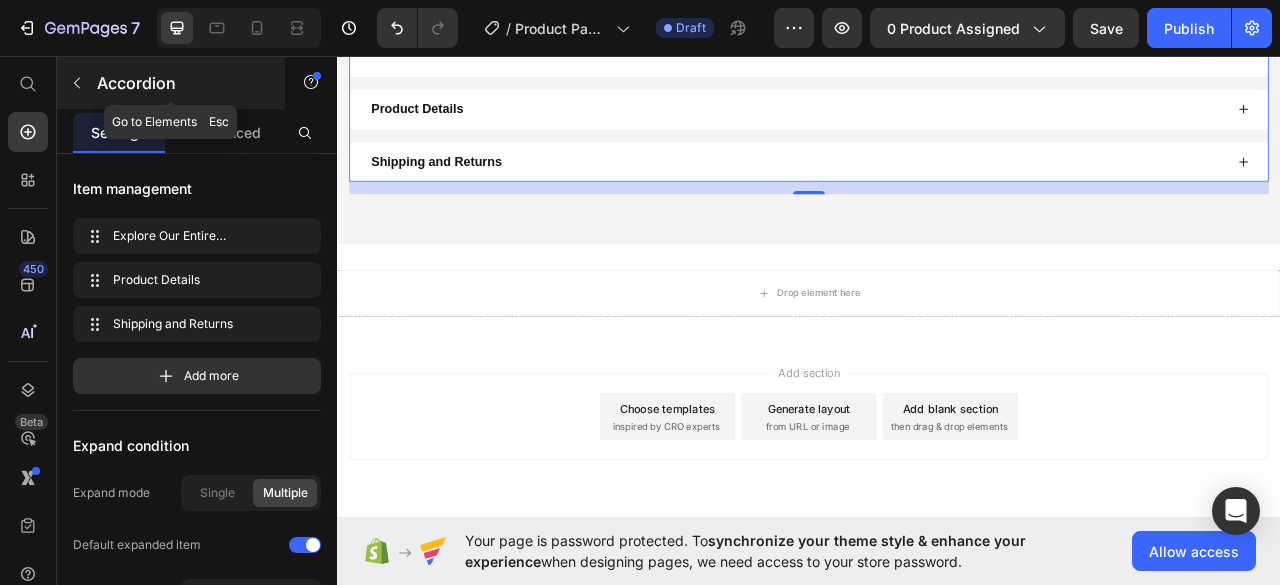 click at bounding box center [77, 83] 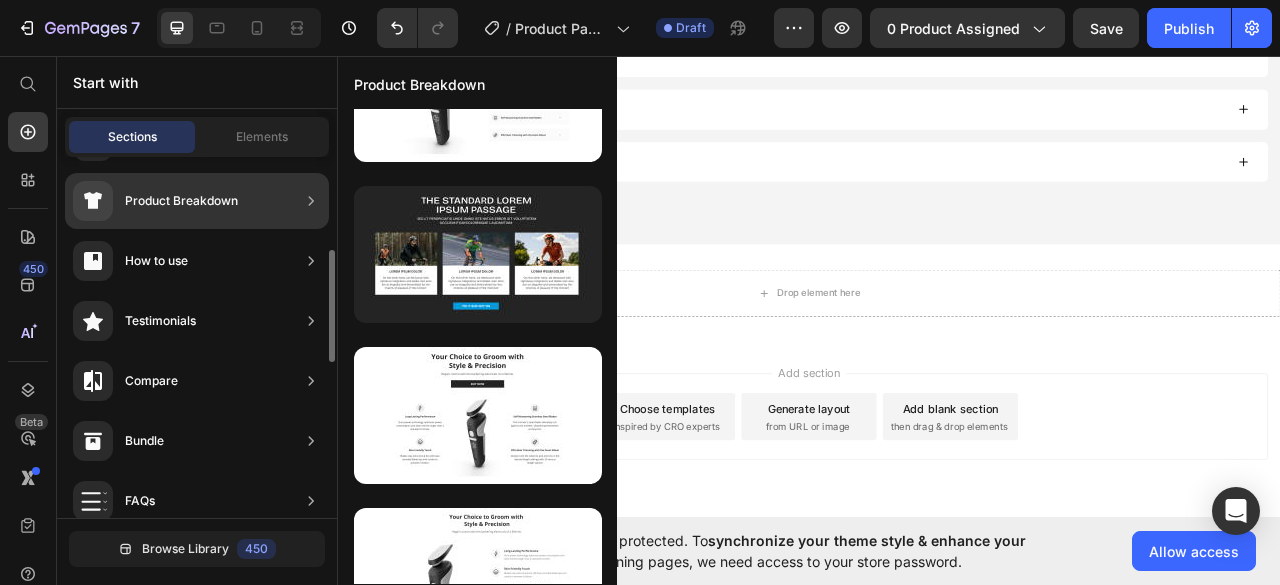 click on "How to use" 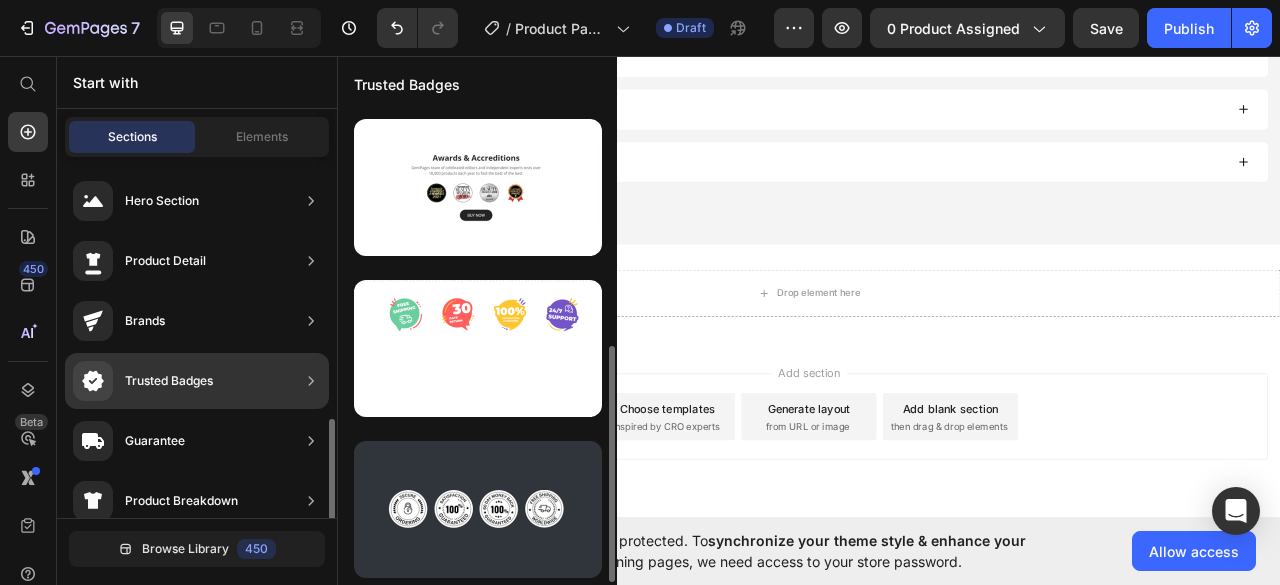 scroll, scrollTop: 200, scrollLeft: 0, axis: vertical 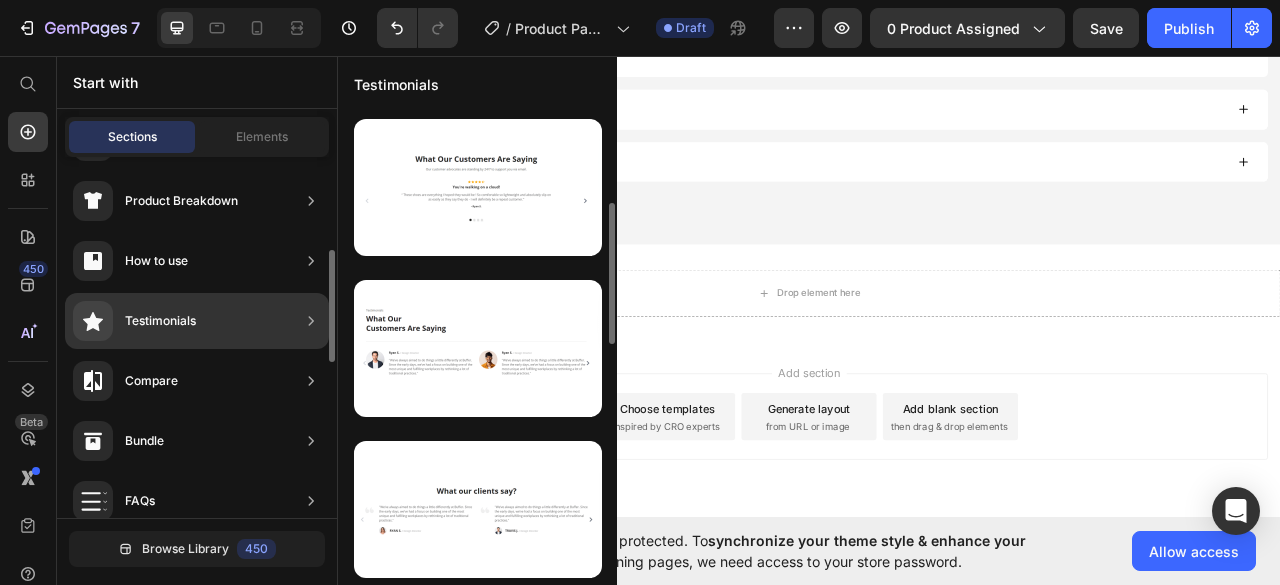 click on "Testimonials" 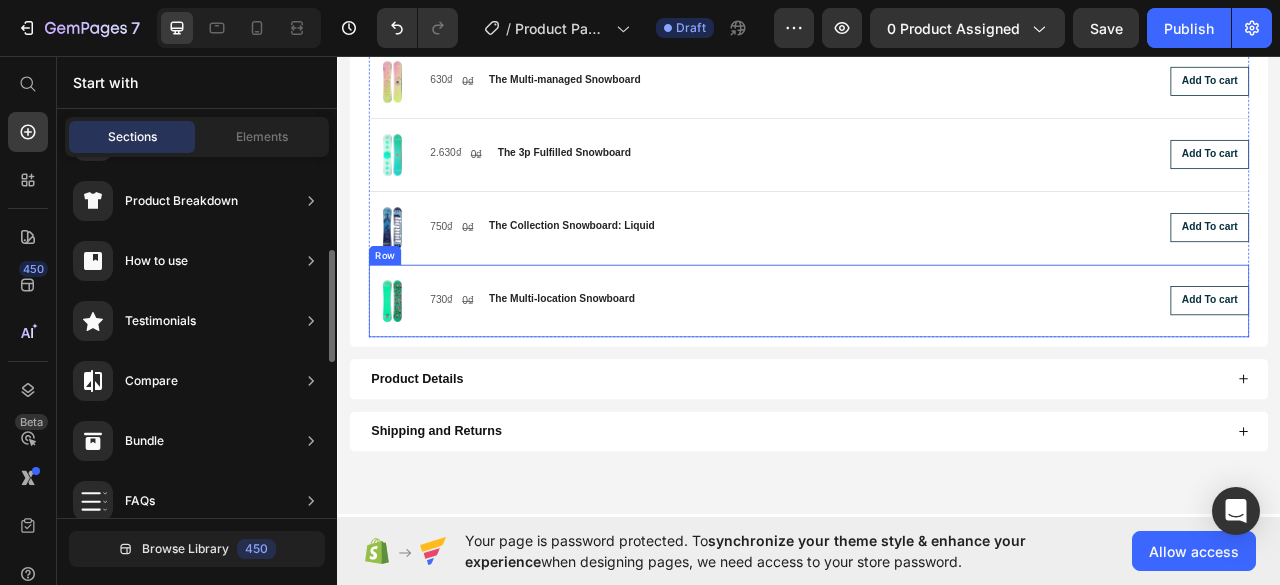 scroll, scrollTop: 1000, scrollLeft: 0, axis: vertical 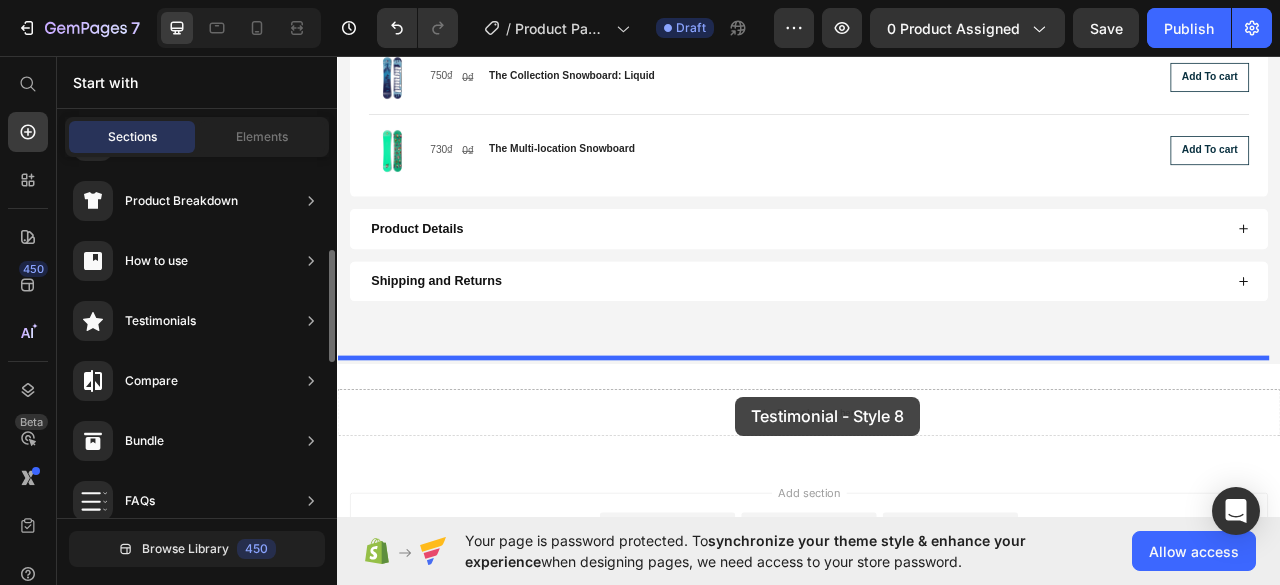 drag, startPoint x: 771, startPoint y: 218, endPoint x: 843, endPoint y: 491, distance: 282.3349 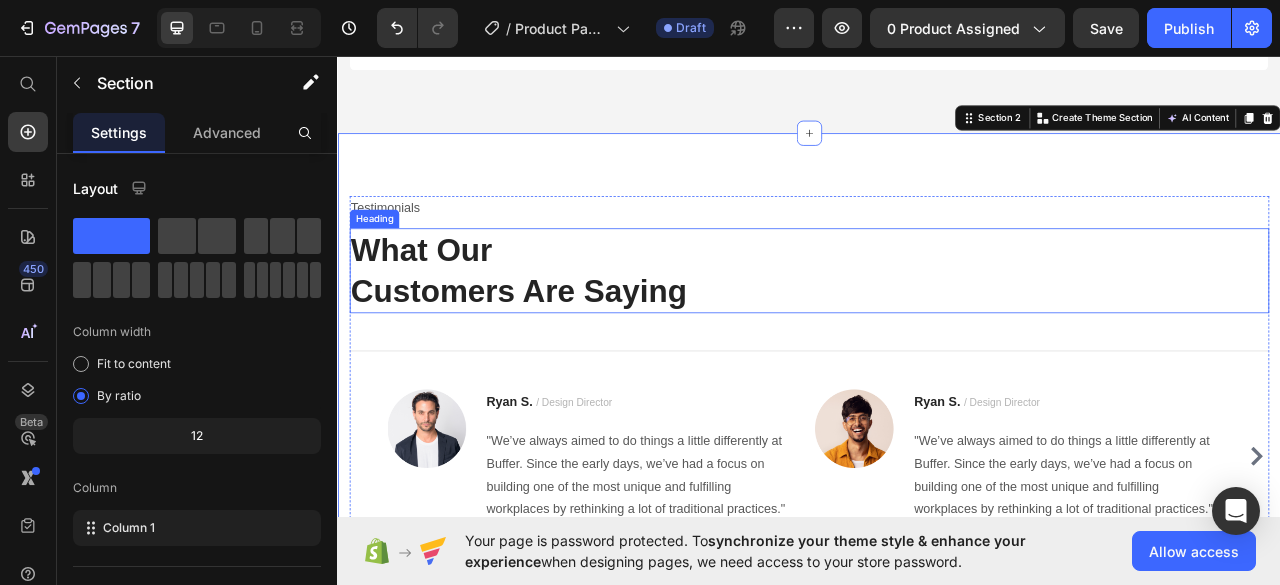 scroll, scrollTop: 1470, scrollLeft: 0, axis: vertical 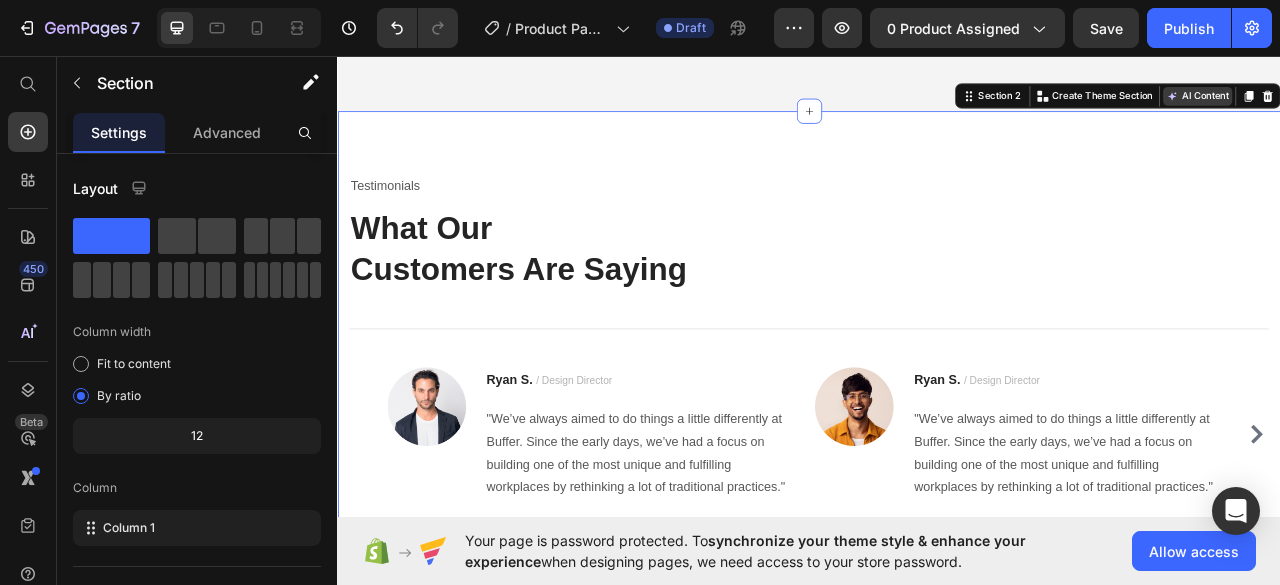 click on "AI Content" at bounding box center [1431, 108] 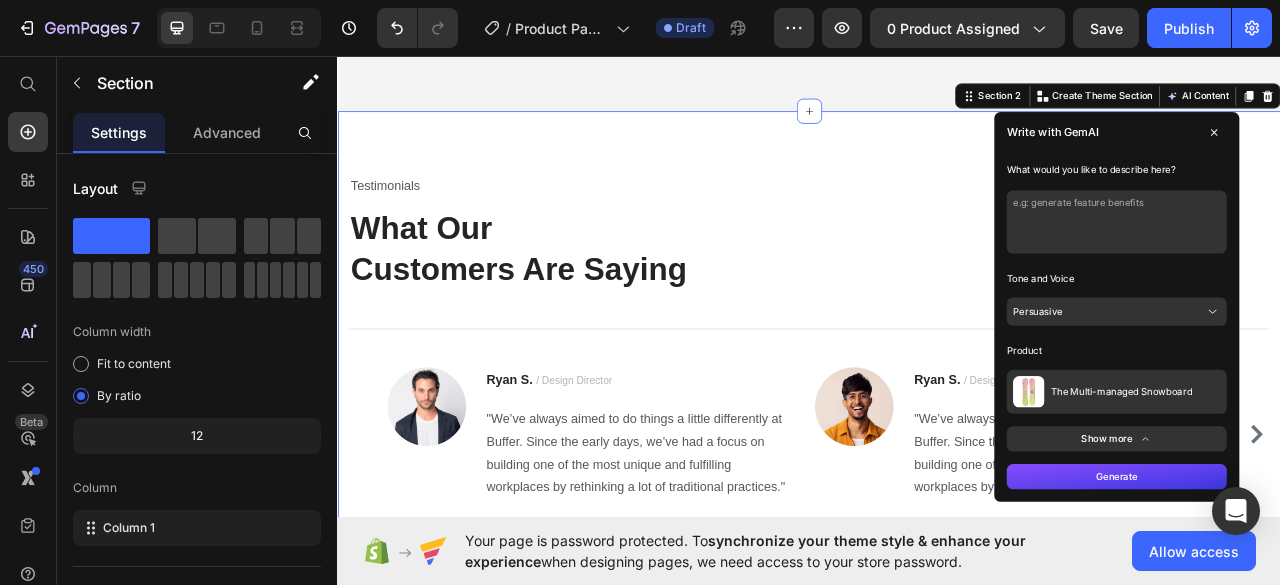 click at bounding box center [1328, 268] 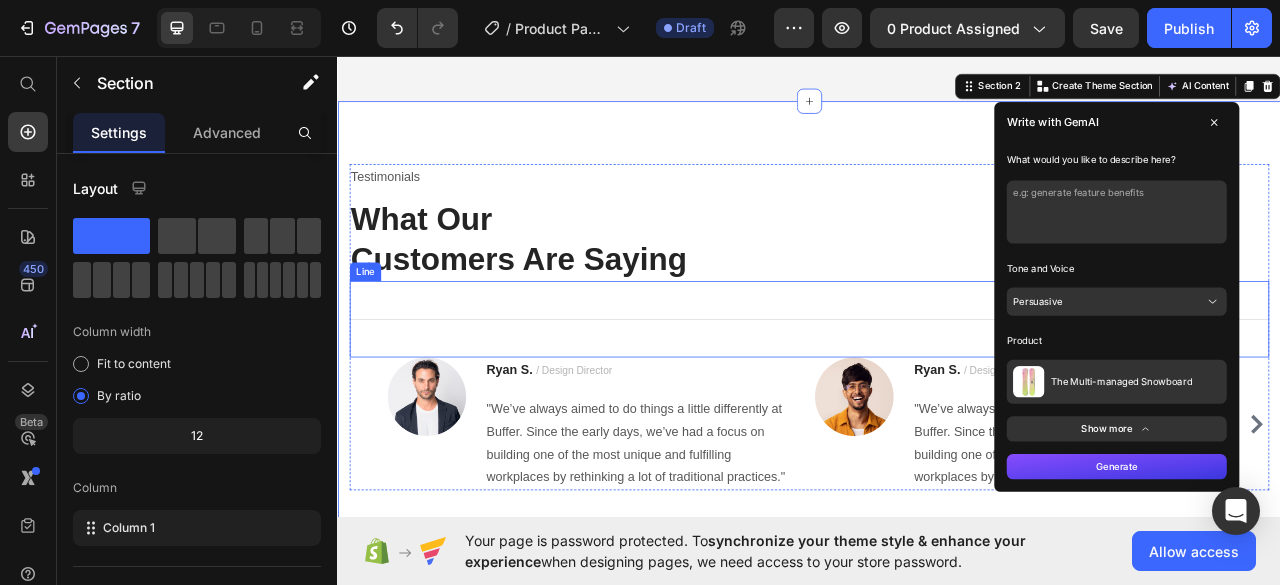 scroll, scrollTop: 1370, scrollLeft: 0, axis: vertical 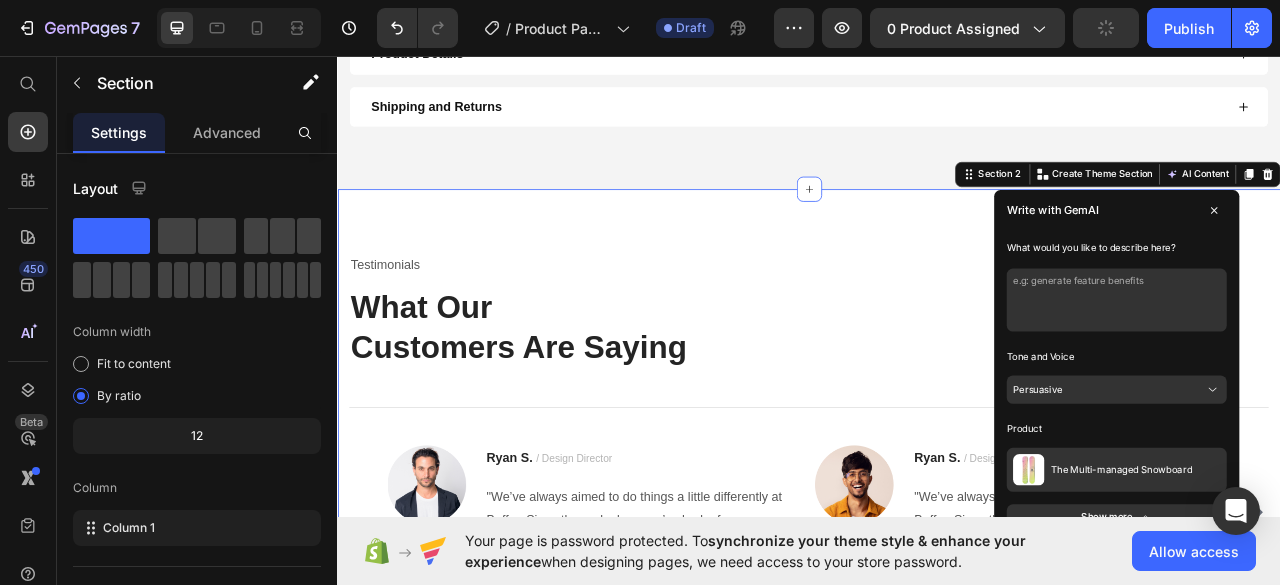 click at bounding box center [1328, 368] 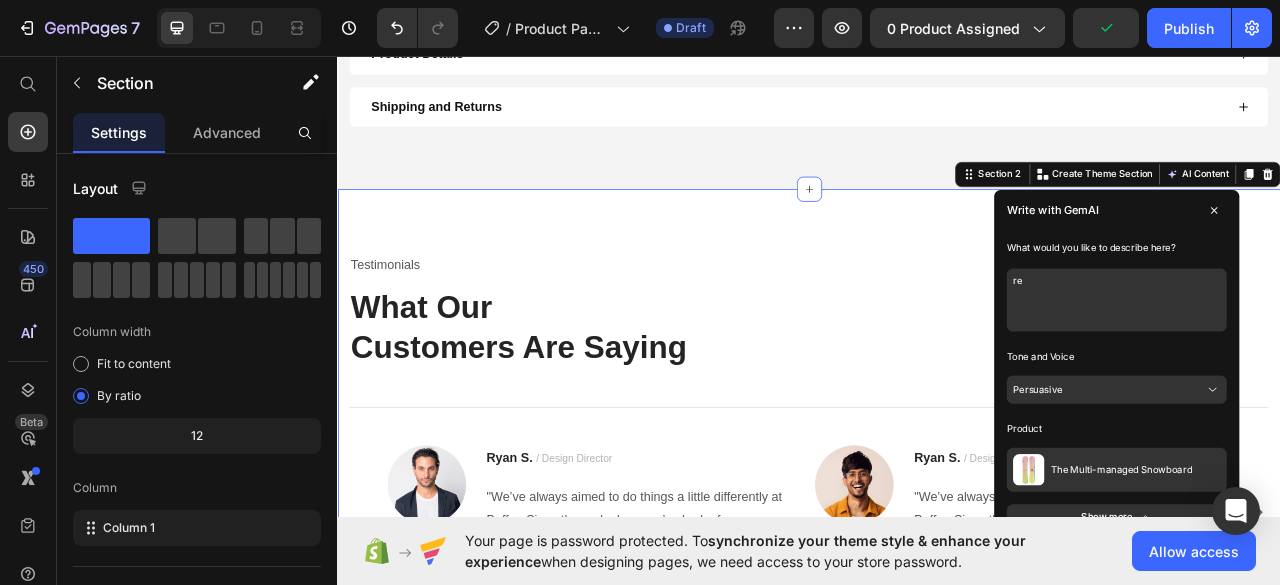 type on "r" 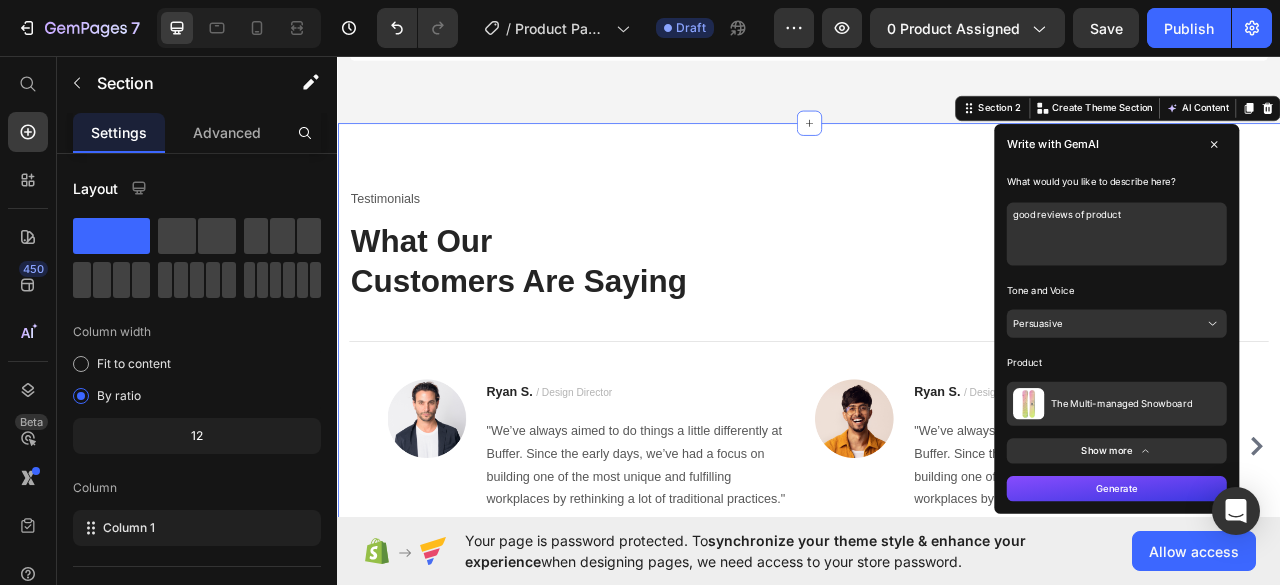 scroll, scrollTop: 1670, scrollLeft: 0, axis: vertical 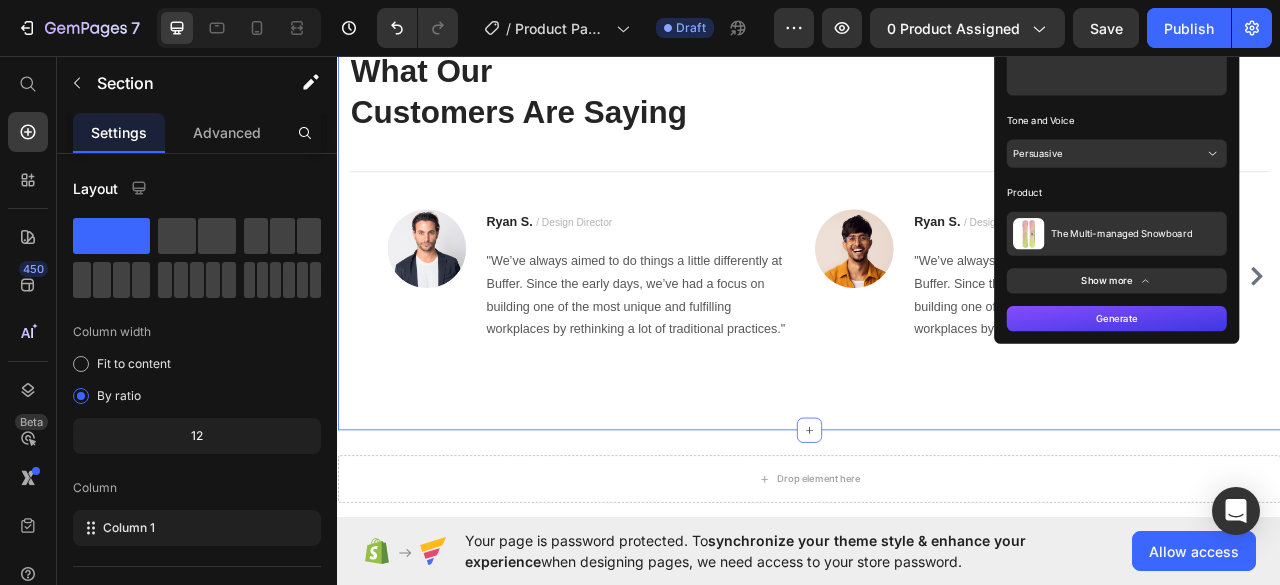 type on "good reviews of product" 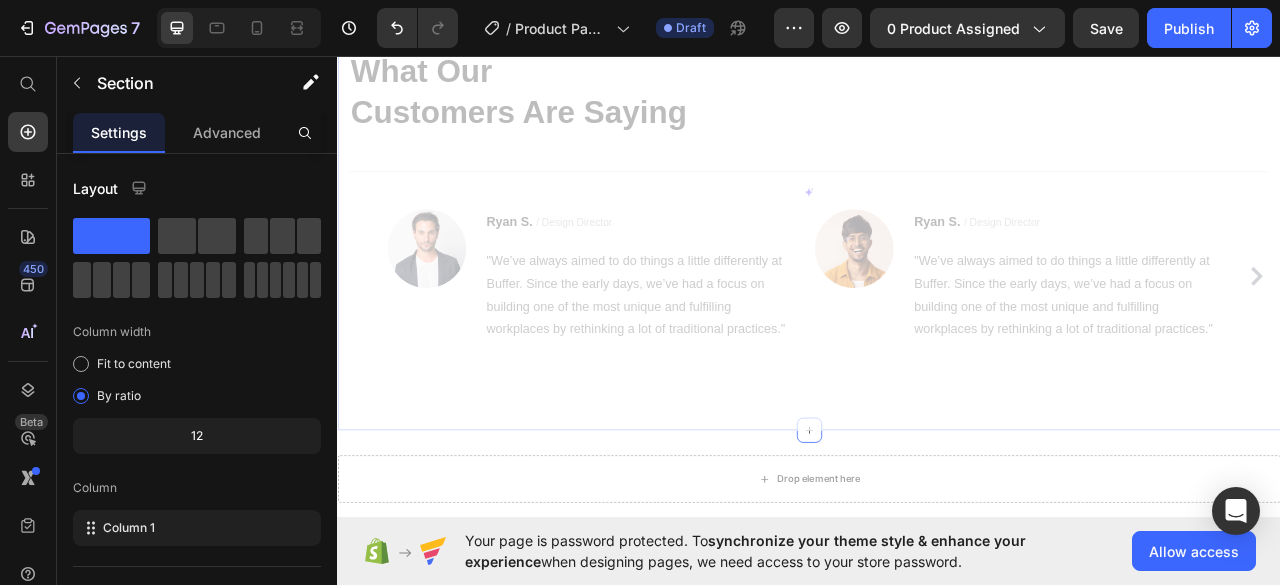 scroll, scrollTop: 1470, scrollLeft: 0, axis: vertical 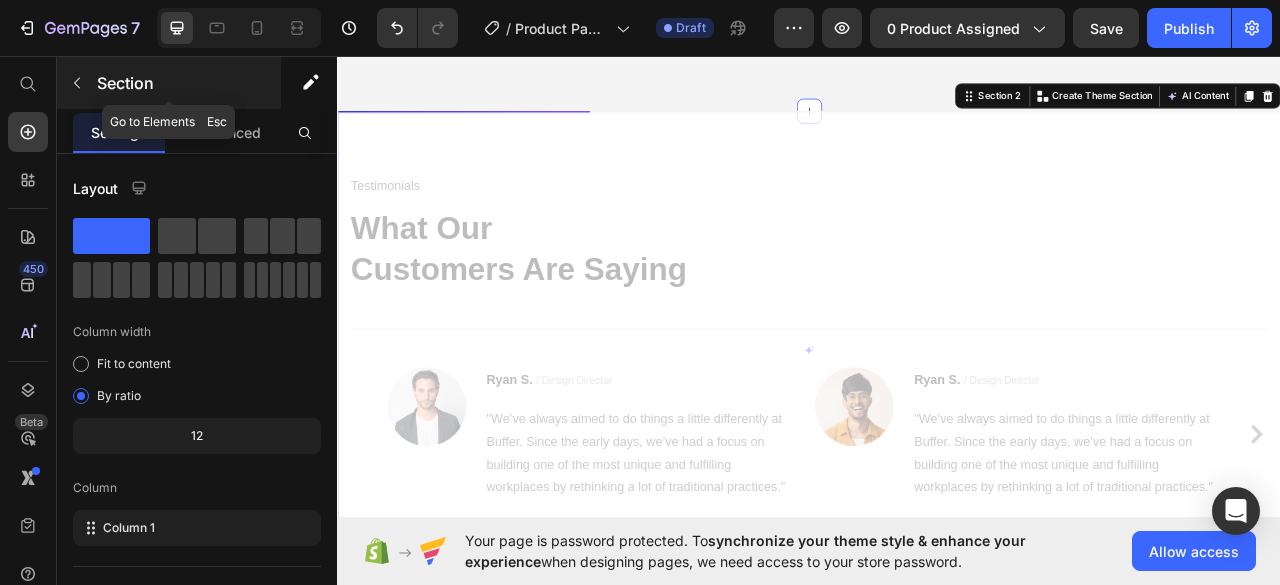 click 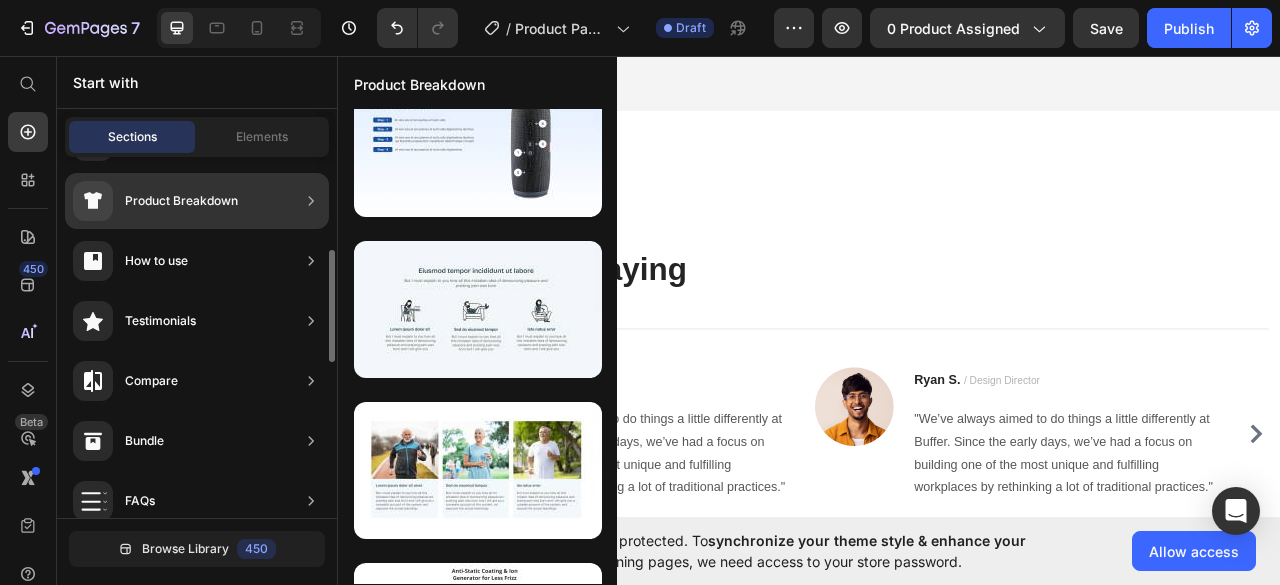 click on "Testimonials" 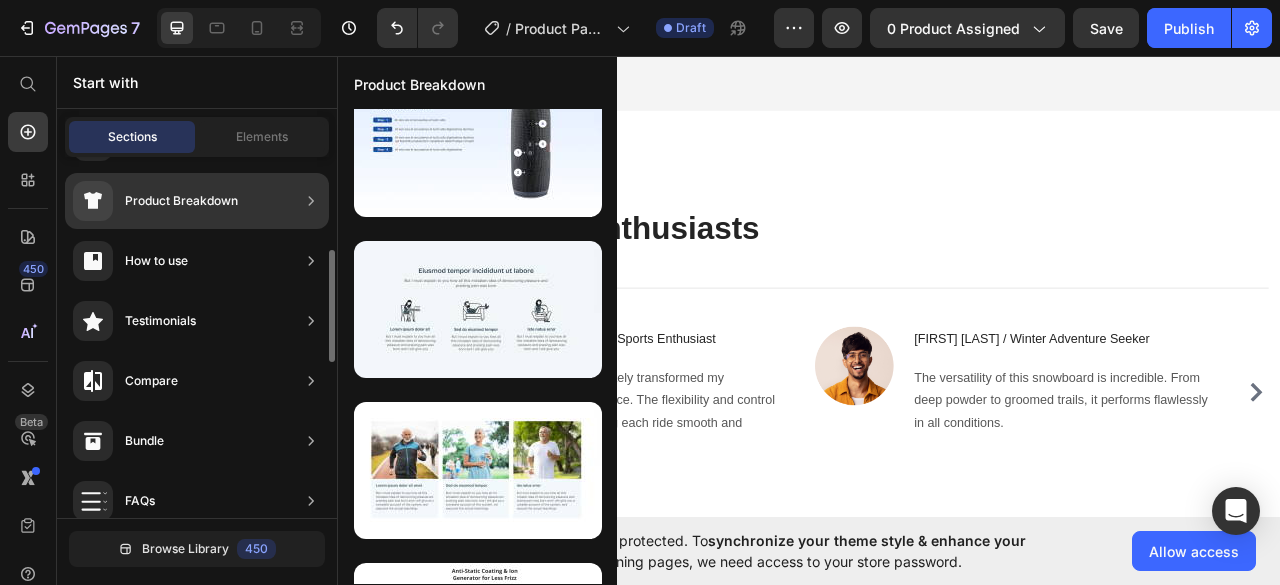 click on "Testimonials" 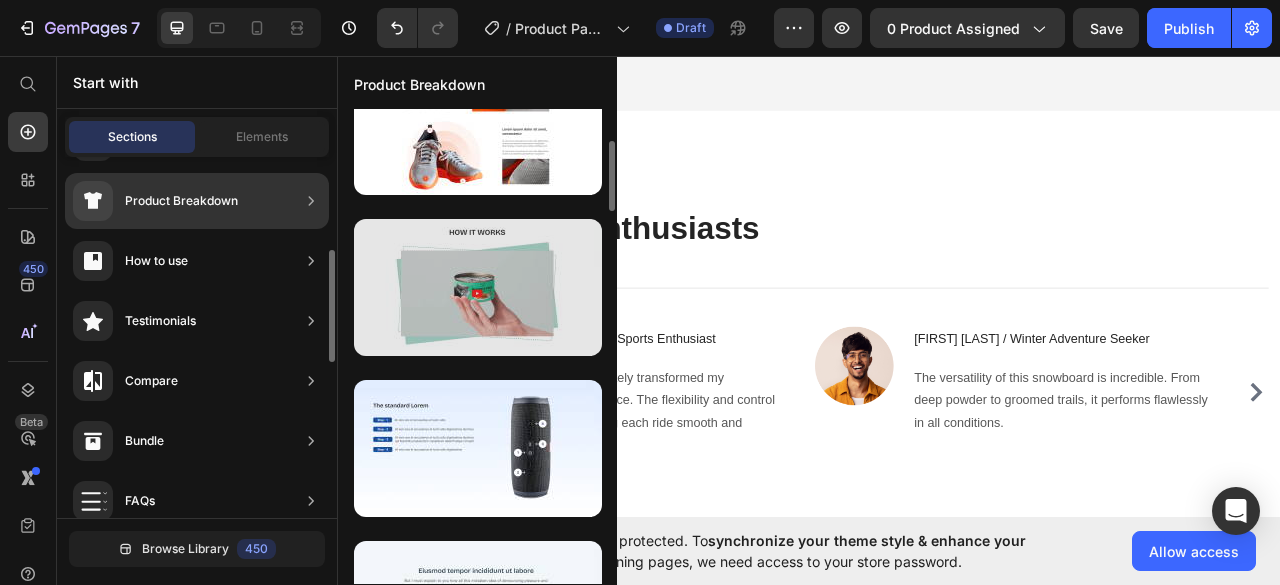 scroll, scrollTop: 118, scrollLeft: 0, axis: vertical 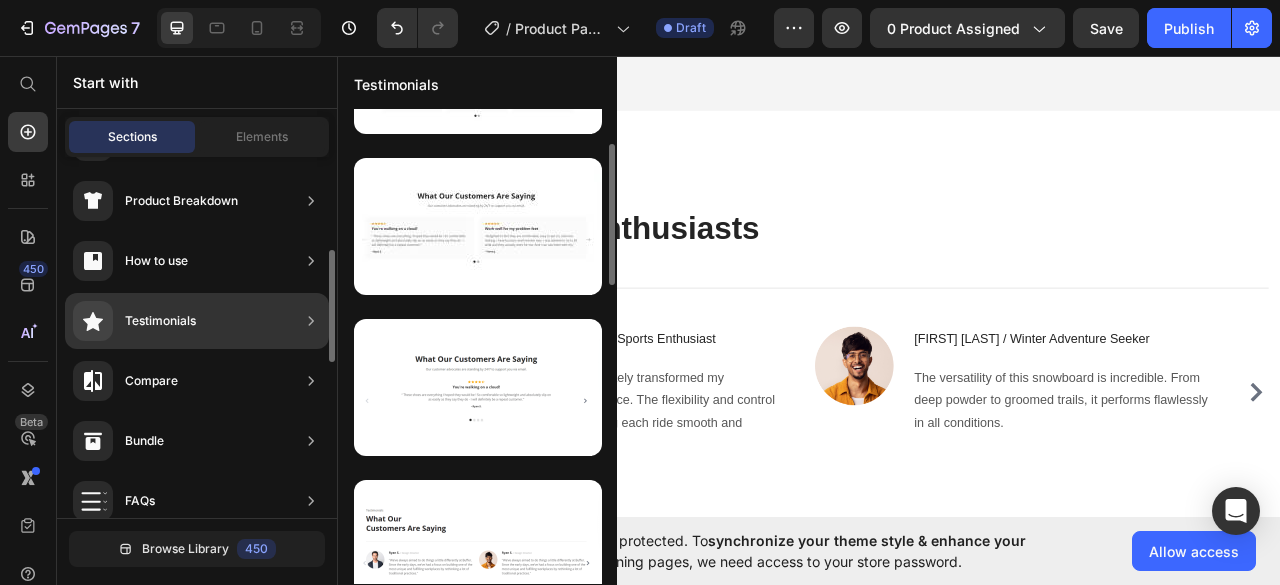 click on "Testimonials" 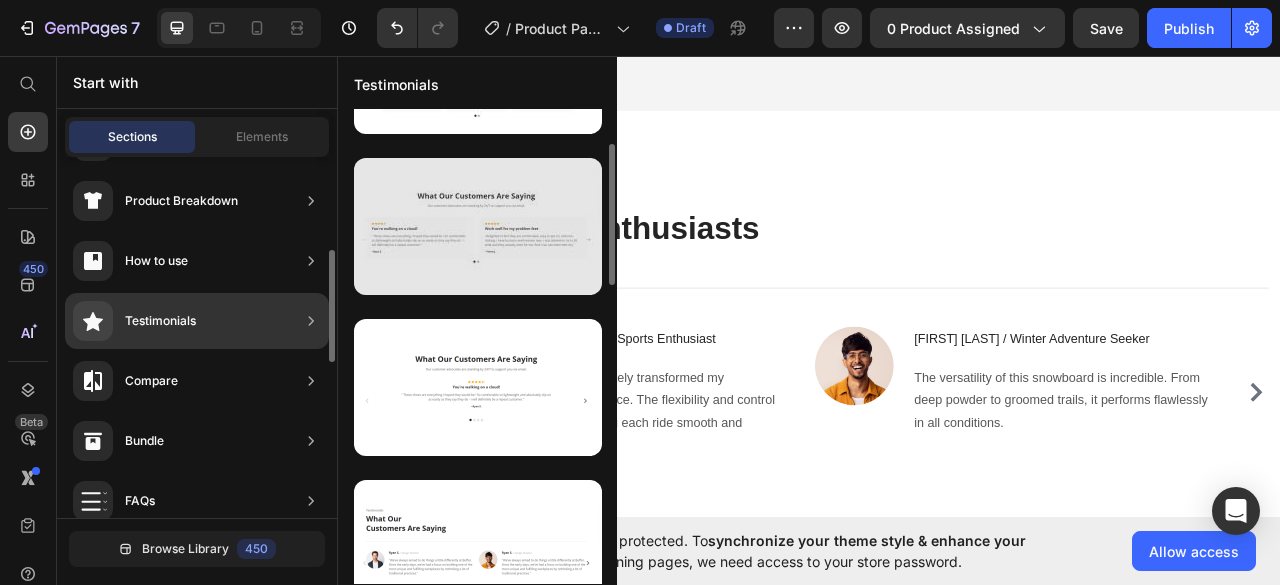 scroll, scrollTop: 0, scrollLeft: 0, axis: both 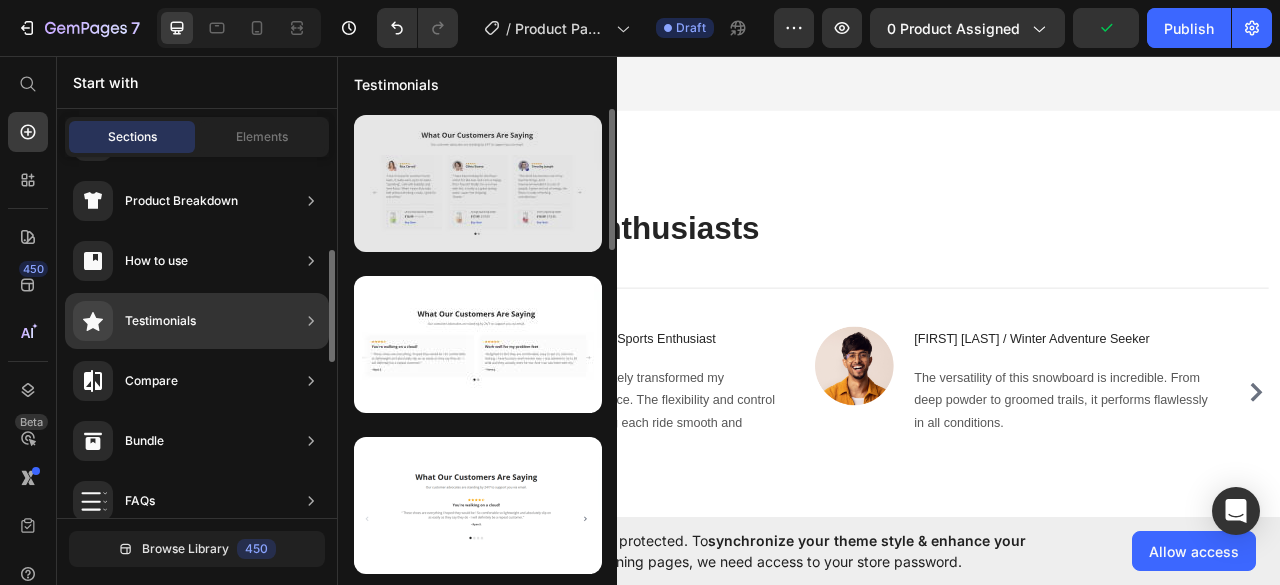 click at bounding box center [478, 183] 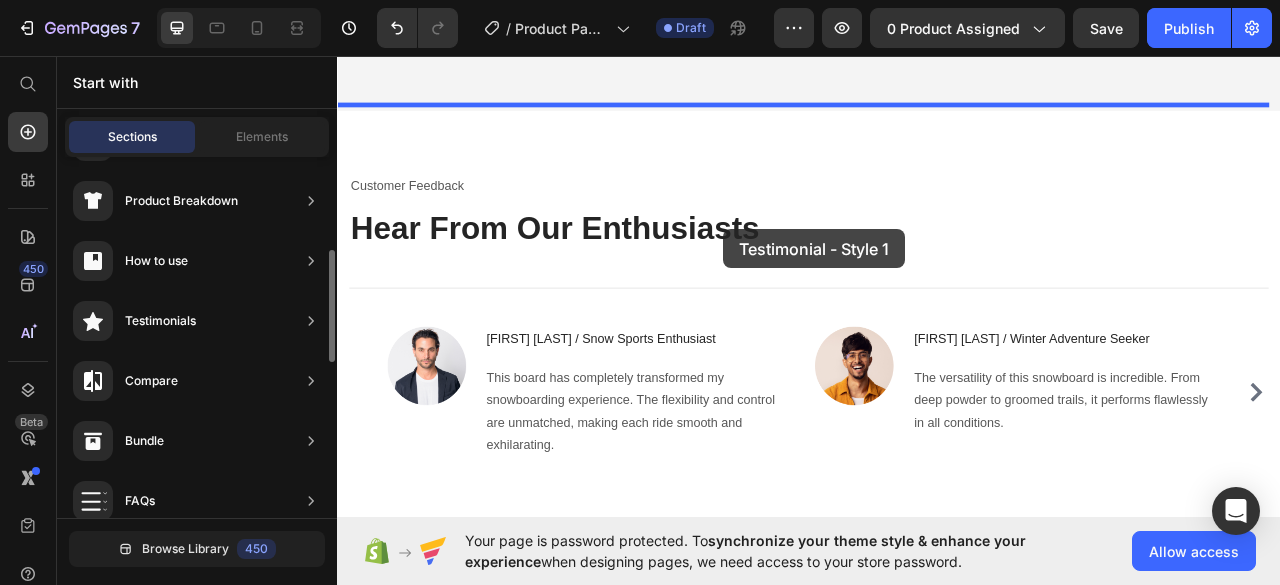 drag, startPoint x: 816, startPoint y: 263, endPoint x: 828, endPoint y: 278, distance: 19.209373 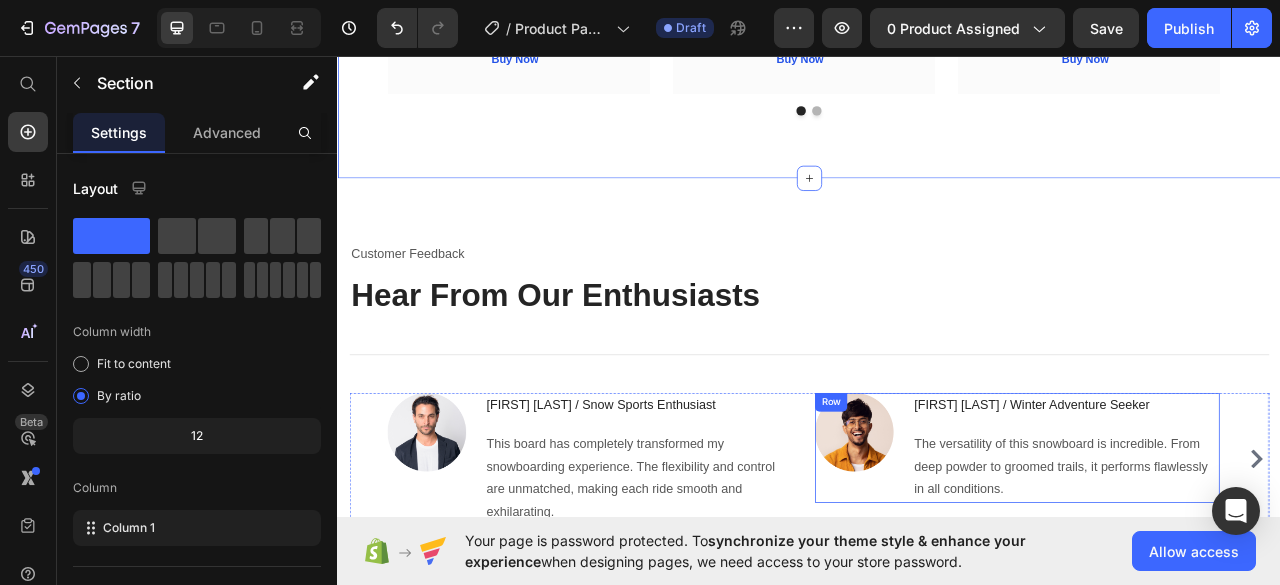 scroll, scrollTop: 2070, scrollLeft: 0, axis: vertical 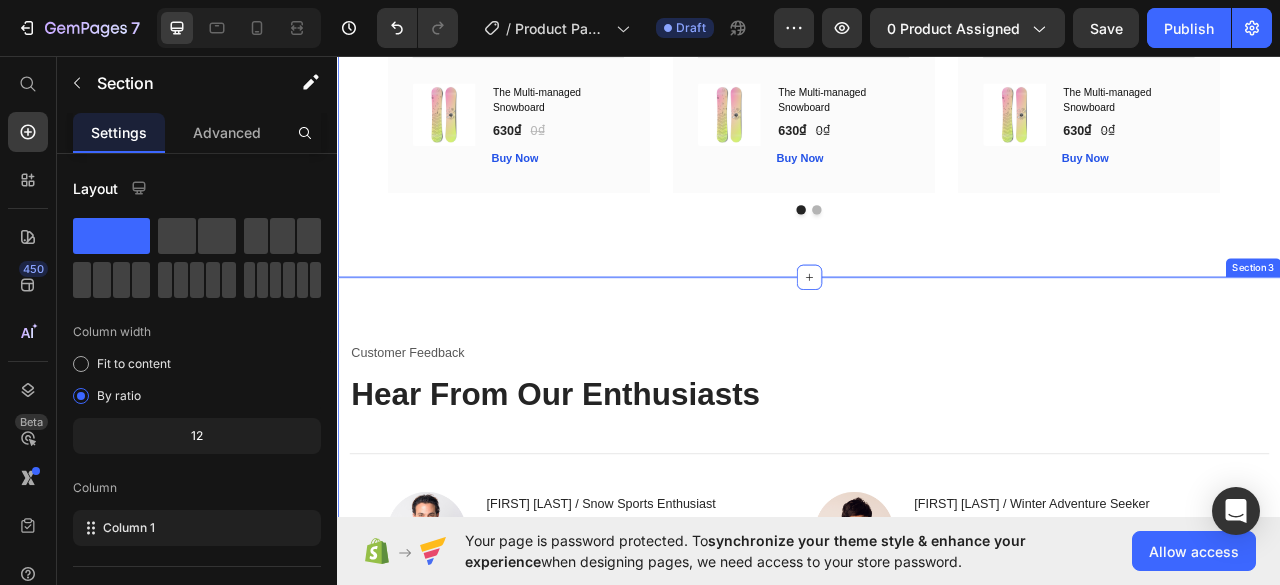 click on "Customer Feedback Text block Hear From Our Enthusiasts Heading                Customer Insights Line Image [FIRST] [LAST] / Snow Sports Enthusiast Text block This board has completely transformed my snowboarding experience. The flexibility and control are unmatched, making each ride smooth and exhilarating. Text block Row Image [FIRST] [LAST] / Winter Adventure Seeker Text block The versatility of this snowboard is incredible. From deep powder to groomed trails, it performs flawlessly in all conditions. Text block Row Image [FIRST] [LAST] / Professional Snowboarder Text block I've tried many boards, but this one stands out. It offers exceptional stability and responsiveness, enhancing my performance on the slopes. Text block Row Image [FIRST] [LAST] / Outdoor Enthusiast Text block Whether you're a beginner or a pro, this board adapts to your style. It's a game-changer for anyone looking to elevate their skills. Text block Row Carousel Row Section 3" at bounding box center [937, 616] 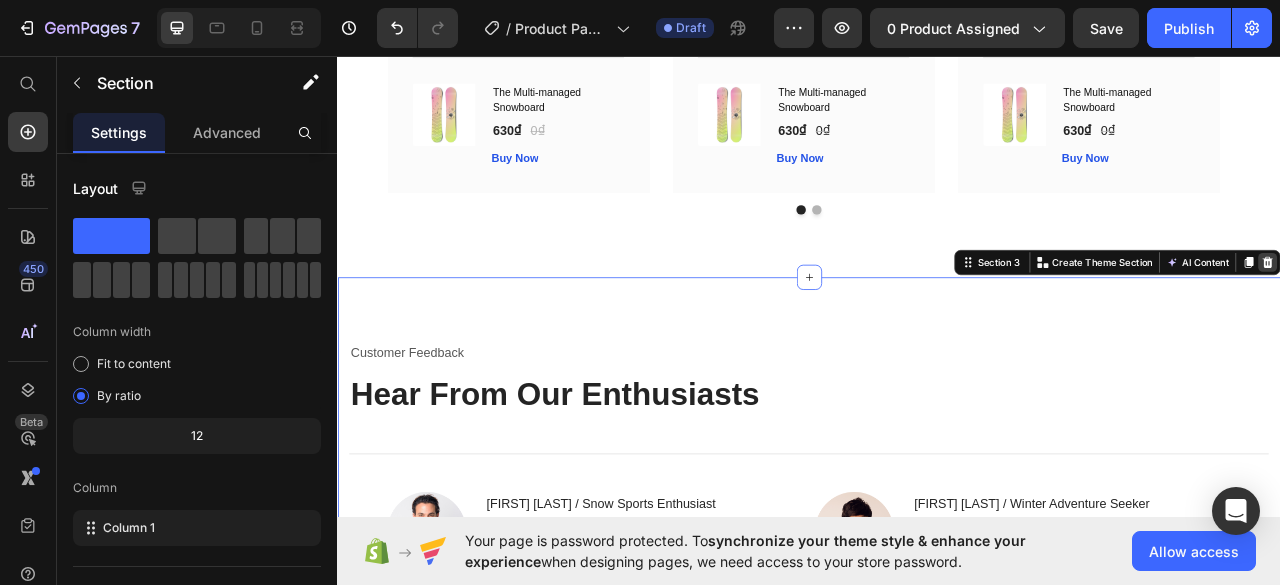 click 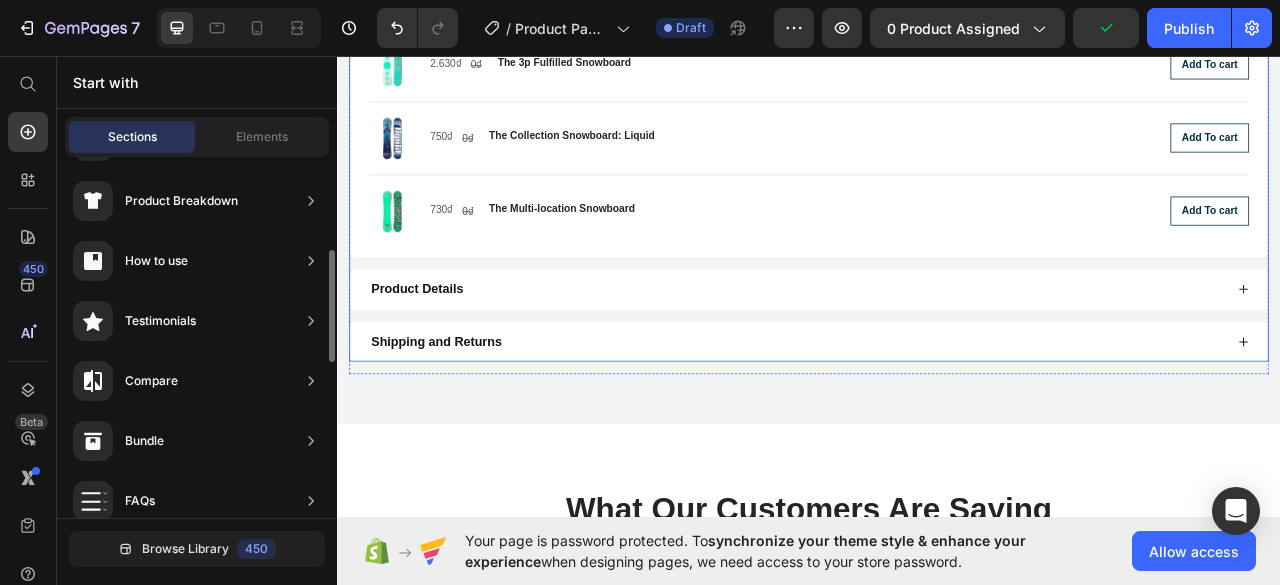 scroll, scrollTop: 1170, scrollLeft: 0, axis: vertical 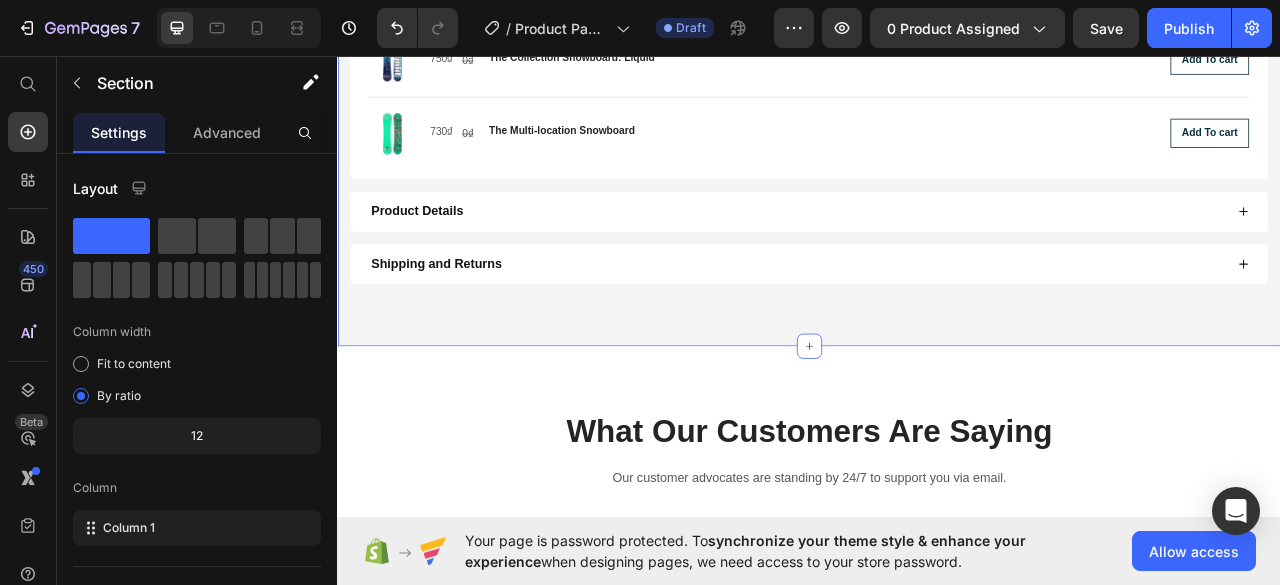 click on "Product Images Icon Icon Icon Icon Icon Icon List Over 2,500 Satisfied Riders! Text Block Row The 3p Fulfilled Snowboard Product Title 2.630₫ Product Price 0₫ Product Price Enjoy free delivery on every order Text Block Save 20% instantly Text Block Row Icon Icon Icon Icon Icon Icon List Over 2,500 Satisfied Riders! Text Block Row Perfect for every snow adventure Text Block Row
Unmatched flexibility for diverse conditions
Exceptional grip on icy surfaces
Crafted for high-speed enthusiasts
Superior balance for safe descents
Built to withstand extreme temperatures
Innovative design for enhanced comfort
Engineered for optimal control Item List Row Image Complimentary Snowboard Bag Text Block Crafted for both comfort and performance Text Block Row Row Product
Explore Our Entire Snowboard Range Product Images 630₫ Product Price 0₫ Product Price Row The Multi-managed Snowboard Product Title Row Add To cart Product Cart Button Row Product Images 2.630₫" at bounding box center [937, -327] 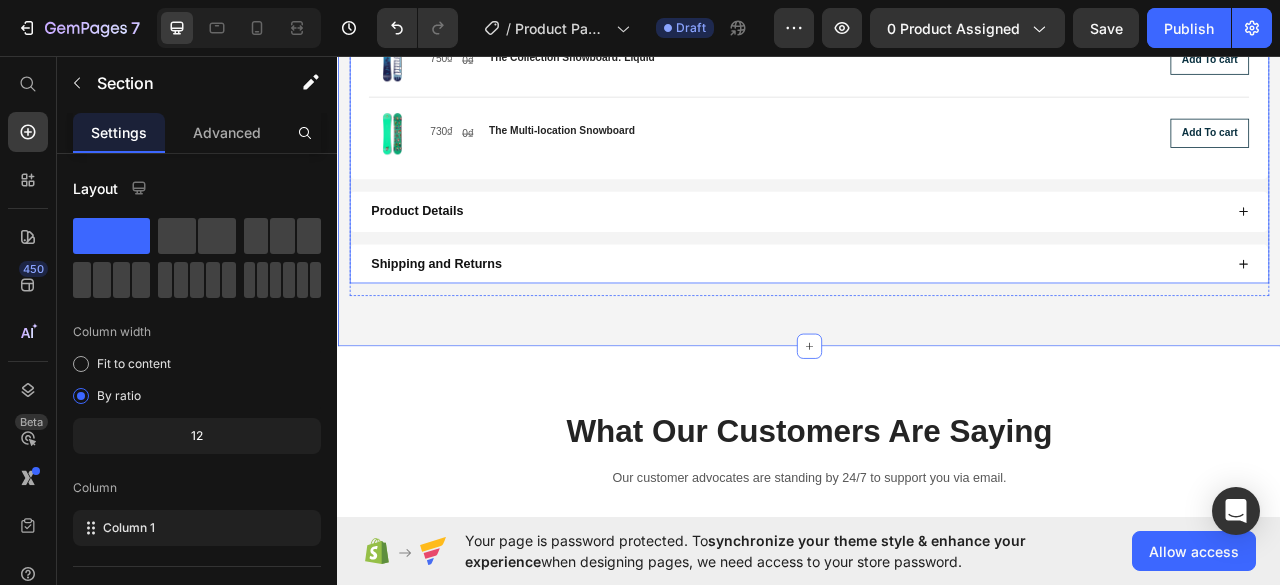 click on "Shipping and Returns" at bounding box center [937, 322] 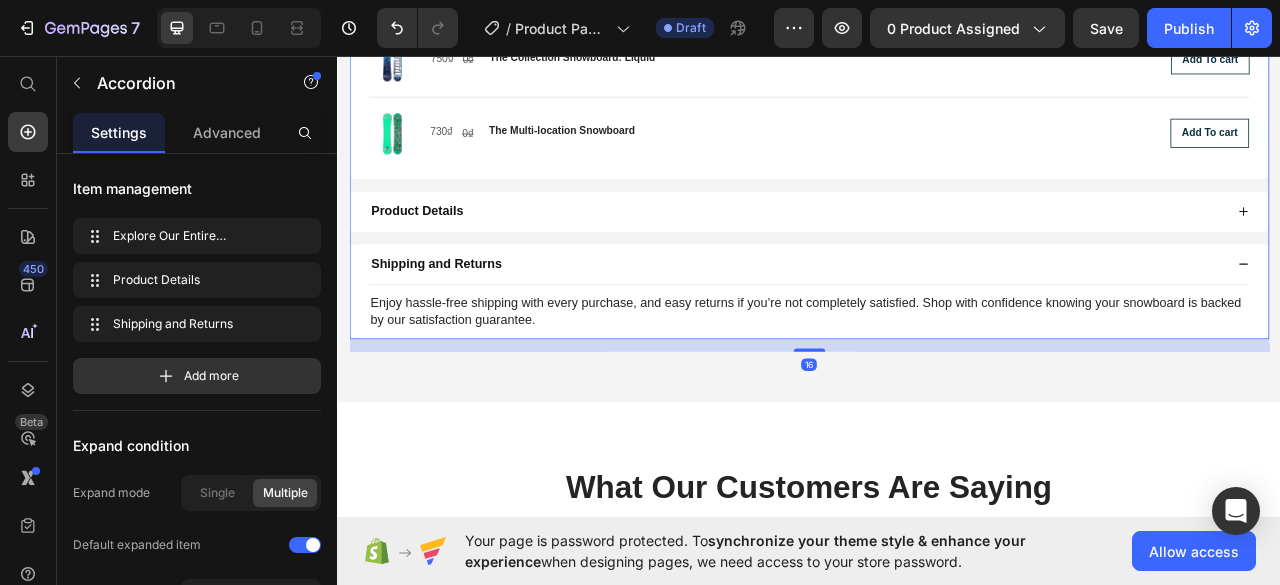 click on "Shipping and Returns" at bounding box center (922, 322) 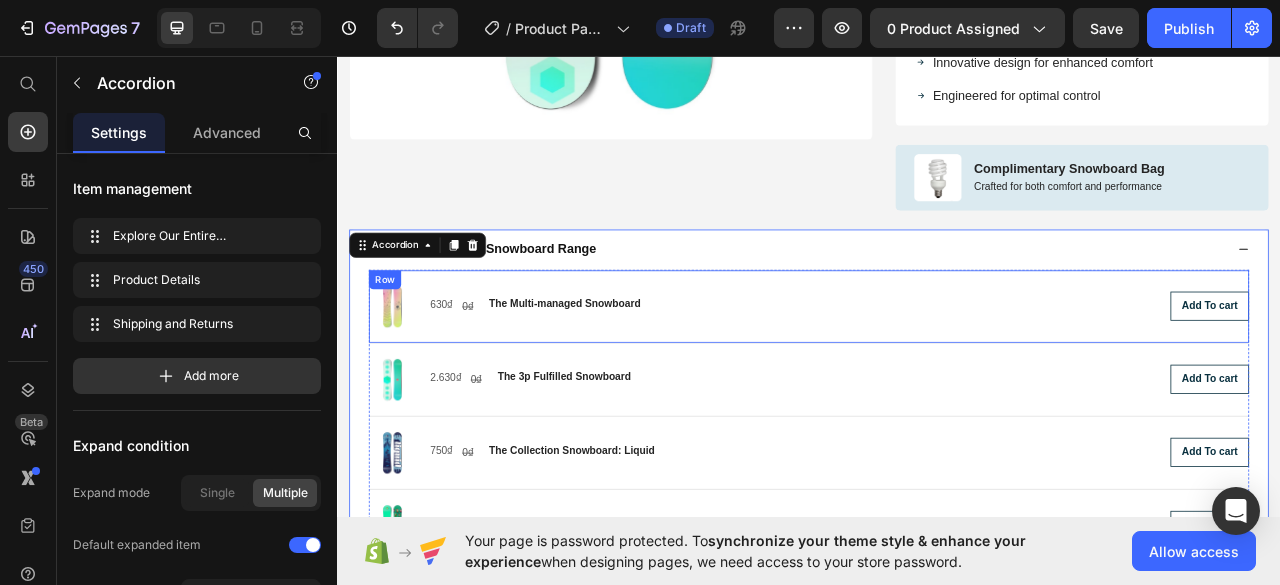 scroll, scrollTop: 670, scrollLeft: 0, axis: vertical 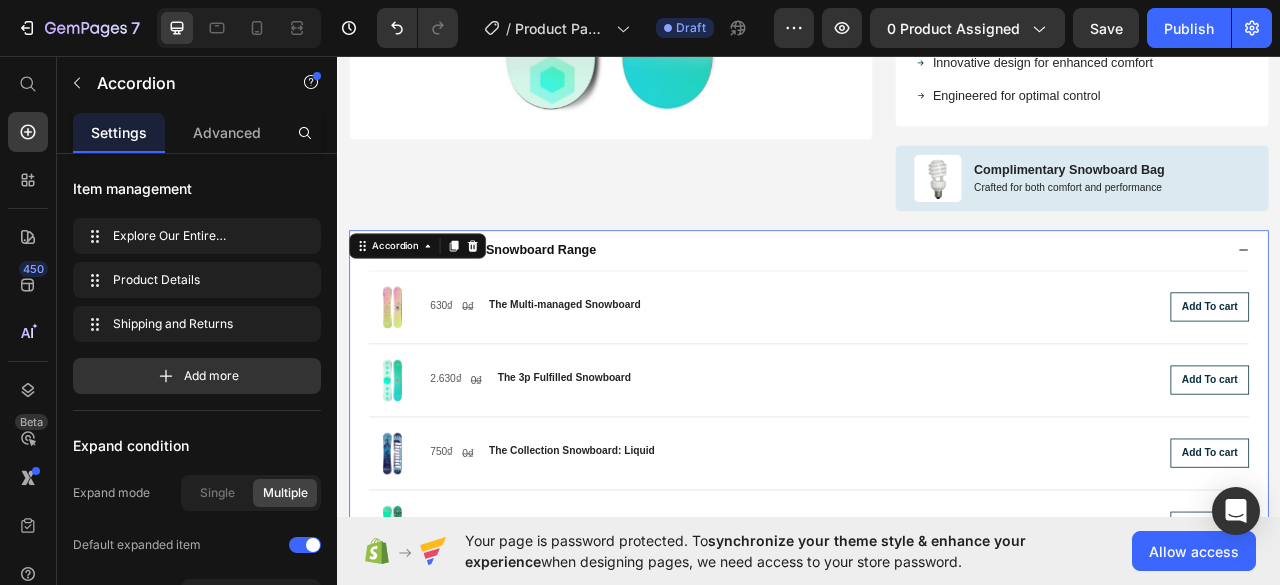 click on "Explore Our Entire Snowboard Range" at bounding box center (922, 304) 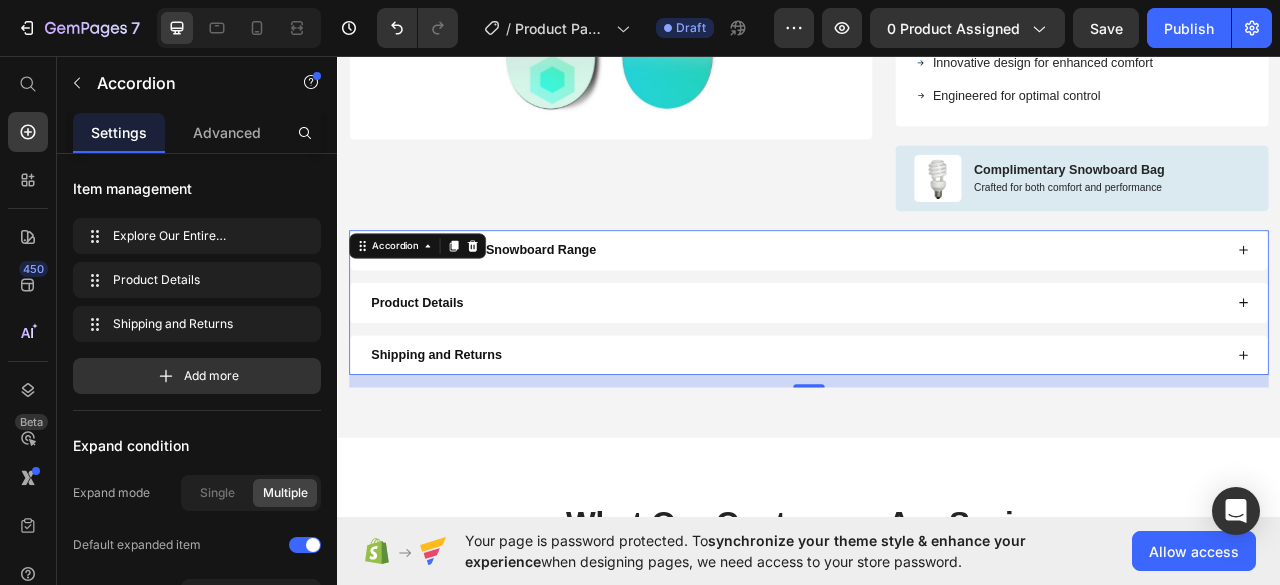 click on "Explore Our Entire Snowboard Range" at bounding box center (937, 304) 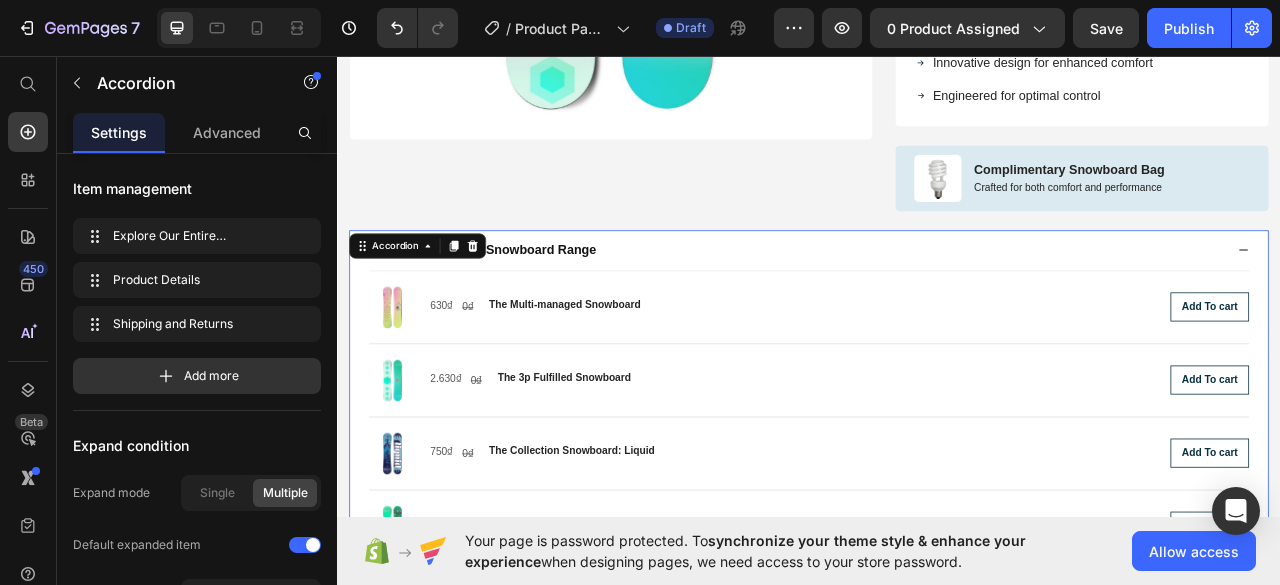 click on "Explore Our Entire Snowboard Range" at bounding box center (937, 304) 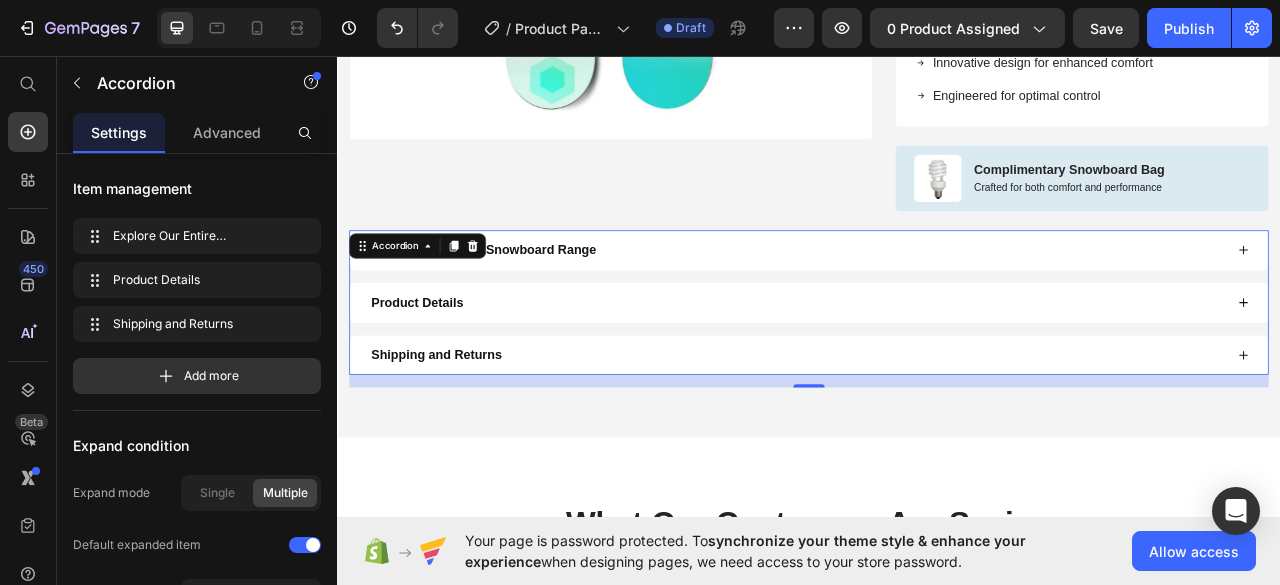 click on "Explore Our Entire Snowboard Range" at bounding box center [937, 304] 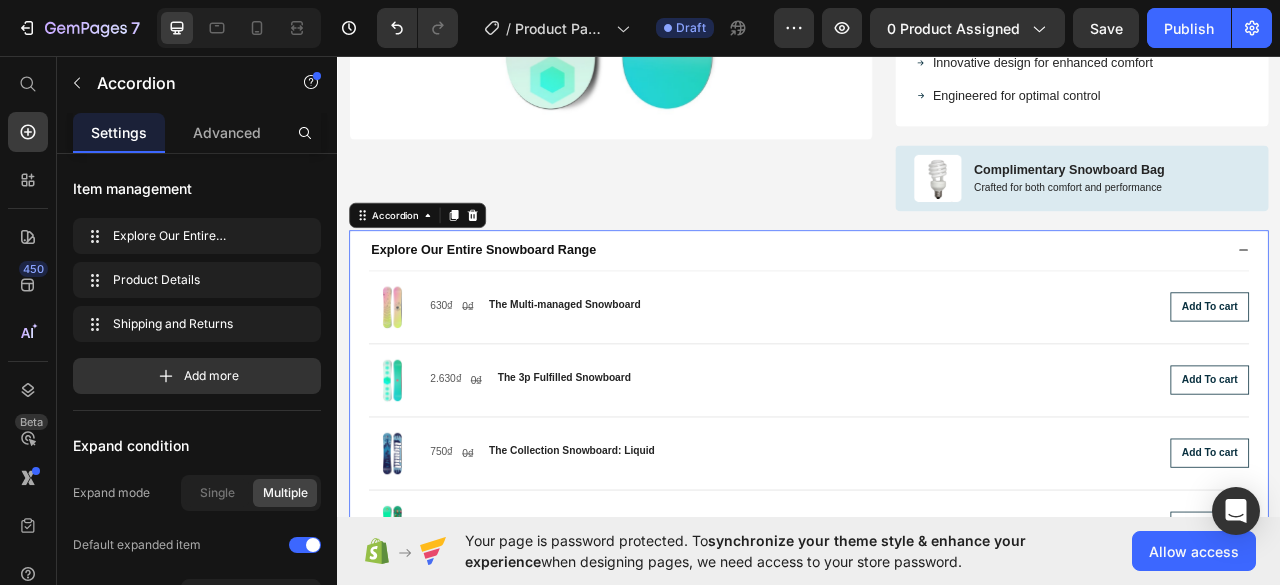 click on "Explore Our Entire Snowboard Range" at bounding box center [922, 304] 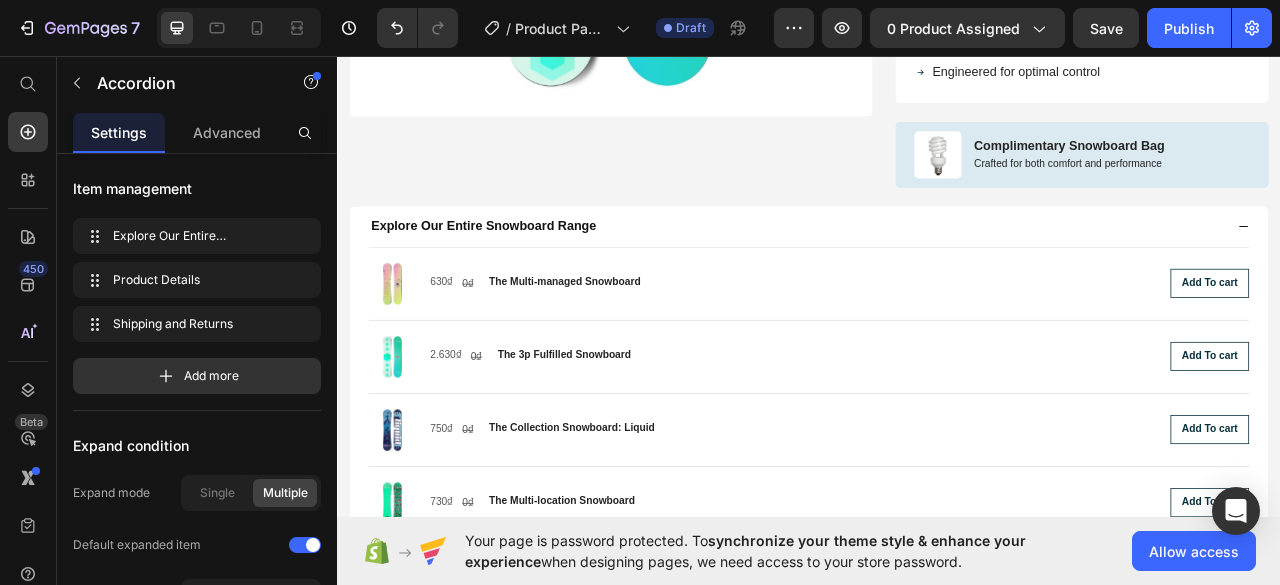 scroll, scrollTop: 800, scrollLeft: 0, axis: vertical 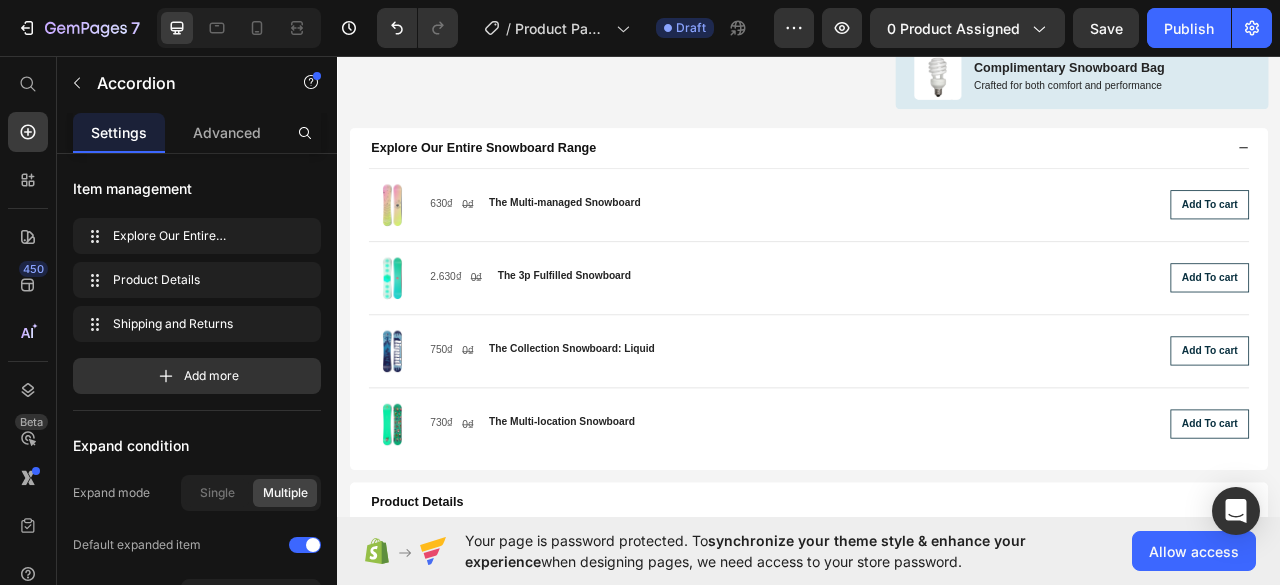 click on "Explore Our Entire Snowboard Range" at bounding box center (922, 174) 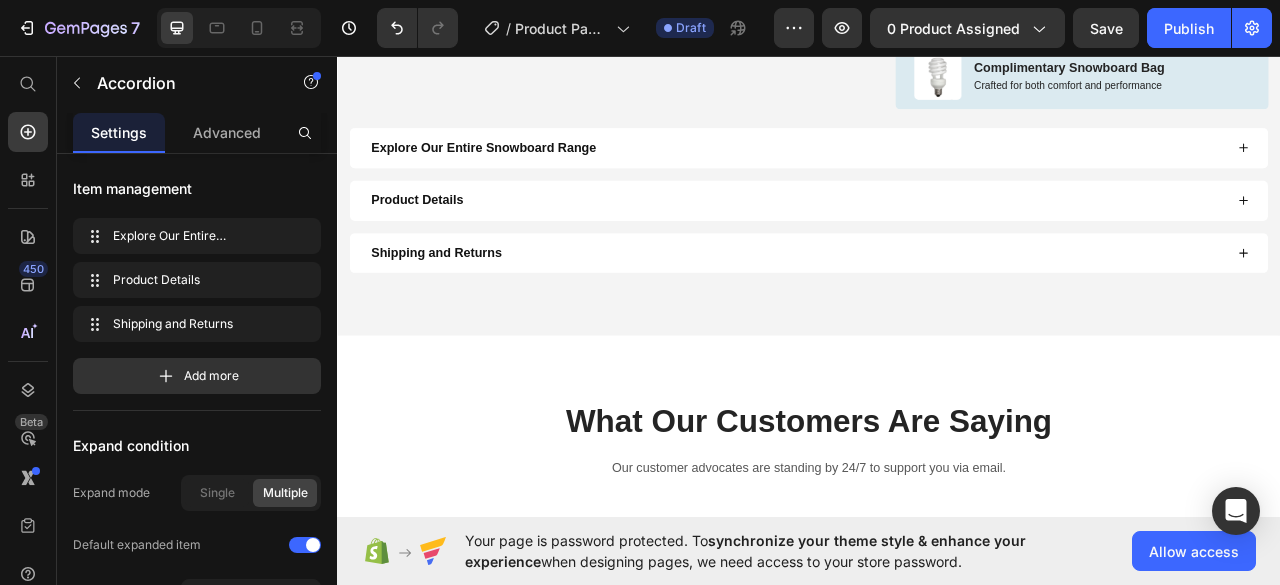 click on "Product Details" at bounding box center (922, 241) 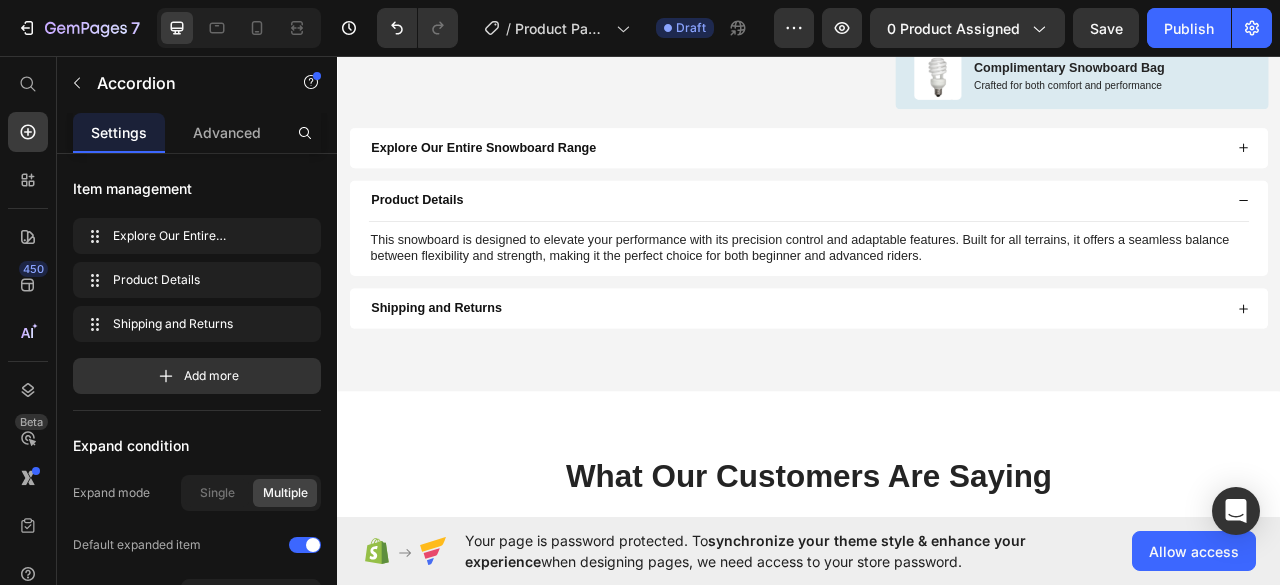 click on "Product Details" at bounding box center (922, 241) 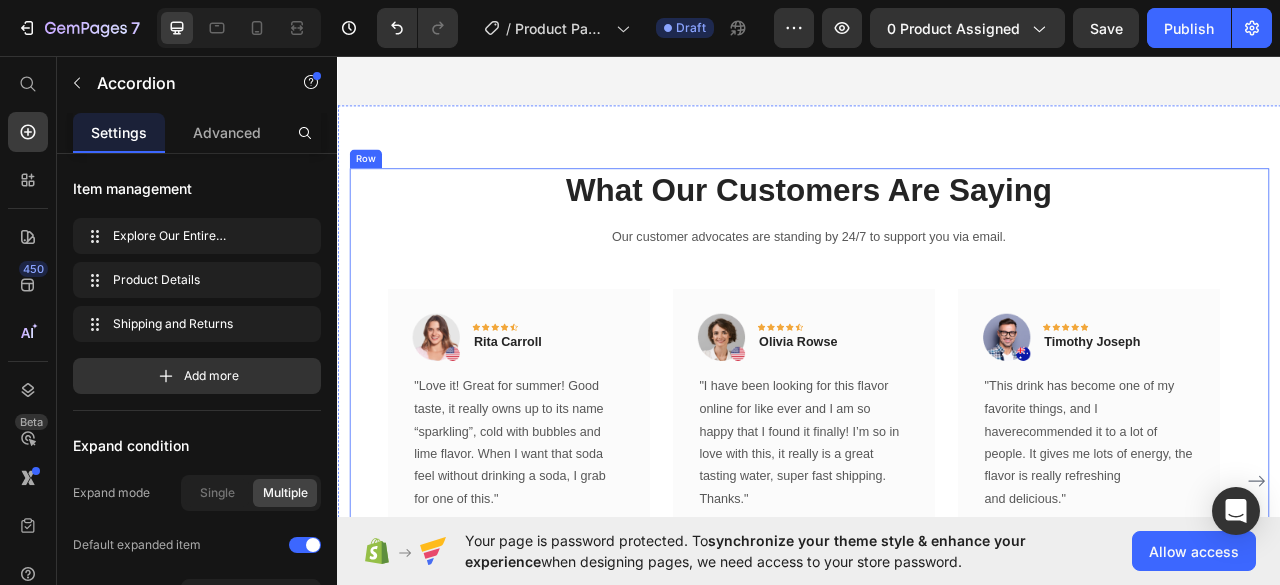 scroll, scrollTop: 1300, scrollLeft: 0, axis: vertical 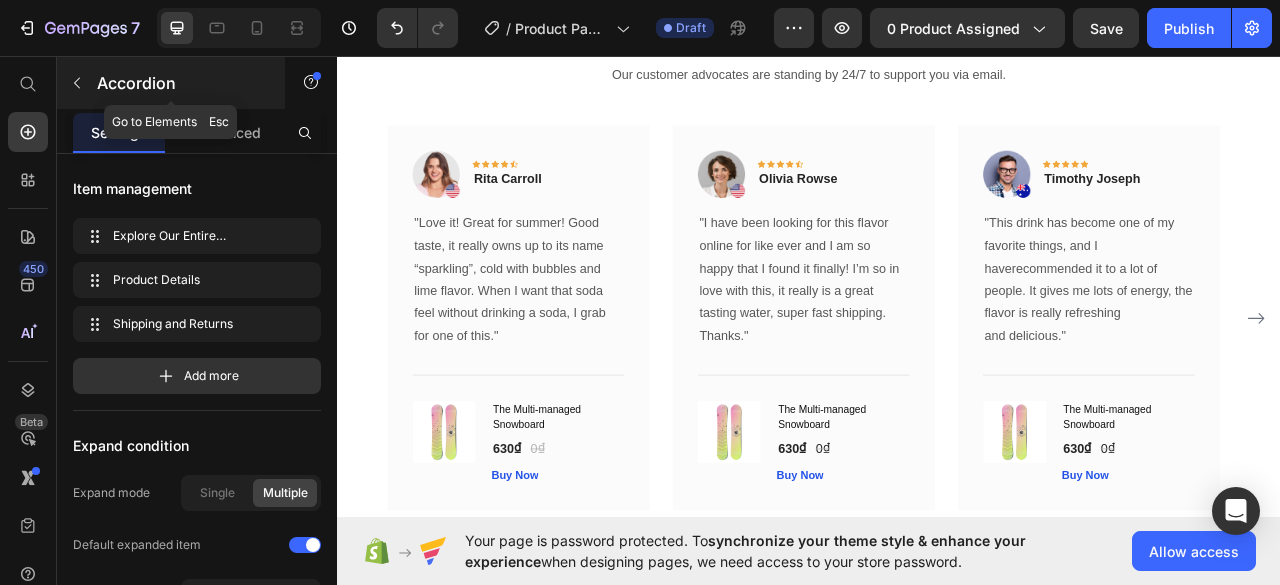 click at bounding box center (77, 83) 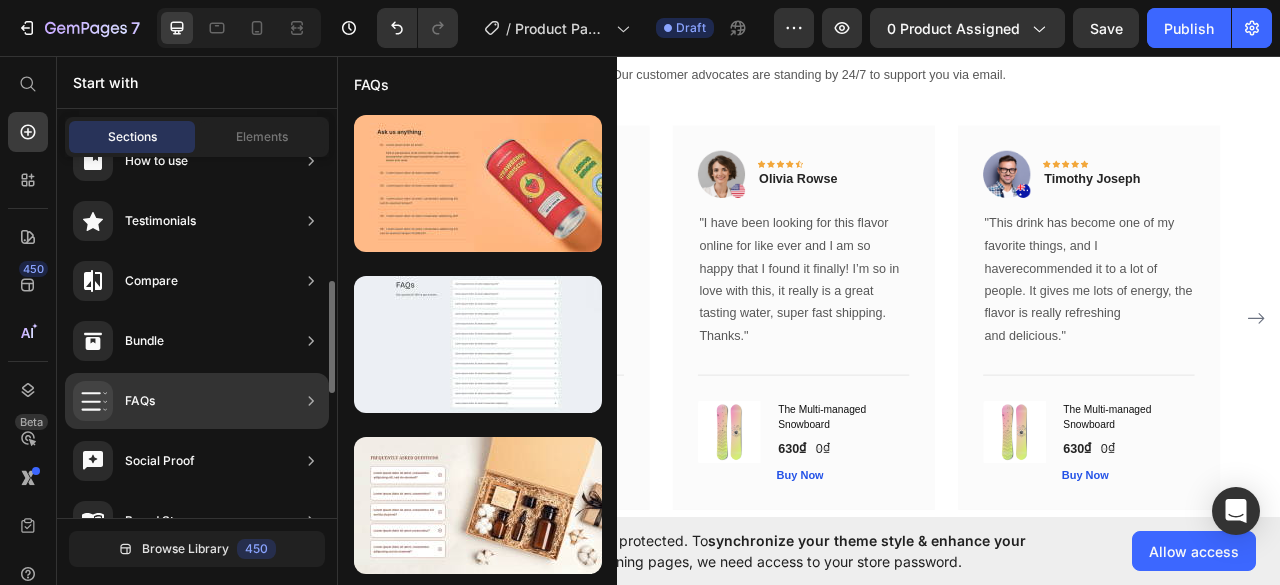 scroll, scrollTop: 500, scrollLeft: 0, axis: vertical 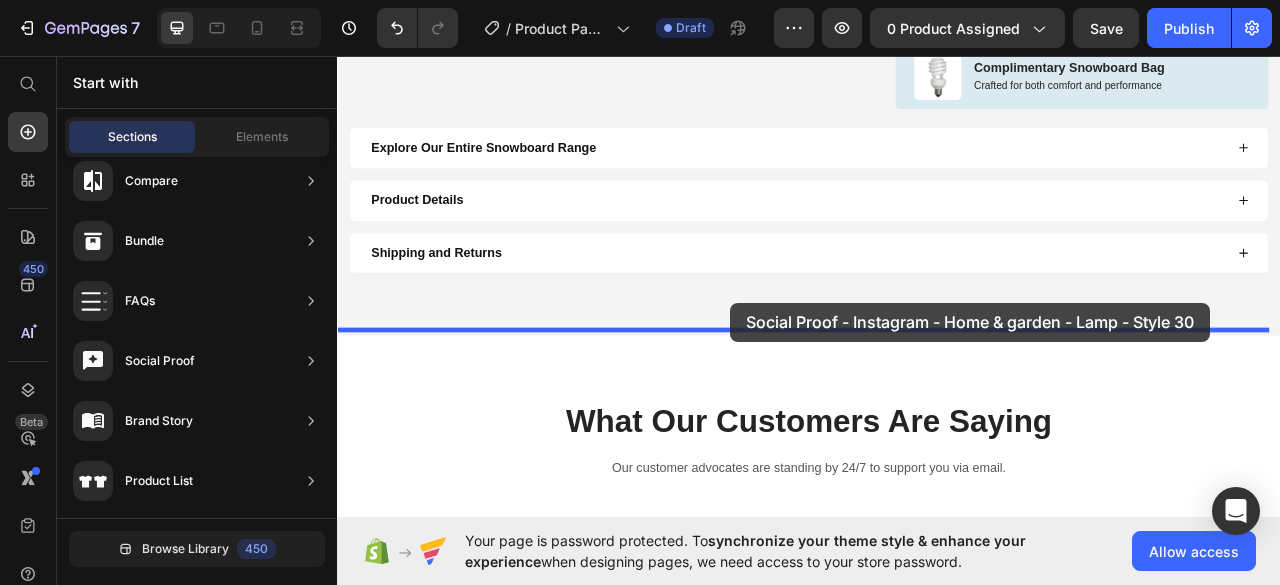 drag, startPoint x: 781, startPoint y: 408, endPoint x: 837, endPoint y: 371, distance: 67.11929 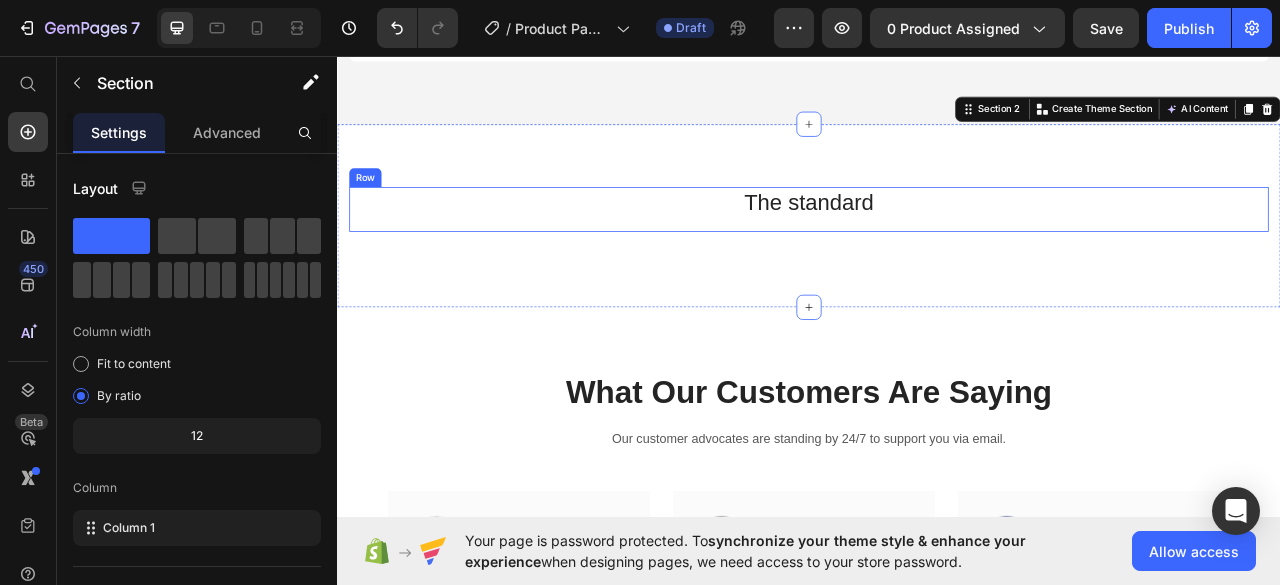 scroll, scrollTop: 1000, scrollLeft: 0, axis: vertical 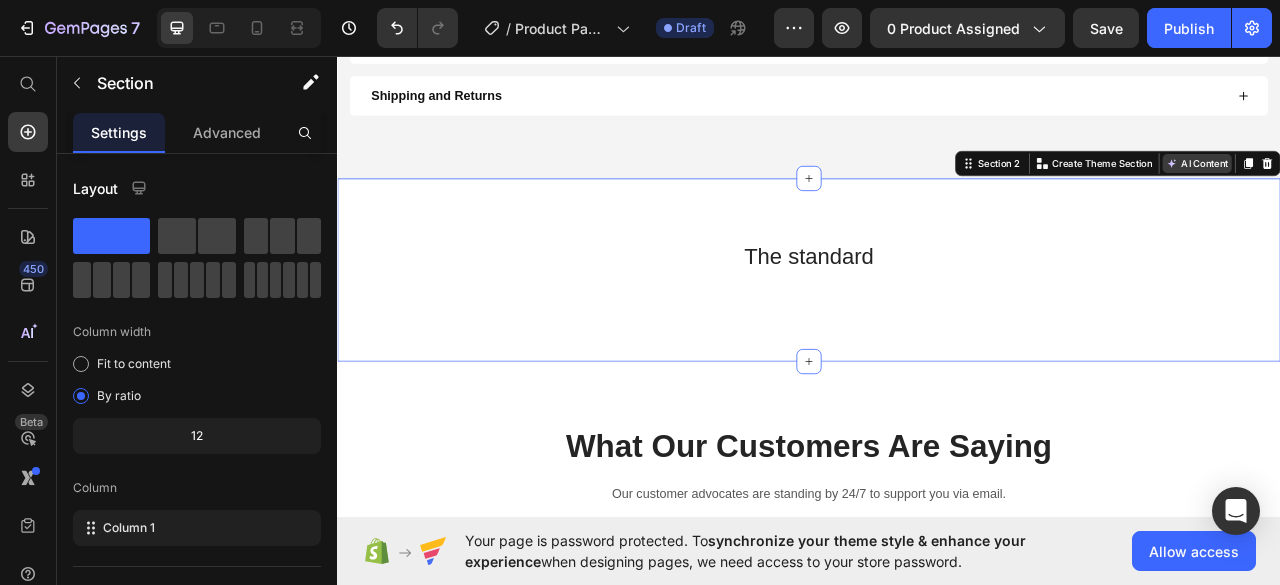 click on "AI Content" at bounding box center [1431, 194] 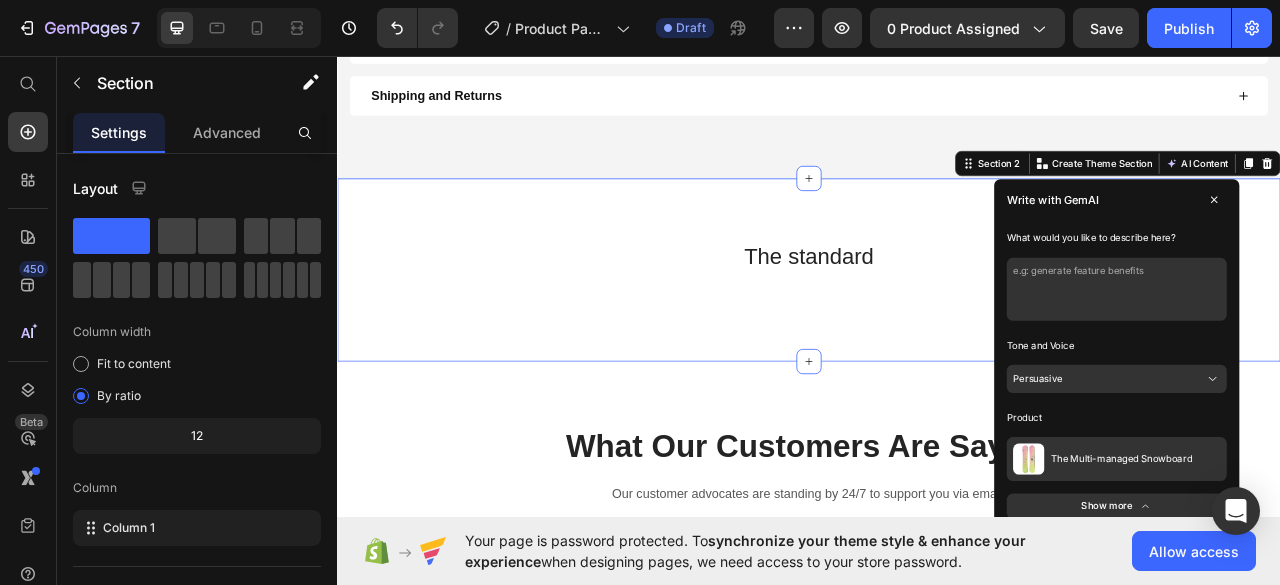click at bounding box center (1328, 354) 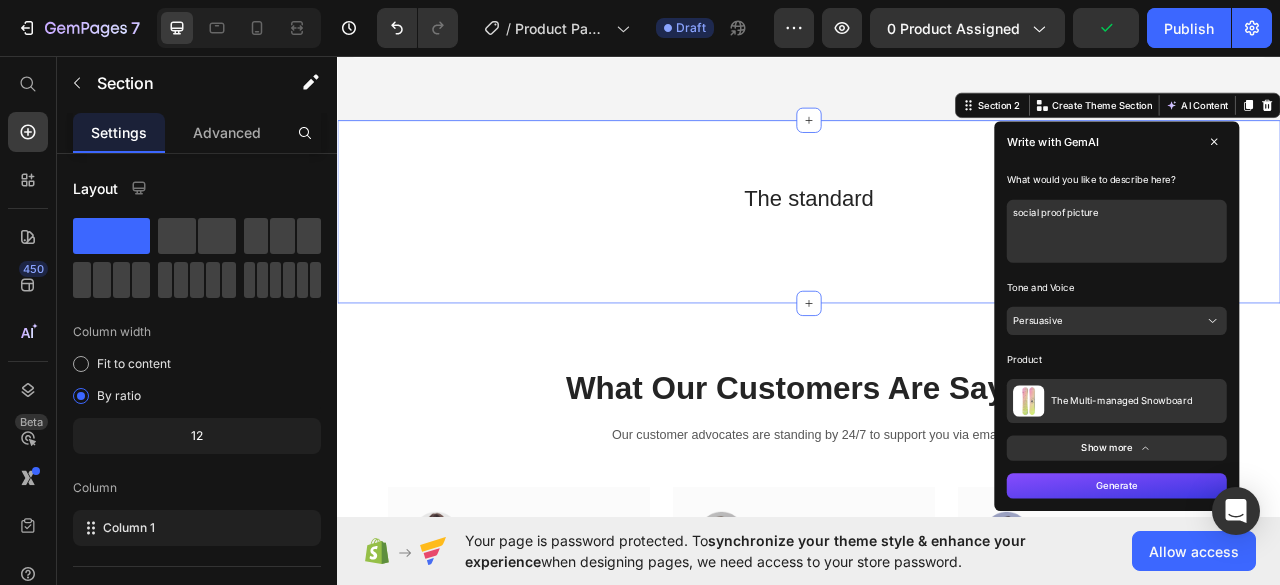 scroll, scrollTop: 1100, scrollLeft: 0, axis: vertical 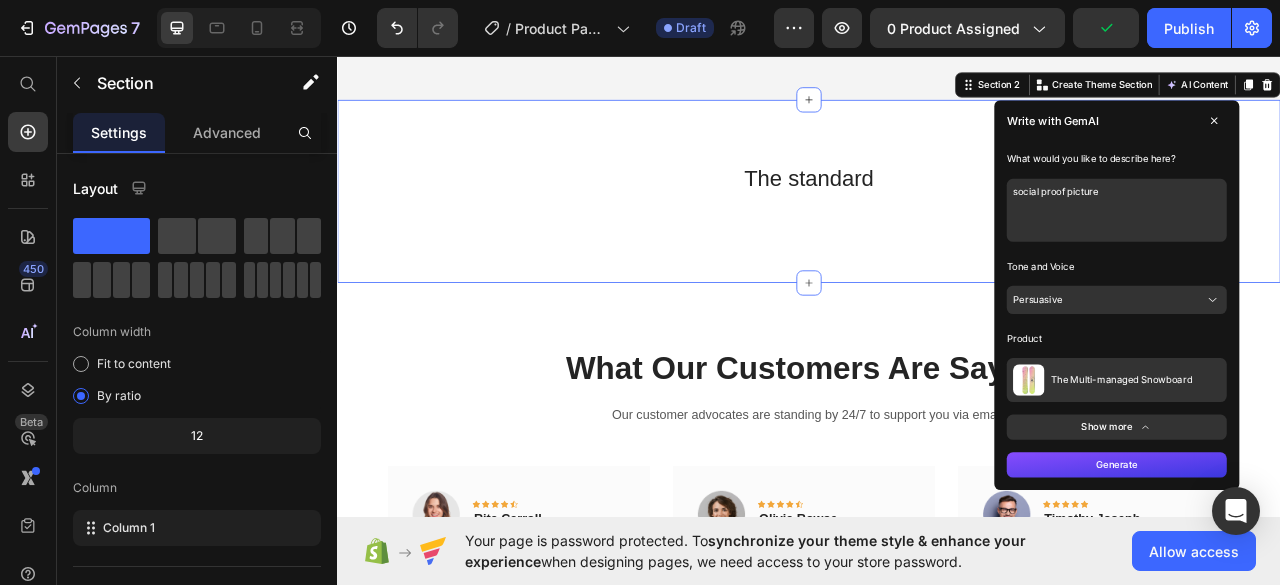 type on "social proof picture" 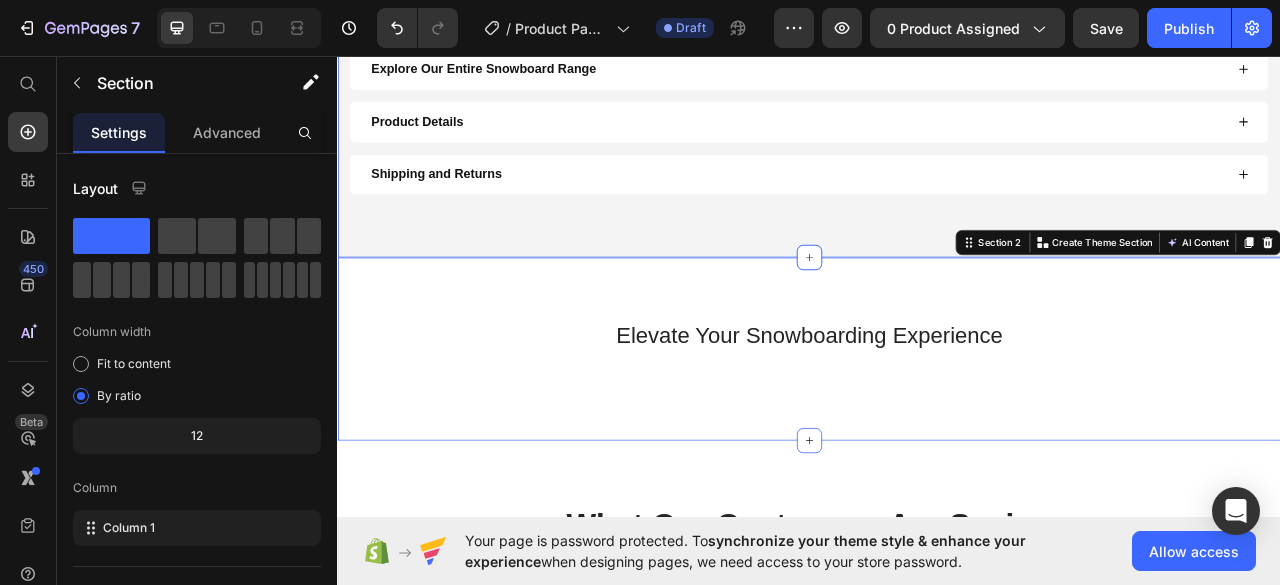 scroll, scrollTop: 1100, scrollLeft: 0, axis: vertical 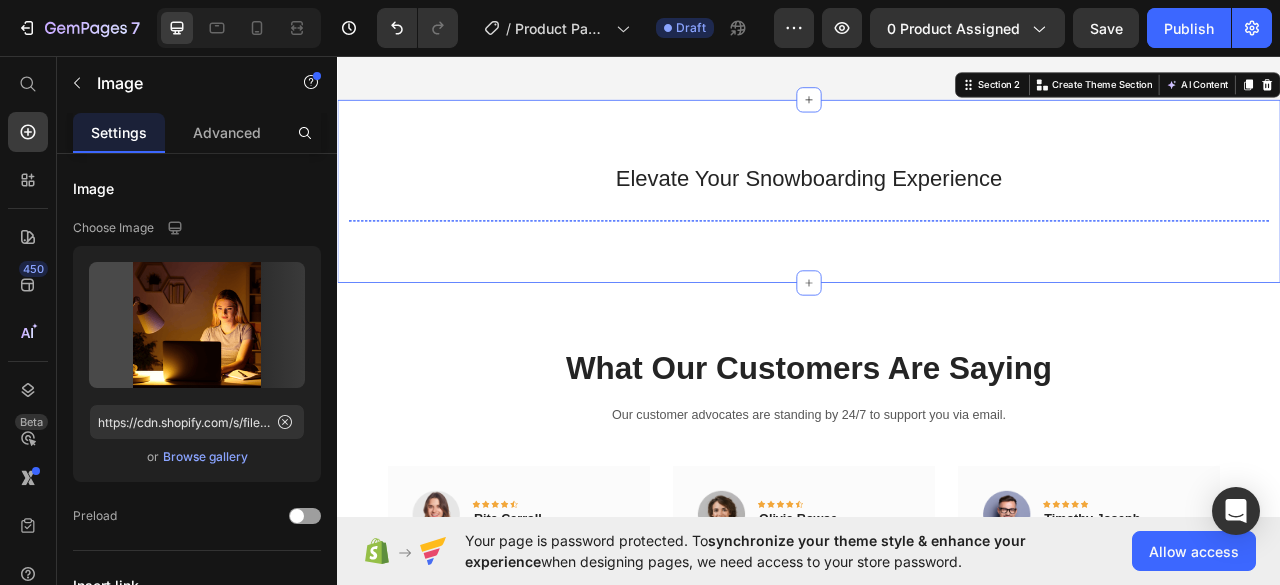 click at bounding box center (1075, 266) 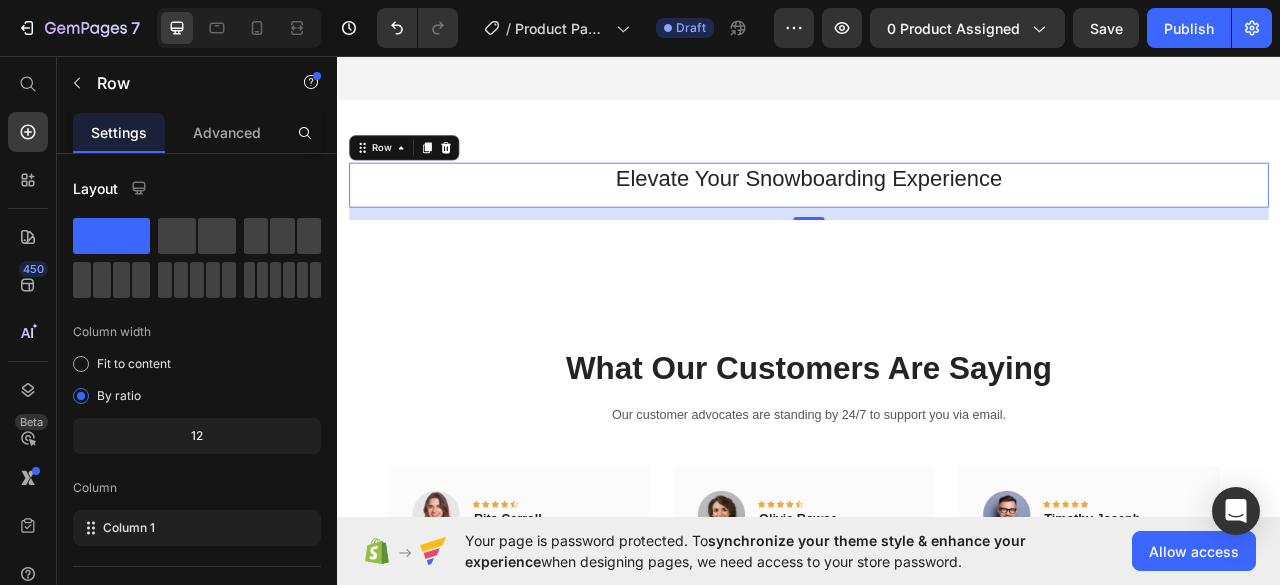 click on "Elevate Your Snowboarding Experience Heading" at bounding box center [937, 221] 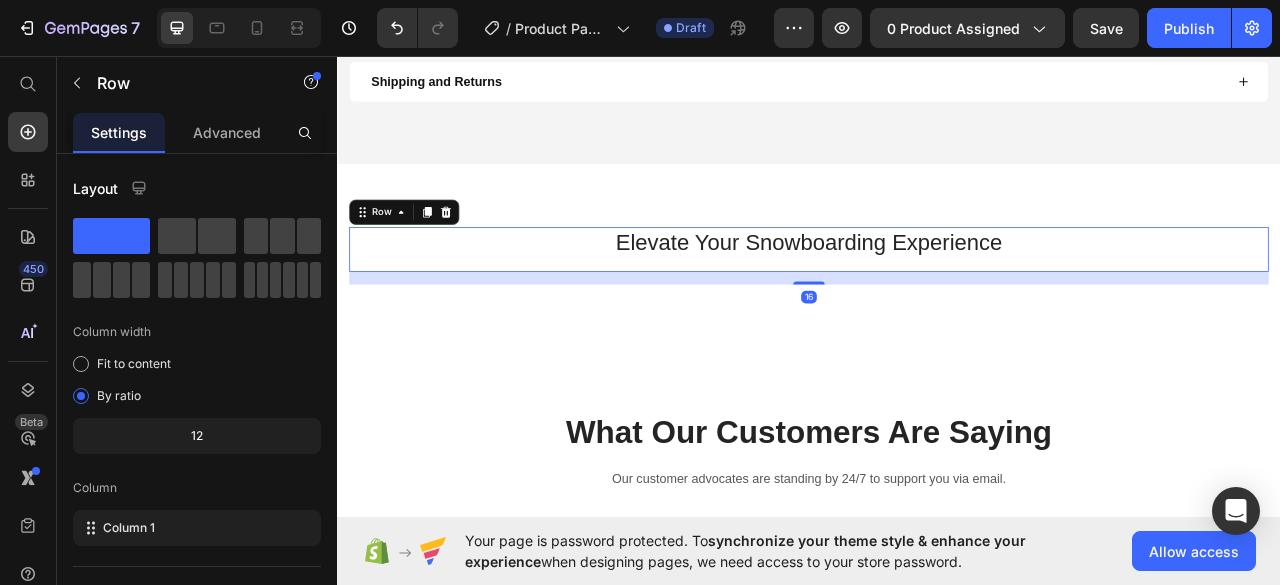 scroll, scrollTop: 900, scrollLeft: 0, axis: vertical 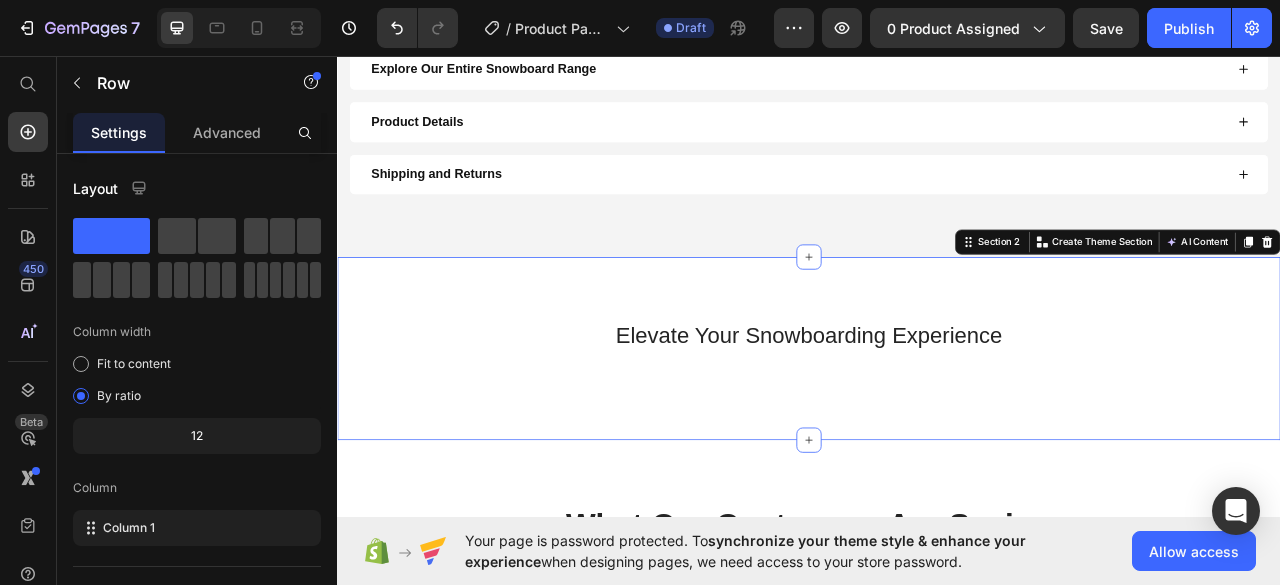 click on "Elevate Your Snowboarding Experience Heading Row Image Image Image Image Carousel Section 2   You can create reusable sections Create Theme Section AI Content Write with GemAI What would you like to describe here? Tone and Voice Persuasive Product Show more Generate" at bounding box center [937, 429] 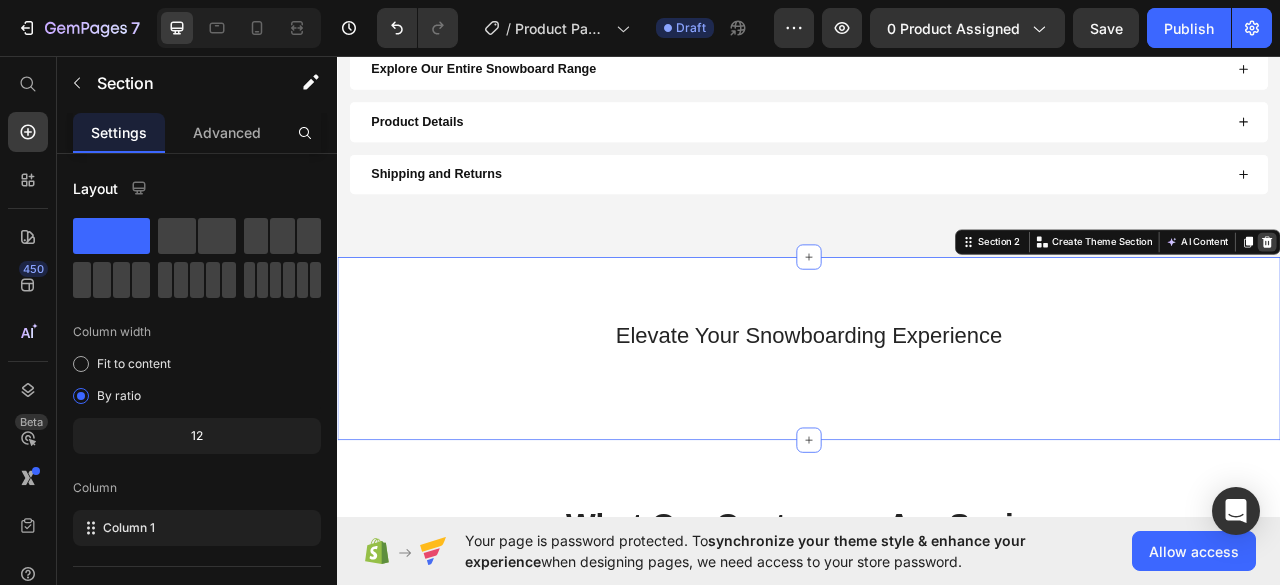 click 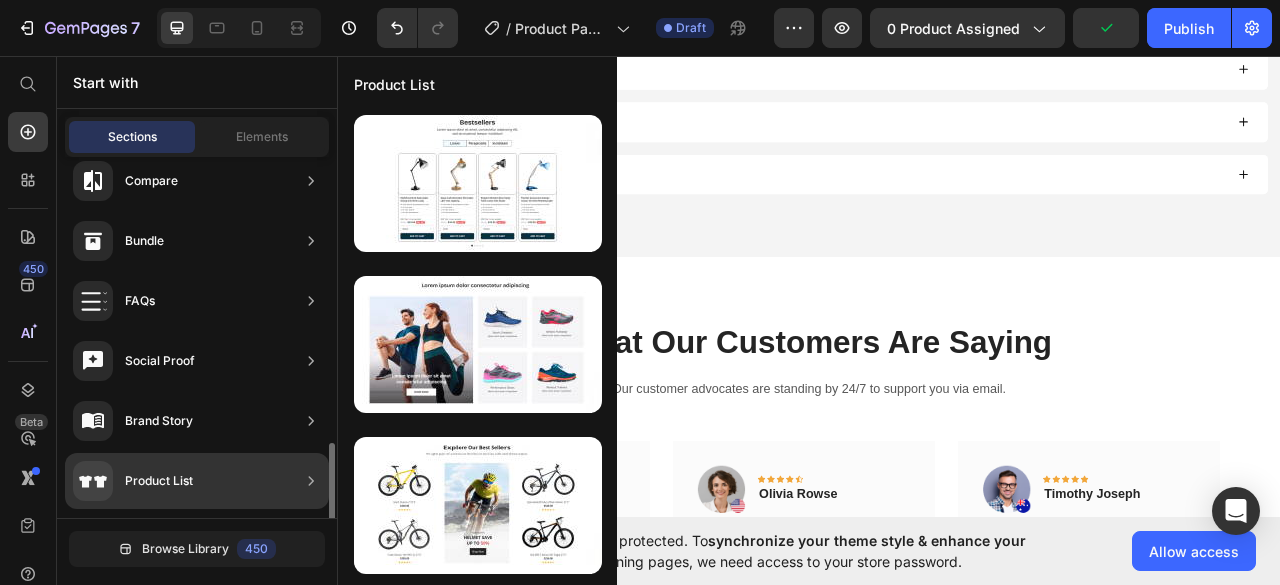 scroll, scrollTop: 700, scrollLeft: 0, axis: vertical 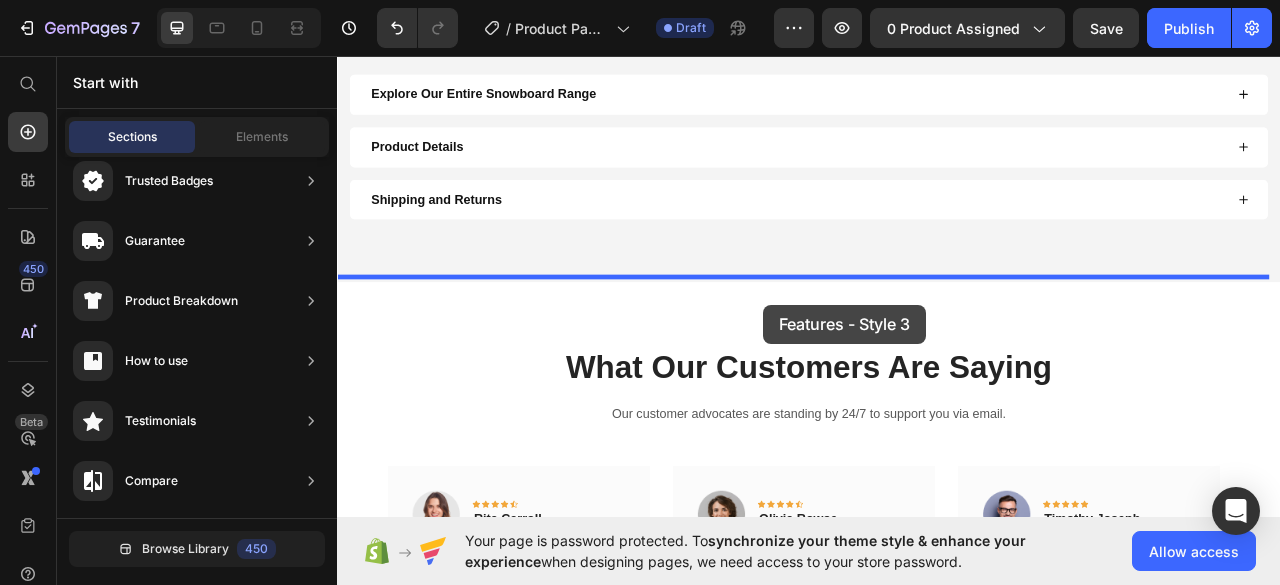 drag, startPoint x: 844, startPoint y: 370, endPoint x: 876, endPoint y: 360, distance: 33.526108 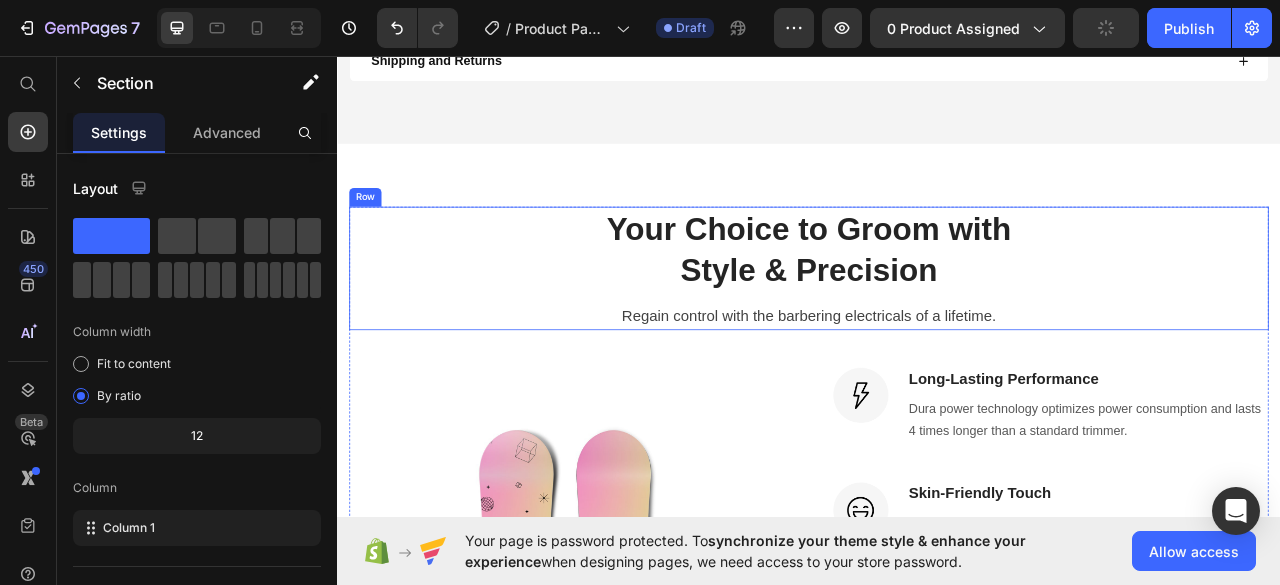 scroll, scrollTop: 1700, scrollLeft: 0, axis: vertical 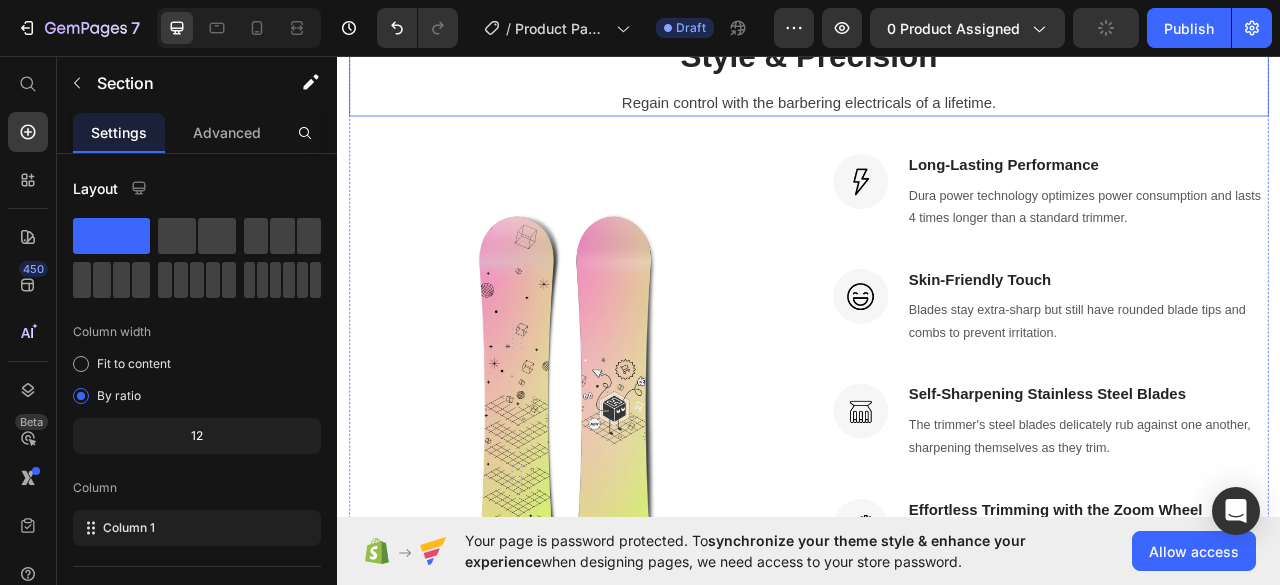click at bounding box center (629, 504) 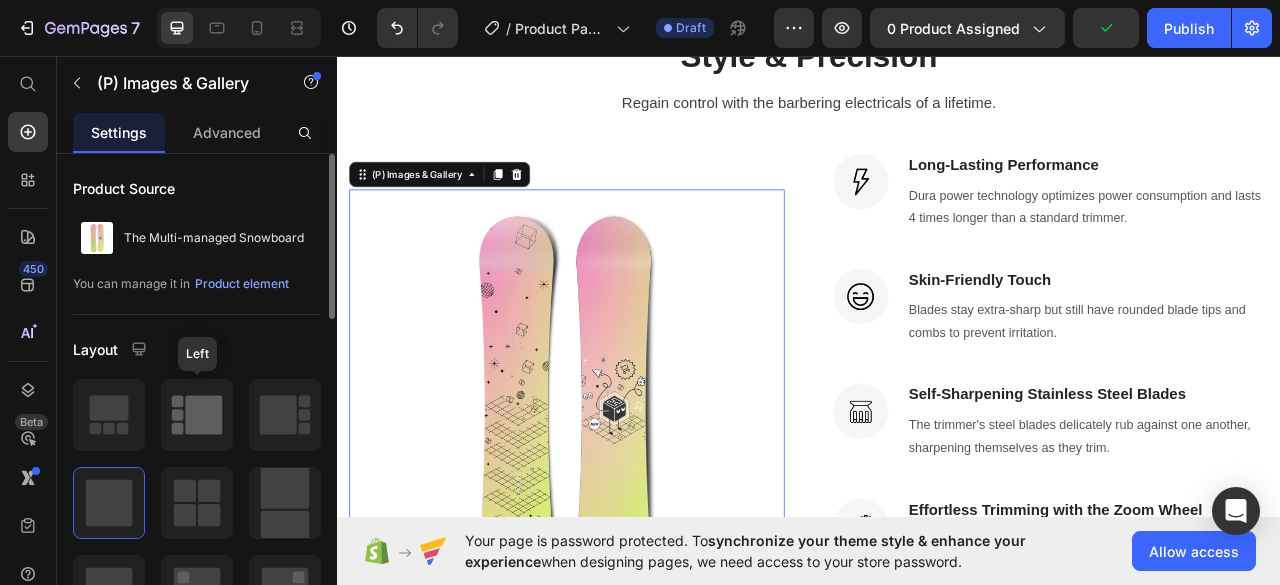 click 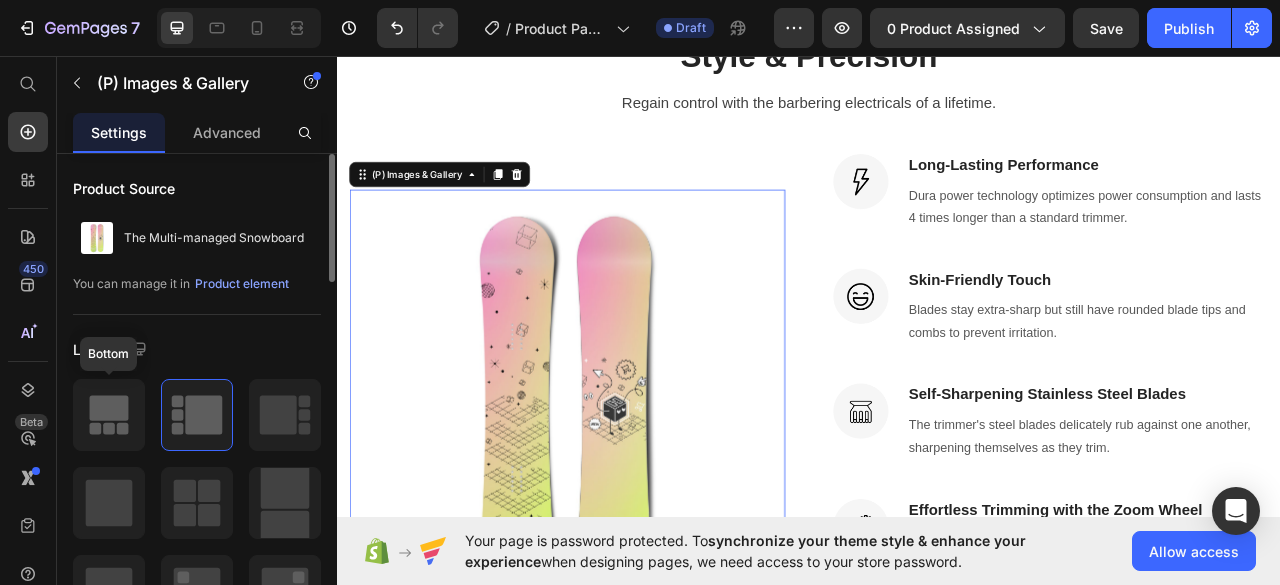 click 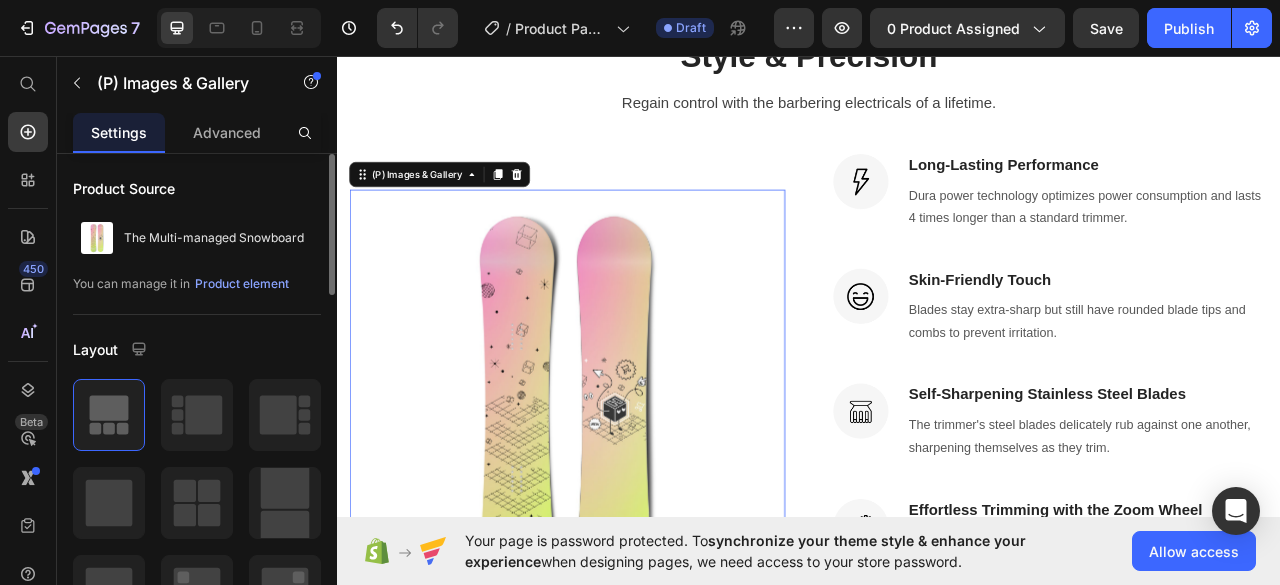 scroll, scrollTop: 300, scrollLeft: 0, axis: vertical 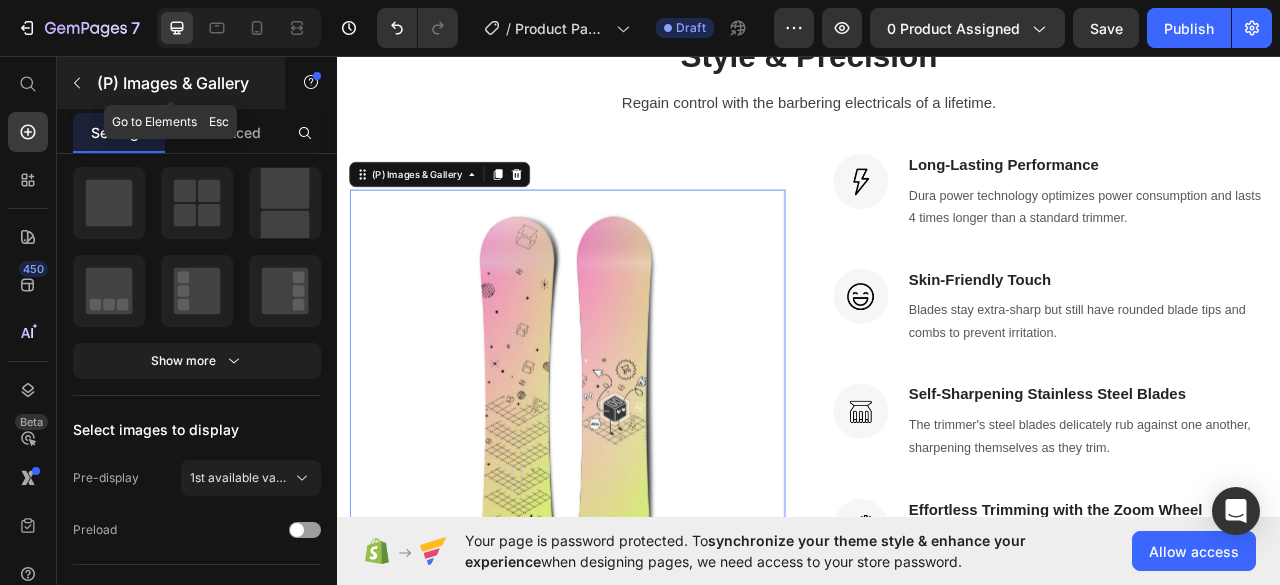 click 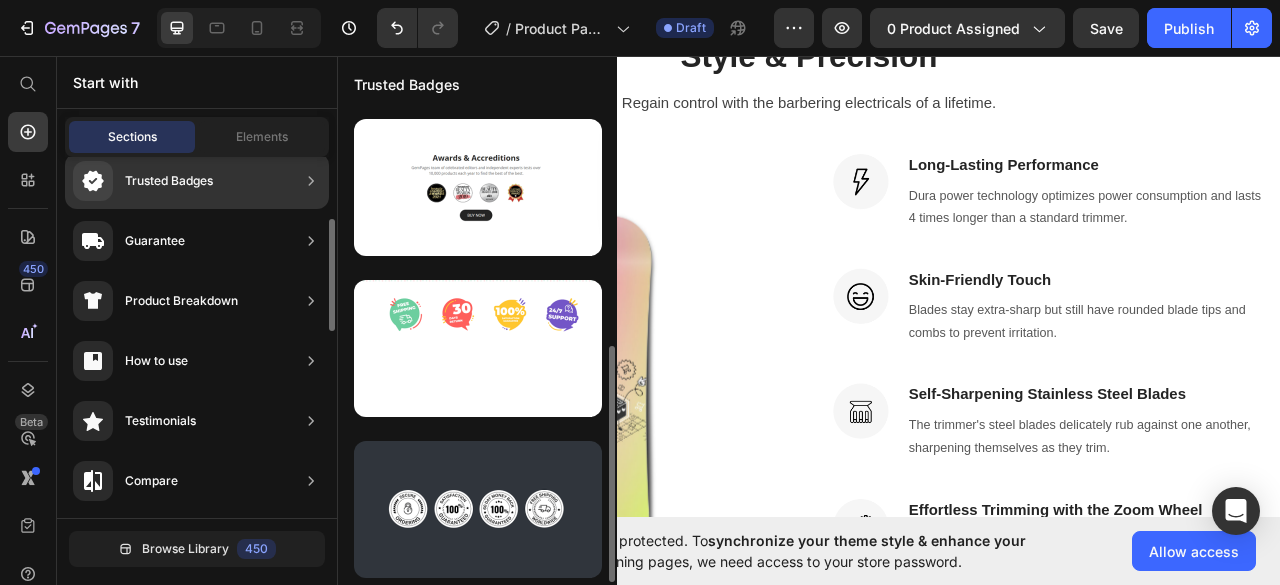 scroll, scrollTop: 478, scrollLeft: 0, axis: vertical 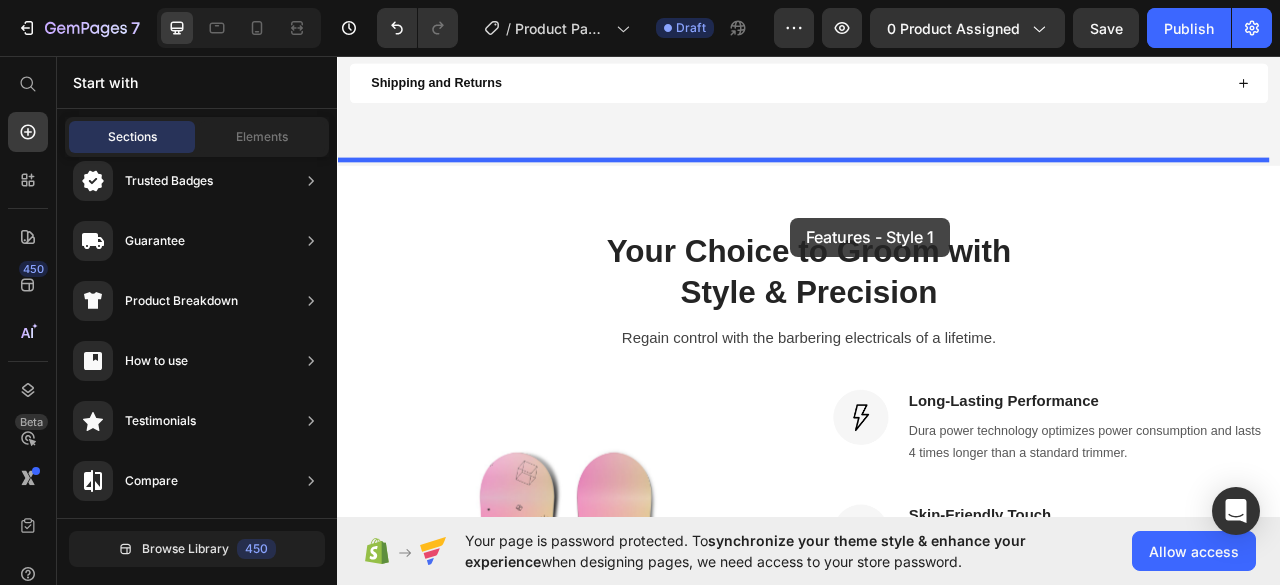 drag, startPoint x: 818, startPoint y: 273, endPoint x: 877, endPoint y: 233, distance: 71.281136 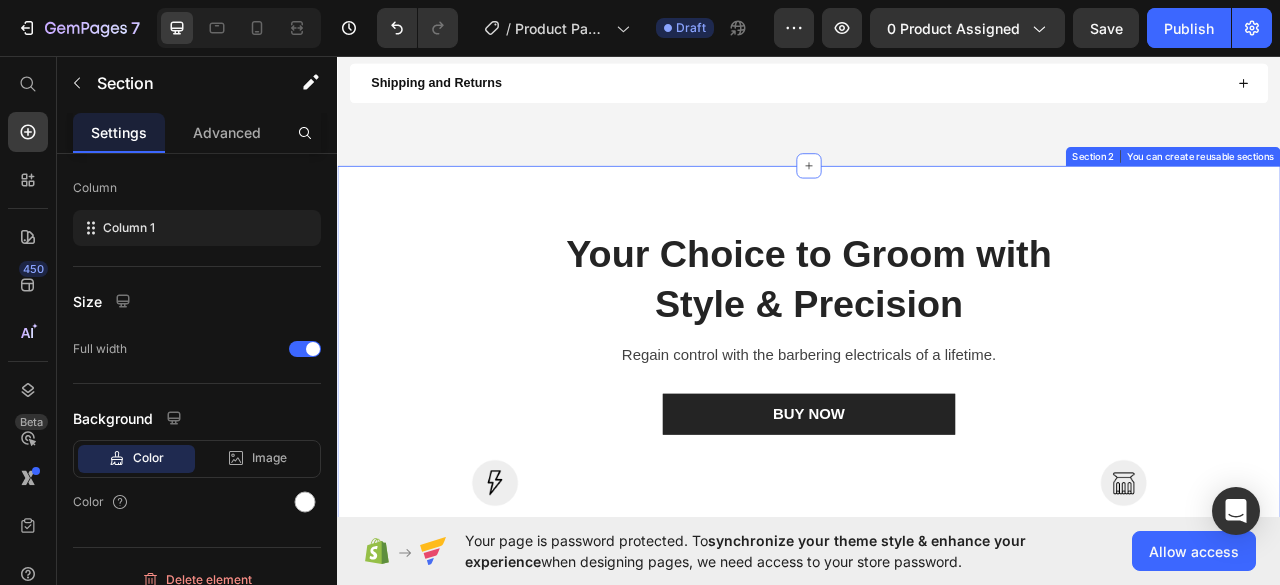 scroll, scrollTop: 1455, scrollLeft: 0, axis: vertical 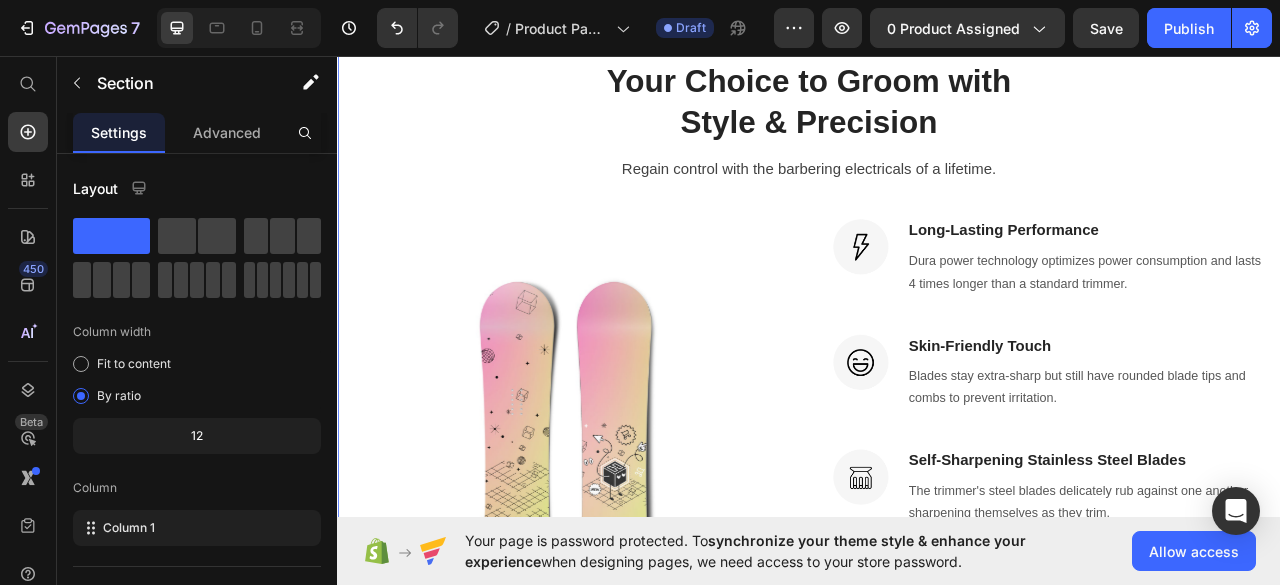 click on "Your Choice to Groom with  Style & Precision Heading Regain control with the barbering electricals of a lifetime. Text block Row (P) Images & Gallery Image Long-Lasting Performance Heading Dura power technology optimizes power consumption and lasts 4 times longer than a standard trimmer. Text block Row Image Skin-Friendly Touch Heading Blades stay extra-sharp but still have rounded blade tips and combs to prevent irritation. Text block Row Image Self-Sharpening Stainless Steel Blades Heading The trimmer's steel blades delicately rub against one another, sharpening themselves as they trim. Text block Row Image Effortless Trimming with the Zoom Wheel Heading Simply crank the wheel to pick and lock in the desired length settings with 20 various length options. Text block Row Get It Now (P) Cart Button Row Product Section 3   You can create reusable sections Create Theme Section AI Content Write with GemAI What would you like to describe here? Tone and Voice Persuasive Product The Multi-managed Snowboard" at bounding box center (937, 485) 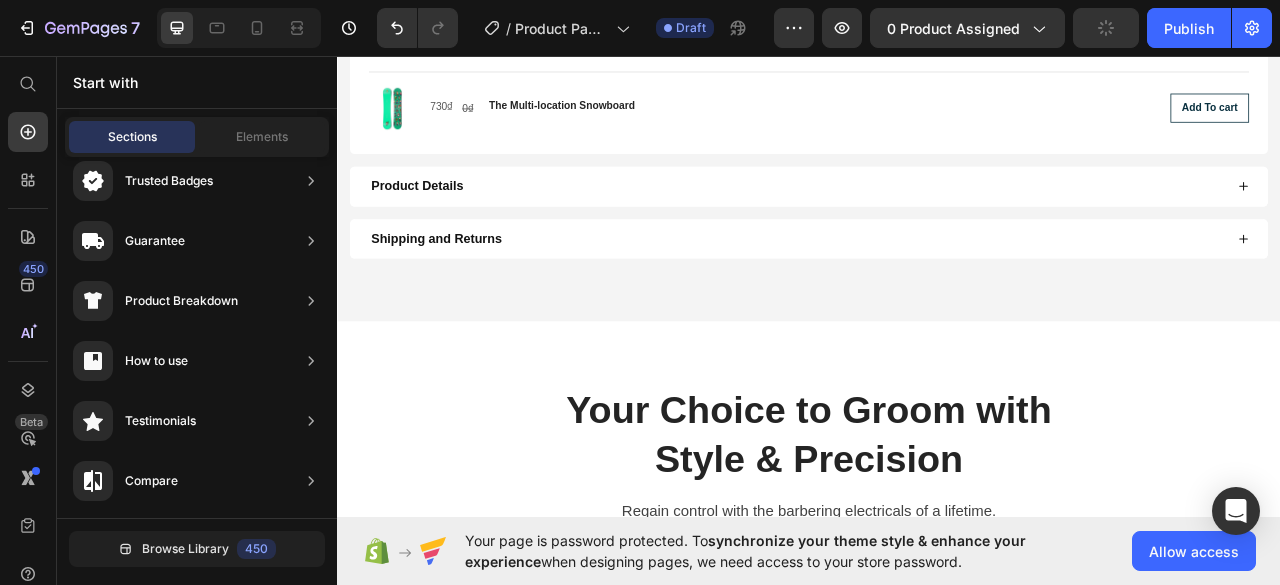 scroll, scrollTop: 1369, scrollLeft: 0, axis: vertical 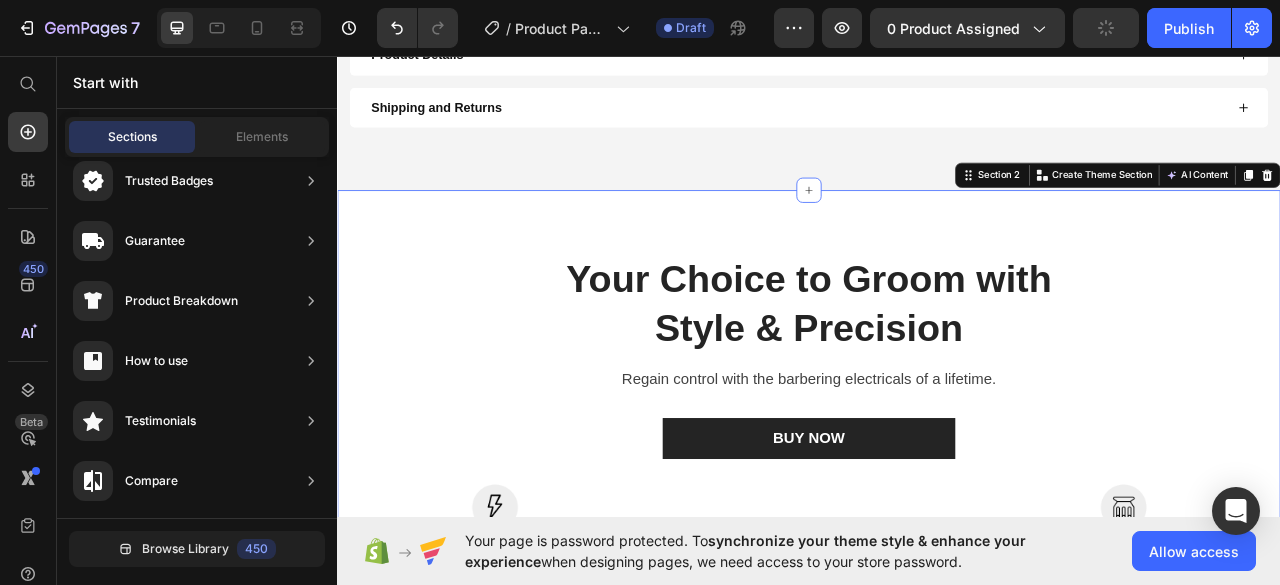 click on "Your Choice to Groom with Style & Precision Heading Regain control with the barbering electricals of a lifetime. Text block BUY NOW Button Row Image Long-Lasting Performance Text block Dura power technology optimizes power consumption and lasts 4 times longer than a standard trimmer. Text block Row Image Skin-Friendly Touch Text block Blades stay extra-sharp but still have  rounded blade tips and combs to  prevent irritation. Text block Row Image Image Self-Sharpening Stainless Steel Blades Text block The trimmer's steel blades delicately rub  against one another, sharpening themselves  as they trim. Text block Row Image Effortless Trimming with the Zoom Wheel Text block Simply crank the wheel to pick and lock in the desired length settings with 20 various length options. Text block Row Row Section 2   You can create reusable sections Create Theme Section AI Content Write with GemAI What would you like to describe here? Tone and Voice Persuasive Product The Multi-managed Snowboard Show more Generate" at bounding box center [937, 659] 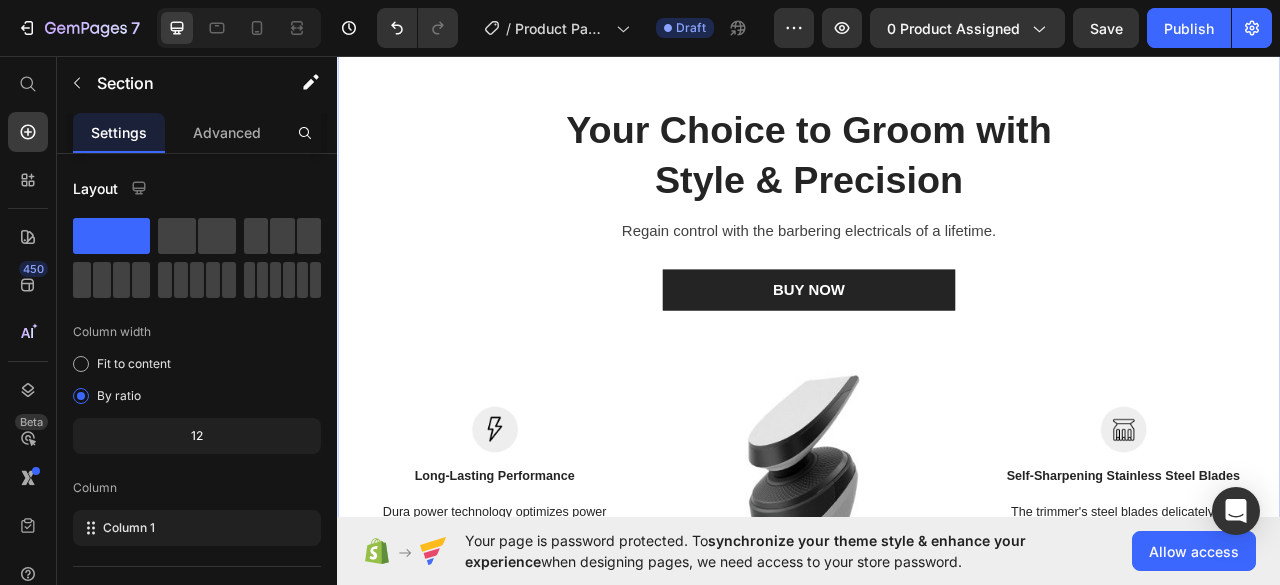 scroll, scrollTop: 1369, scrollLeft: 0, axis: vertical 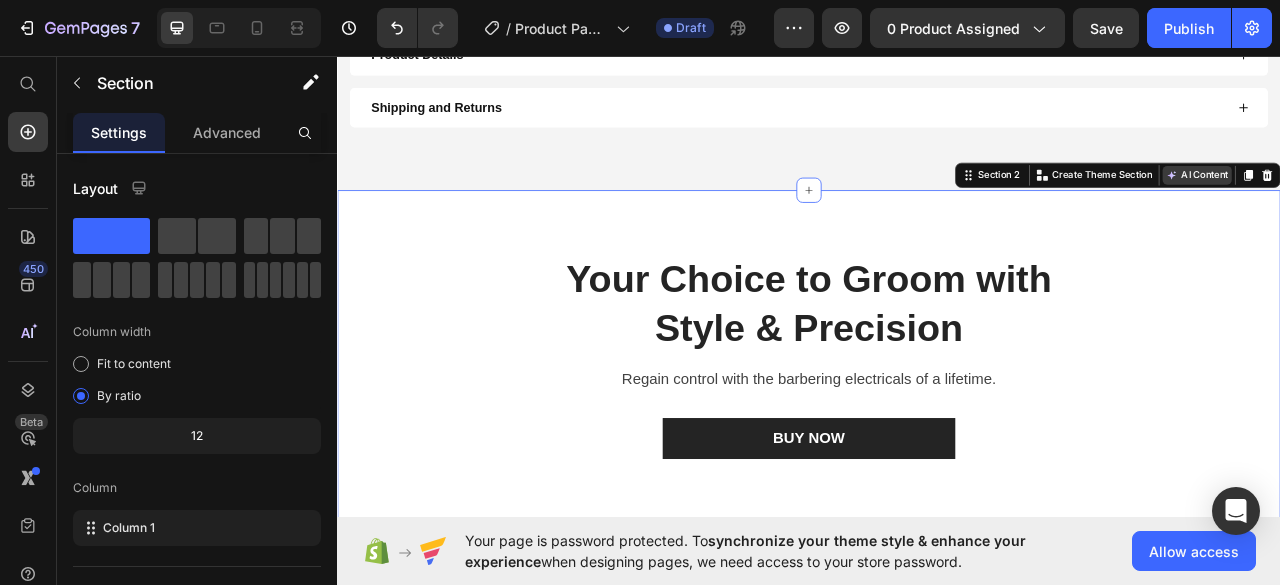 click on "AI Content" at bounding box center (1431, 209) 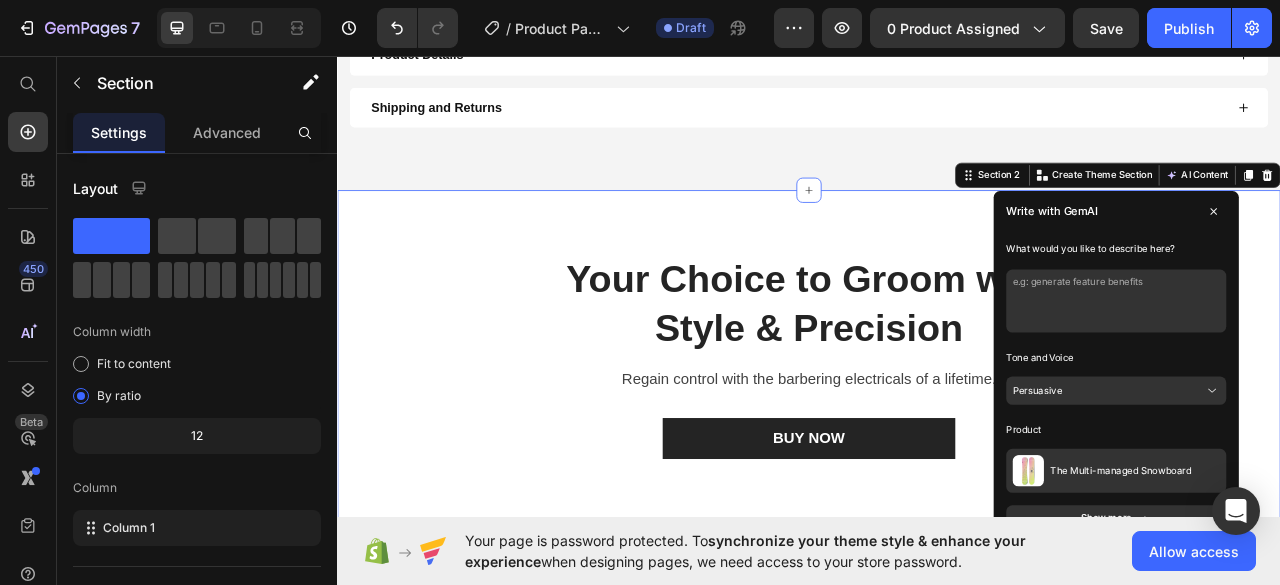 click at bounding box center (1328, 369) 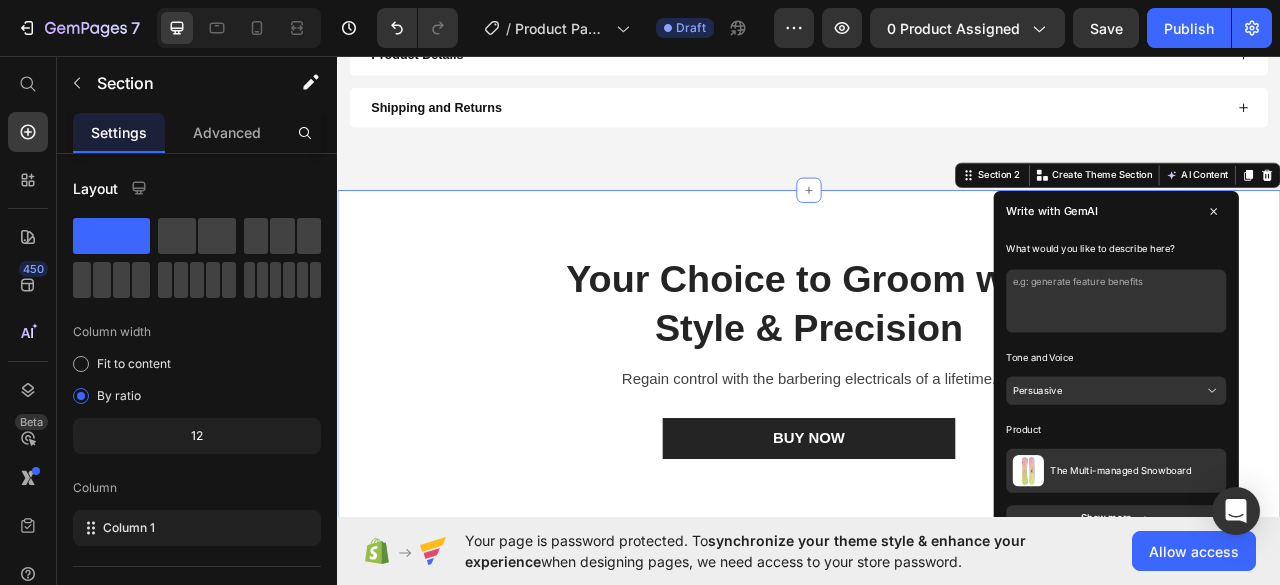 click at bounding box center [1328, 369] 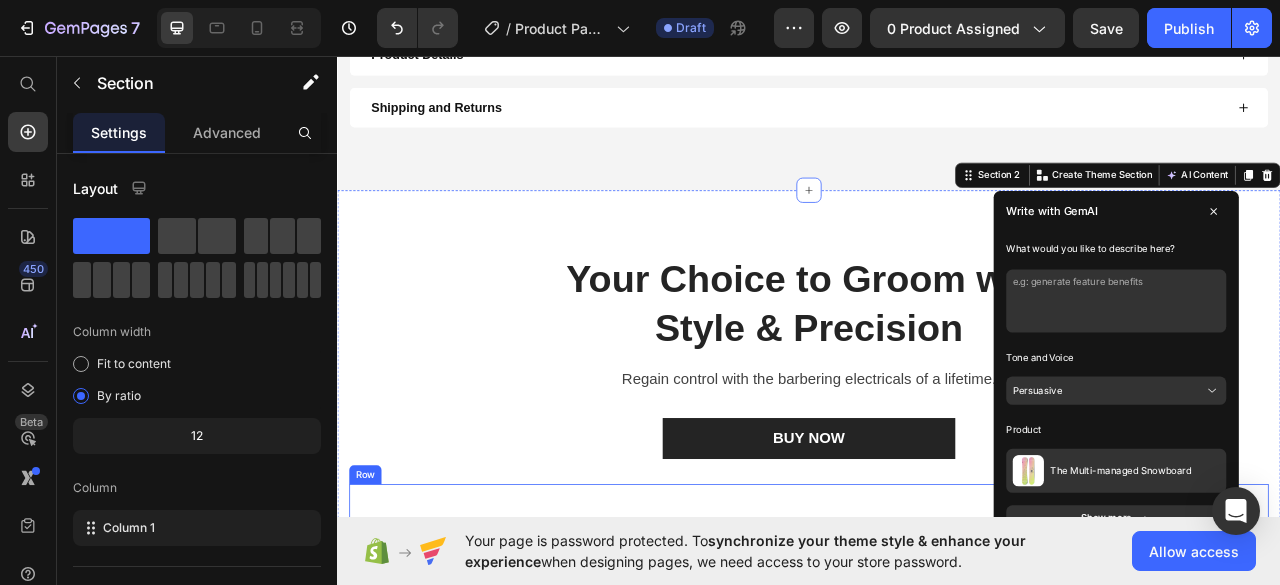 scroll, scrollTop: 1769, scrollLeft: 0, axis: vertical 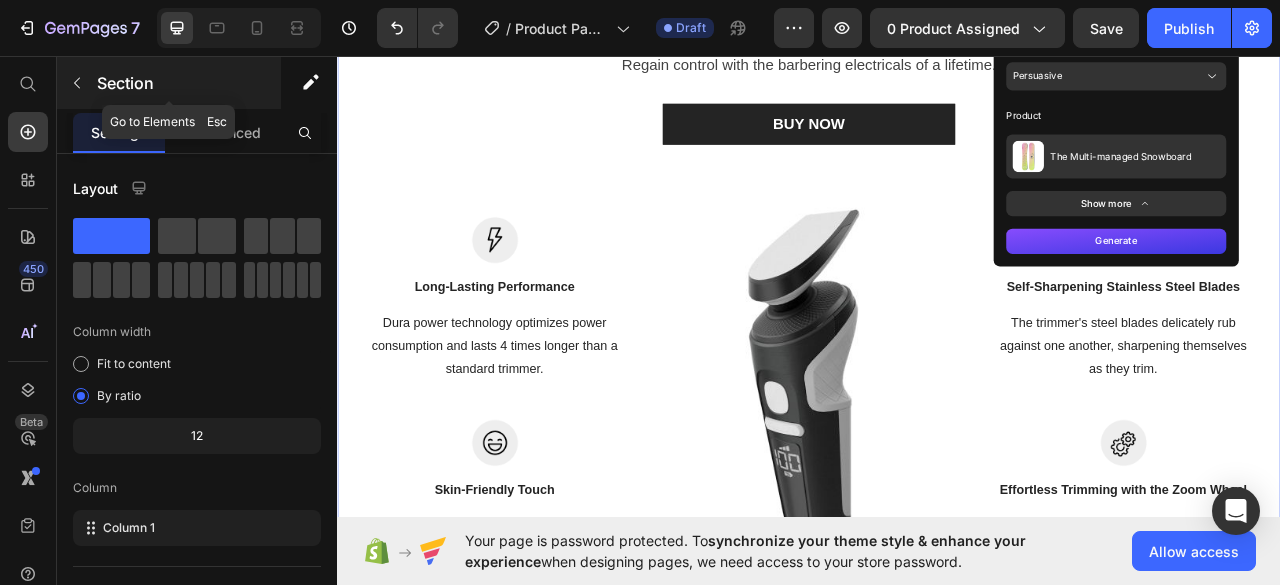 click at bounding box center [77, 83] 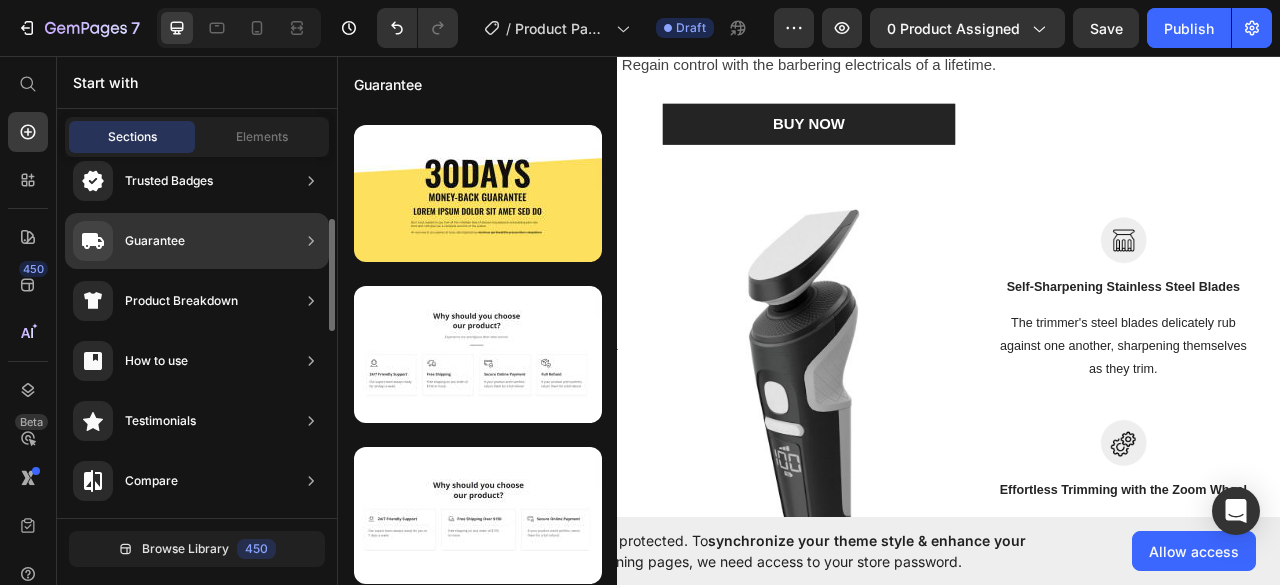 scroll, scrollTop: 478, scrollLeft: 0, axis: vertical 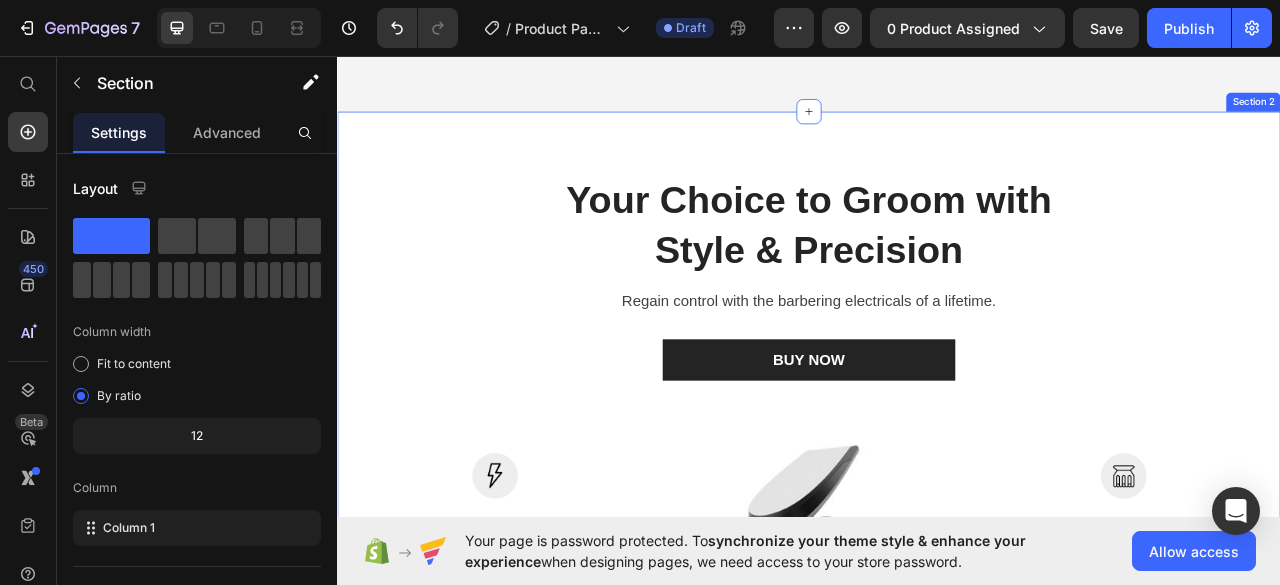 click on "Your Choice to Groom with Style & Precision Heading Regain control with the barbering electricals of a lifetime. Text block BUY NOW Button Row Image Long-Lasting Performance Text block Dura power technology optimizes power consumption and lasts 4 times longer than a standard trimmer. Text block Row Image Skin-Friendly Touch Text block Blades stay extra-sharp but still have  rounded blade tips and combs to  prevent irritation. Text block Row Image Image Self-Sharpening Stainless Steel Blades Text block The trimmer's steel blades delicately rub  against one another, sharpening themselves  as they trim. Text block Row Image Effortless Trimming with the Zoom Wheel Text block Simply crank the wheel to pick and lock in the desired length settings with 20 various length options. Text block Row Row" at bounding box center [937, 648] 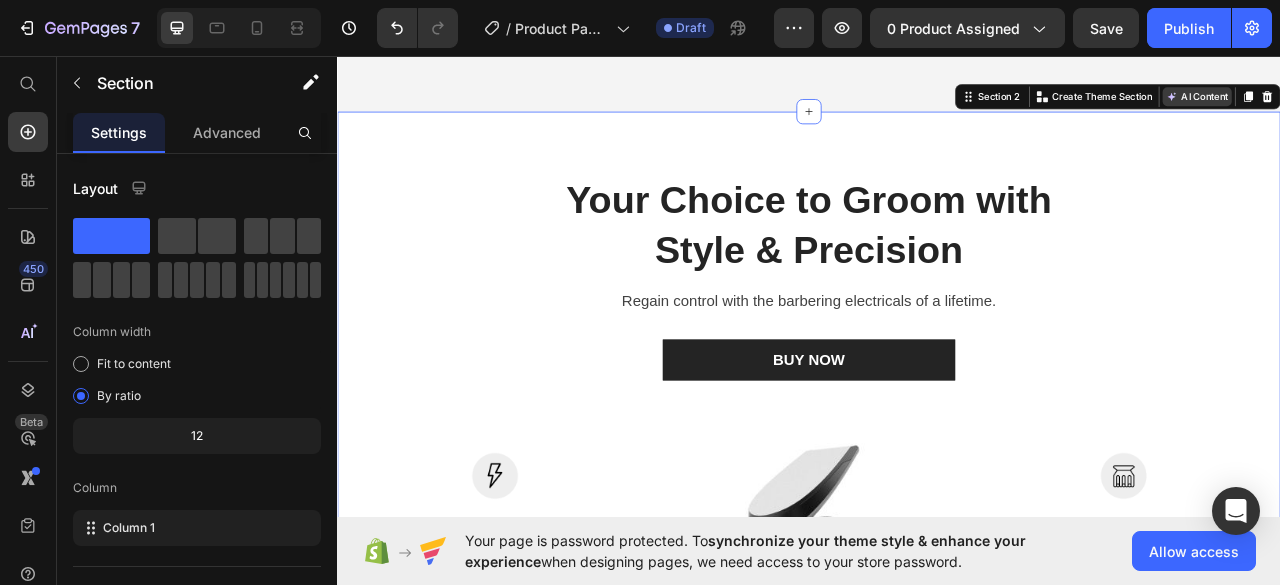 click on "AI Content" at bounding box center (1431, 109) 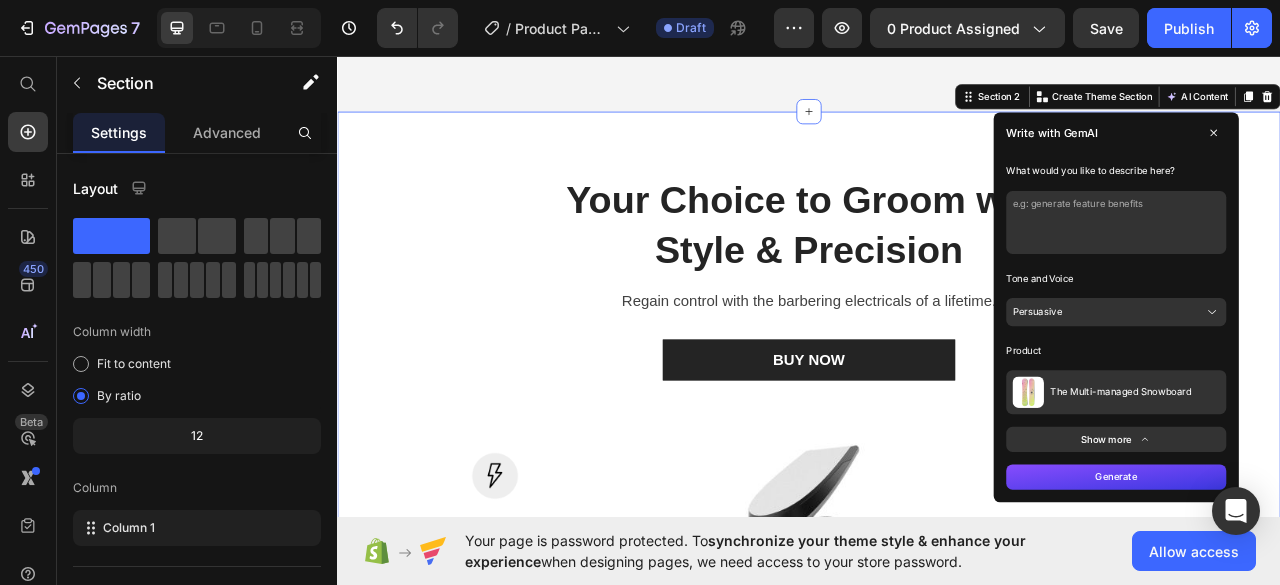 click at bounding box center (1328, 269) 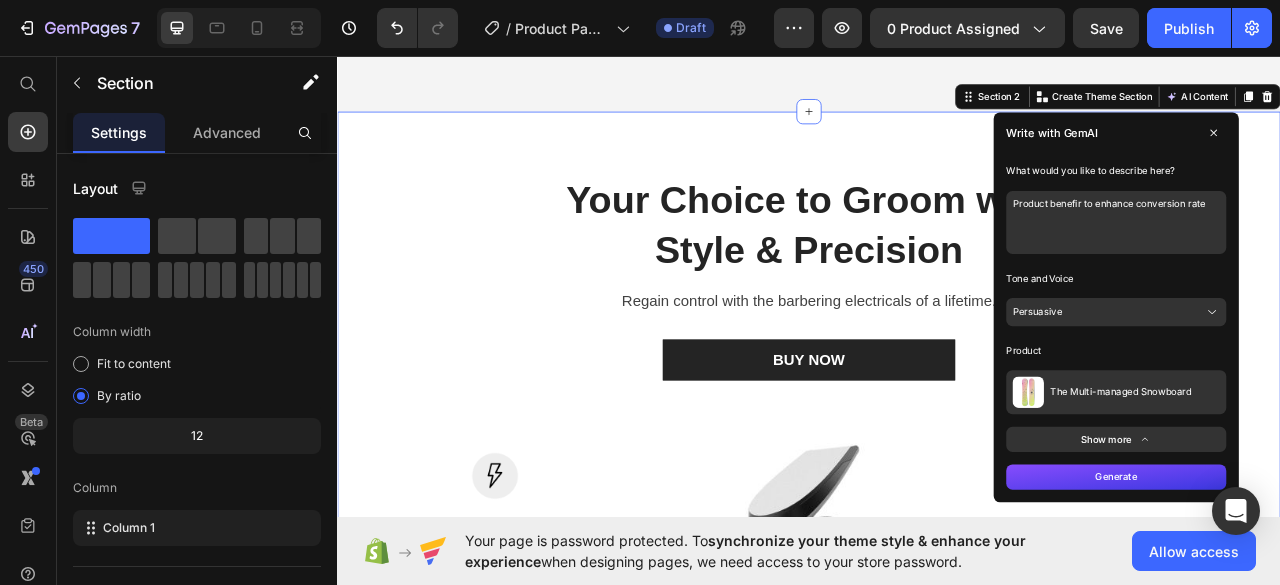 type on "Product benefir to enhance conversion rate" 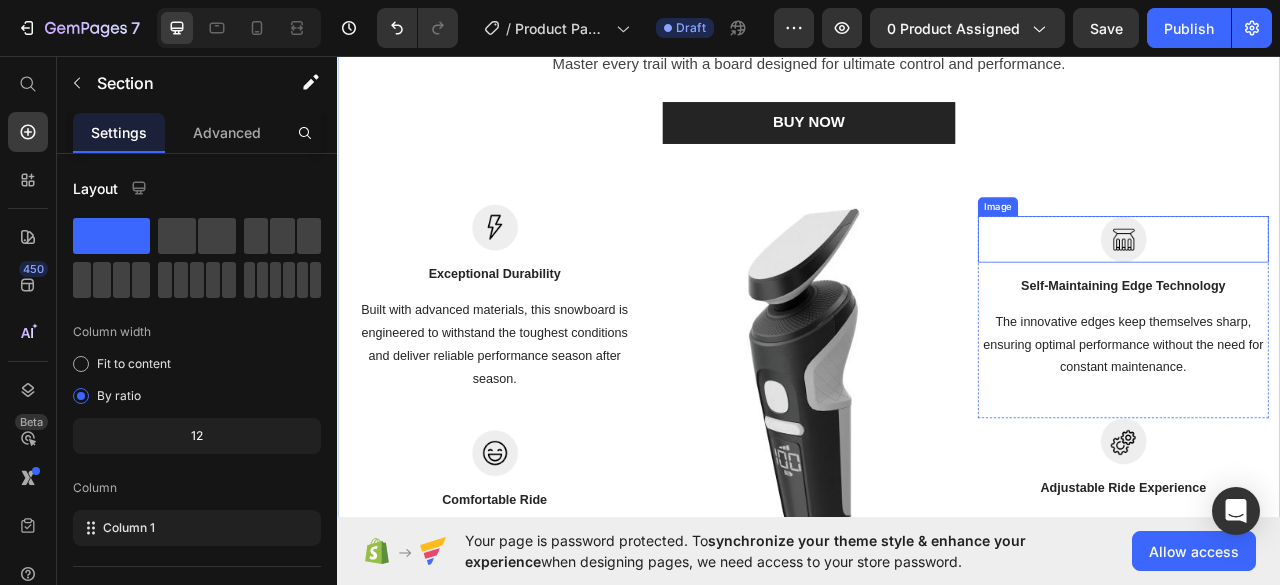 scroll, scrollTop: 2069, scrollLeft: 0, axis: vertical 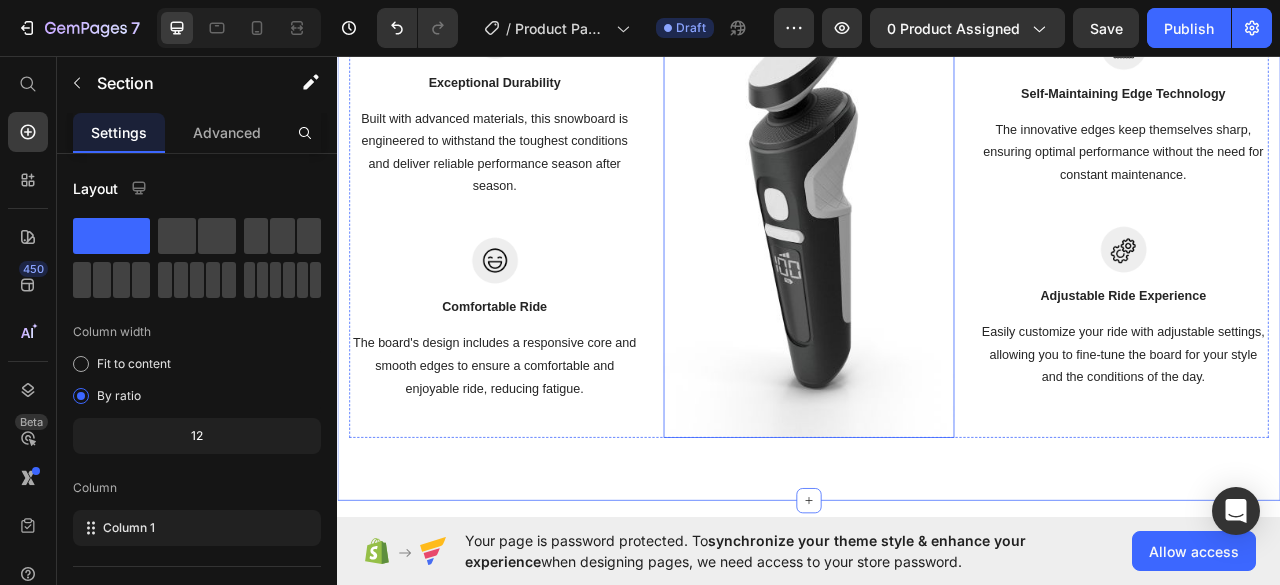 click at bounding box center (937, 249) 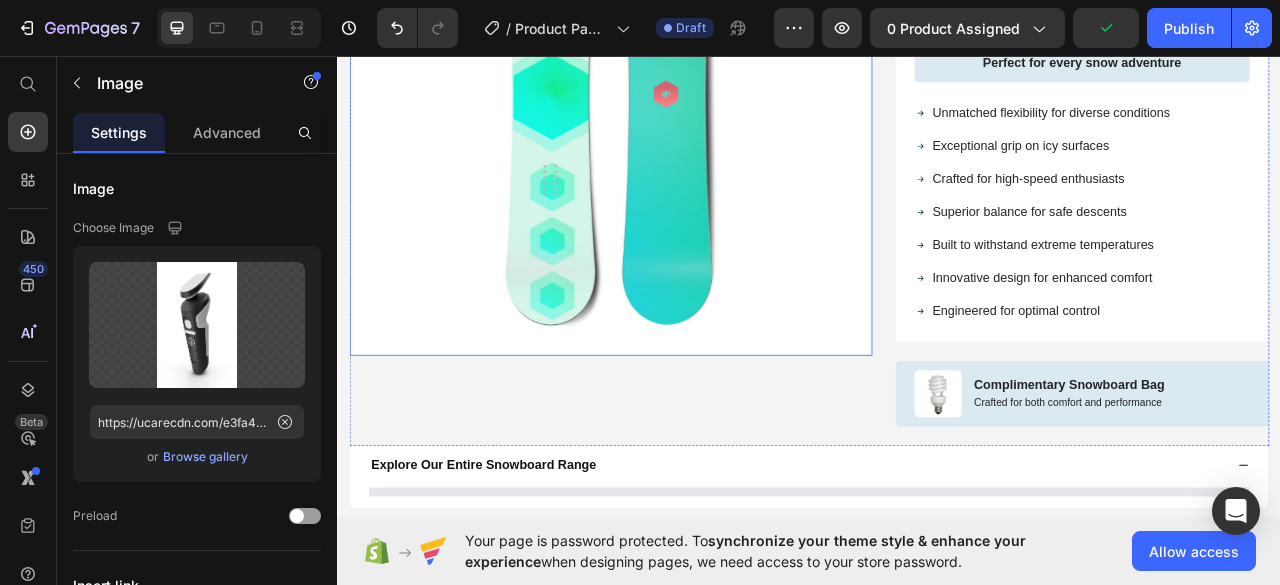 scroll, scrollTop: 98, scrollLeft: 0, axis: vertical 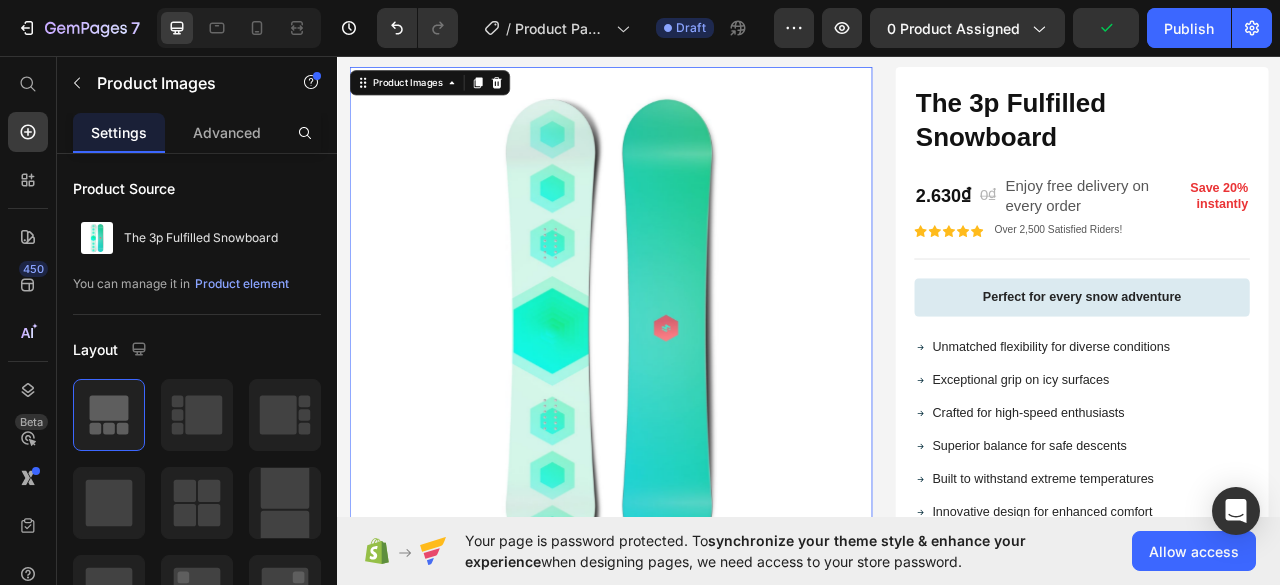click at bounding box center [684, 403] 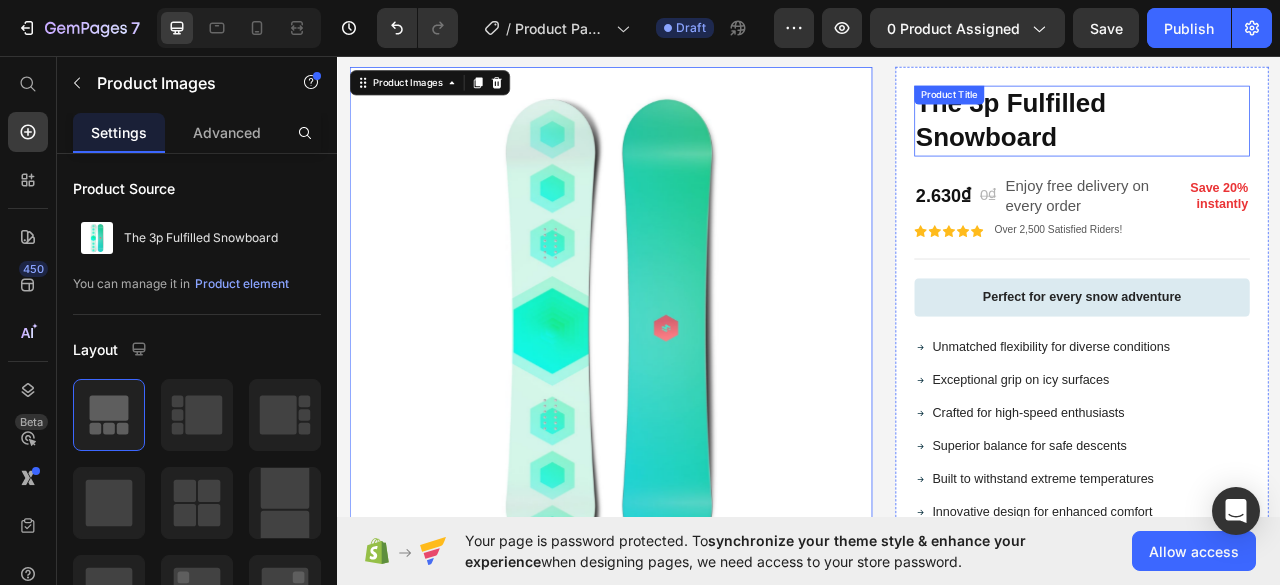 click on "The 3p Fulfilled Snowboard" at bounding box center (1284, 140) 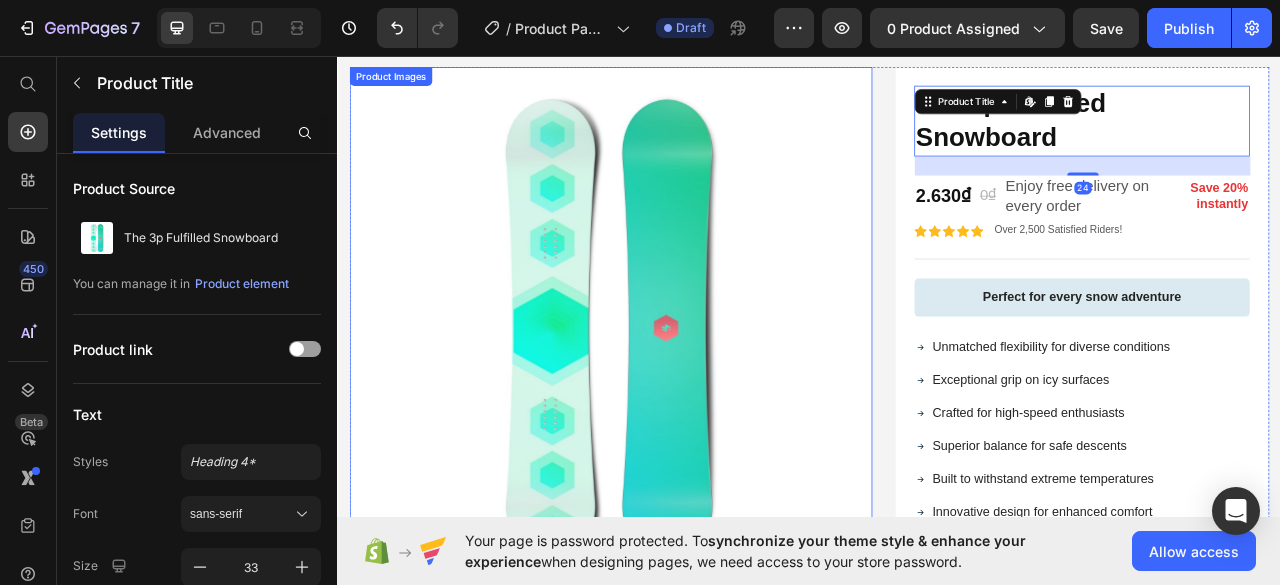 click at bounding box center [684, 403] 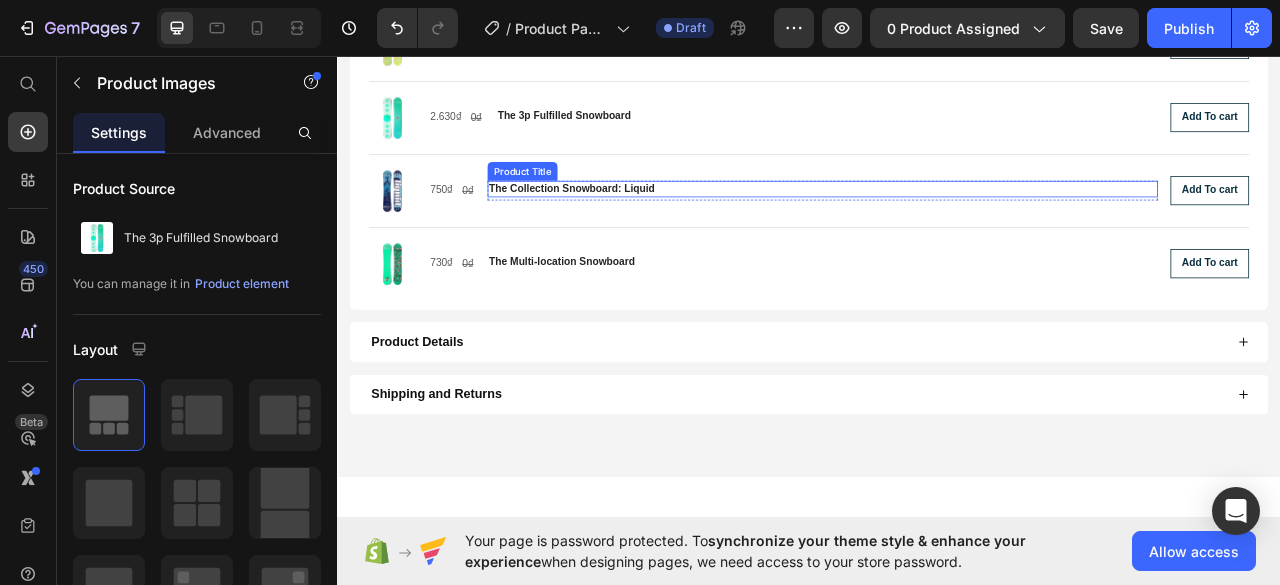 scroll, scrollTop: 798, scrollLeft: 0, axis: vertical 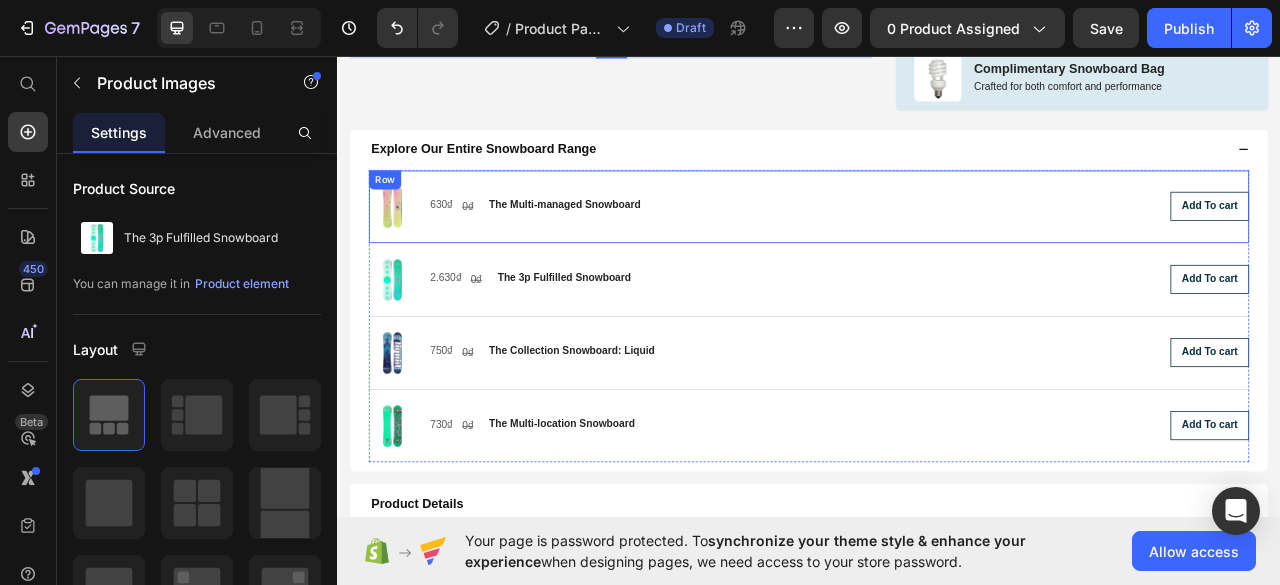 click on "0₫" at bounding box center (503, 249) 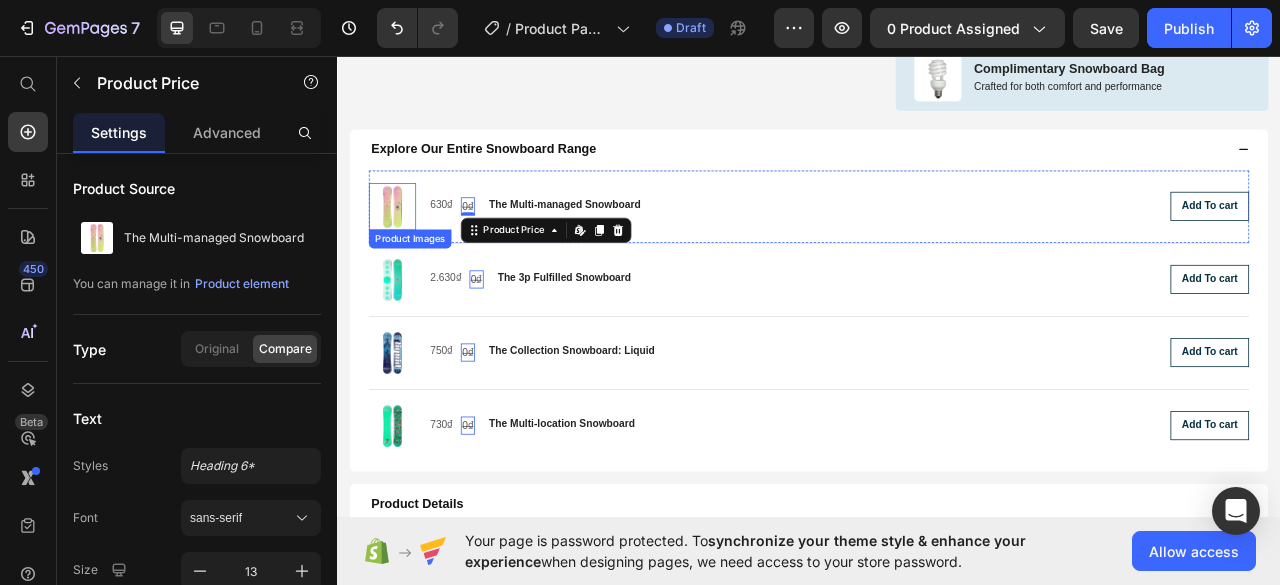 click at bounding box center [407, 249] 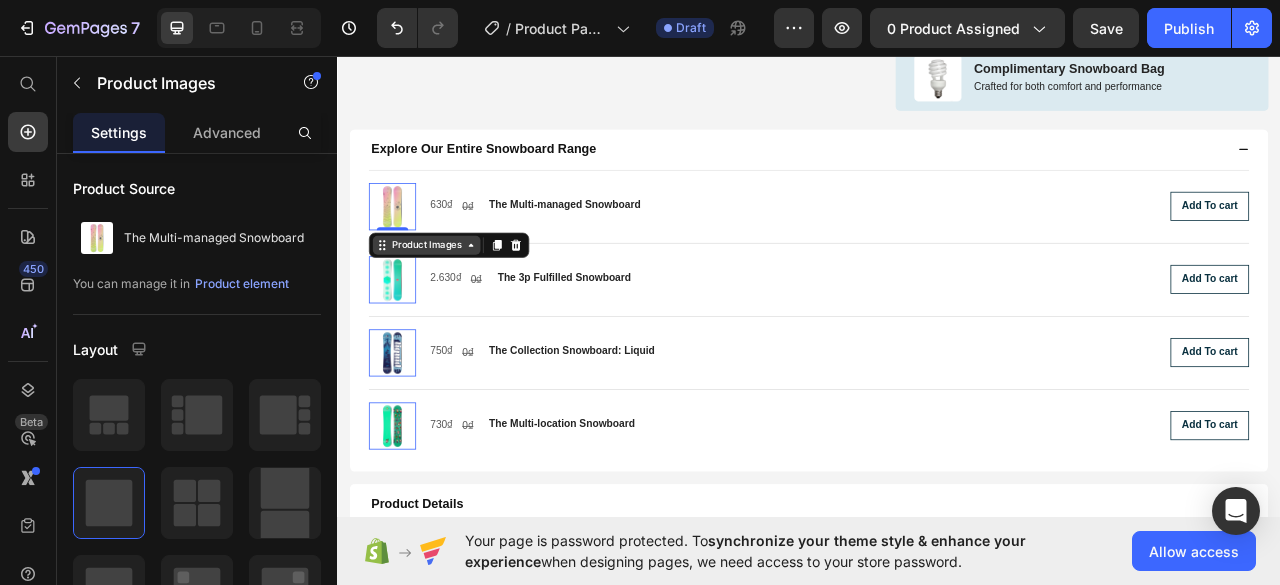 click on "Product Images" at bounding box center (450, 298) 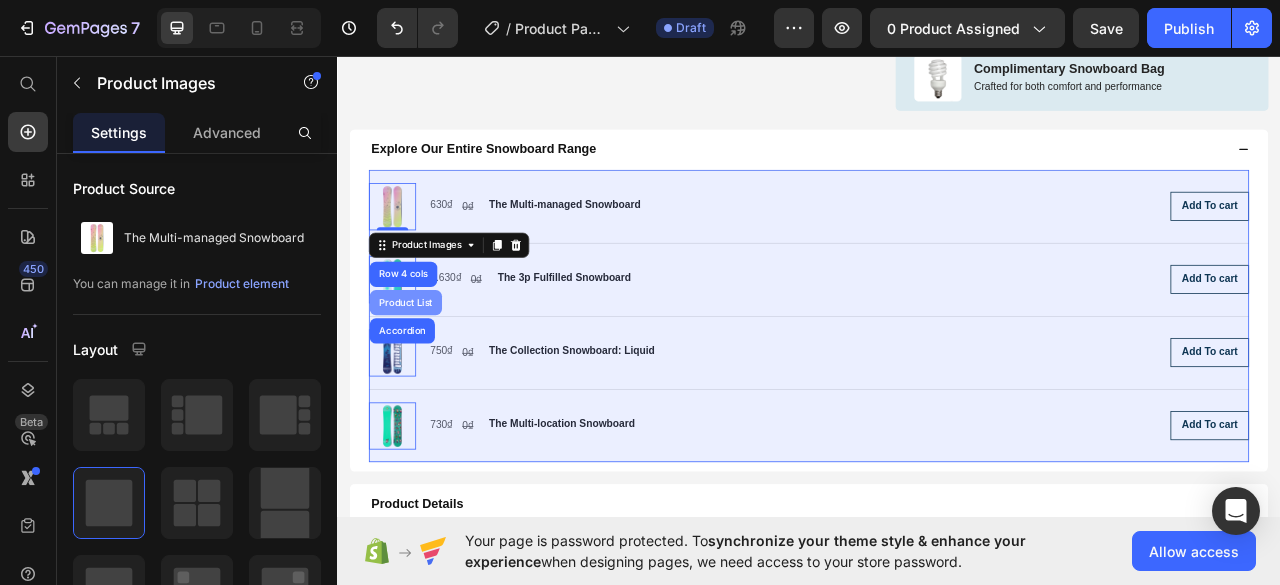 click on "Product List" at bounding box center [424, 371] 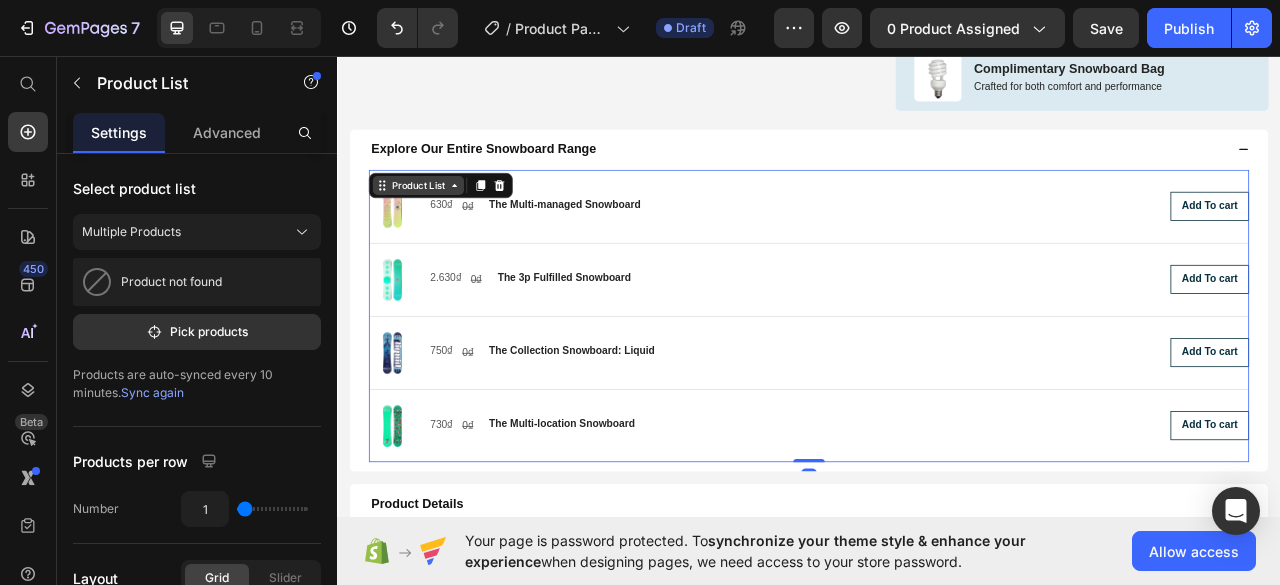 click on "Product List" at bounding box center [440, 222] 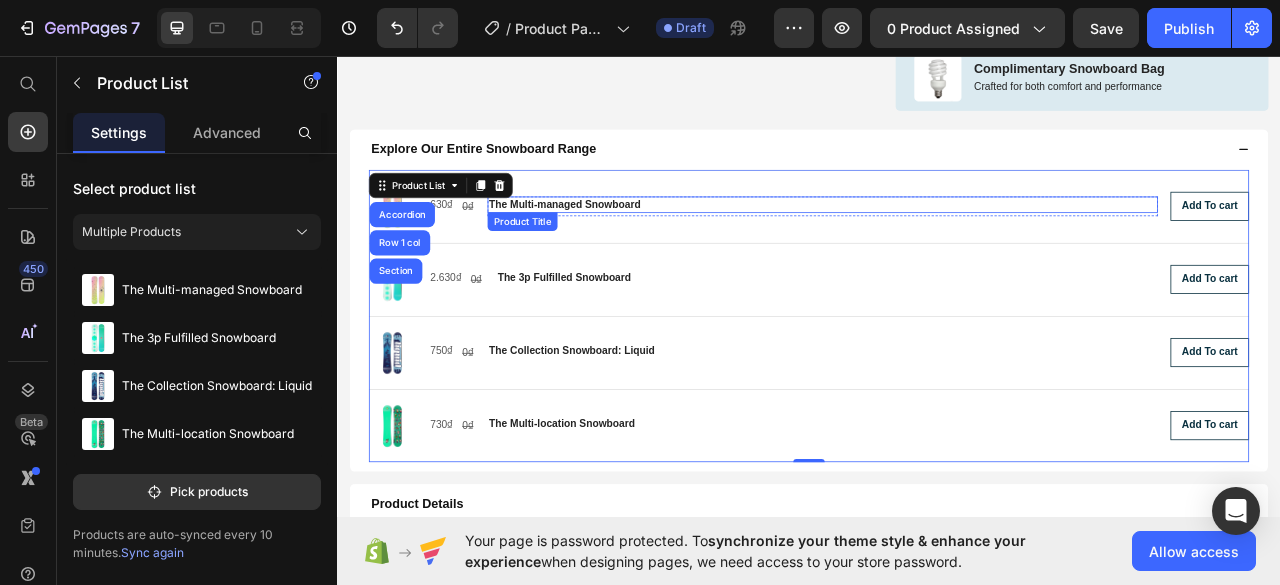 click on "Explore Our Entire Snowboard Range" at bounding box center [922, 176] 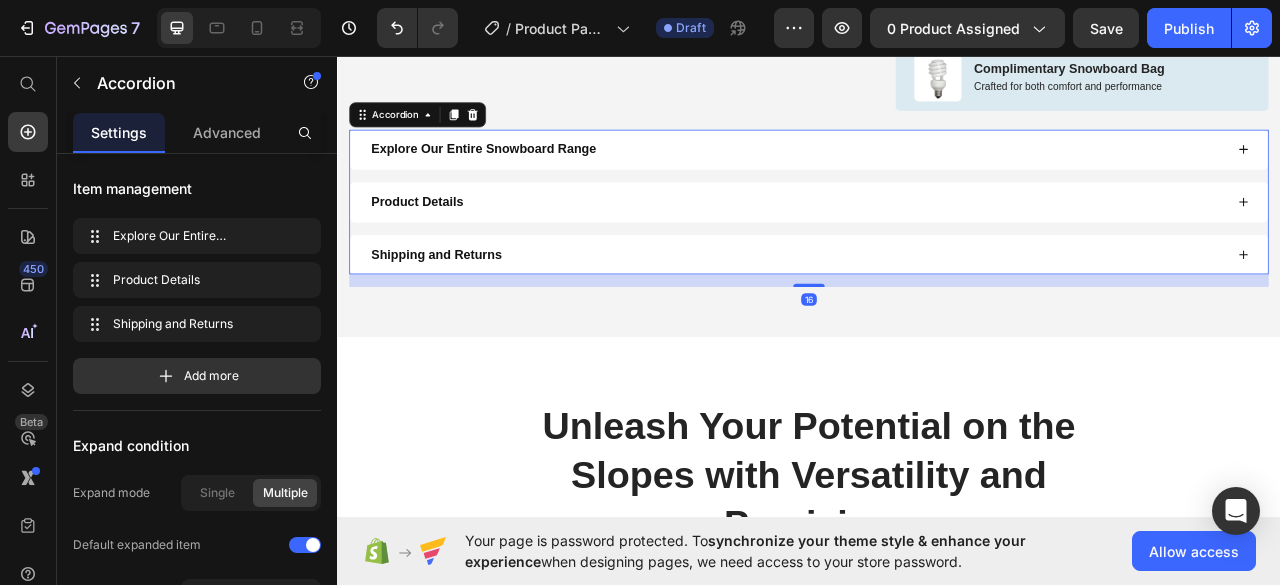 click on "Explore Our Entire Snowboard Range" at bounding box center (523, 176) 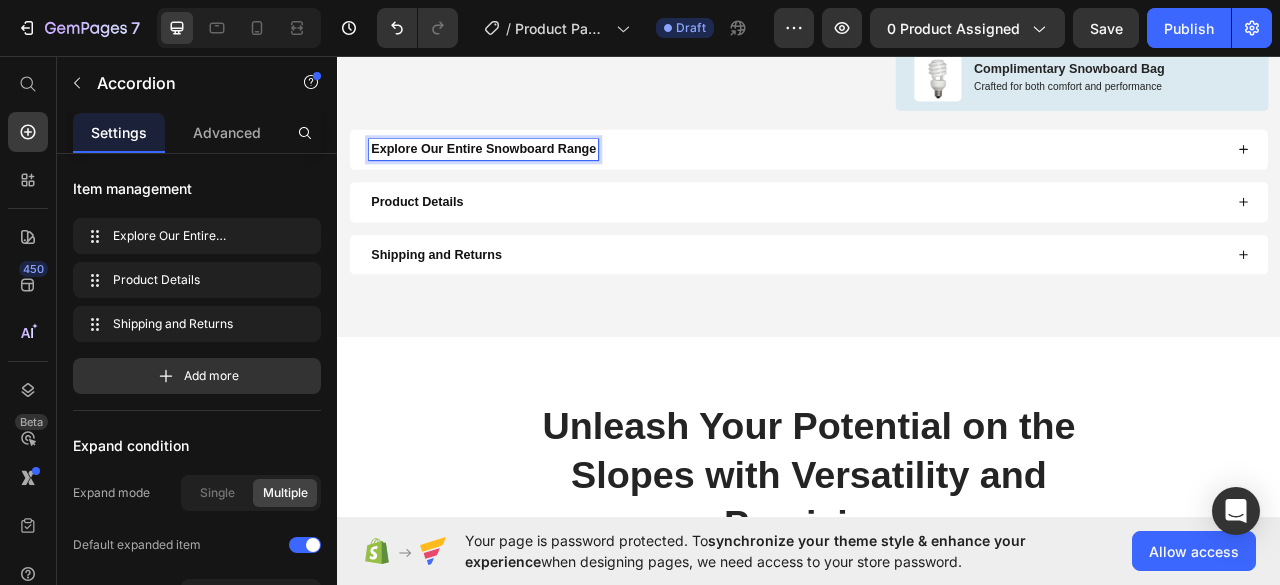 click on "Explore Our Entire Snowboard Range" at bounding box center (523, 176) 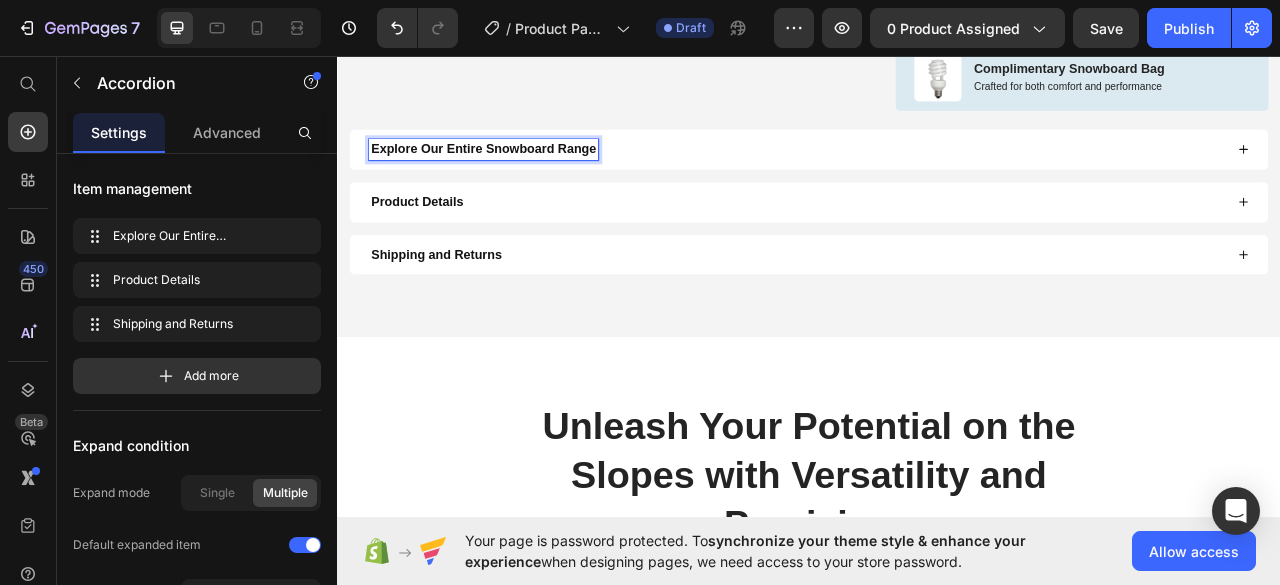 click on "Product Images" at bounding box center (684, -239) 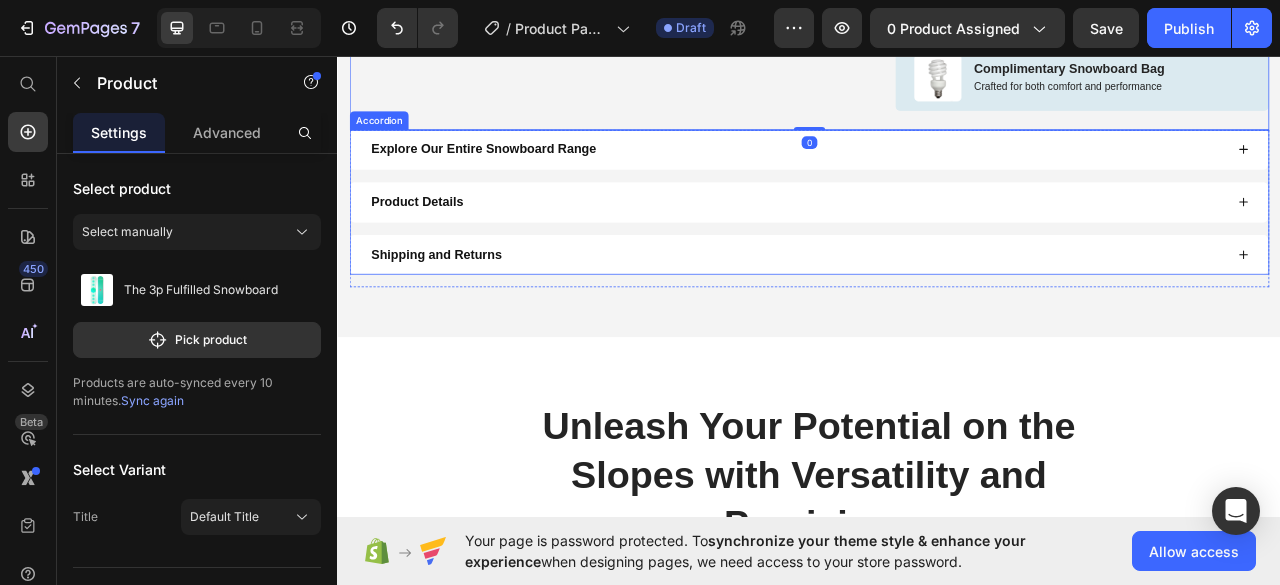 click on "Explore Our Entire Snowboard Range" at bounding box center [922, 176] 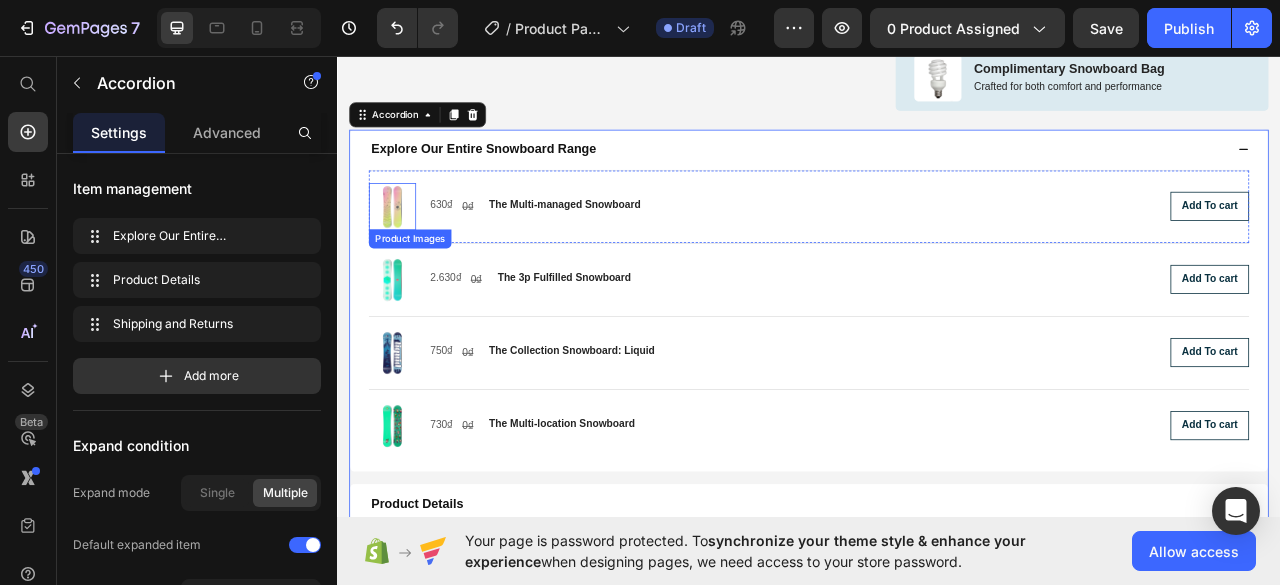 click at bounding box center (407, 249) 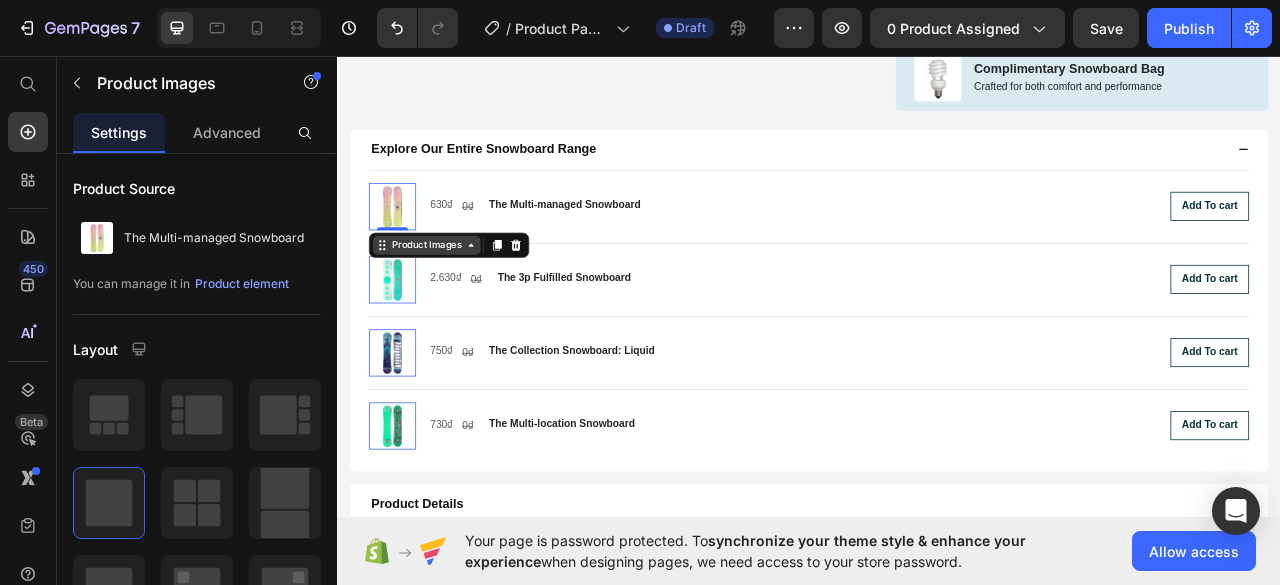click on "Product Images" at bounding box center [450, 298] 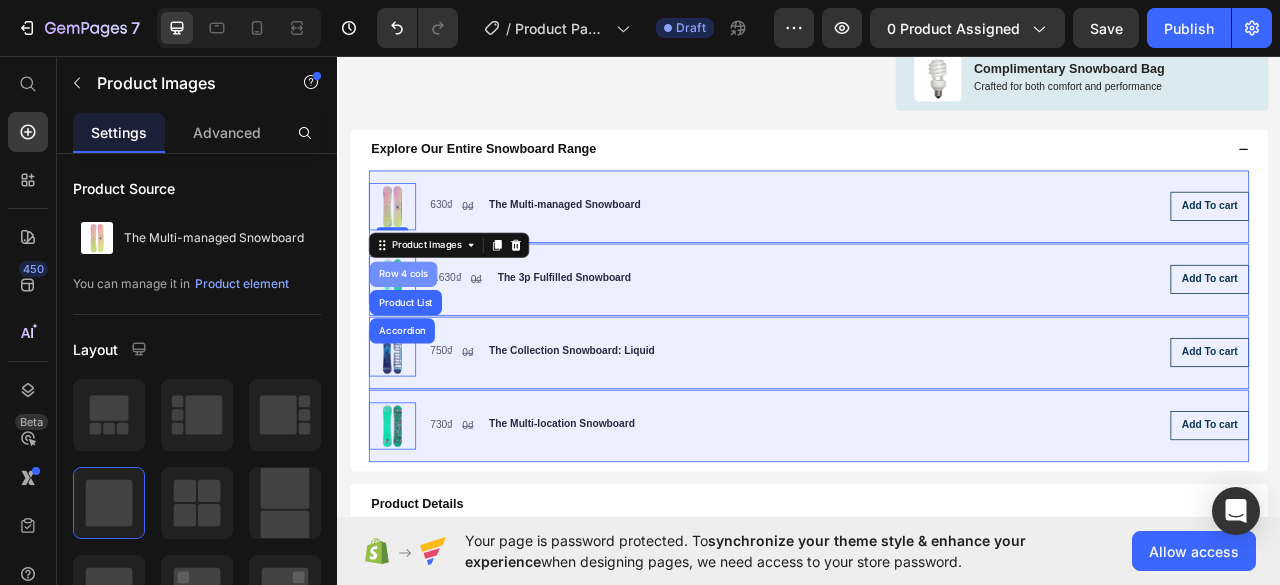 click on "Row 4 cols" at bounding box center (421, 335) 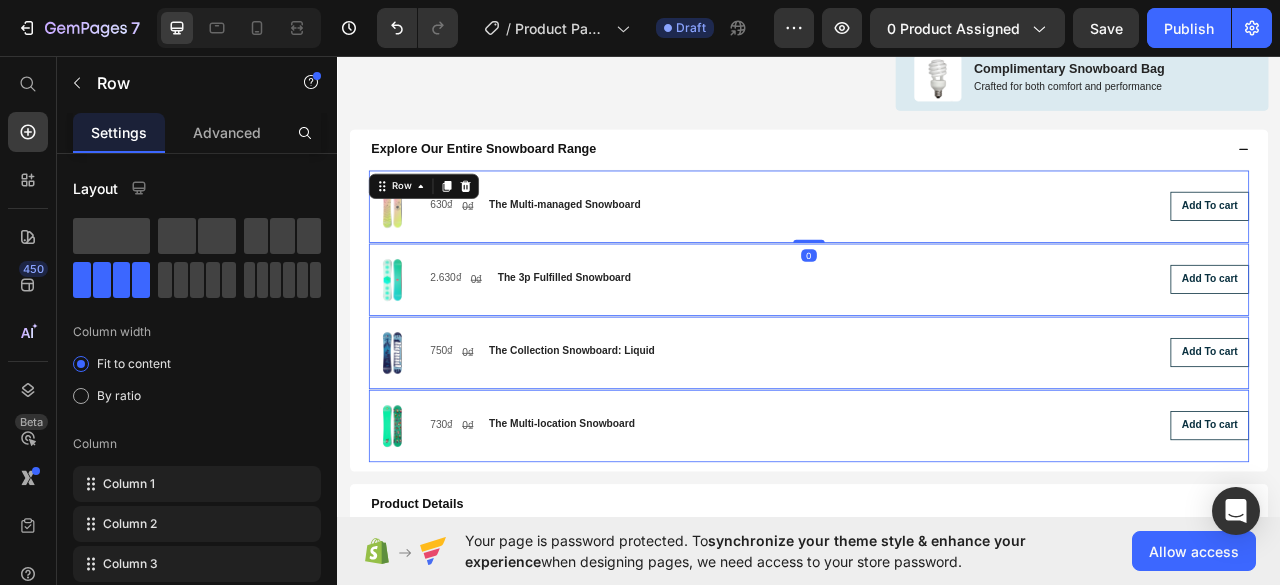click on "The Collection Snowboard: Liquid Product Title Row" at bounding box center [954, 249] 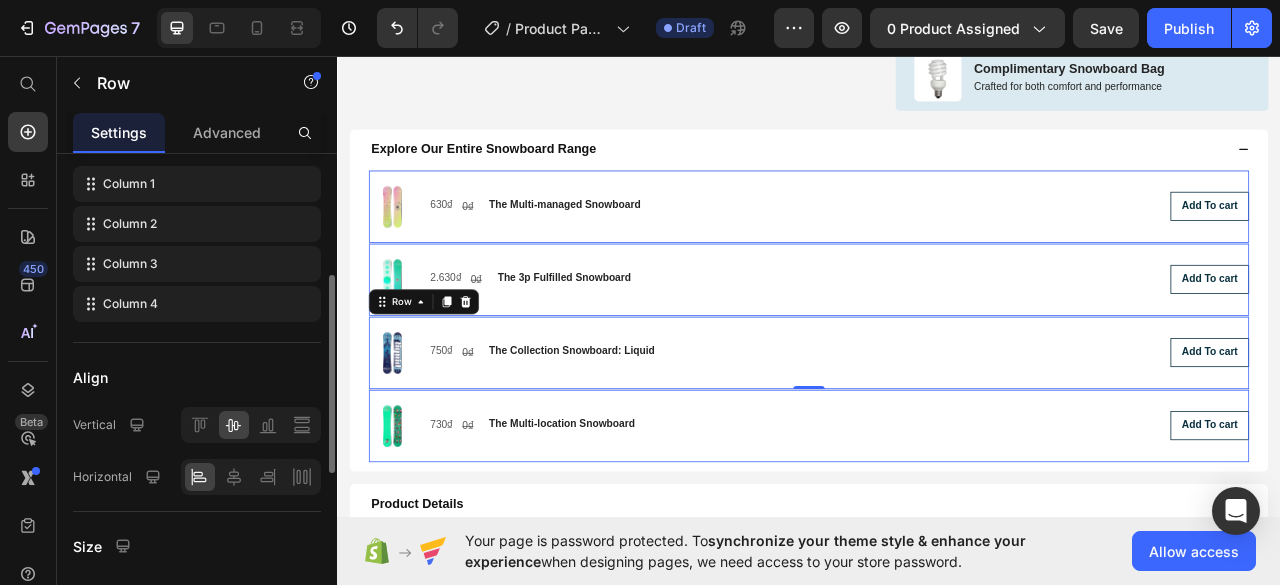 scroll, scrollTop: 100, scrollLeft: 0, axis: vertical 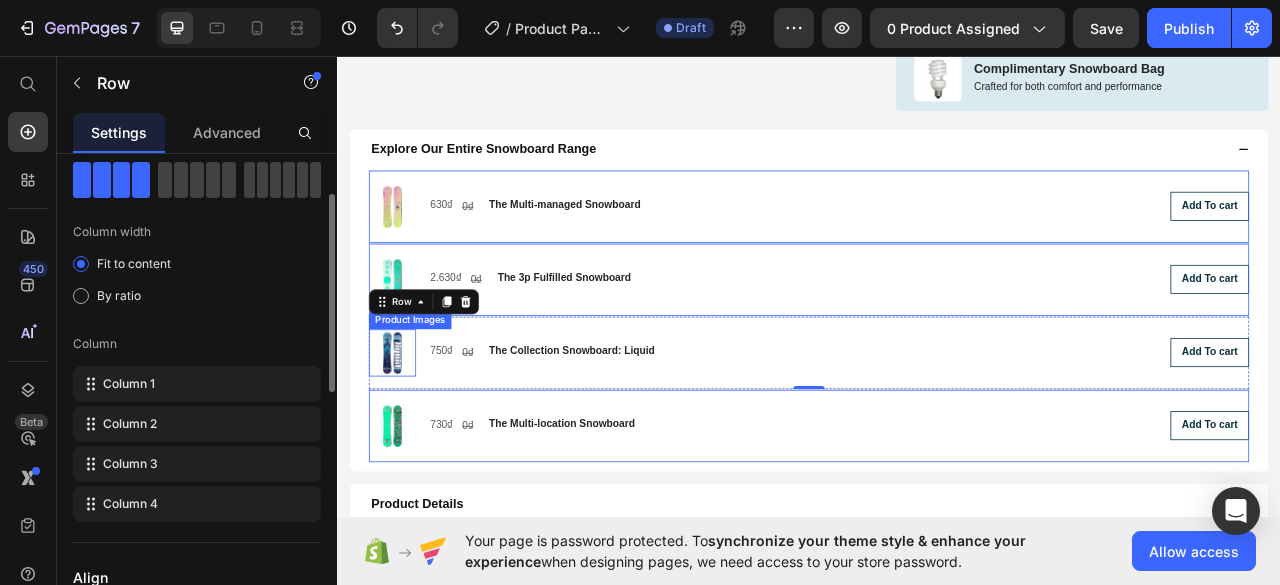 click at bounding box center (407, 435) 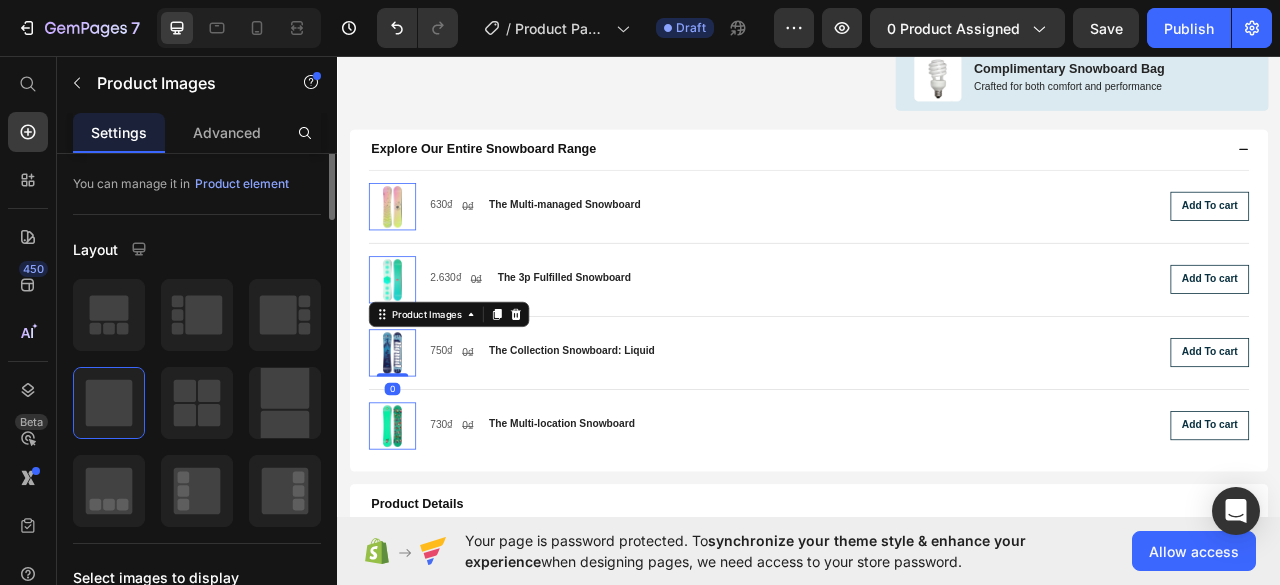 scroll, scrollTop: 0, scrollLeft: 0, axis: both 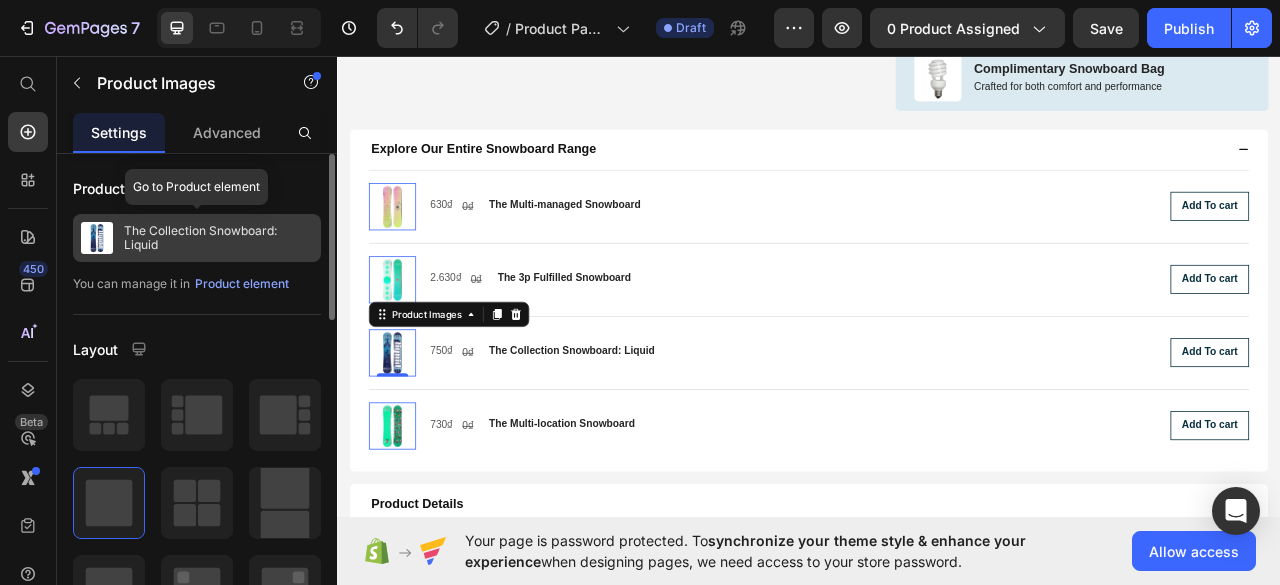 click at bounding box center (97, 238) 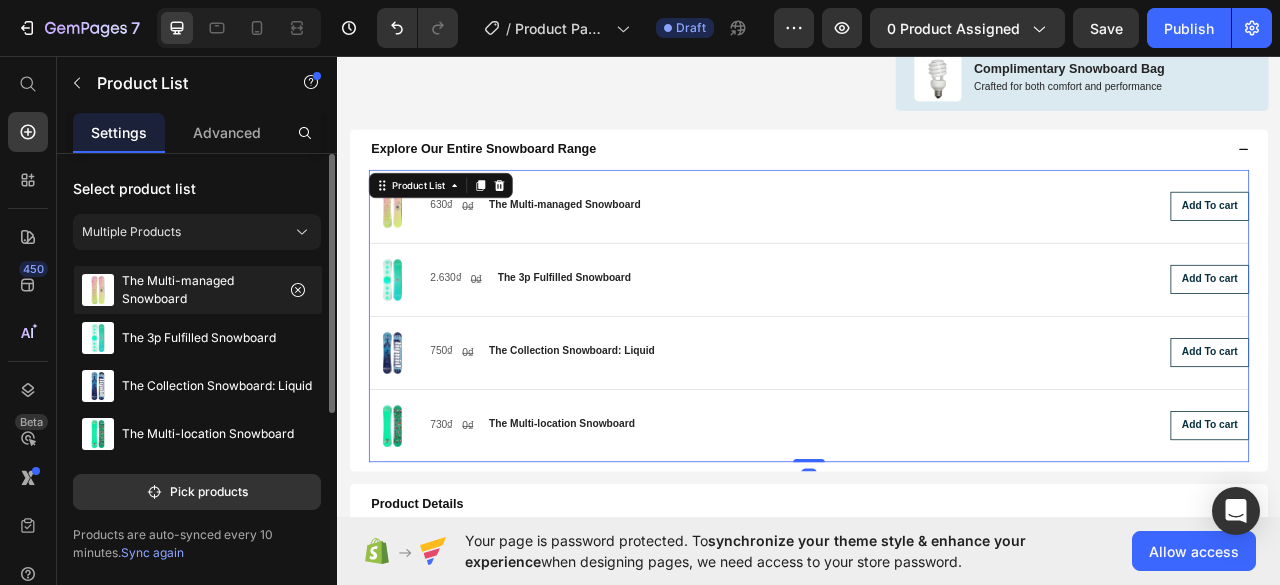 click at bounding box center [98, 290] 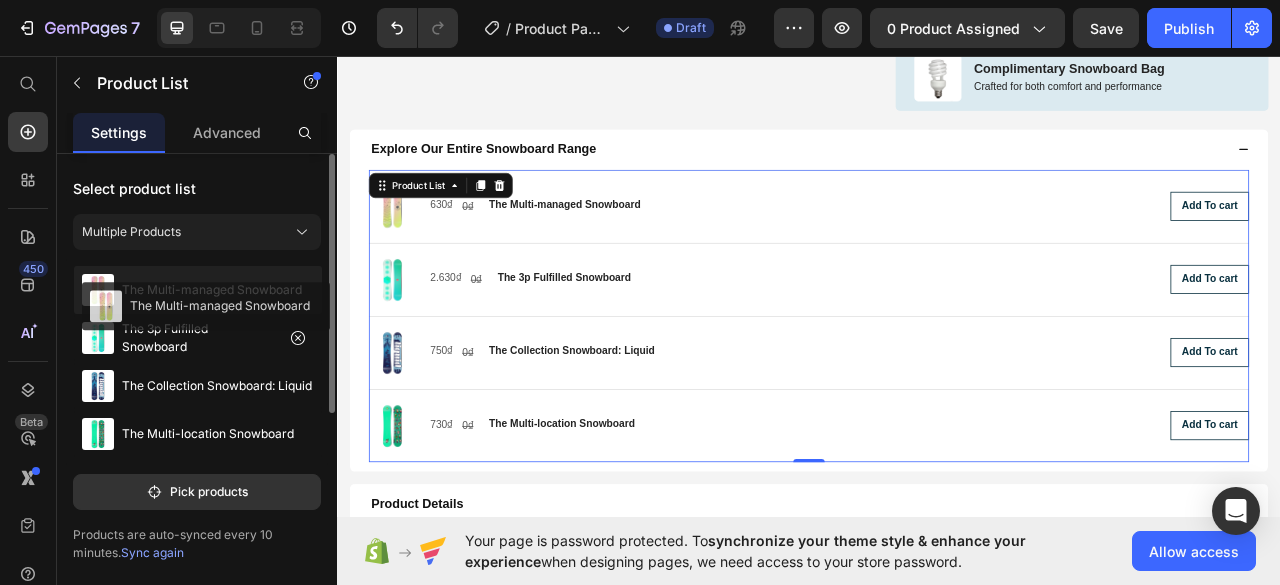 type 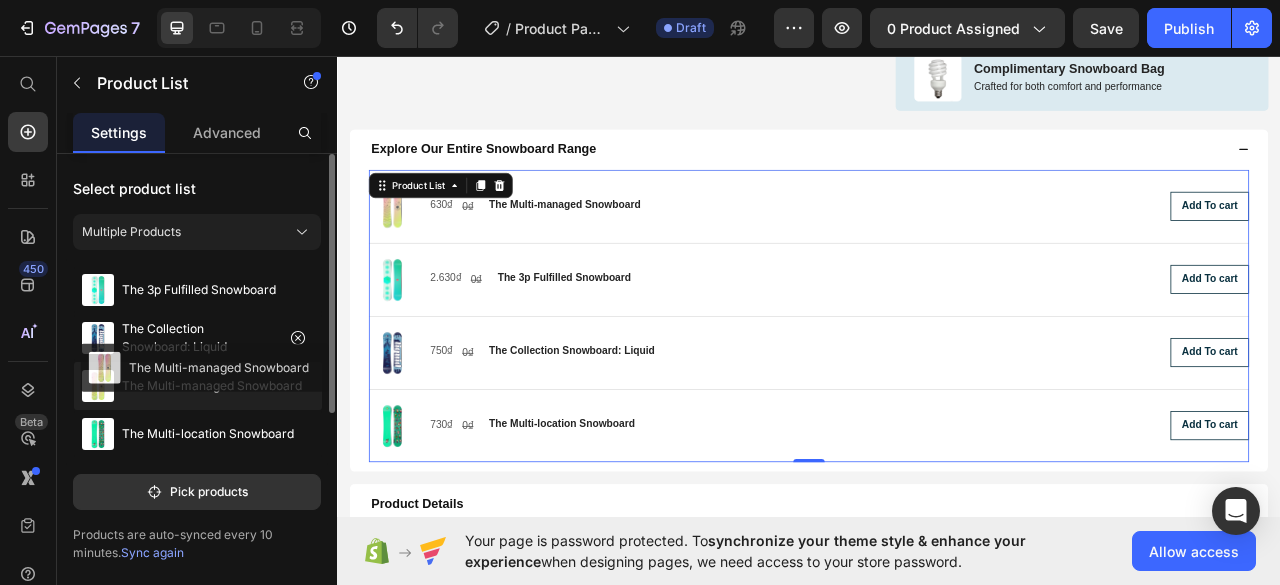 drag, startPoint x: 96, startPoint y: 291, endPoint x: 103, endPoint y: 369, distance: 78.31347 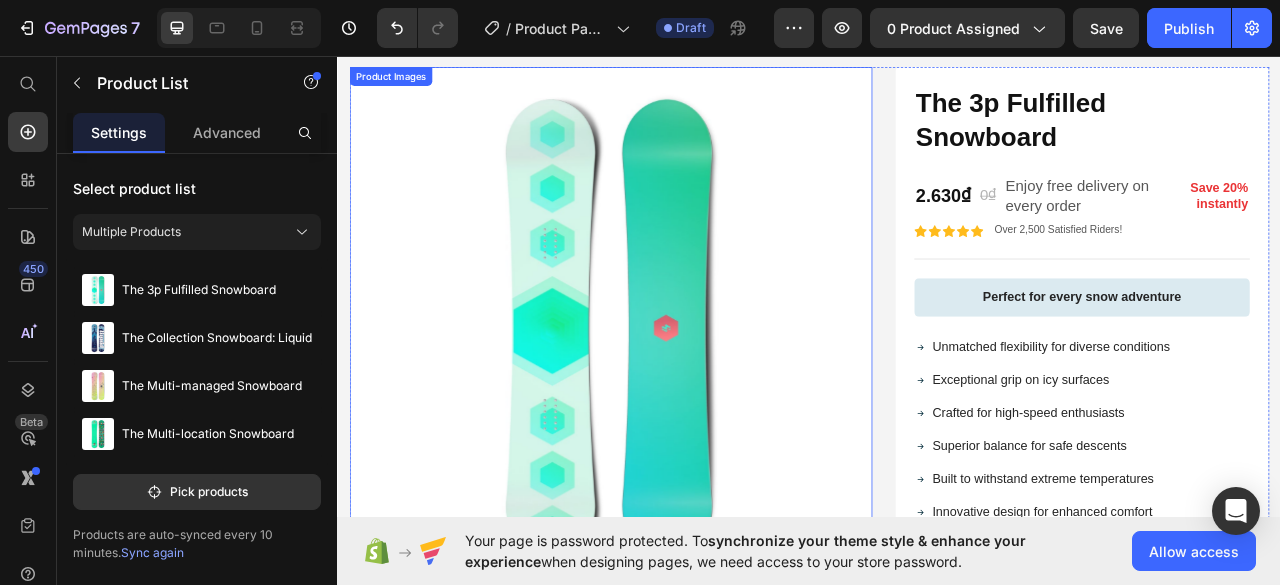 scroll, scrollTop: 0, scrollLeft: 0, axis: both 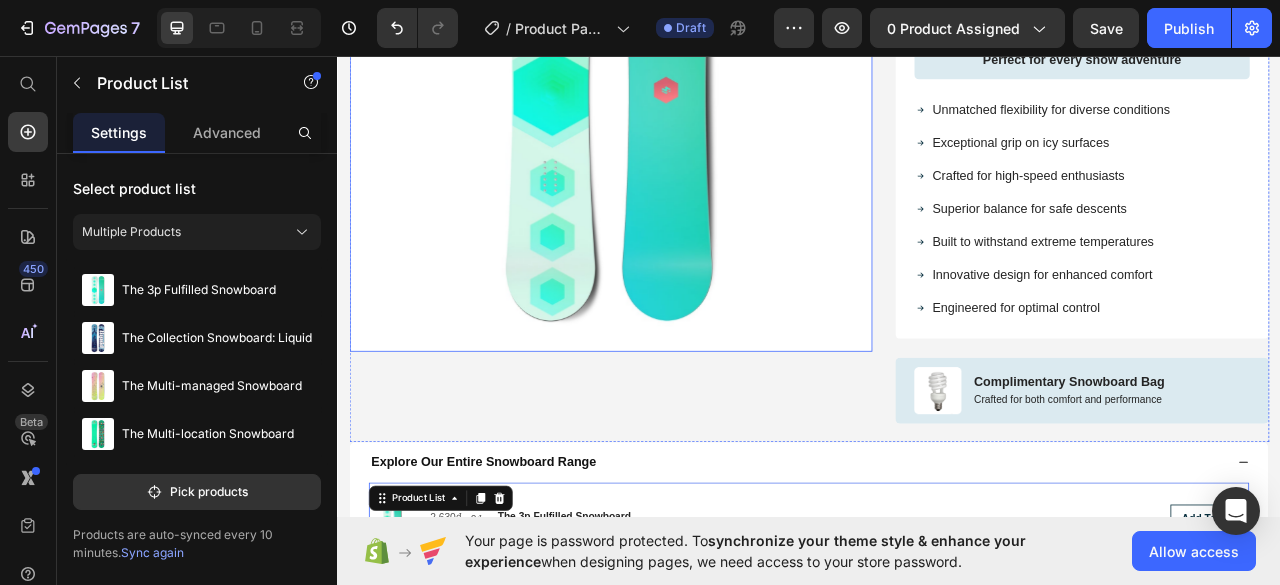 click at bounding box center [684, 101] 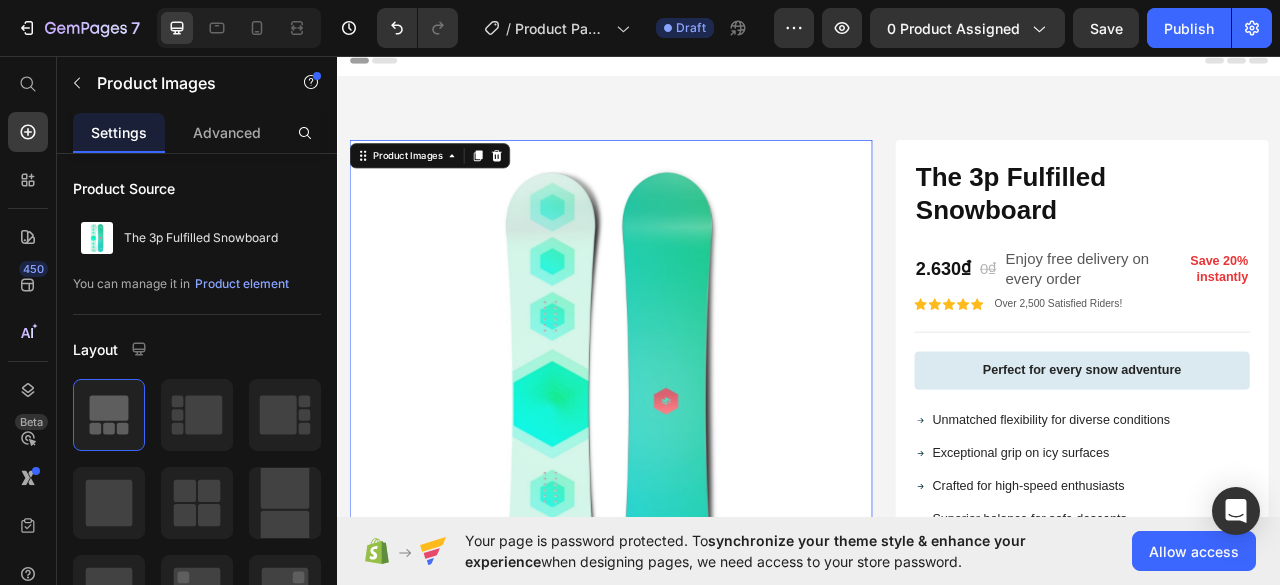 scroll, scrollTop: 0, scrollLeft: 0, axis: both 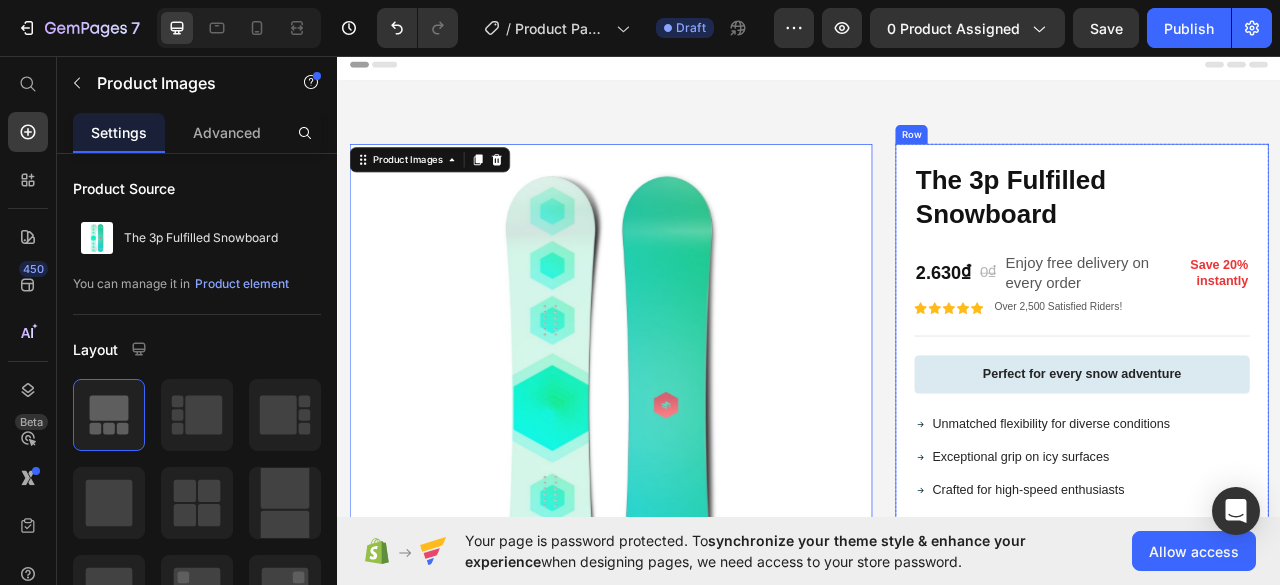 click on "The 3p Fulfilled Snowboard" at bounding box center (1284, 238) 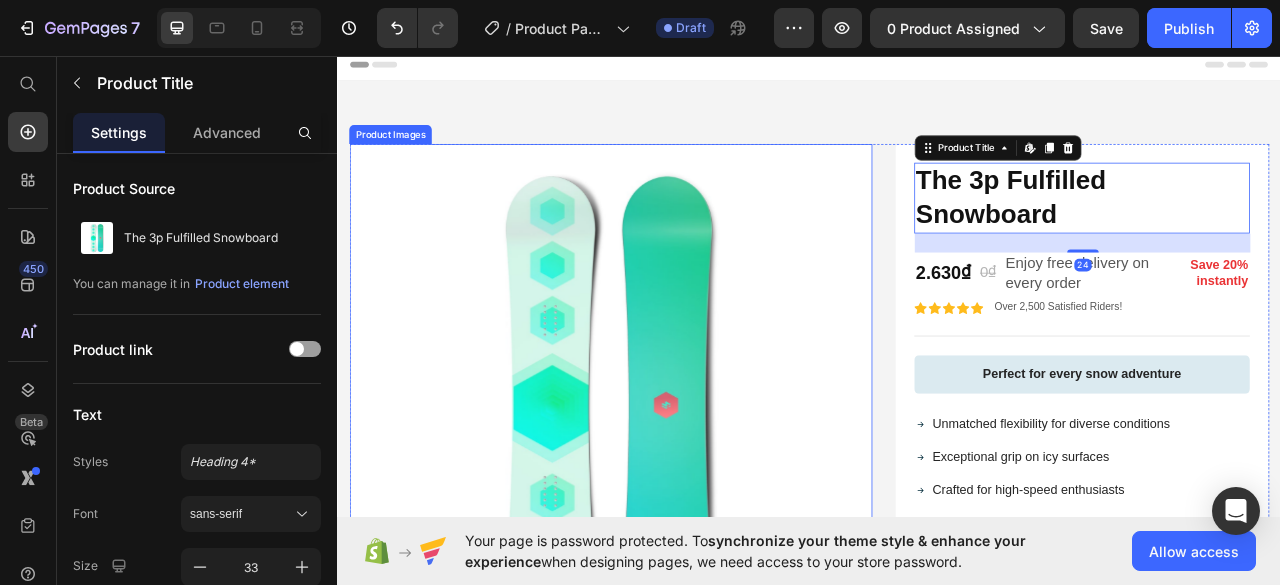 click at bounding box center (684, 501) 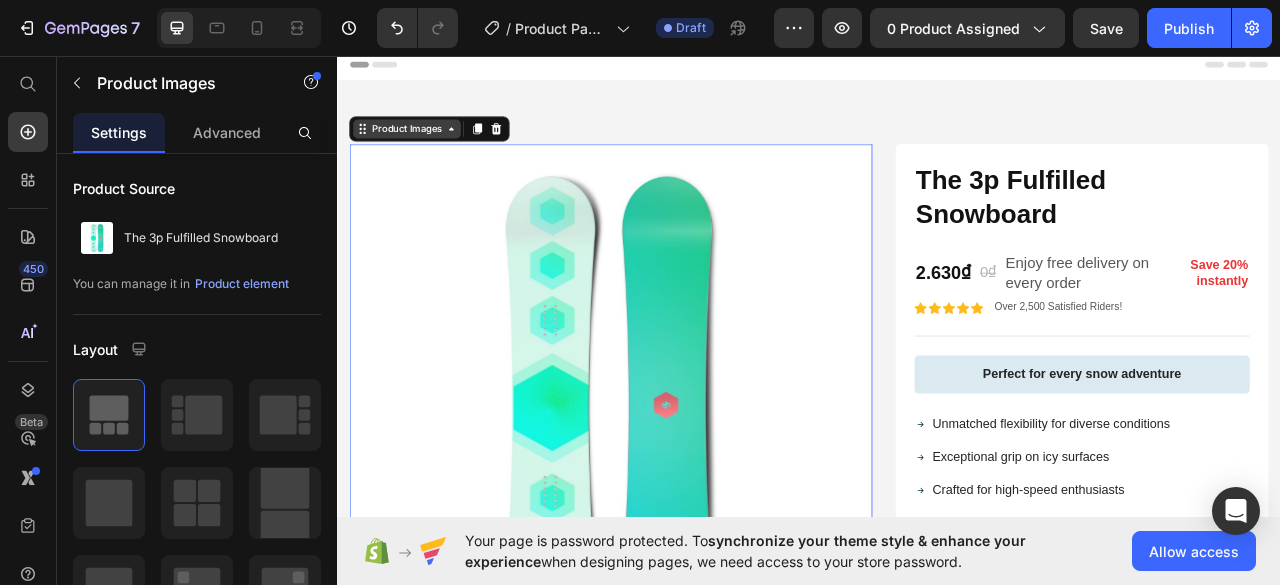 click on "Product Images" at bounding box center [425, 150] 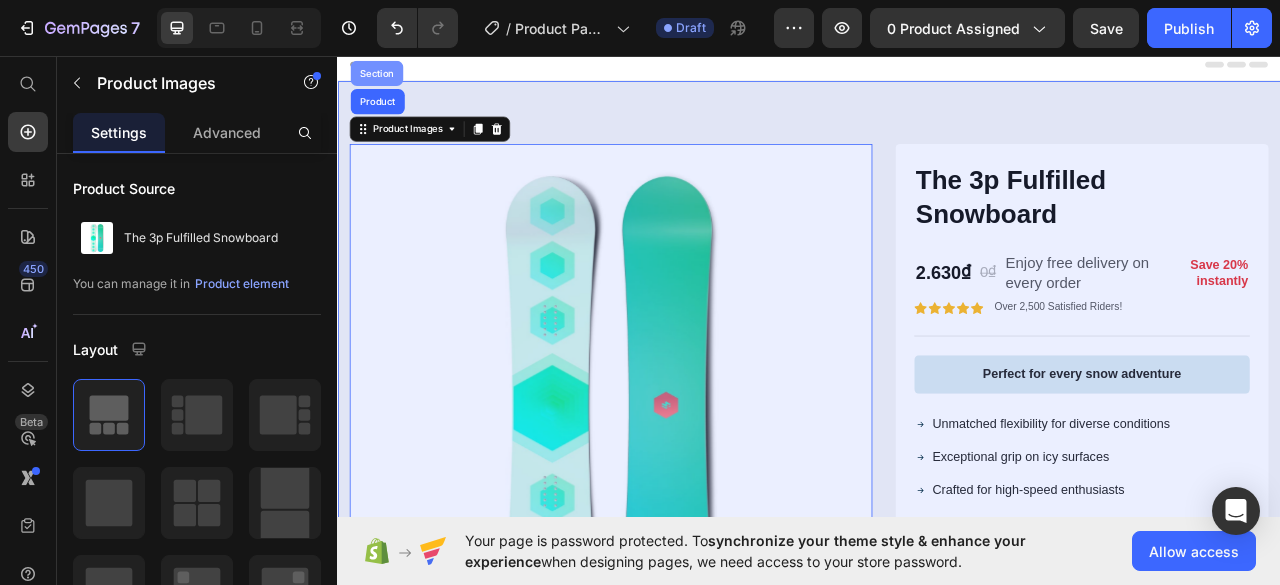click on "Section" at bounding box center (386, 79) 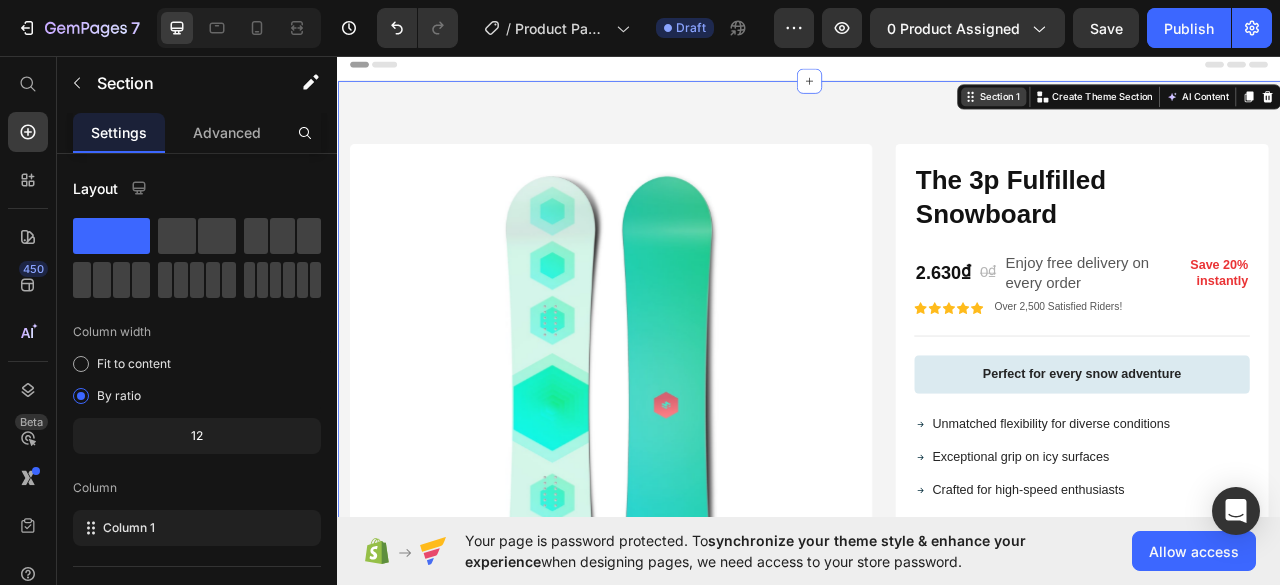 click on "Section 1" at bounding box center (1179, 109) 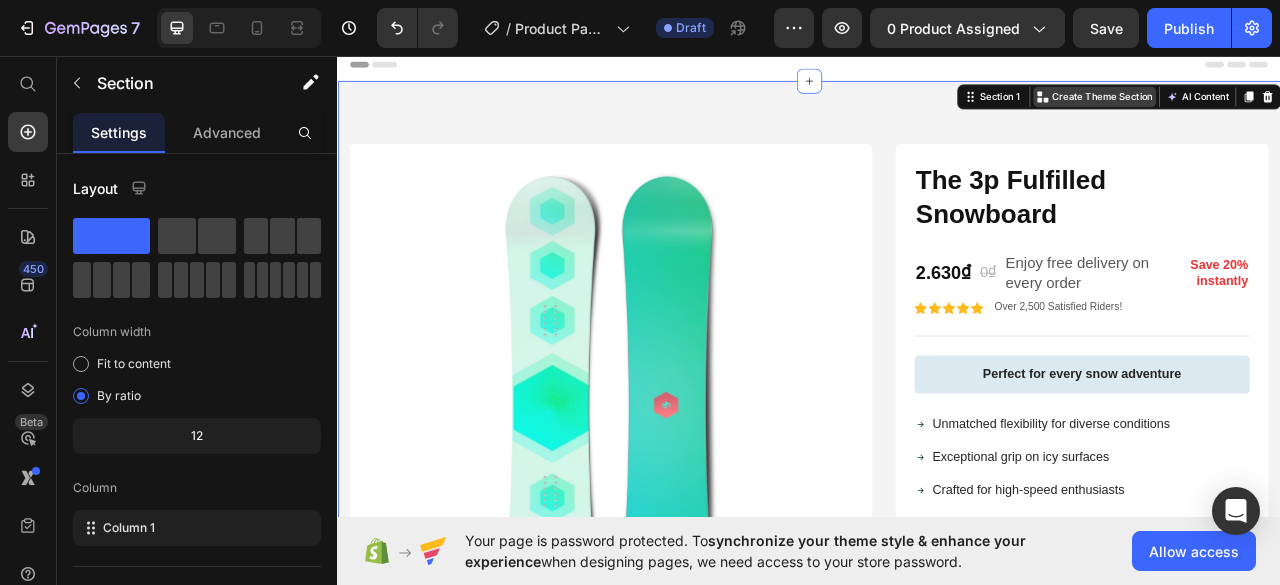 click on "Create Theme Section" at bounding box center [1300, 109] 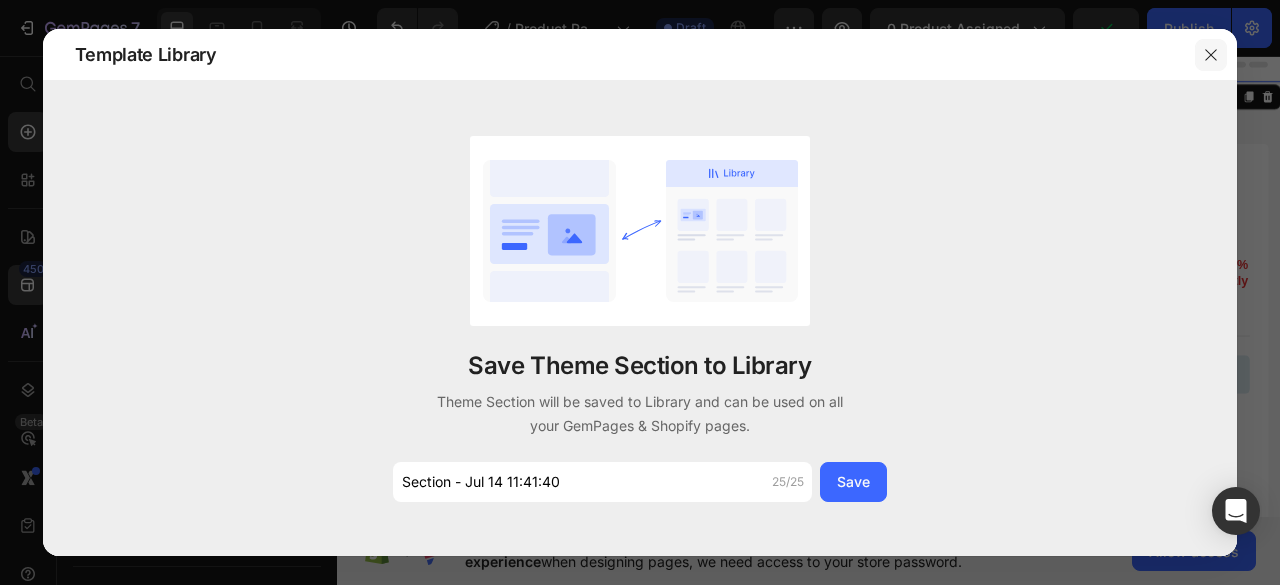 click 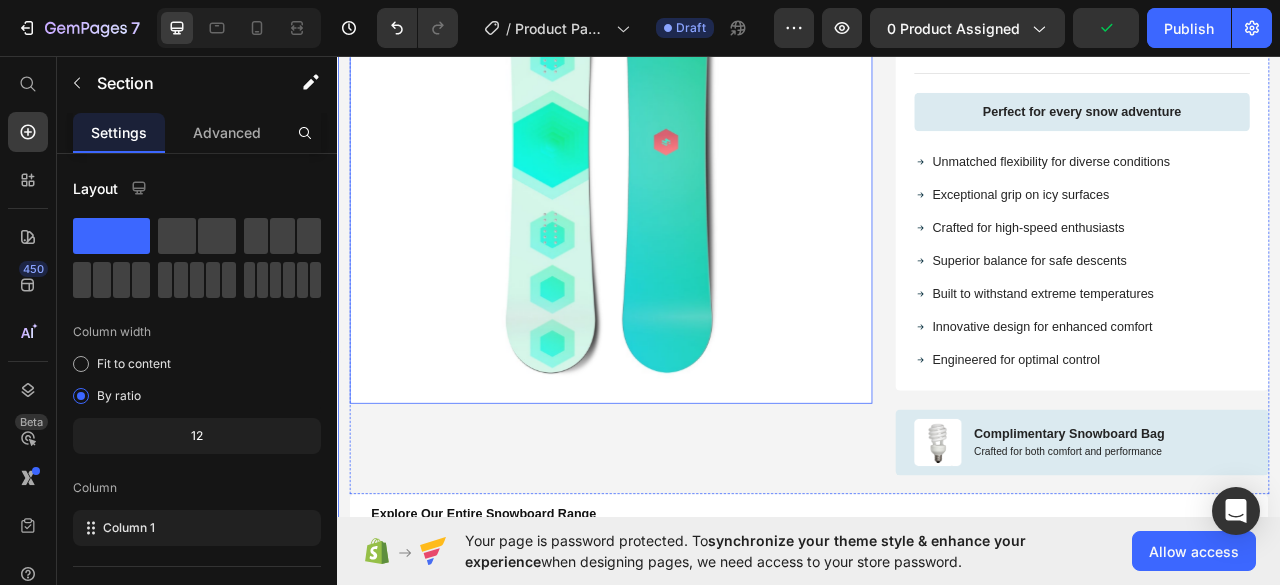 scroll, scrollTop: 200, scrollLeft: 0, axis: vertical 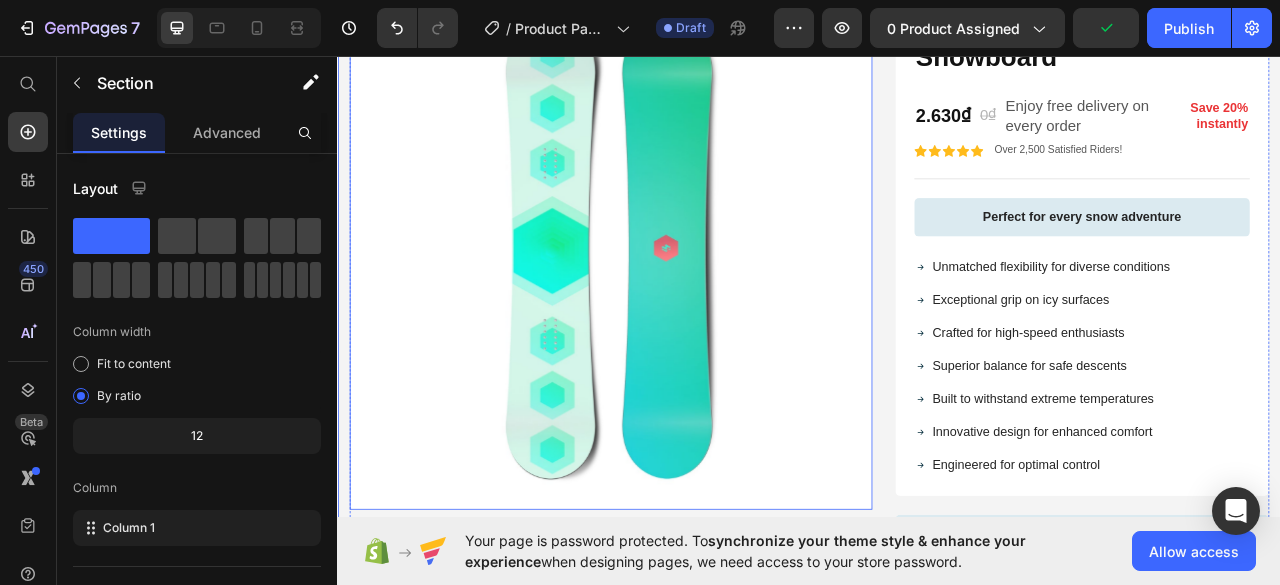 click at bounding box center [684, 301] 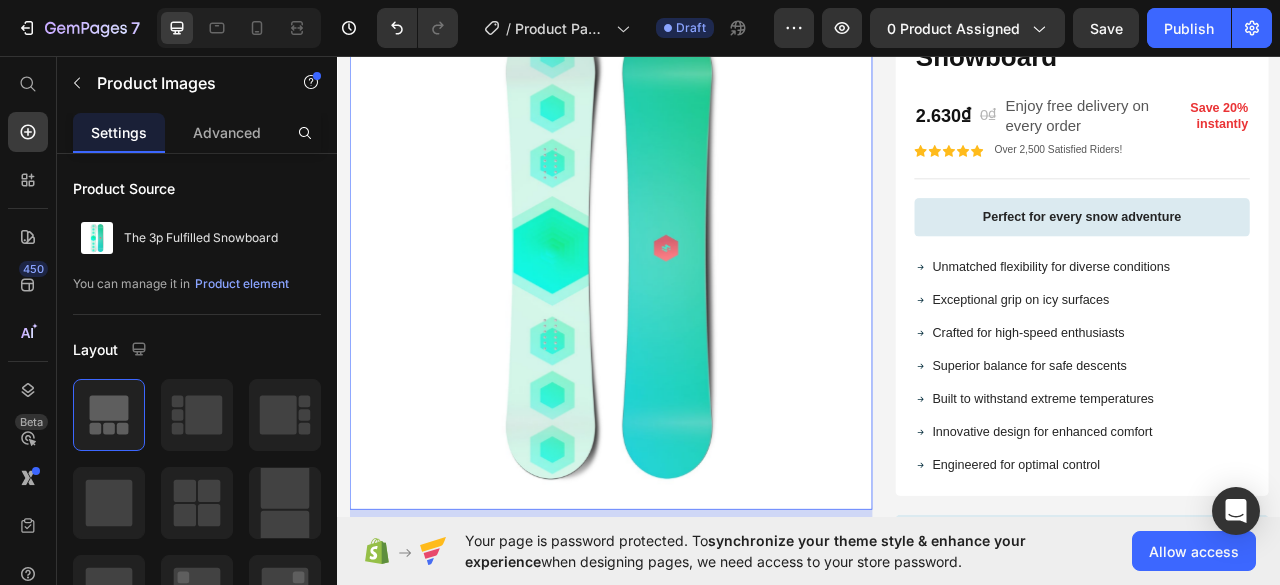 click at bounding box center [684, 301] 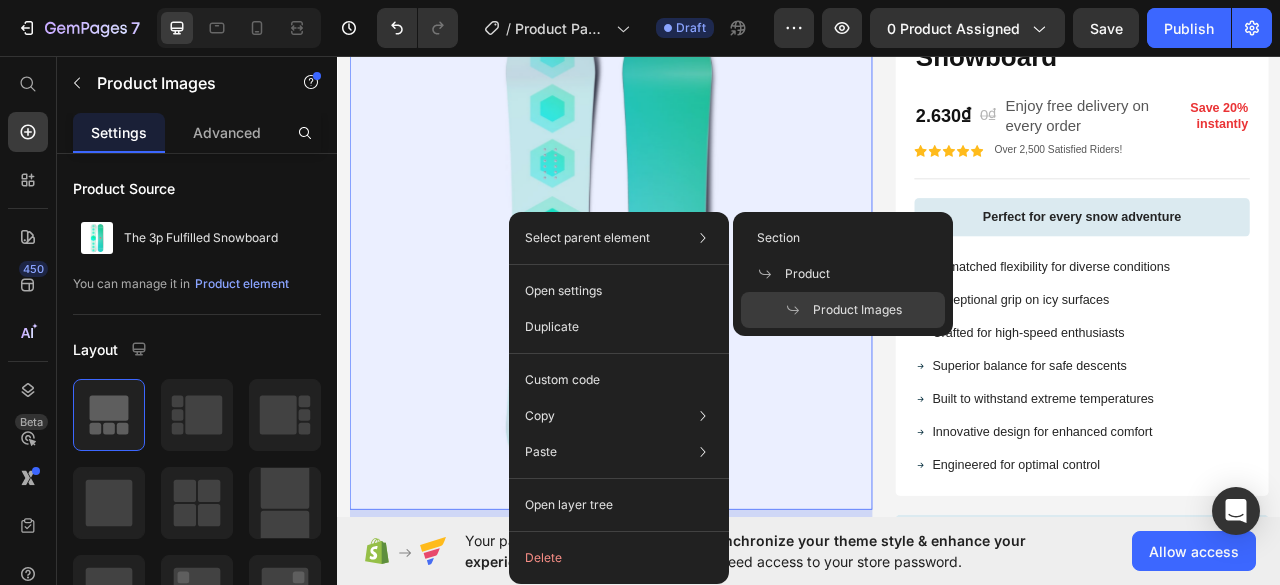 click at bounding box center [799, 310] 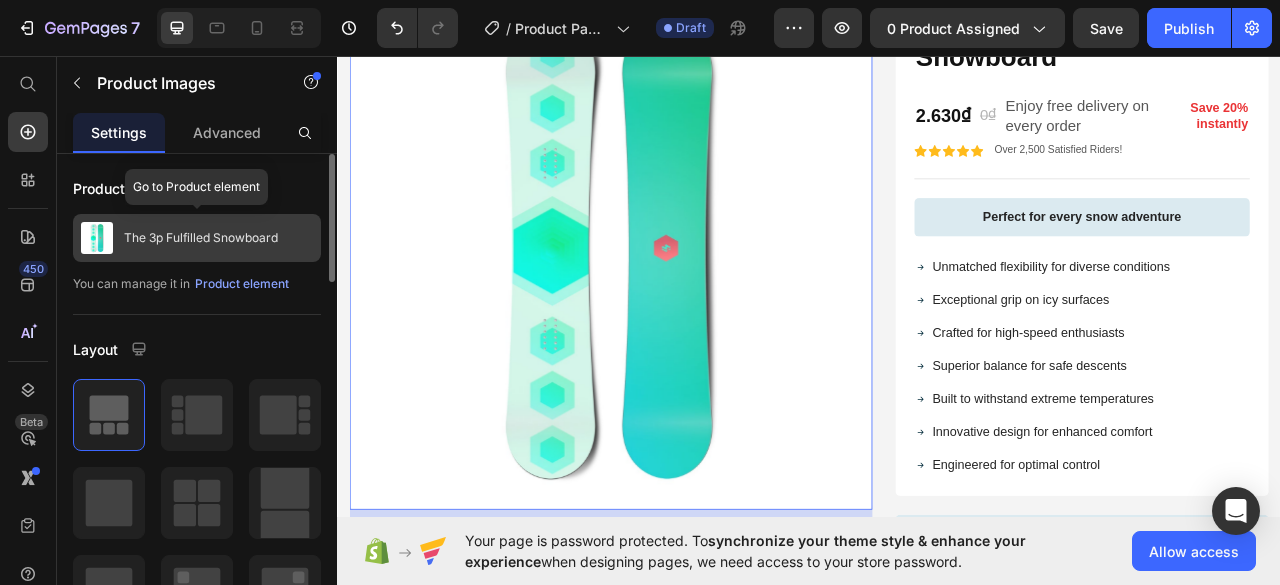 click at bounding box center (97, 238) 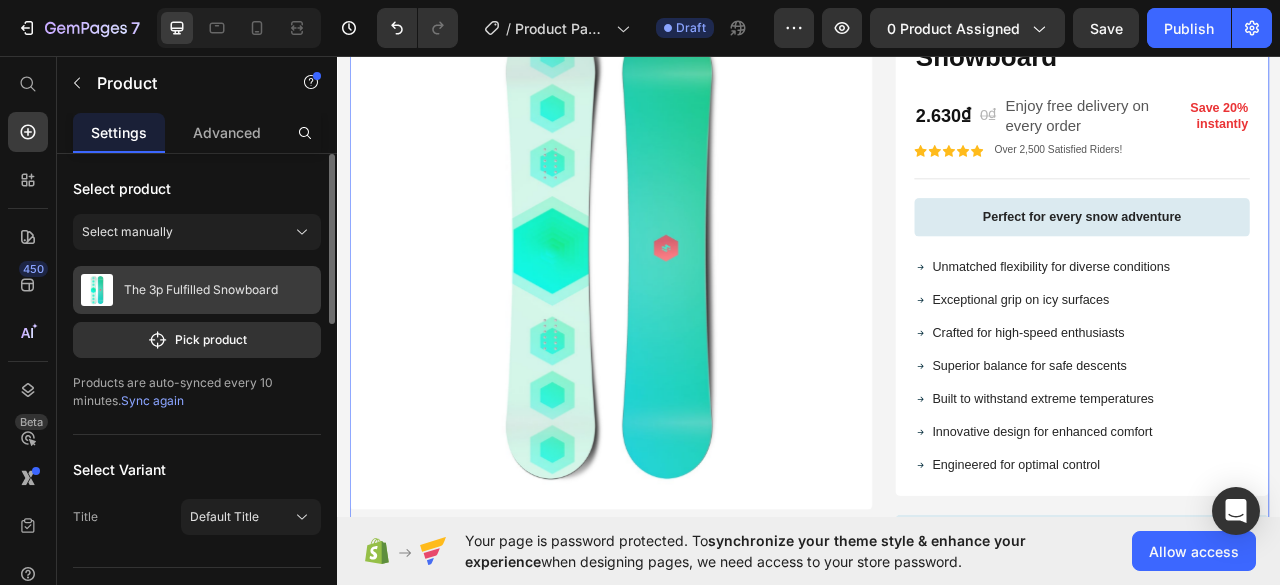 click at bounding box center (97, 290) 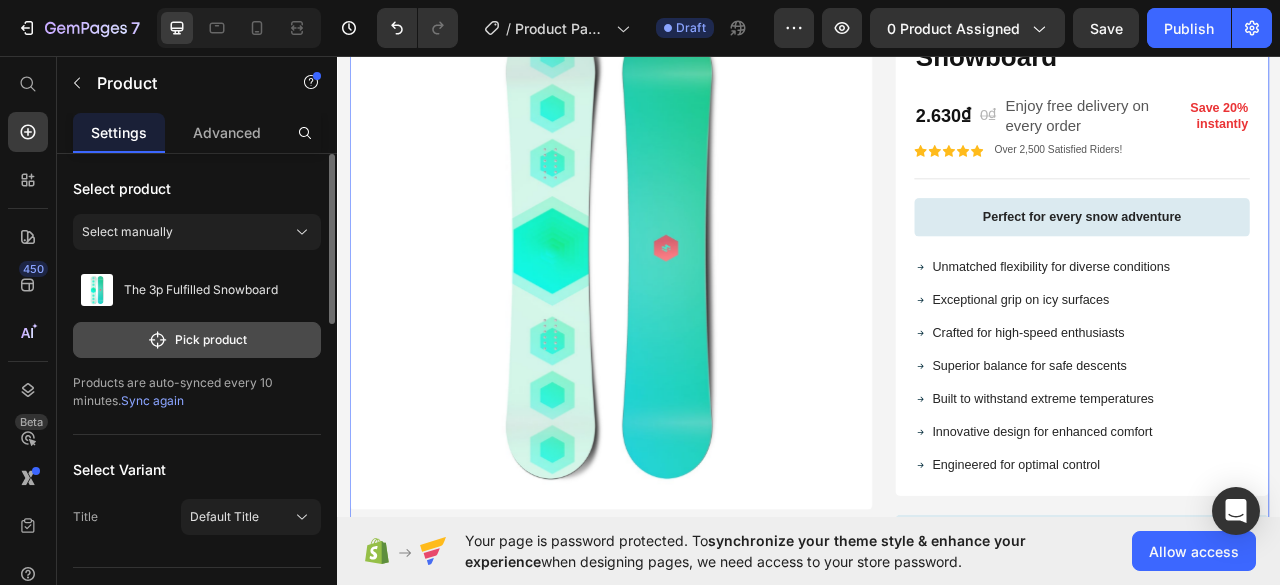 click on "Pick product" at bounding box center [197, 340] 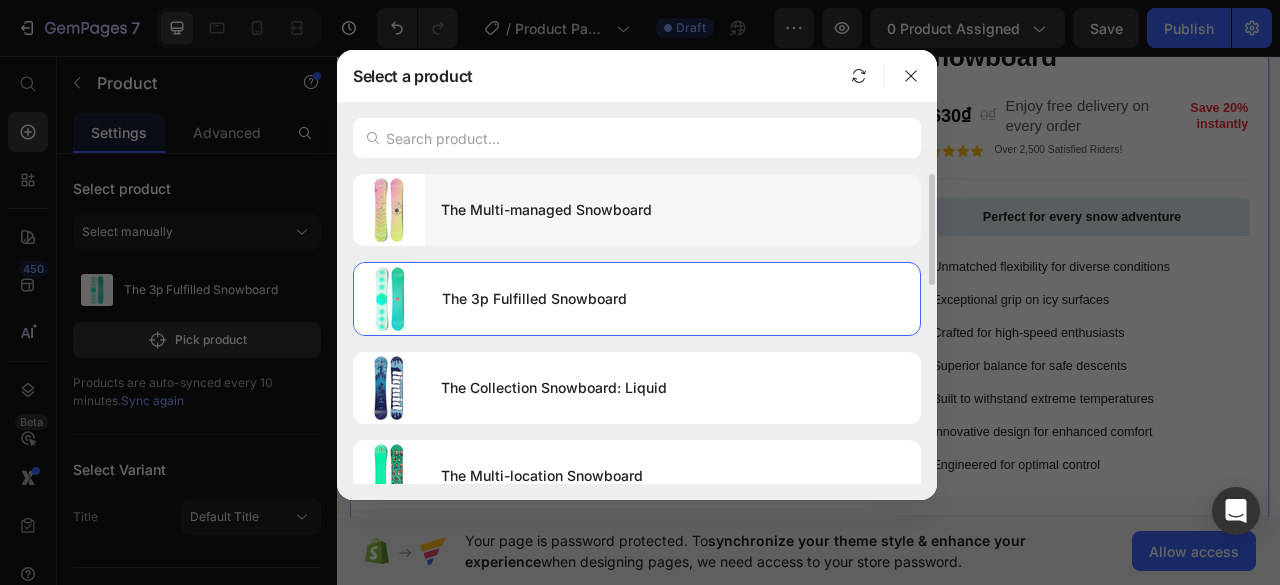 click at bounding box center (389, 210) 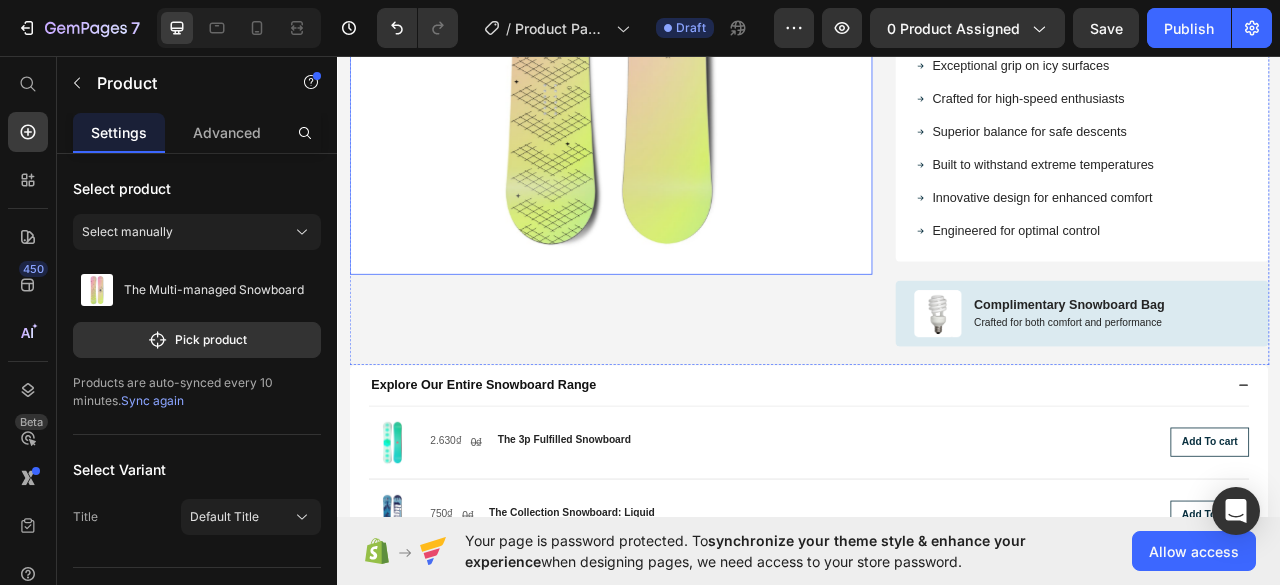 scroll, scrollTop: 0, scrollLeft: 0, axis: both 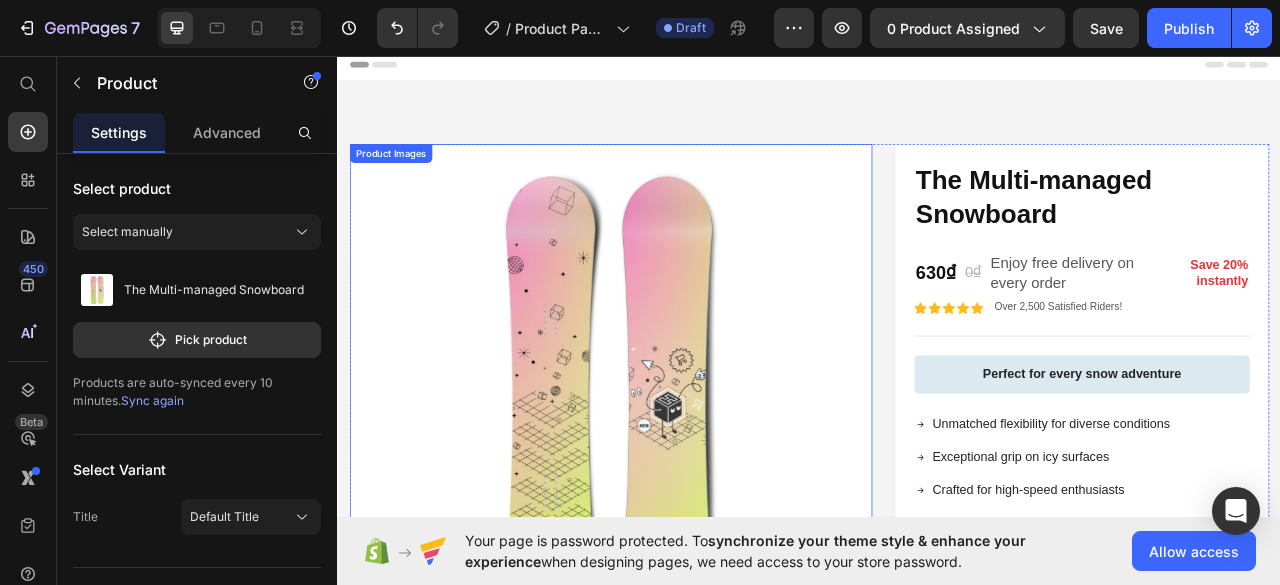 click at bounding box center (684, 501) 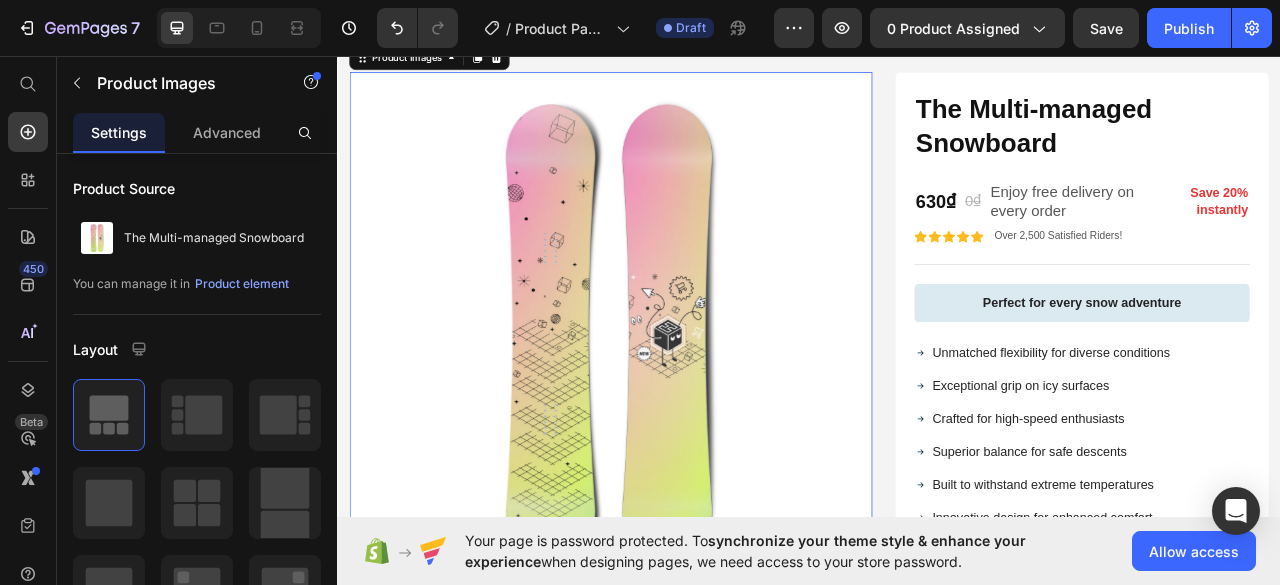 scroll, scrollTop: 200, scrollLeft: 0, axis: vertical 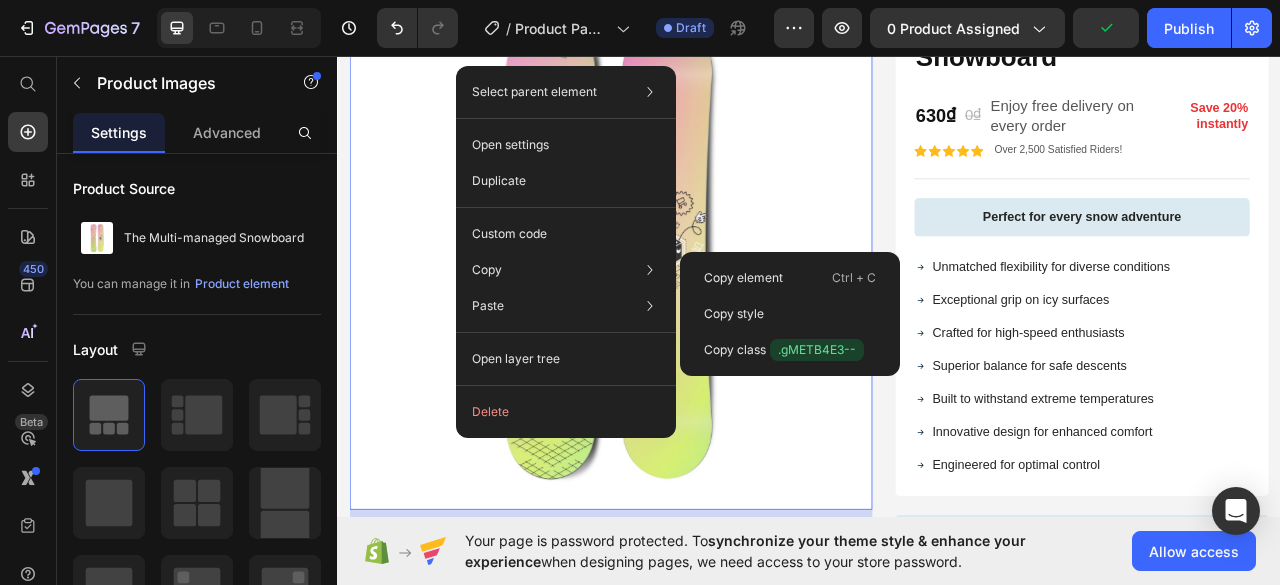click at bounding box center [684, 301] 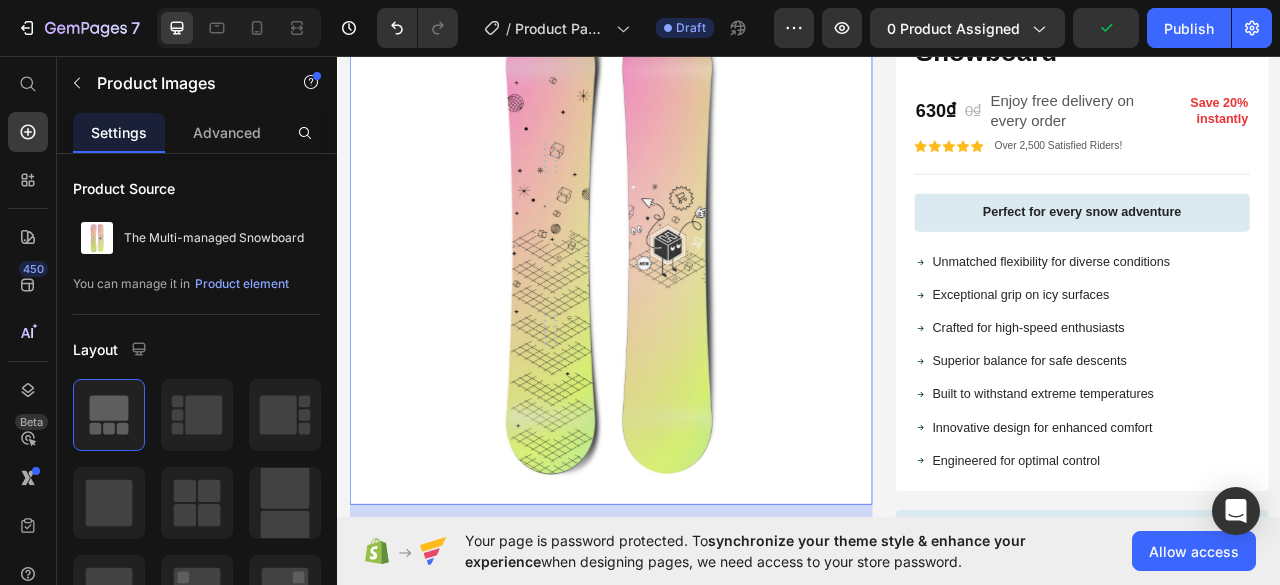 scroll, scrollTop: 400, scrollLeft: 0, axis: vertical 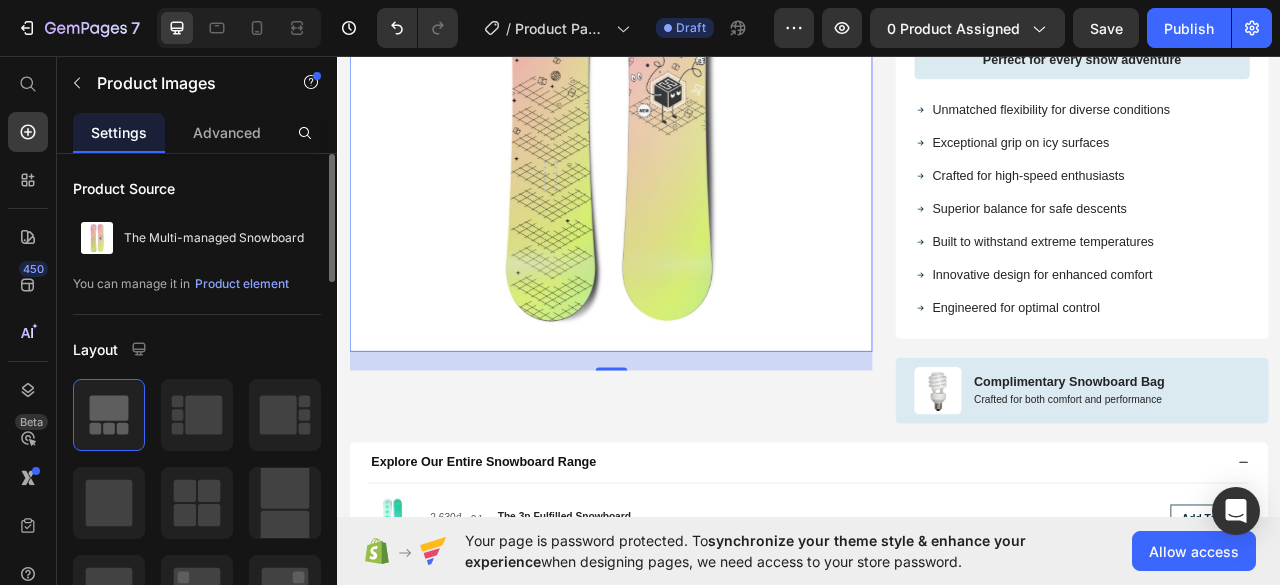 drag, startPoint x: 252, startPoint y: 282, endPoint x: 227, endPoint y: 210, distance: 76.2168 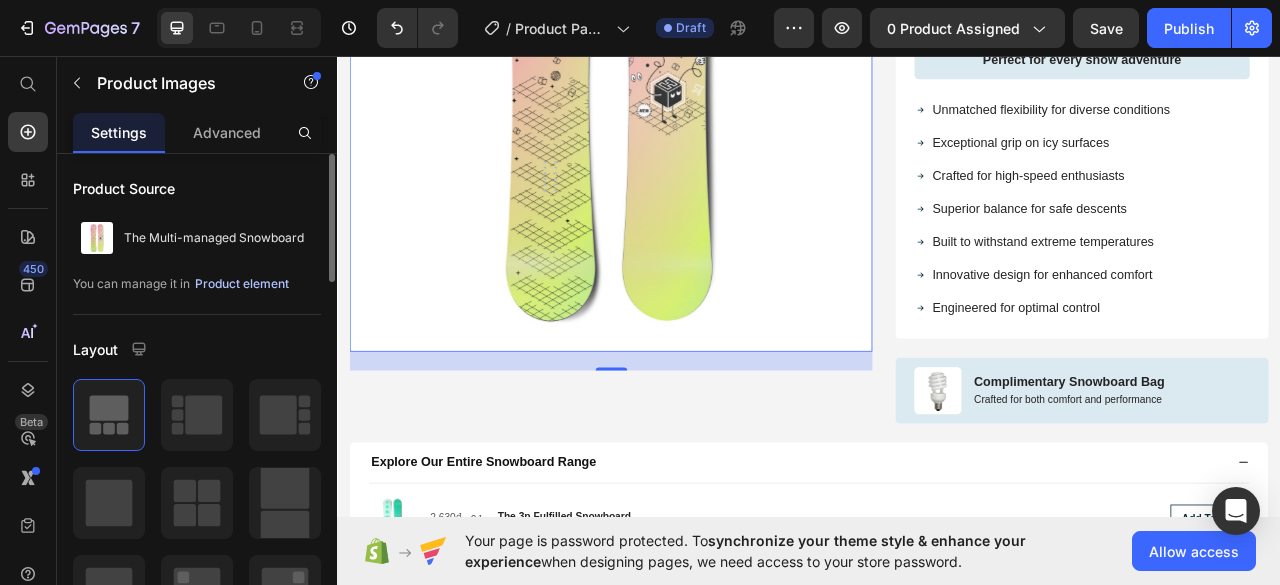 click on "Product element" at bounding box center (242, 284) 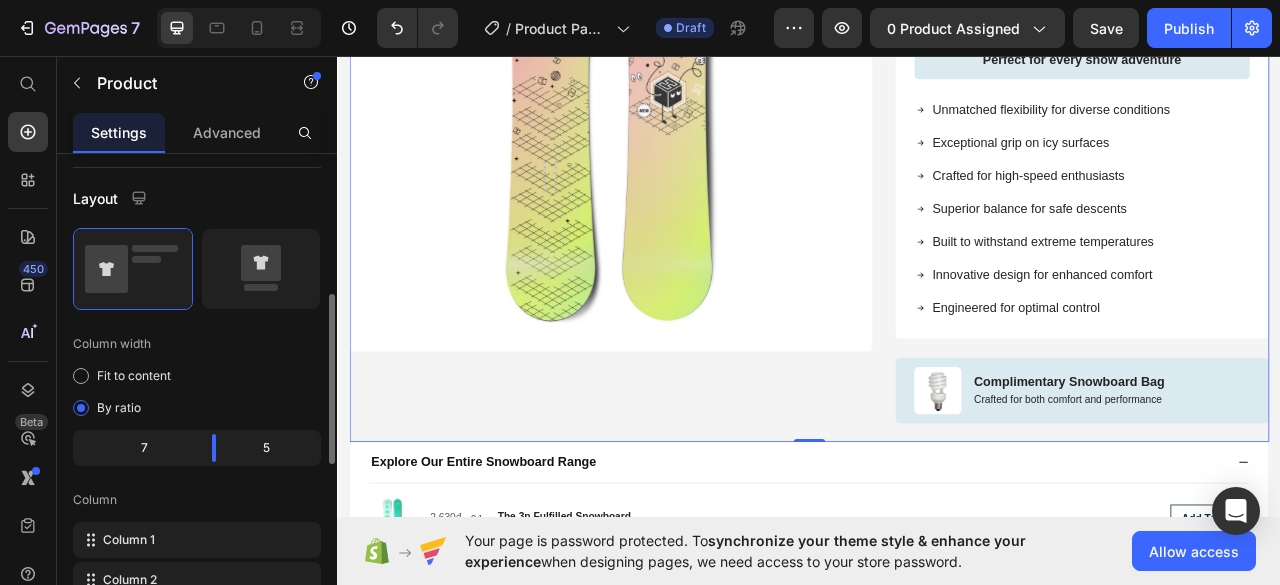 scroll, scrollTop: 300, scrollLeft: 0, axis: vertical 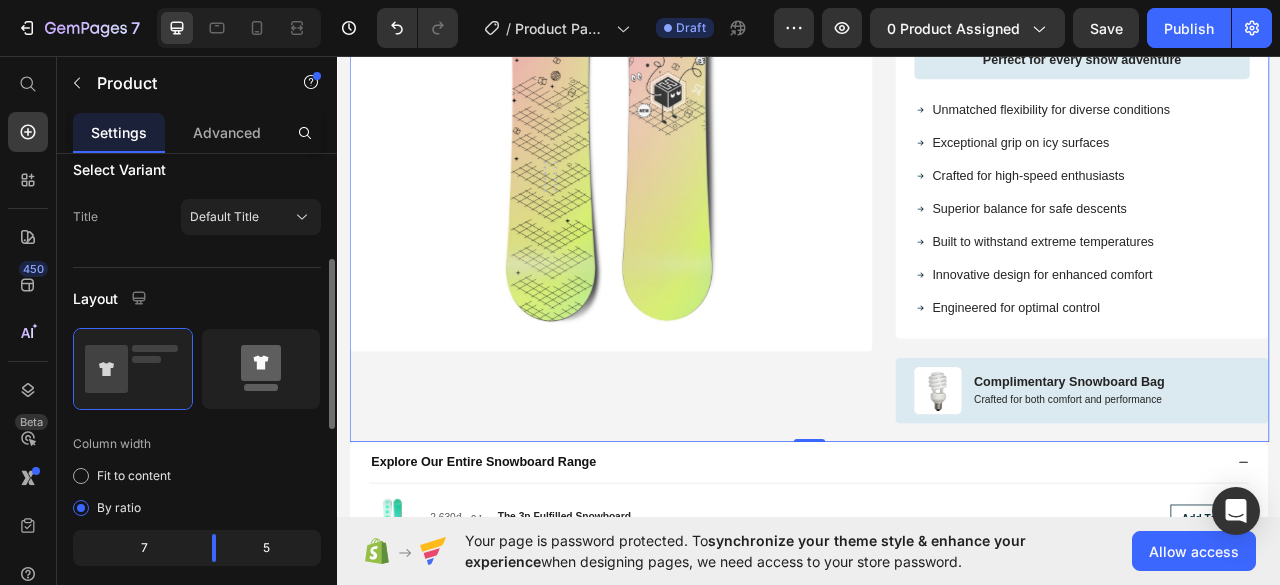 click 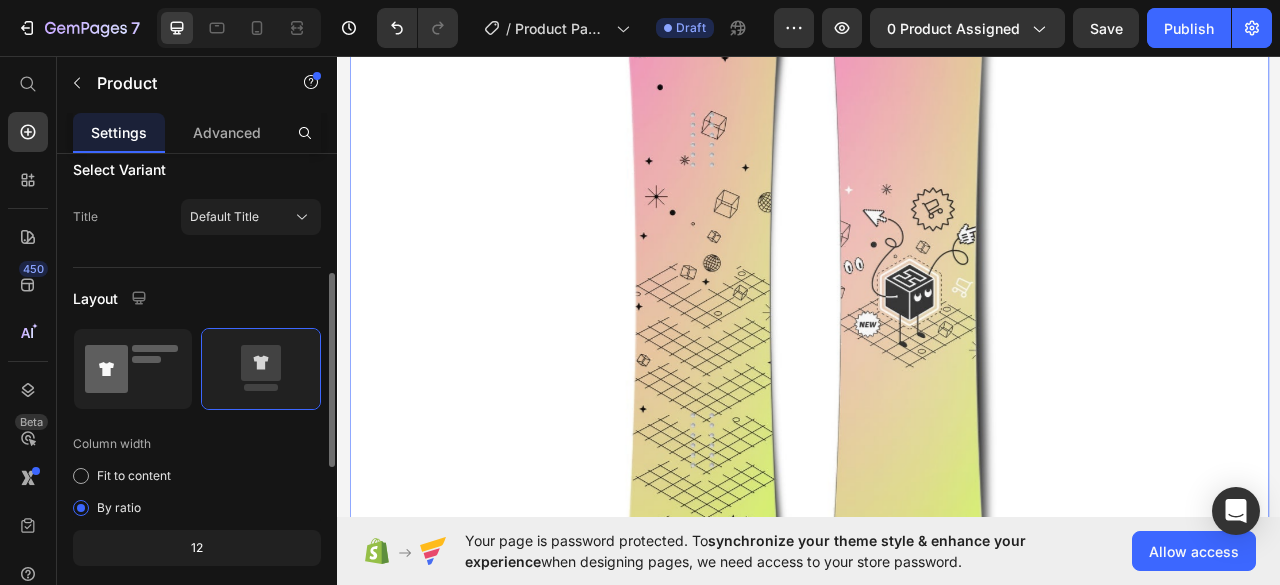 click 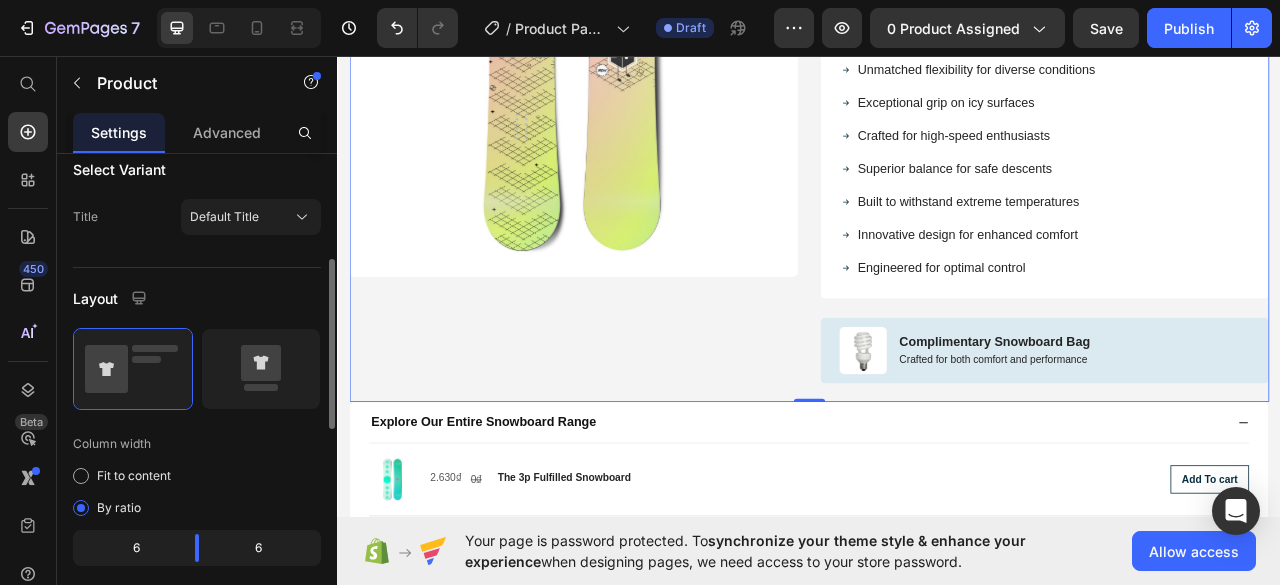 scroll, scrollTop: 500, scrollLeft: 0, axis: vertical 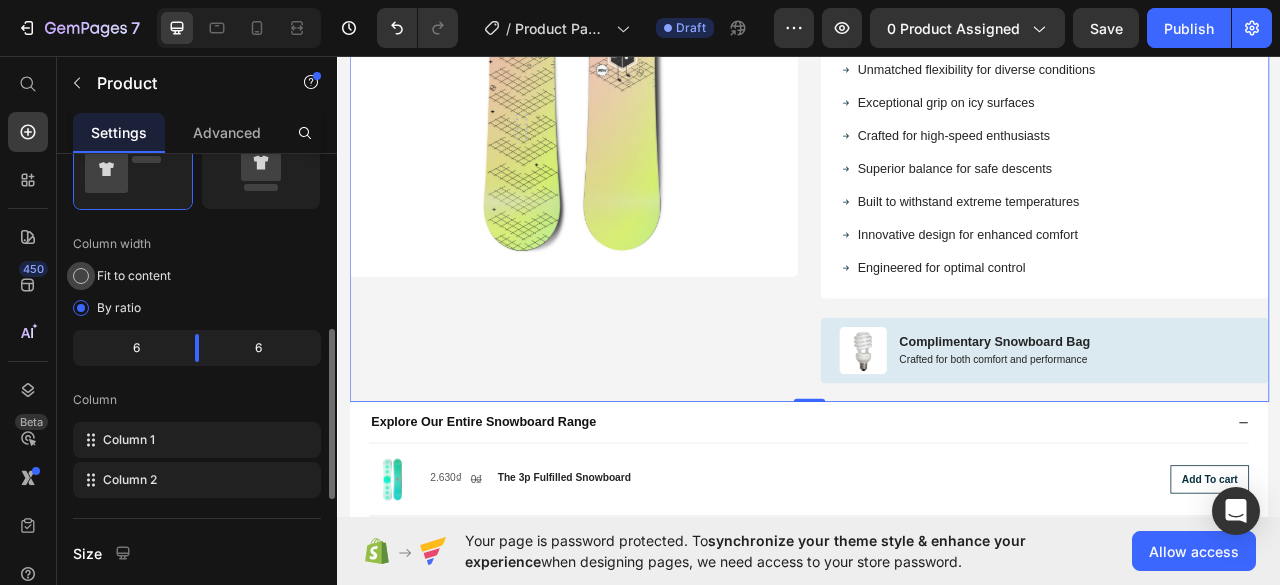 click on "Fit to content" at bounding box center (134, 276) 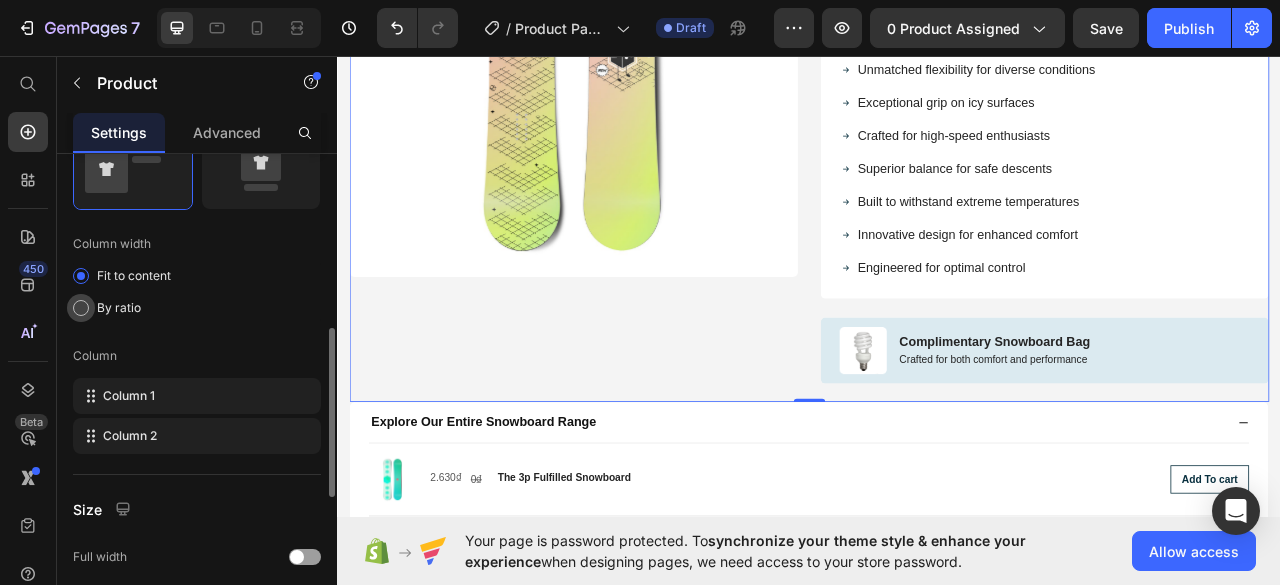 click on "By ratio" at bounding box center (119, 308) 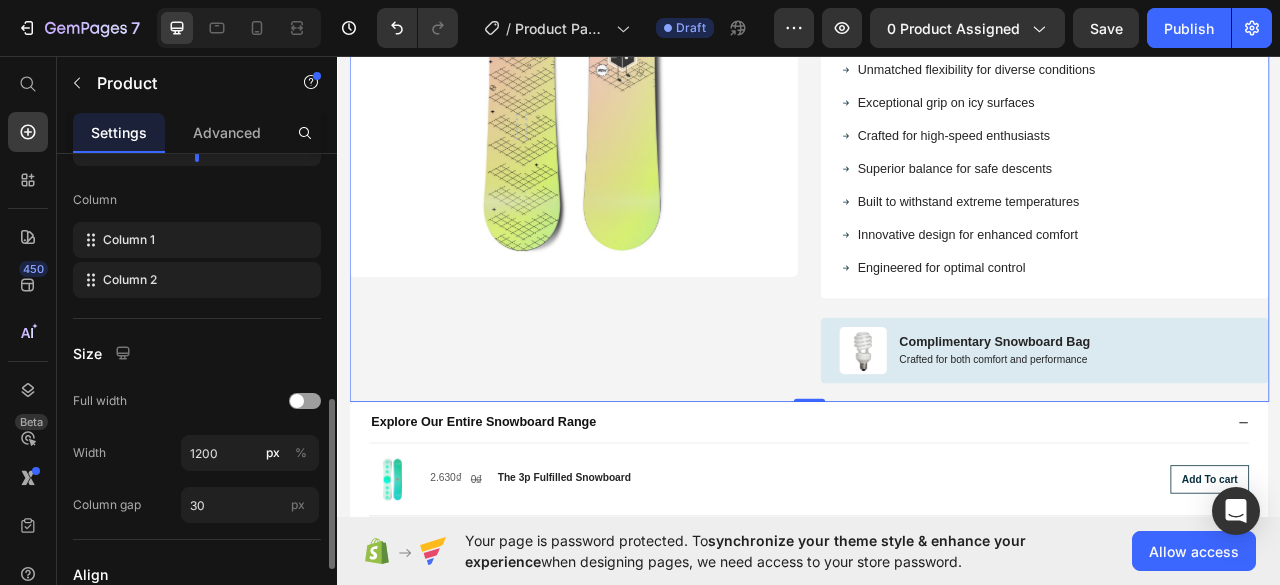 scroll, scrollTop: 900, scrollLeft: 0, axis: vertical 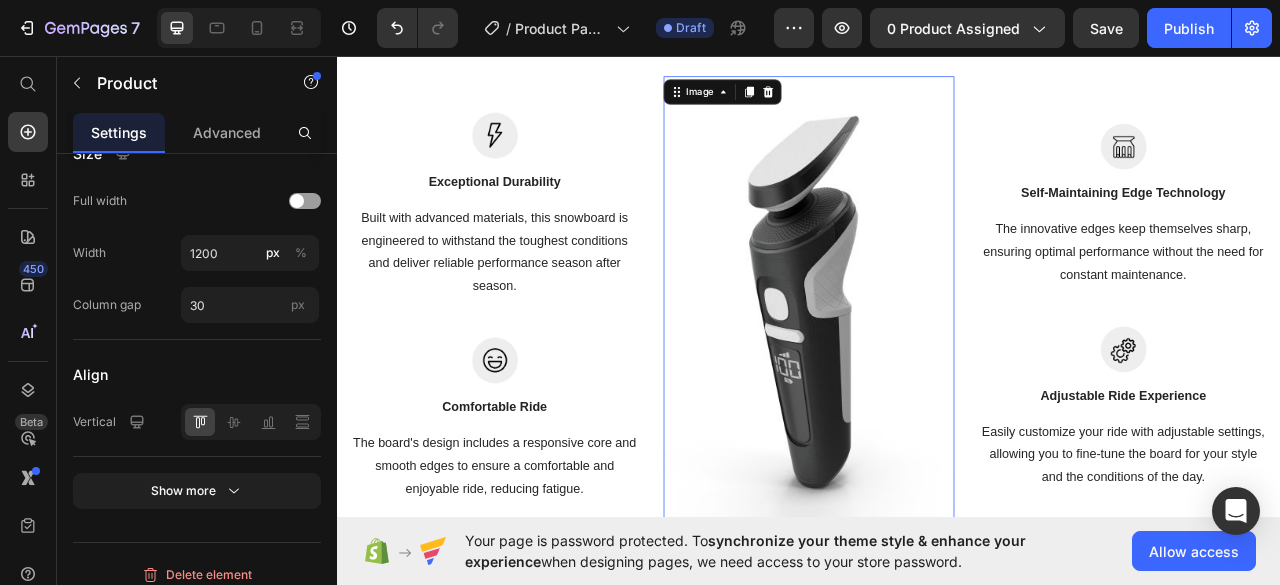 click at bounding box center (937, 376) 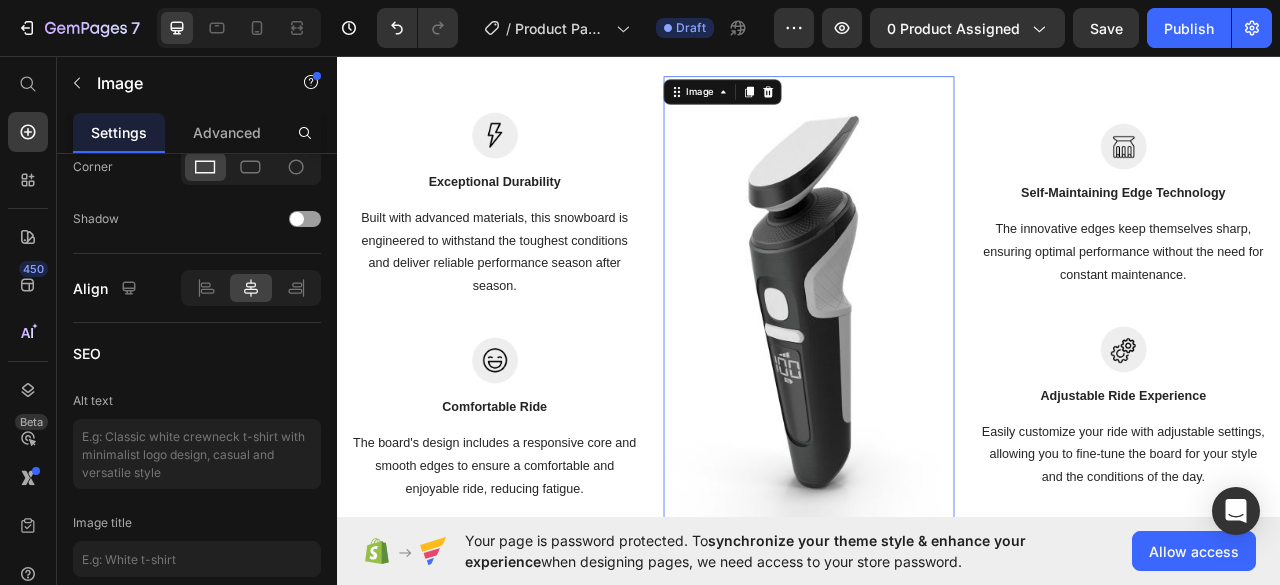 scroll, scrollTop: 0, scrollLeft: 0, axis: both 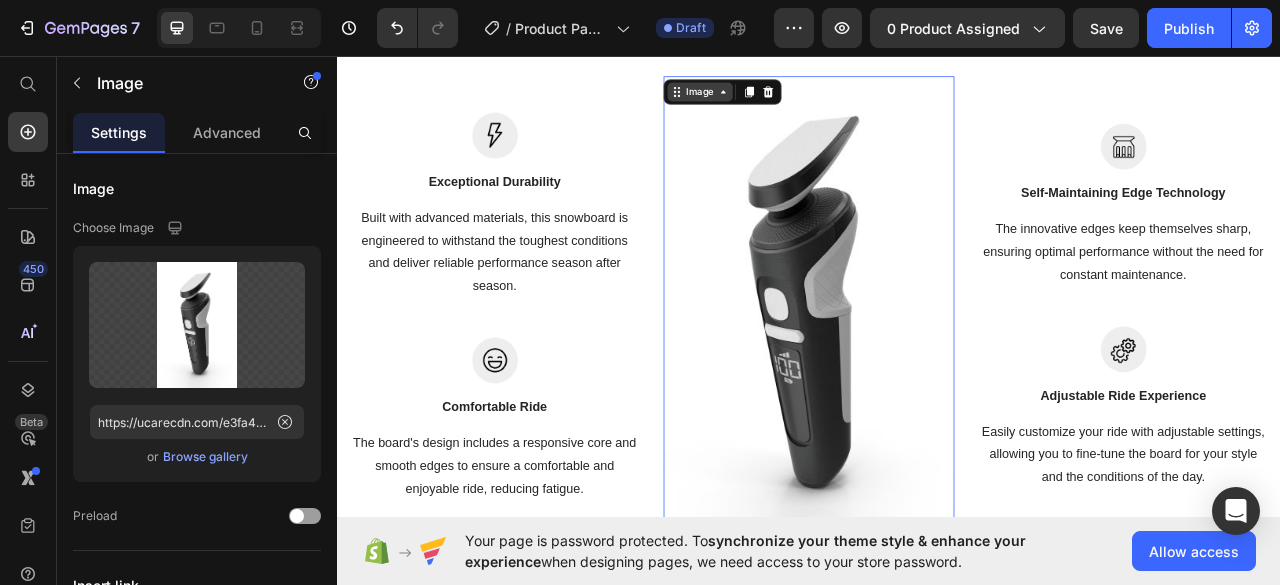 click on "Image" at bounding box center [798, 103] 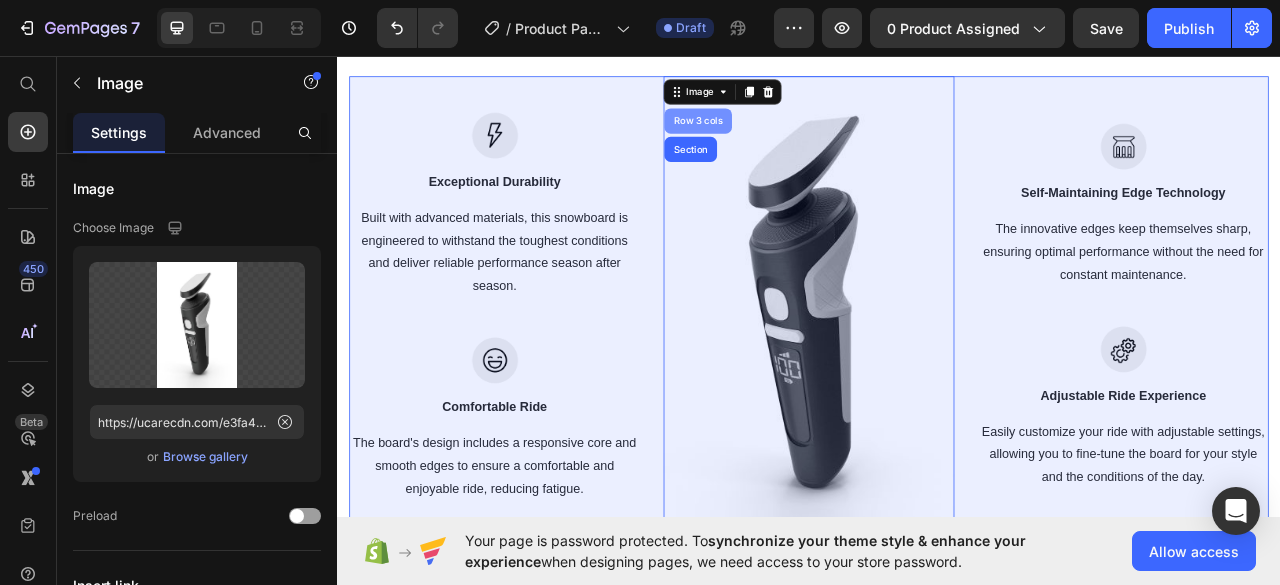 click on "Row 3 cols" at bounding box center (796, 140) 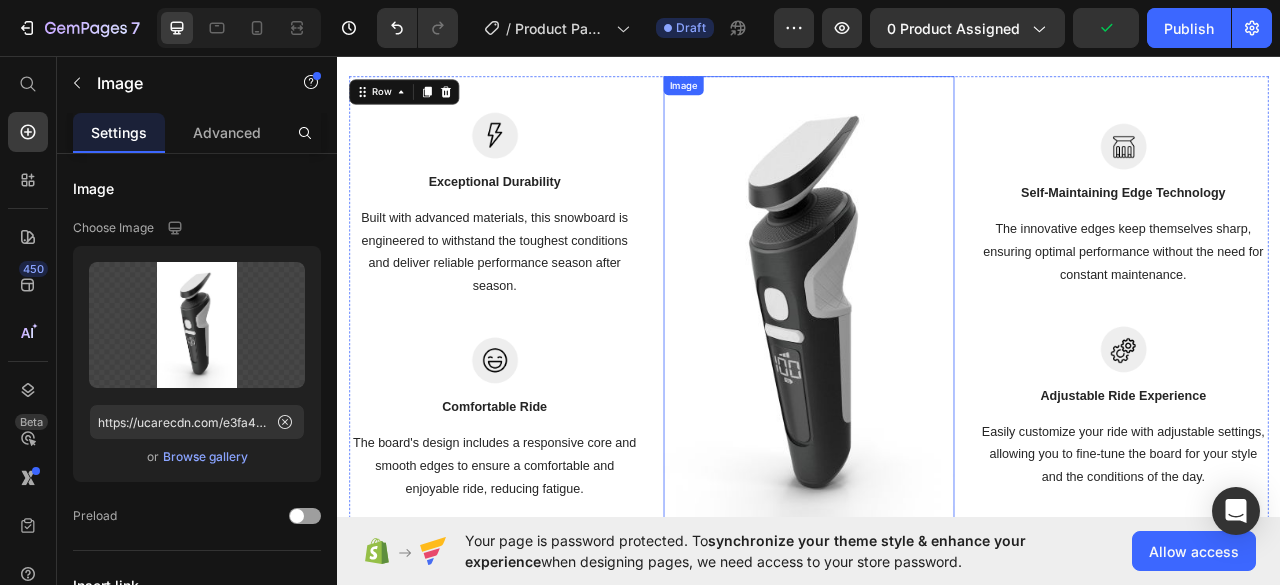click at bounding box center (937, 376) 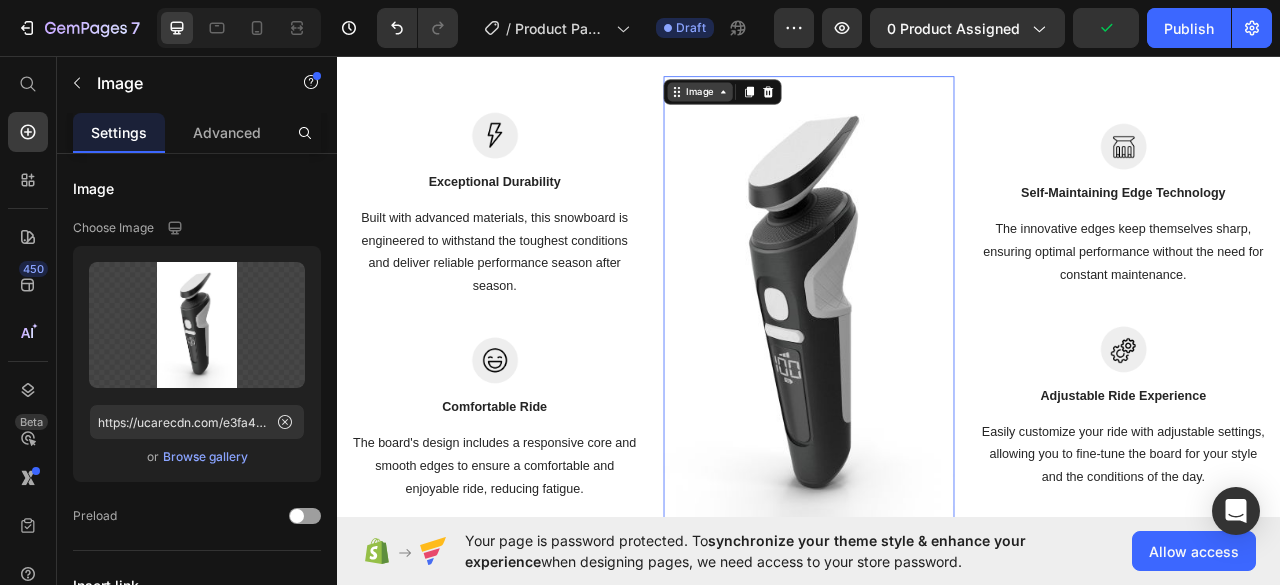 click on "Image" at bounding box center [798, 103] 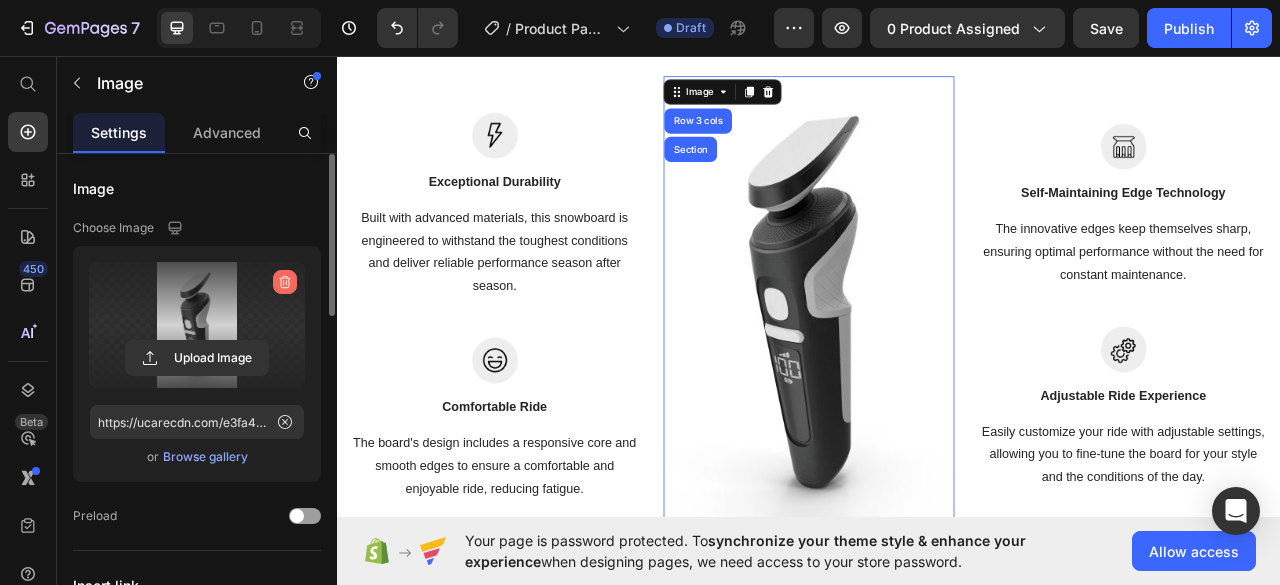 click at bounding box center (285, 282) 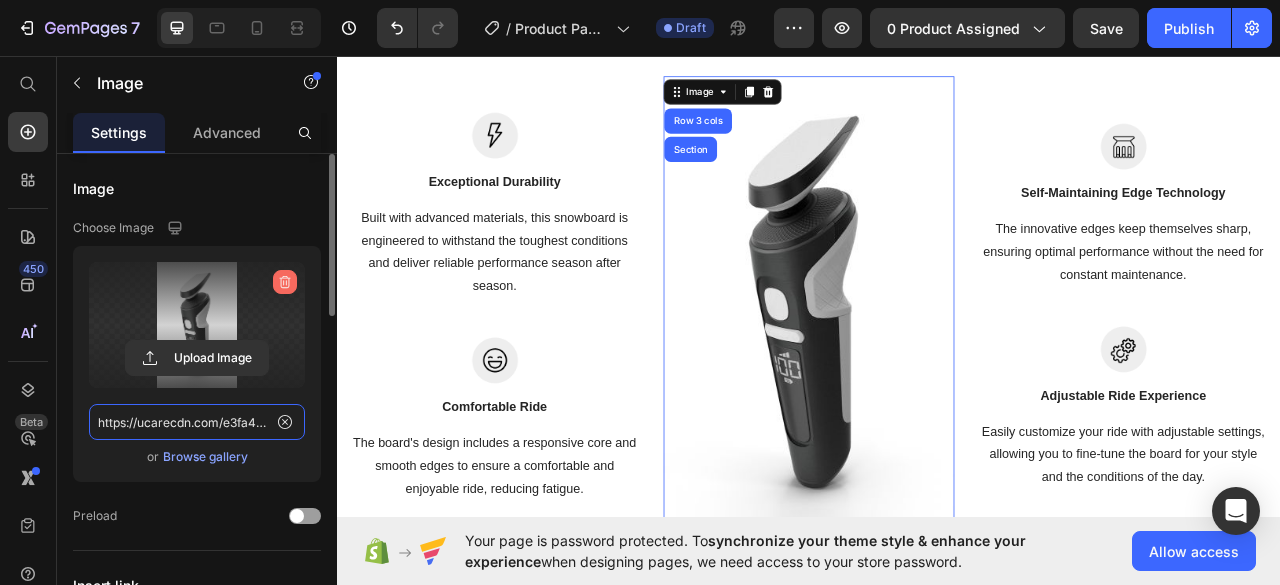 type 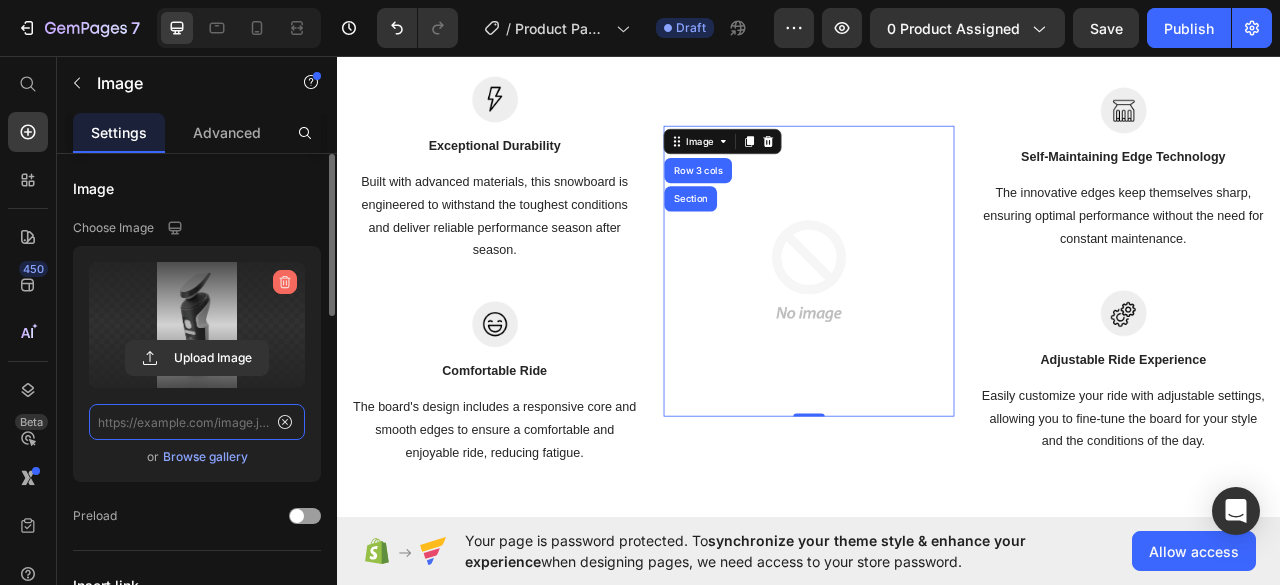 scroll, scrollTop: 0, scrollLeft: 0, axis: both 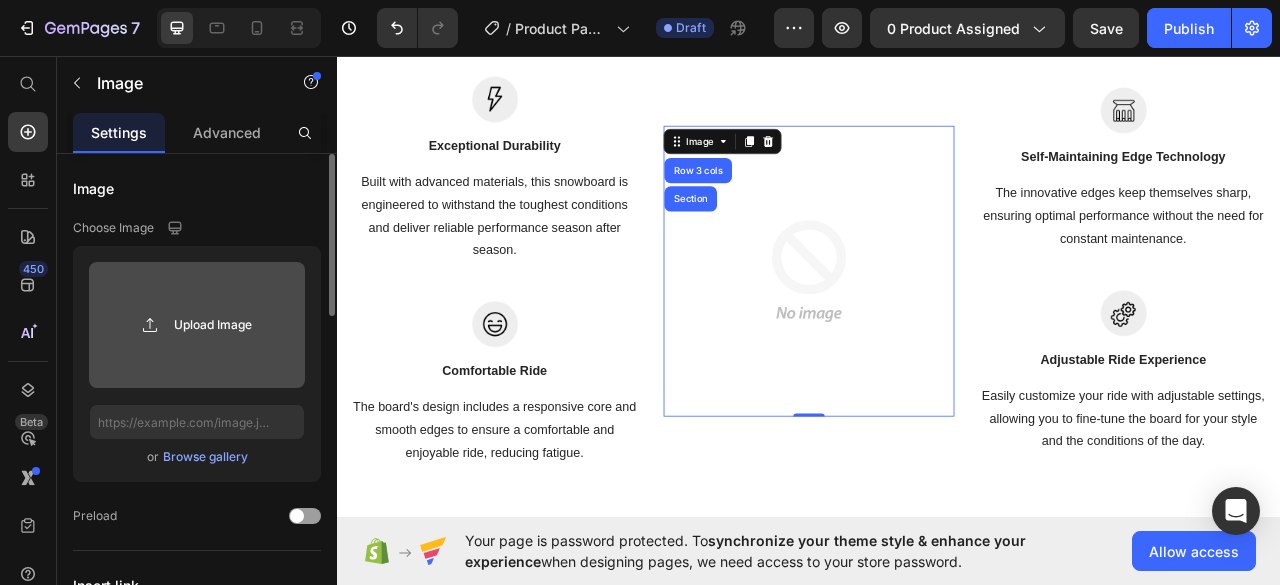 click 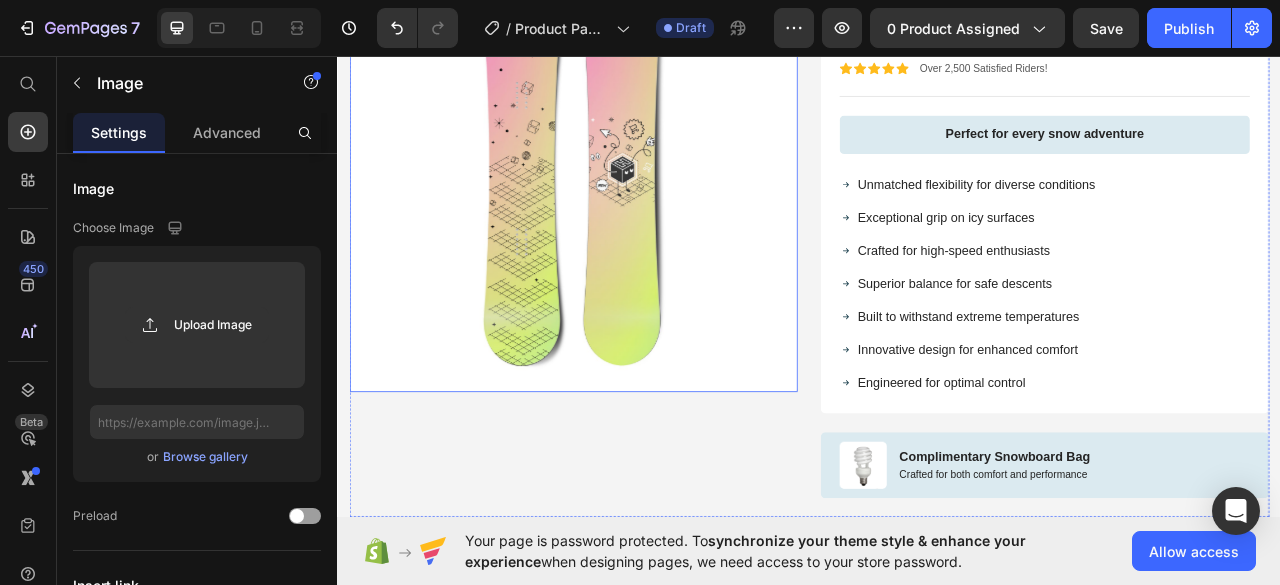 scroll, scrollTop: 200, scrollLeft: 0, axis: vertical 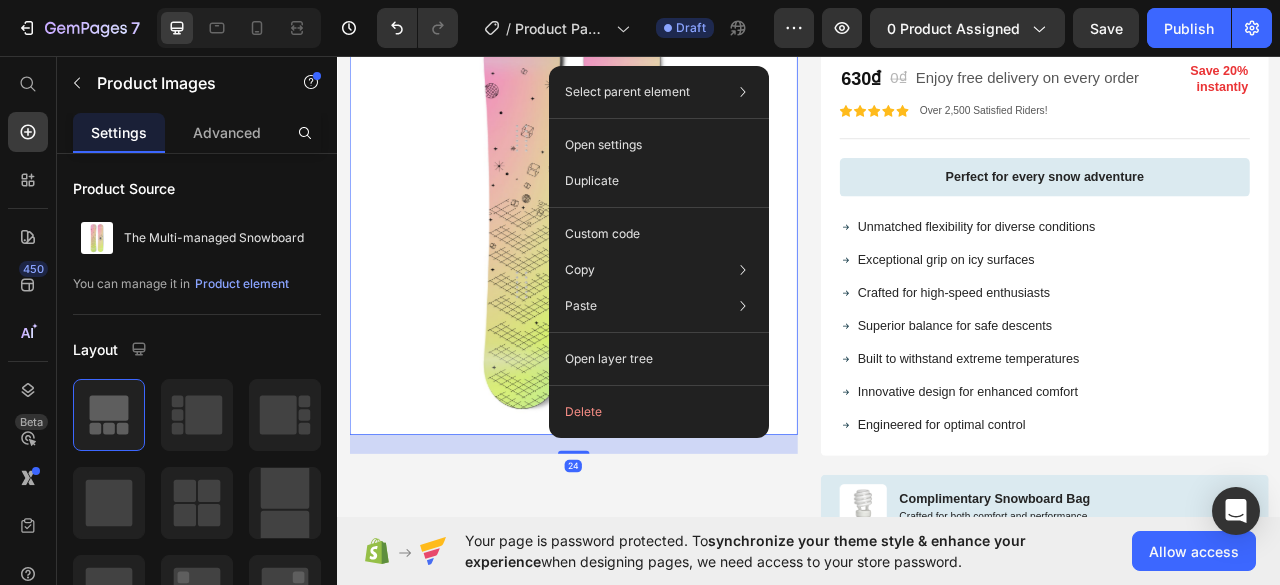 click on "Exceptional grip on icy surfaces" at bounding box center (1150, 317) 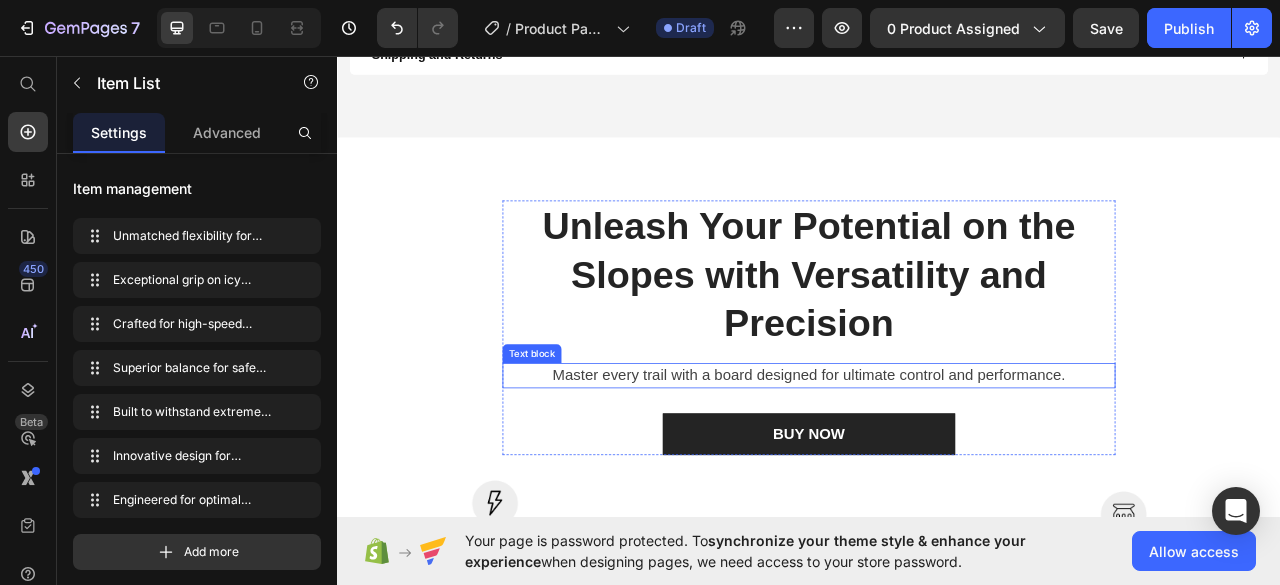 scroll, scrollTop: 1700, scrollLeft: 0, axis: vertical 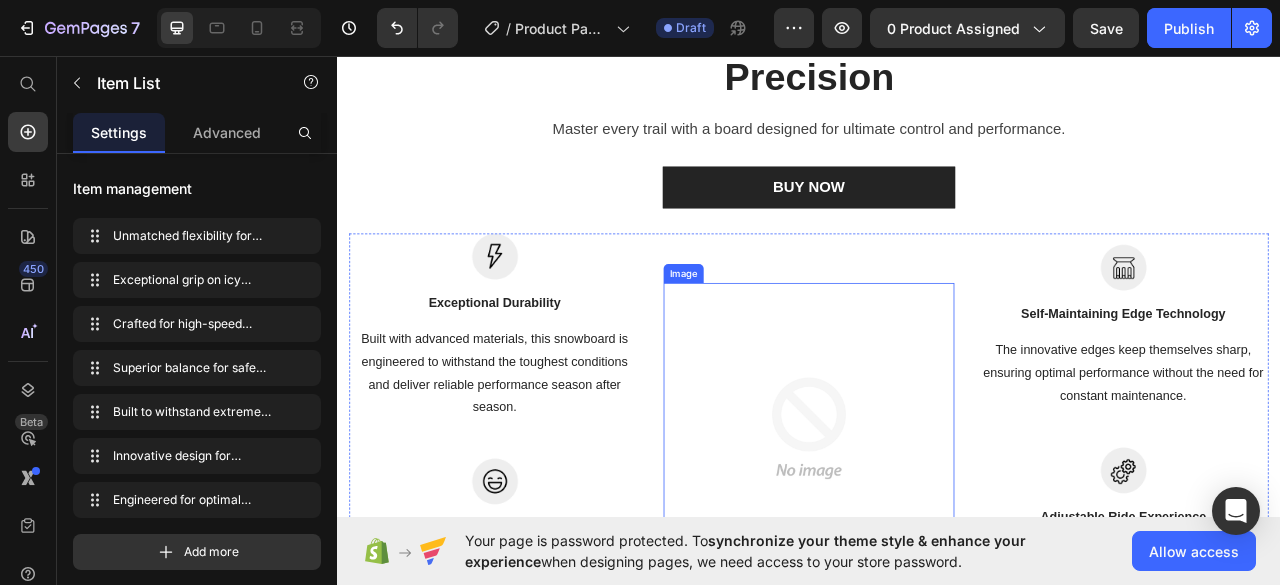 click at bounding box center (937, 531) 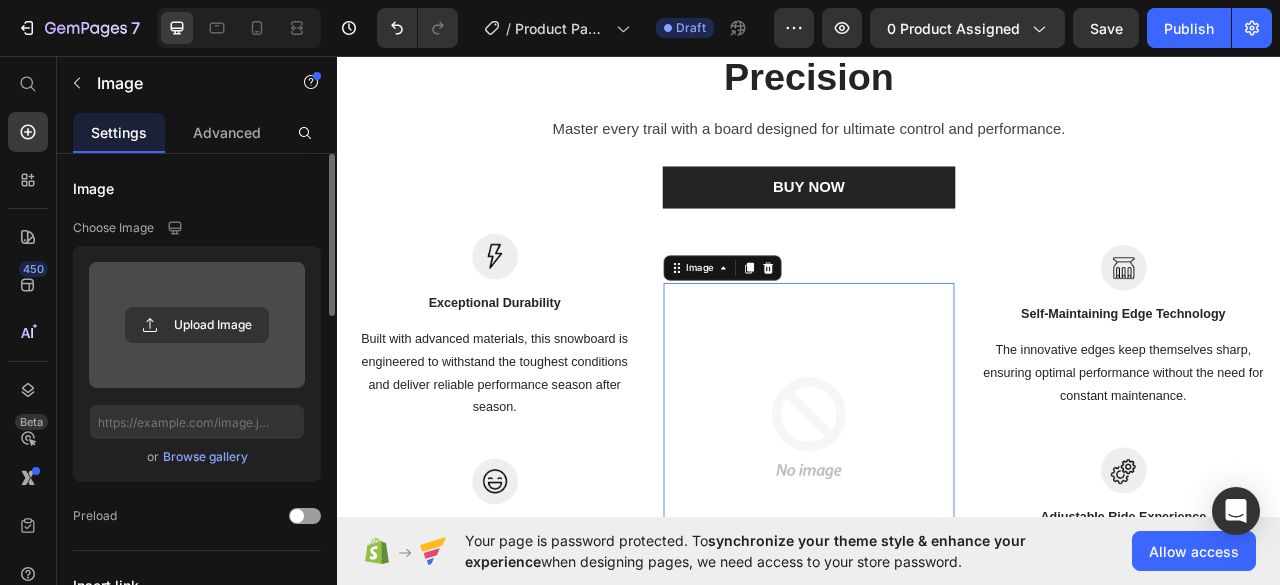 click at bounding box center [197, 325] 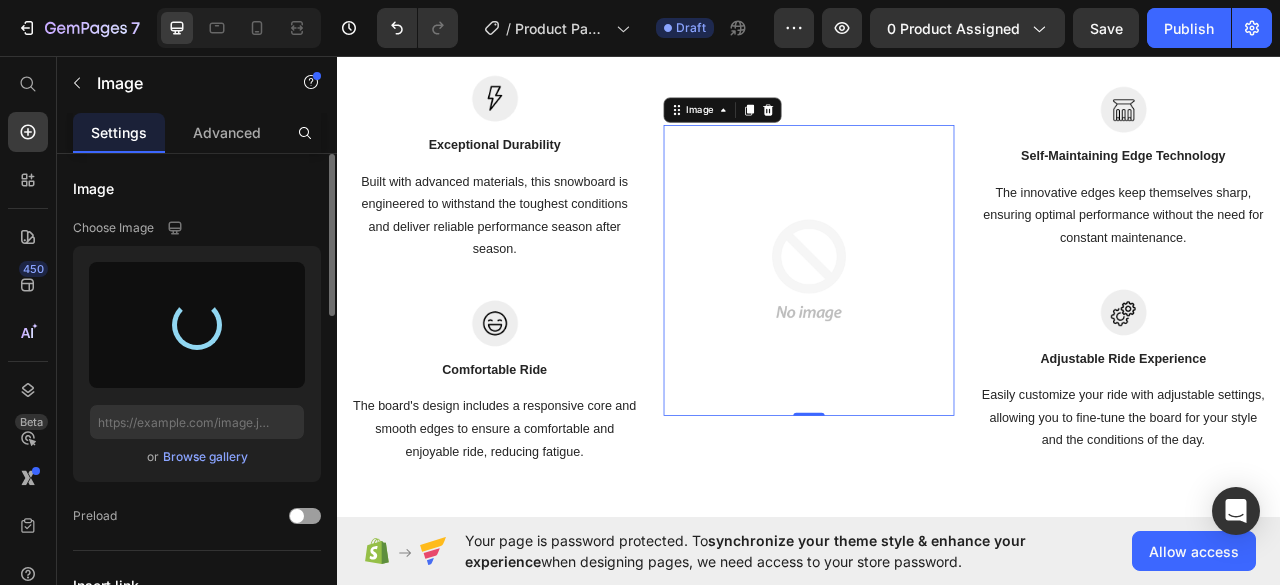 scroll, scrollTop: 1900, scrollLeft: 0, axis: vertical 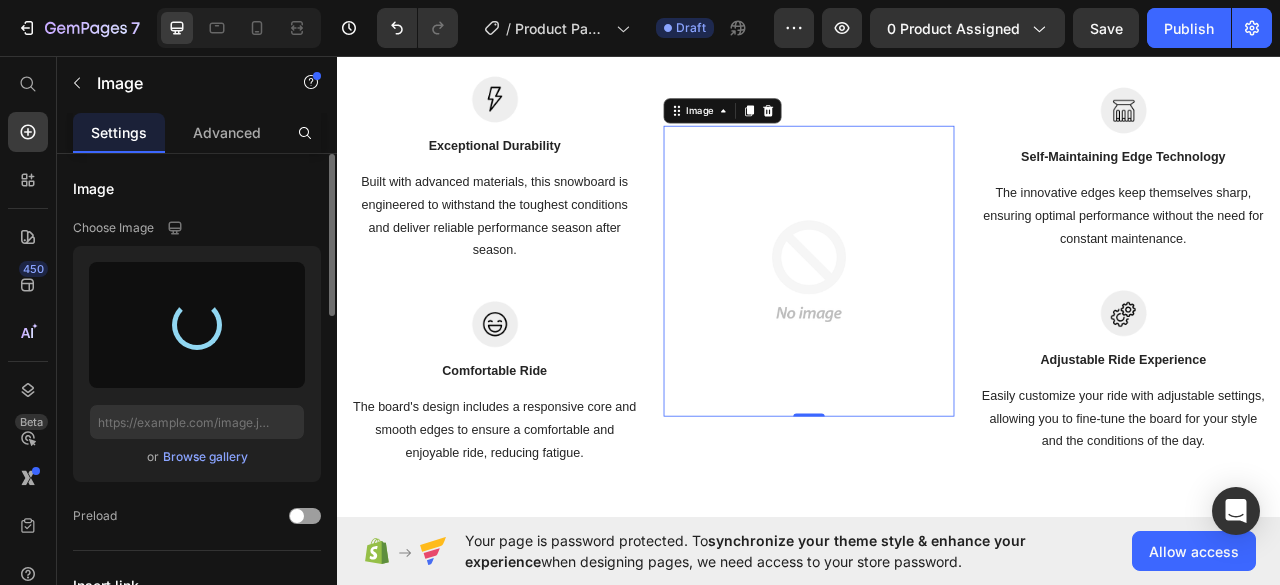 type on "https://cdn.shopify.com/s/files/1/0937/5082/1161/files/gempages_575353432207000138-23dea53d-38b7-4a2b-a1ed-271378691e7c.png" 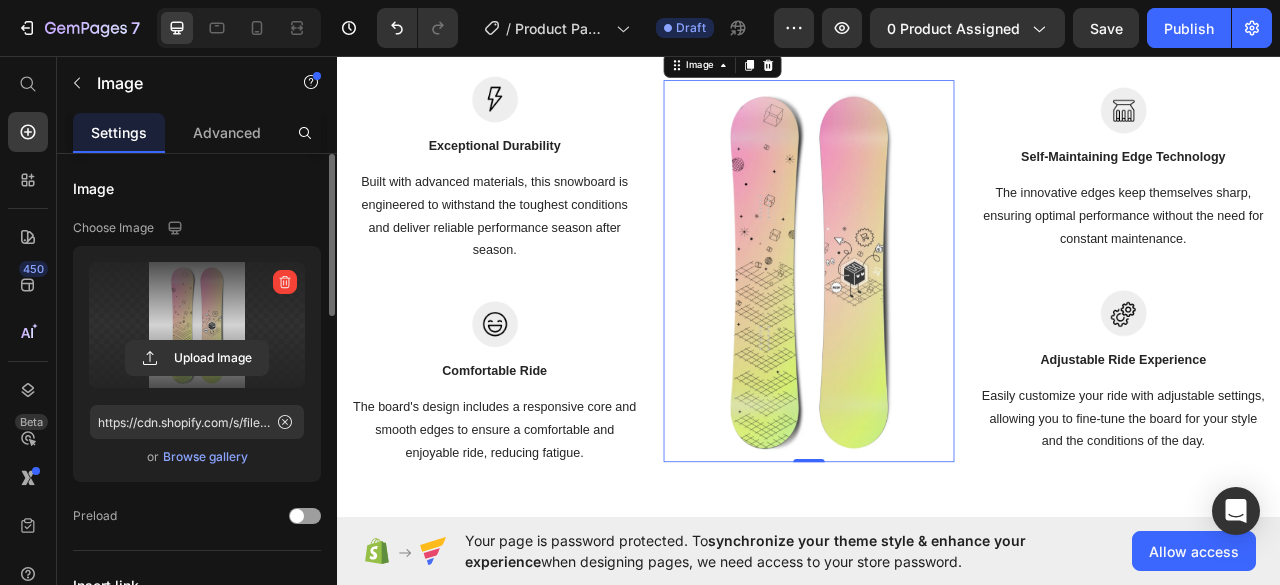 click at bounding box center [937, 331] 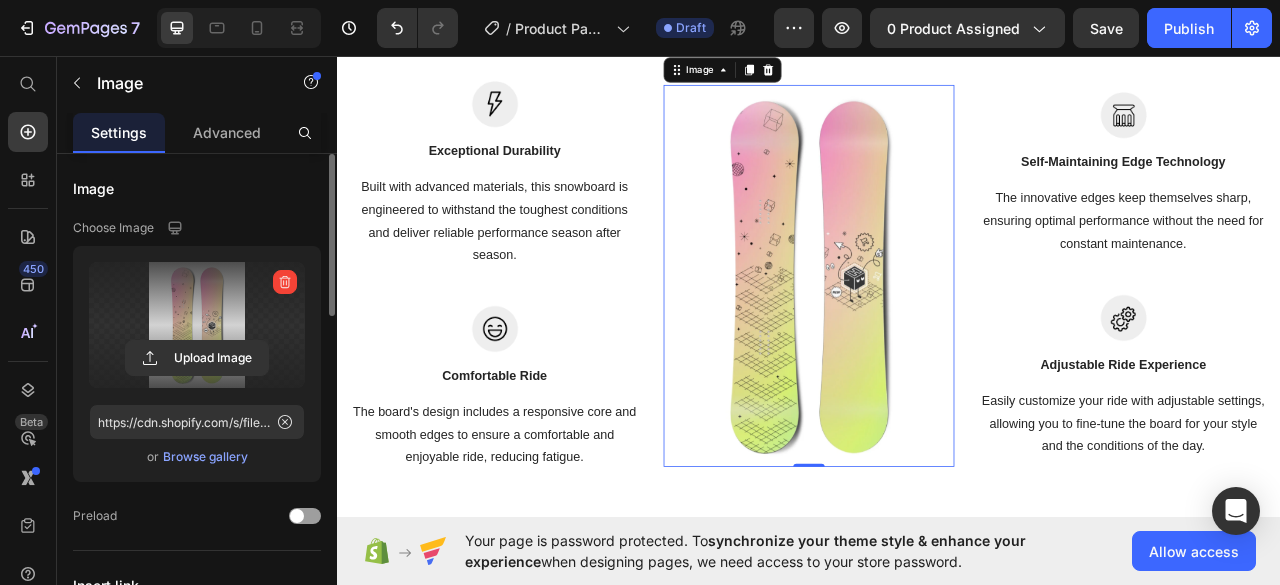 scroll, scrollTop: 1700, scrollLeft: 0, axis: vertical 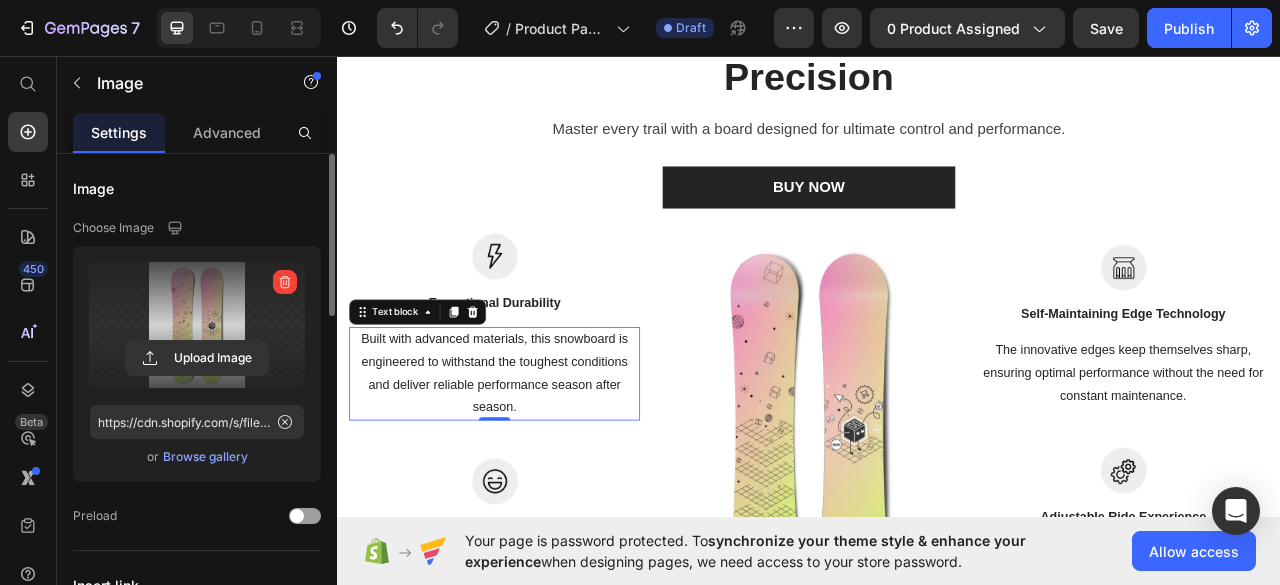 click on "Built with advanced materials, this snowboard is engineered to withstand the toughest conditions and deliver reliable performance season after season." at bounding box center [537, 461] 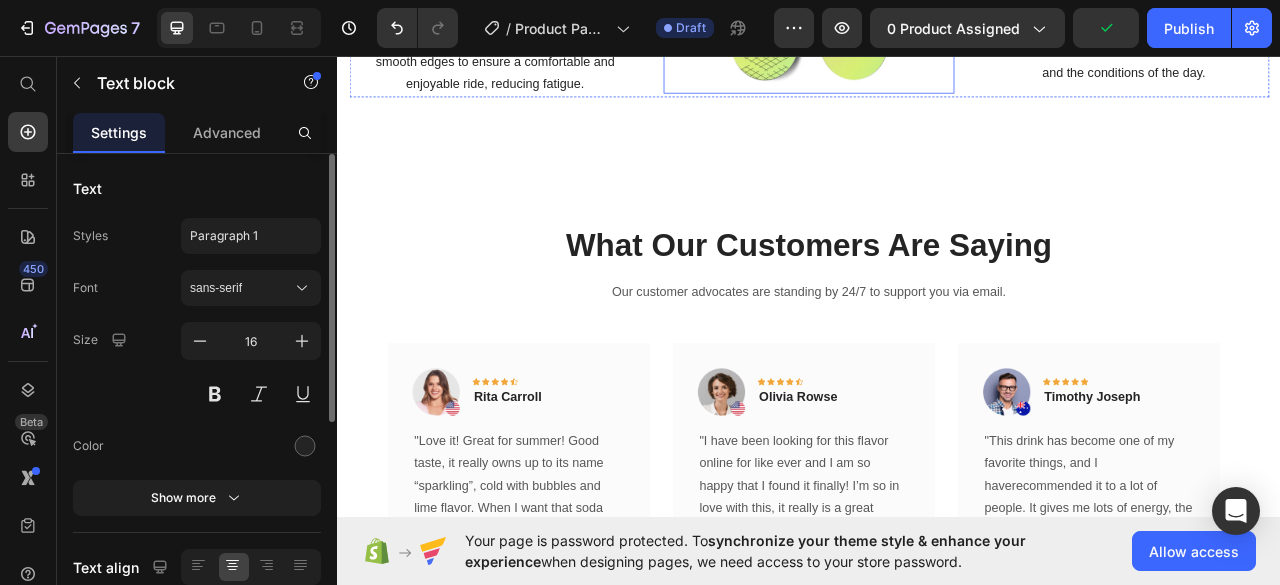 scroll, scrollTop: 2200, scrollLeft: 0, axis: vertical 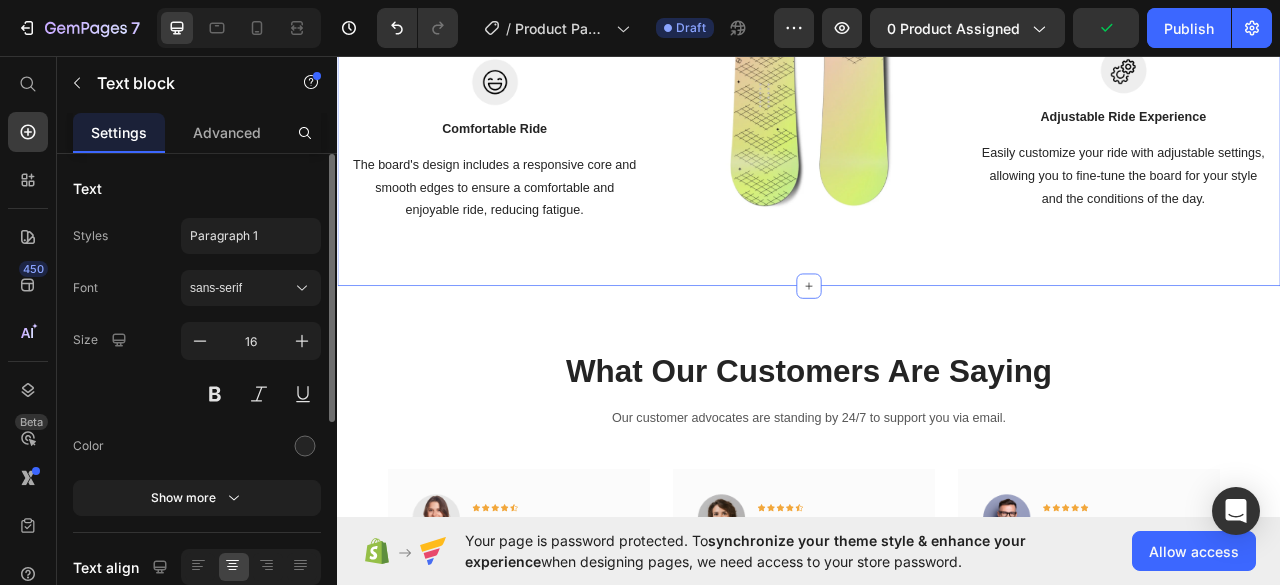 click on "Unleash Your Potential on the Slopes with Versatility and Precision Heading Master every trail with a board designed for ultimate control and performance. Text block BUY NOW Button Row Image Exceptional Durability Text block Built with advanced materials, this snowboard is engineered to withstand the toughest conditions and deliver reliable performance season after season. Text block Row Image Comfortable Ride Text block The board's design includes a responsive core and smooth edges to ensure a comfortable and enjoyable ride, reducing fatigue. Text block Row Image Image Self-Maintaining Edge Technology Text block The innovative edges keep themselves sharp, ensuring optimal performance without the need for constant maintenance. Text block Row Image Adjustable Ride Experience Text block Easily customize your ride with adjustable settings, allowing you to fine-tune the board for your style and the conditions of the day. Text block Row Row Section 2 You can create reusable sections Create Theme Section Product" at bounding box center [937, -156] 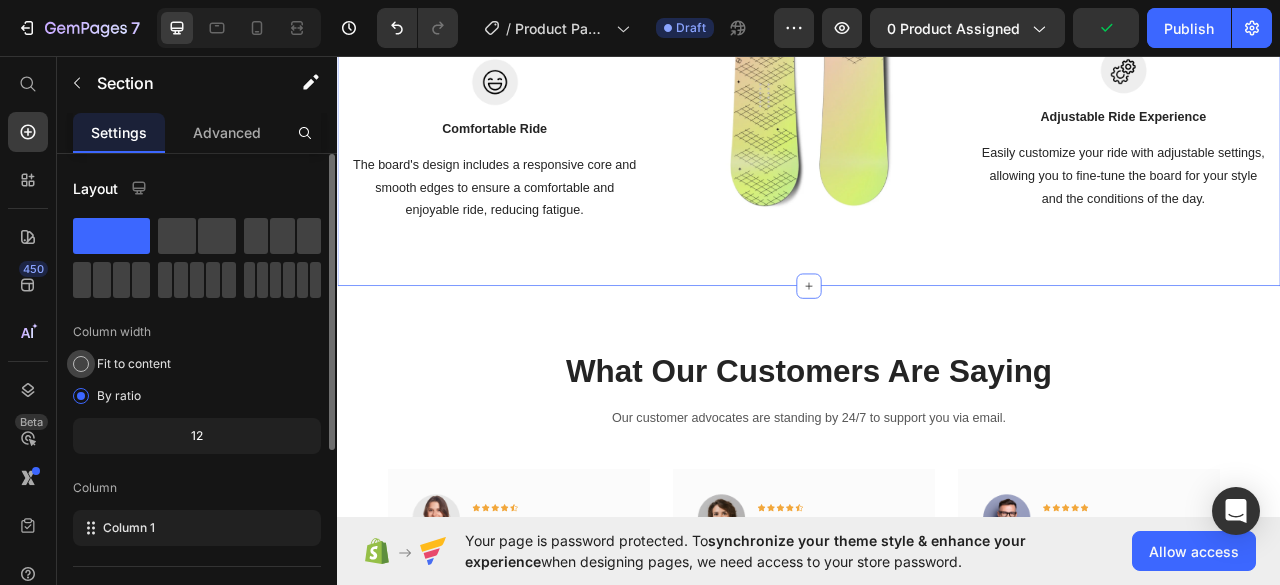 click on "Fit to content" at bounding box center [134, 364] 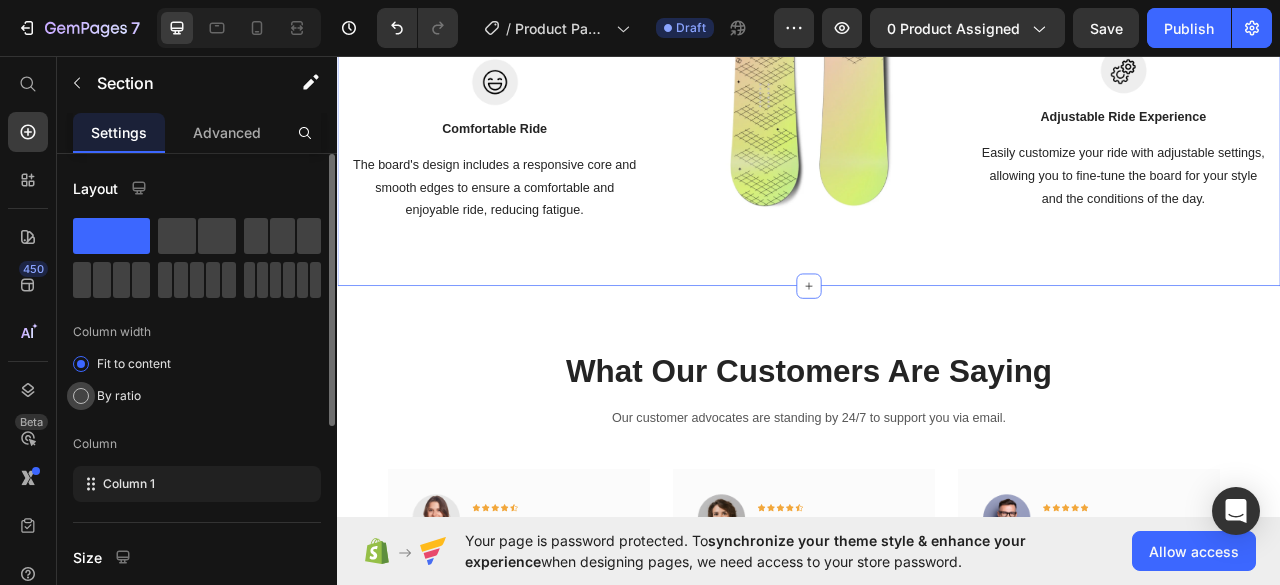 click on "Fit to content By ratio" at bounding box center [197, 380] 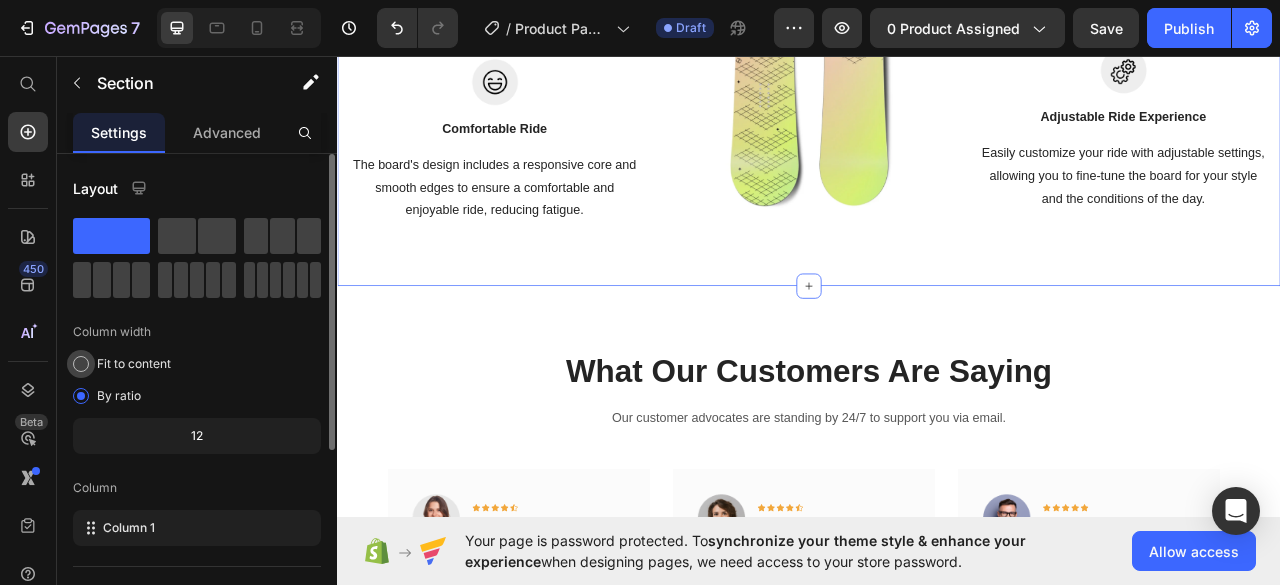 click on "Fit to content" at bounding box center (134, 364) 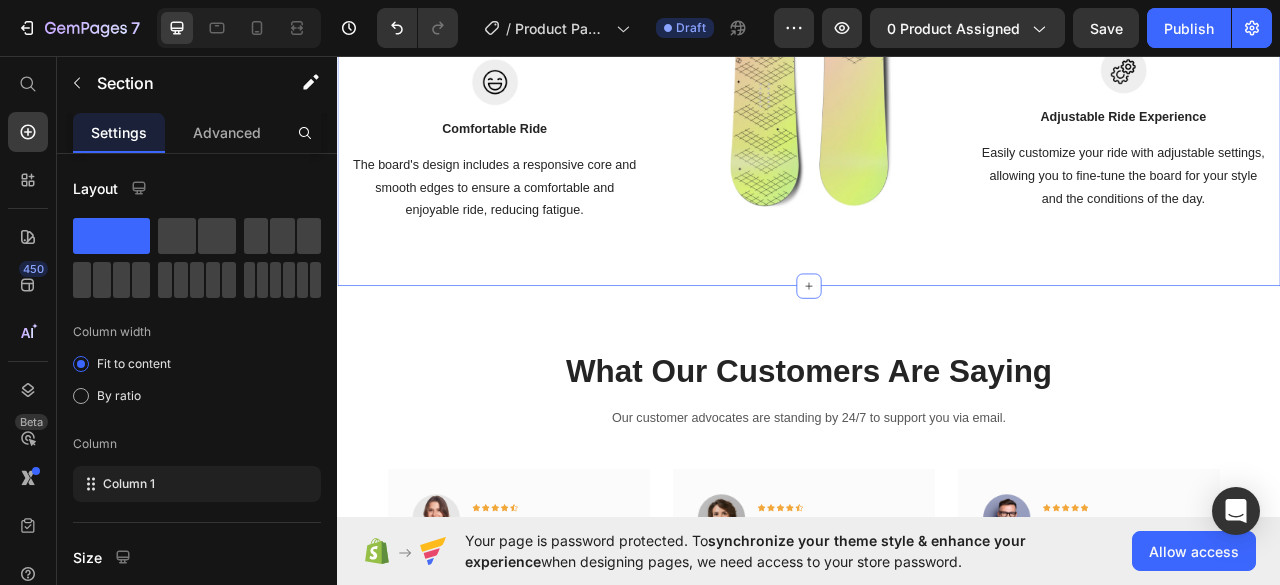 click on "Unleash Your Potential on the Slopes with Versatility and Precision Heading Master every trail with a board designed for ultimate control and performance. Text block BUY NOW Button Row Image Exceptional Durability Text block Built with advanced materials, this snowboard is engineered to withstand the toughest conditions and deliver reliable performance season after season. Text block Row Image Comfortable Ride Text block The board's design includes a responsive core and smooth edges to ensure a comfortable and enjoyable ride, reducing fatigue. Text block Row Image Image Self-Maintaining Edge Technology Text block The innovative edges keep themselves sharp, ensuring optimal performance without the need for constant maintenance. Text block Row Image Adjustable Ride Experience Text block Easily customize your ride with adjustable settings, allowing you to fine-tune the board for your style and the conditions of the day. Text block Row Row Section 2 You can create reusable sections Create Theme Section Product" at bounding box center [937, -156] 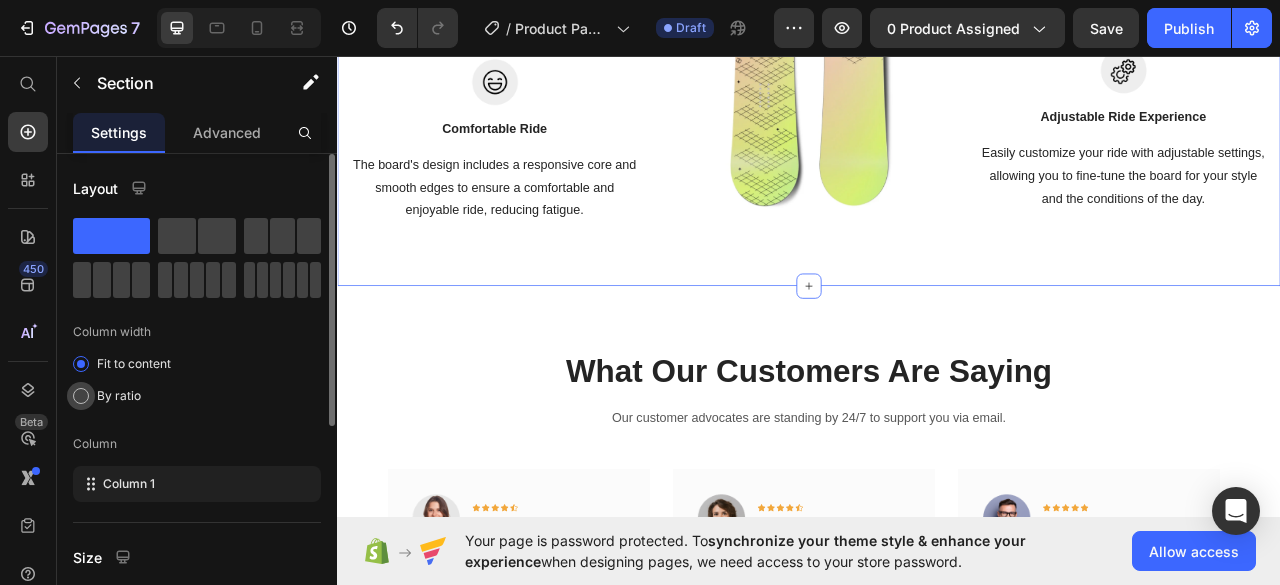 click on "By ratio" at bounding box center (119, 396) 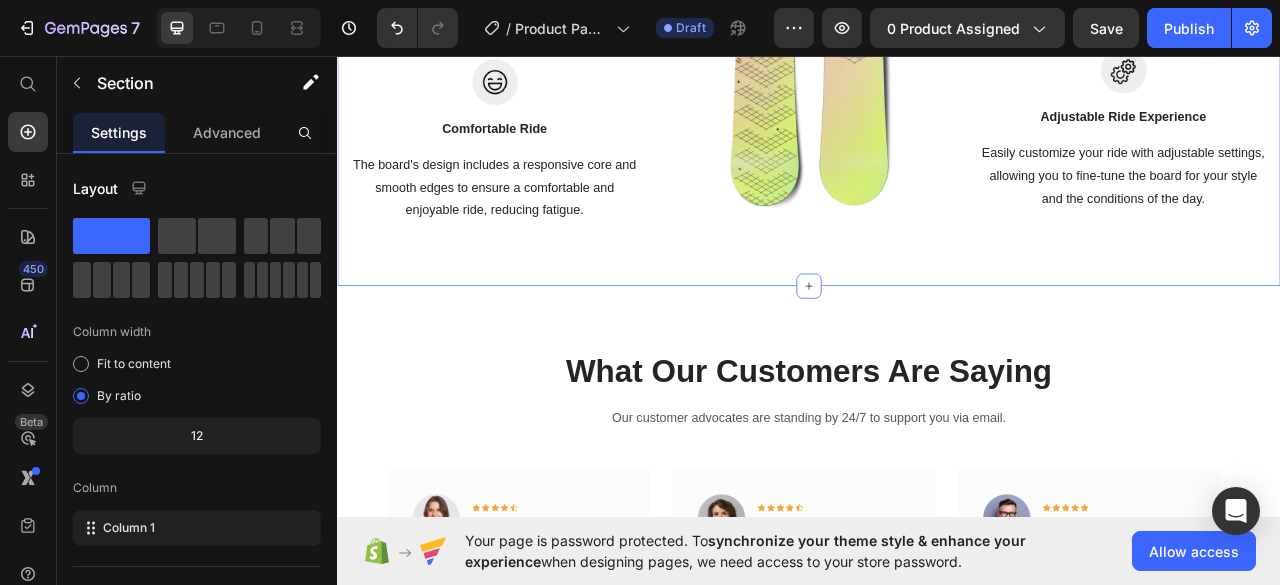 click on "Unleash Your Potential on the Slopes with Versatility and Precision Heading Master every trail with a board designed for ultimate control and performance. Text block BUY NOW Button Row Image Exceptional Durability Text block Built with advanced materials, this snowboard is engineered to withstand the toughest conditions and deliver reliable performance season after season. Text block Row Image Comfortable Ride Text block The board's design includes a responsive core and smooth edges to ensure a comfortable and enjoyable ride, reducing fatigue. Text block Row Image Image Self-Maintaining Edge Technology Text block The innovative edges keep themselves sharp, ensuring optimal performance without the need for constant maintenance. Text block Row Image Adjustable Ride Experience Text block Easily customize your ride with adjustable settings, allowing you to fine-tune the board for your style and the conditions of the day. Text block Row Row Section 2 You can create reusable sections Create Theme Section Product" at bounding box center [937, -156] 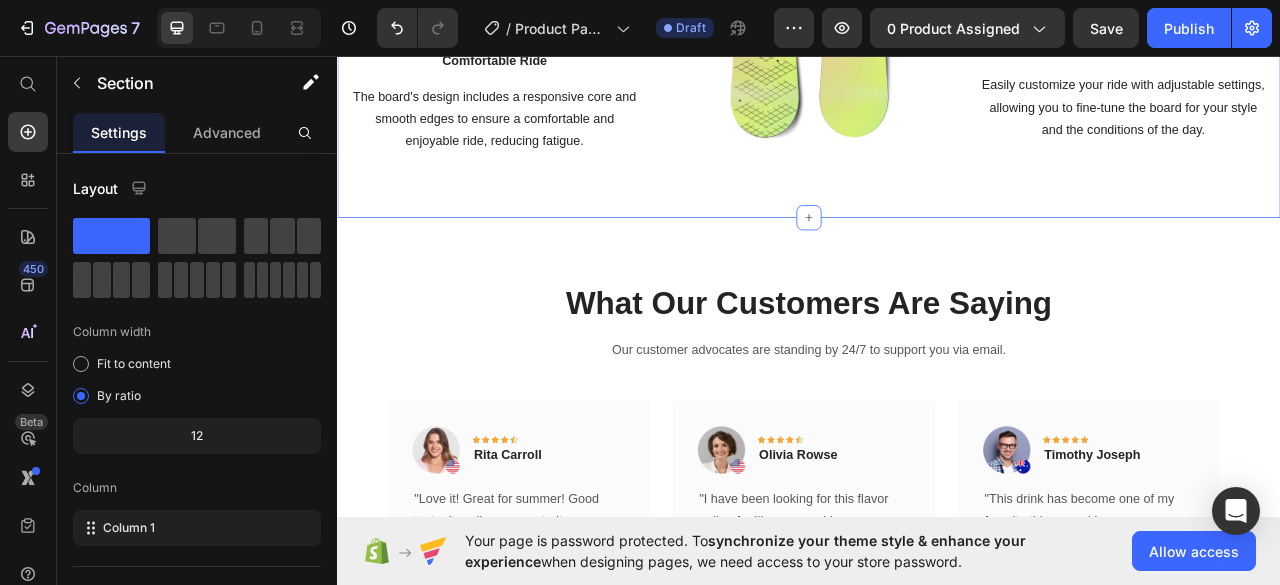 scroll, scrollTop: 2400, scrollLeft: 0, axis: vertical 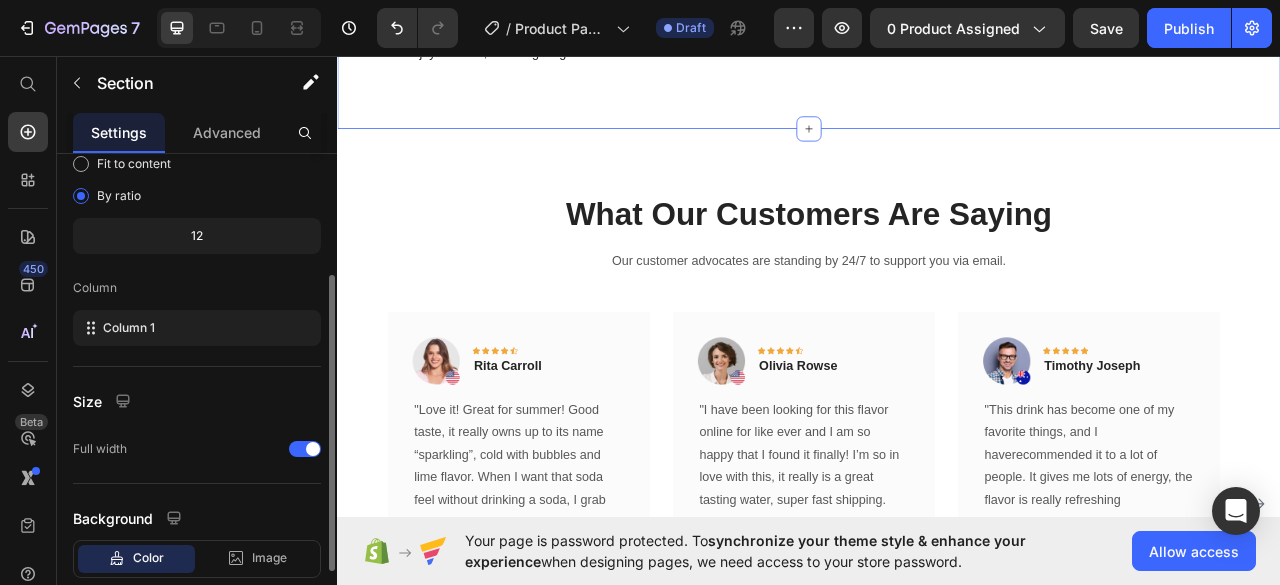 click on "12" 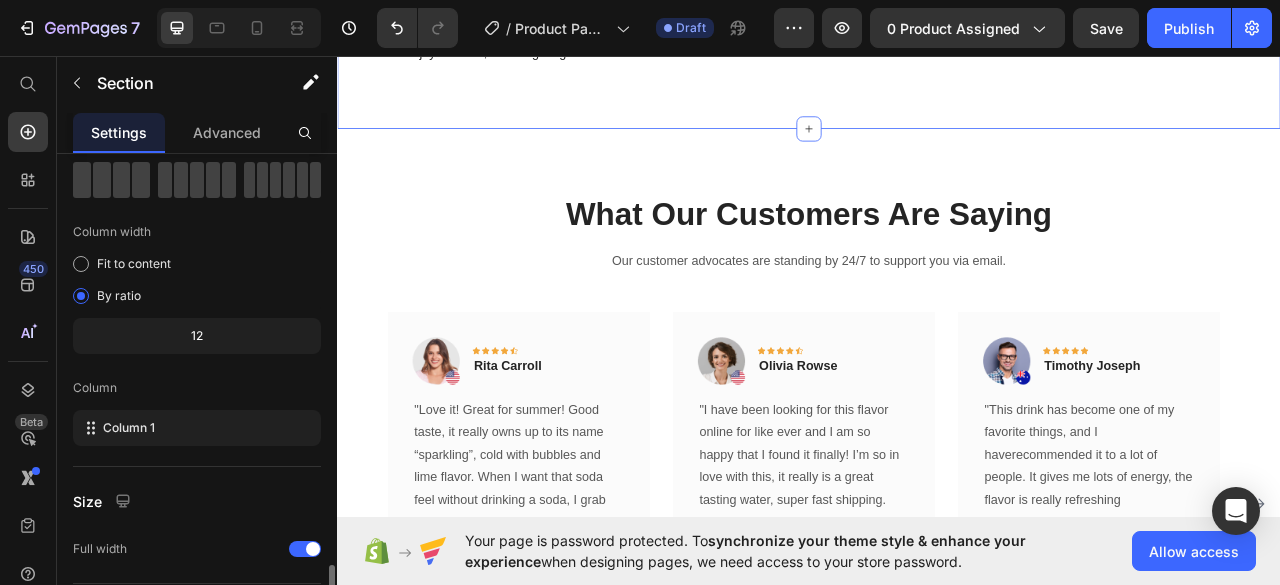 scroll, scrollTop: 318, scrollLeft: 0, axis: vertical 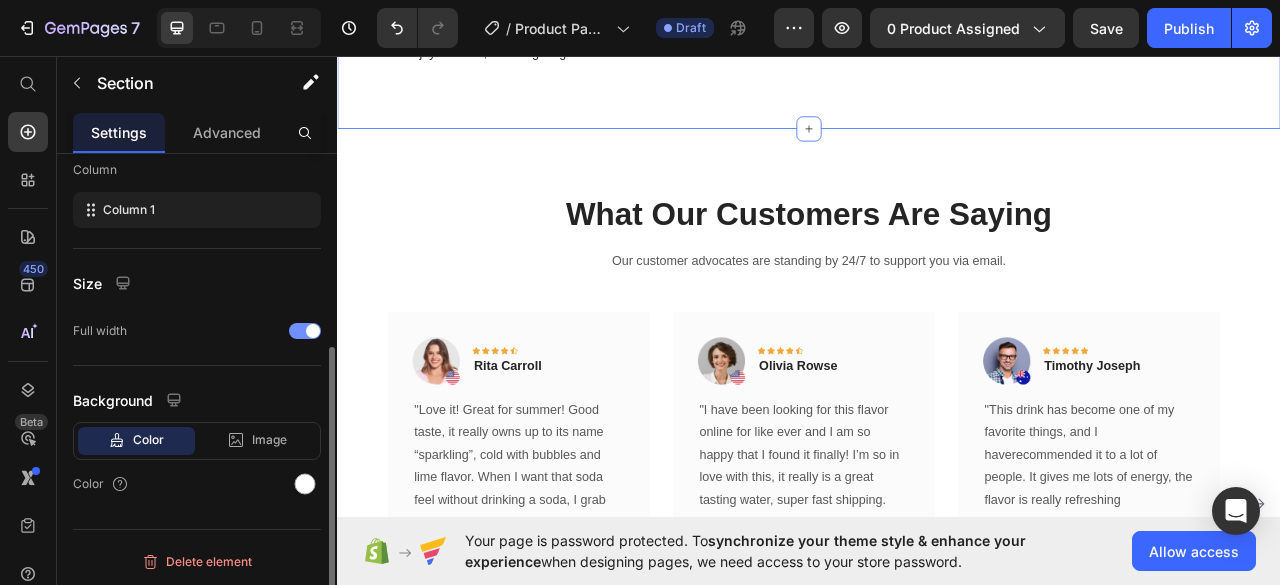 click at bounding box center (305, 331) 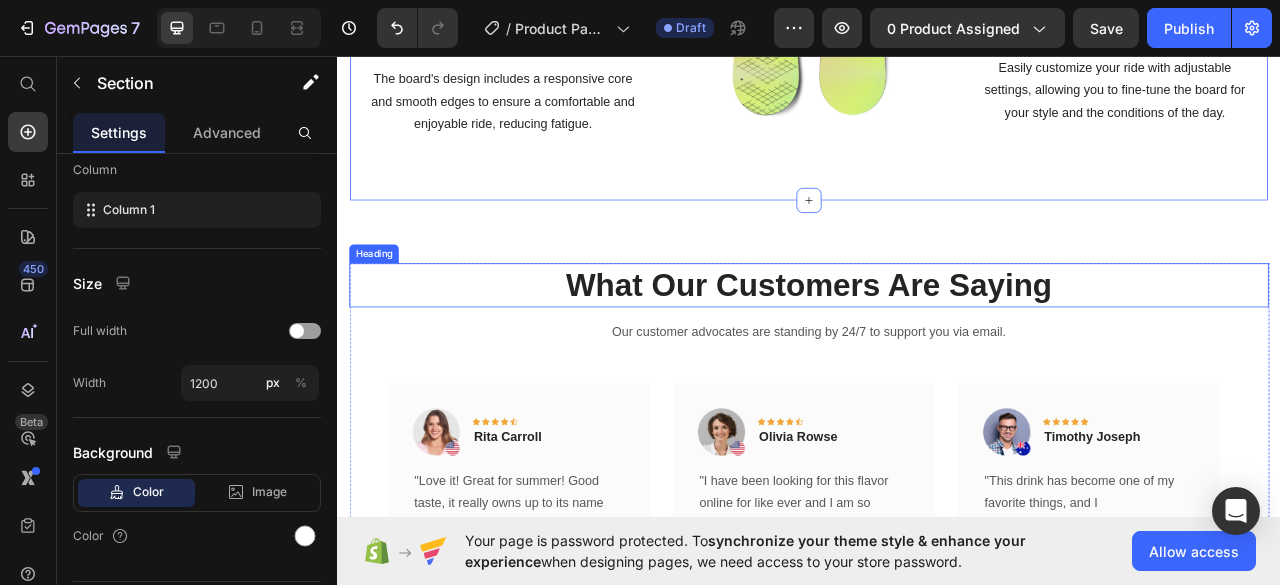 scroll, scrollTop: 2200, scrollLeft: 0, axis: vertical 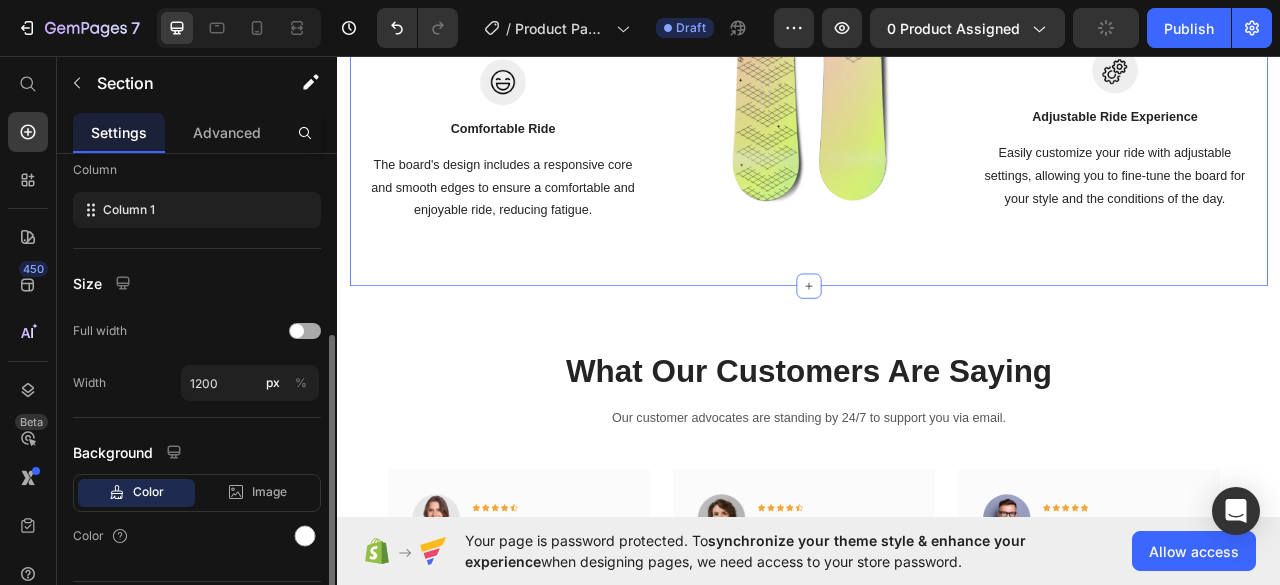 click at bounding box center (305, 331) 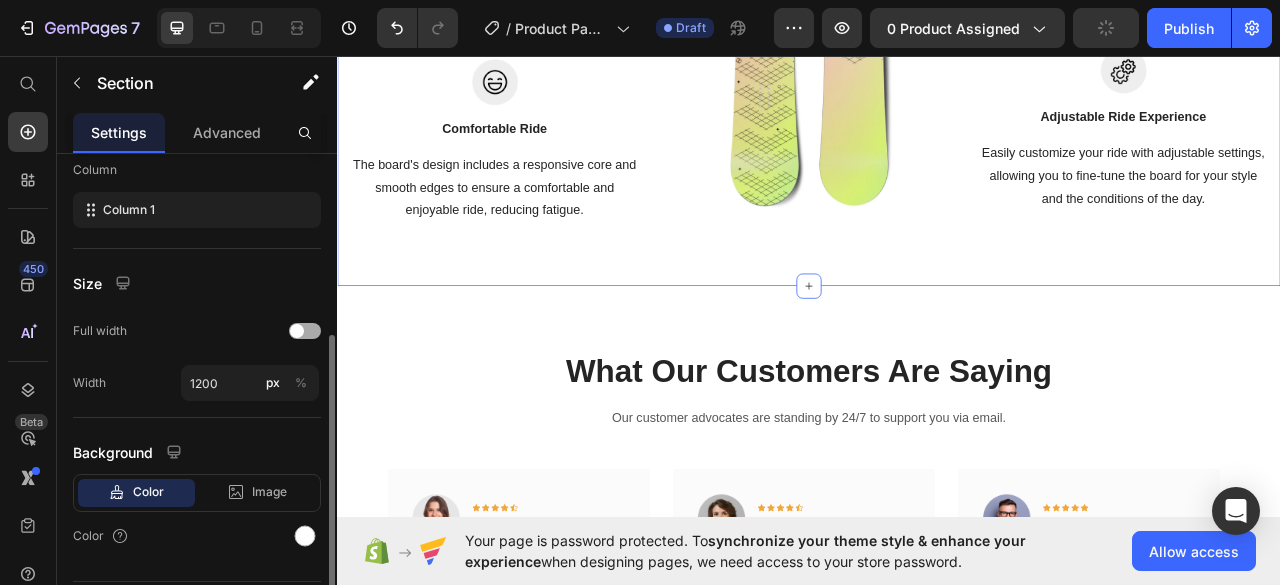 scroll, scrollTop: 318, scrollLeft: 0, axis: vertical 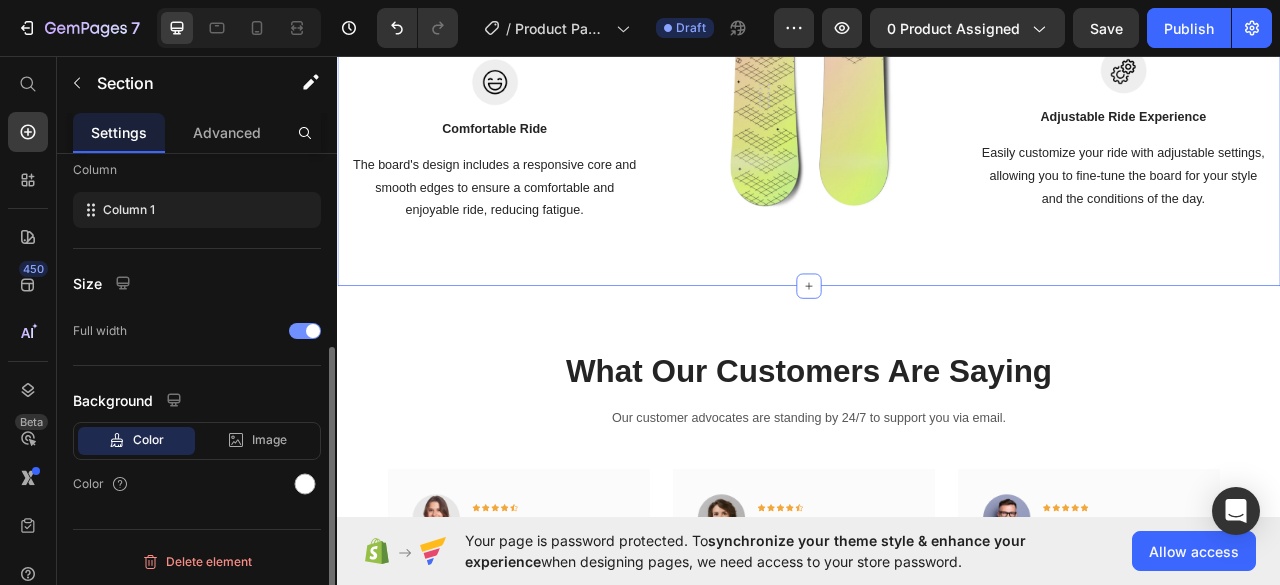 click at bounding box center [313, 331] 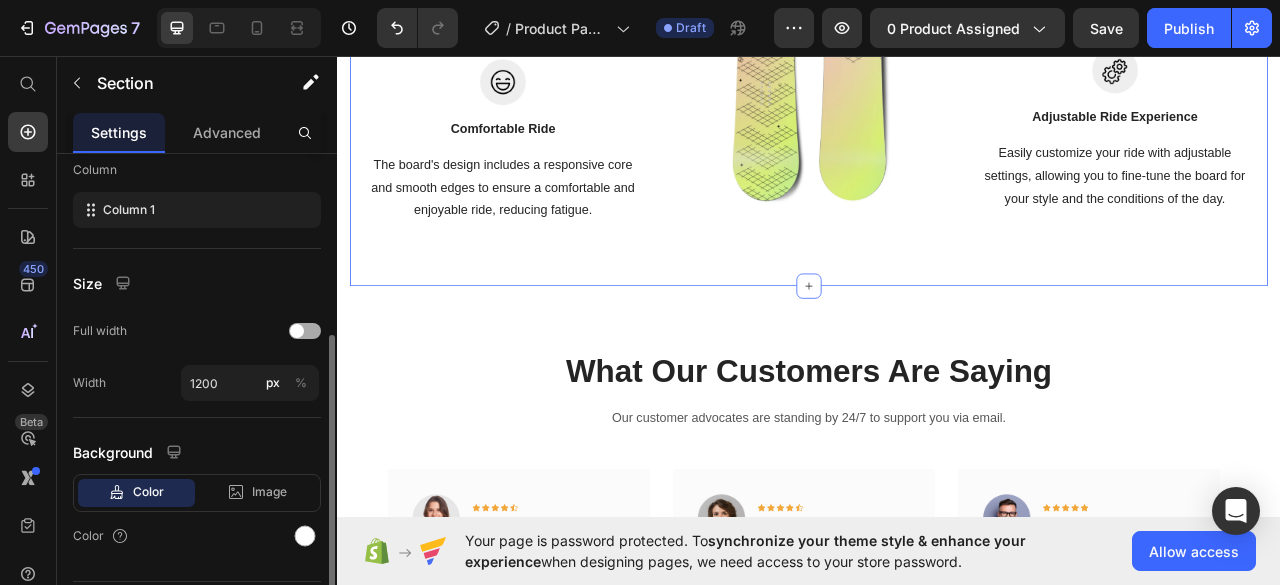 click at bounding box center (305, 331) 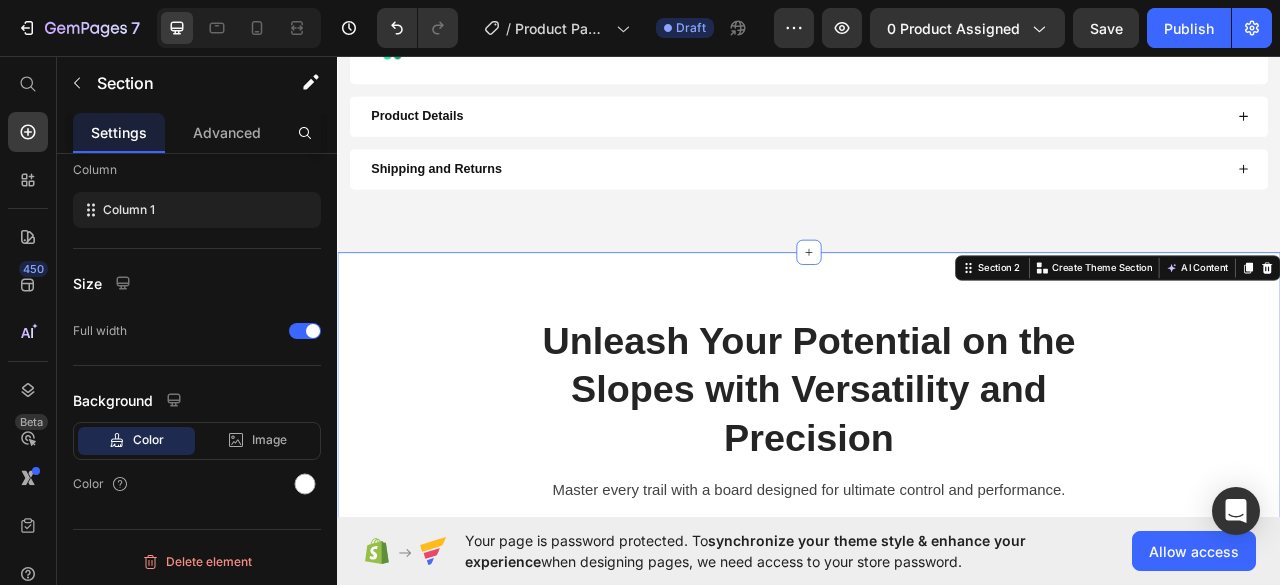 scroll, scrollTop: 1366, scrollLeft: 0, axis: vertical 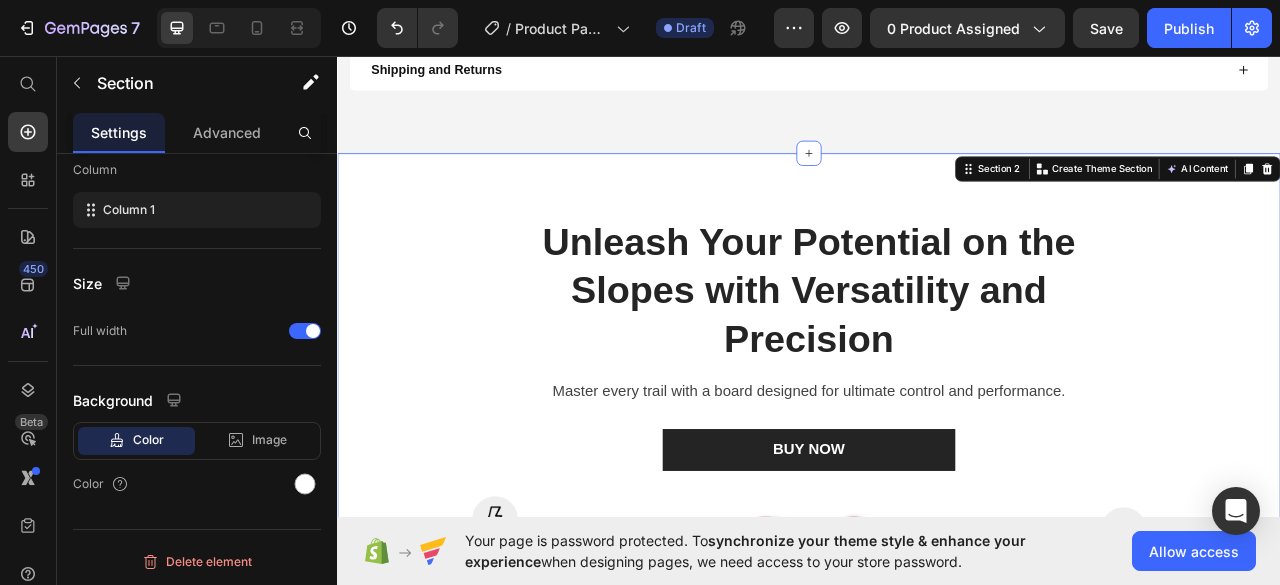 click on "Unleash Your Potential on the Slopes with Versatility and Precision" at bounding box center (937, 356) 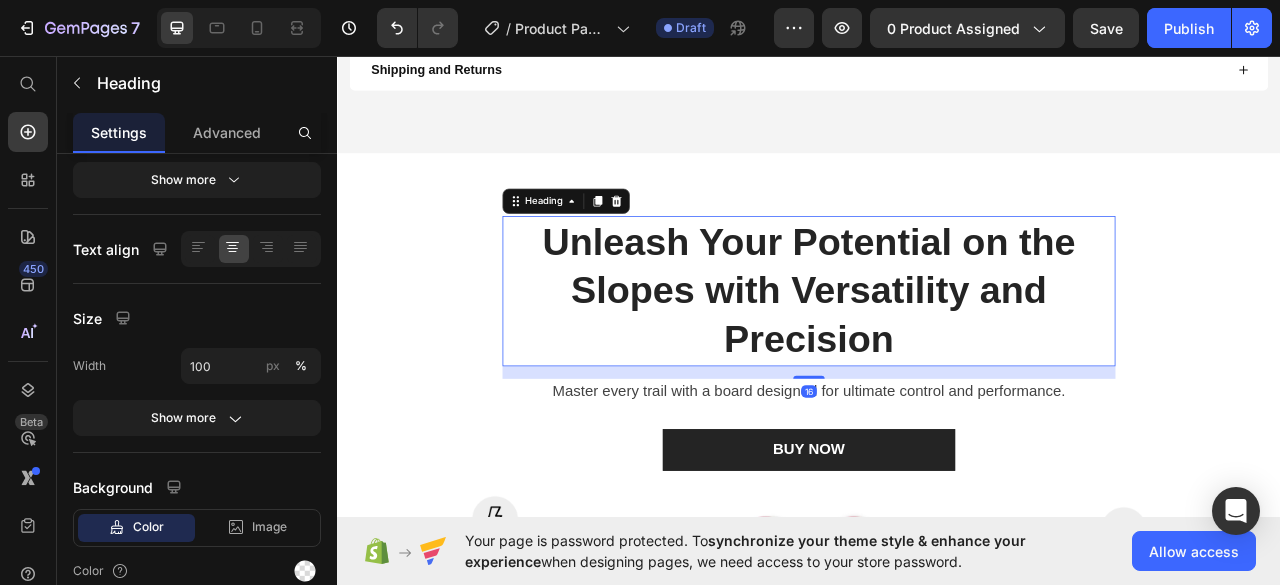 scroll, scrollTop: 0, scrollLeft: 0, axis: both 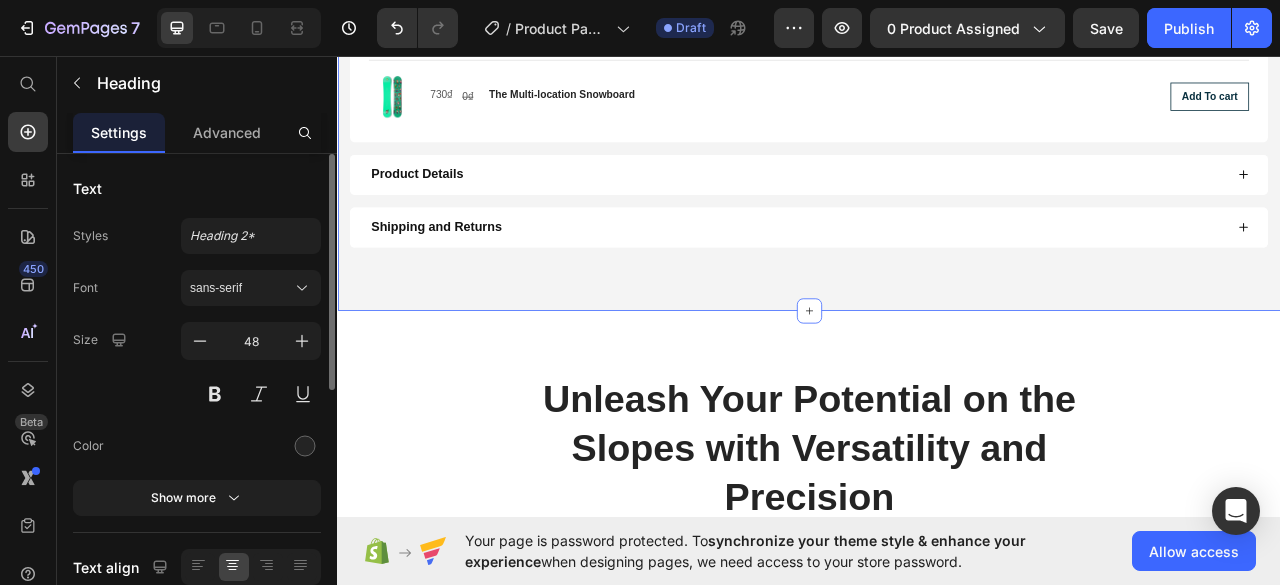 click on "Product Images Icon Icon Icon Icon Icon Icon List Over 2,500 Satisfied Riders! Text Block Row The Multi-managed Snowboard Product Title 630₫ Product Price 0₫ Product Price Enjoy free delivery on every order Text Block Save 20% instantly Text Block Row Icon Icon Icon Icon Icon Icon List Over 2,500 Satisfied Riders! Text Block Row Perfect for every snow adventure Text Block Row
Unmatched flexibility for diverse conditions
Exceptional grip on icy surfaces
Crafted for high-speed enthusiasts
Superior balance for safe descents
Built to withstand extreme temperatures
Innovative design for enhanced comfort
Engineered for optimal control Item List Row Image Complimentary Snowboard Bag Text Block Crafted for both comfort and performance Text Block Row Row Product
Explore Our Entire Snowboard Range Product Images 2.630₫ Product Price 0₫ Product Price Row The 3p Fulfilled Snowboard Product Title Row Add To cart Product Cart Button Row Product Images 750₫" at bounding box center [937, -348] 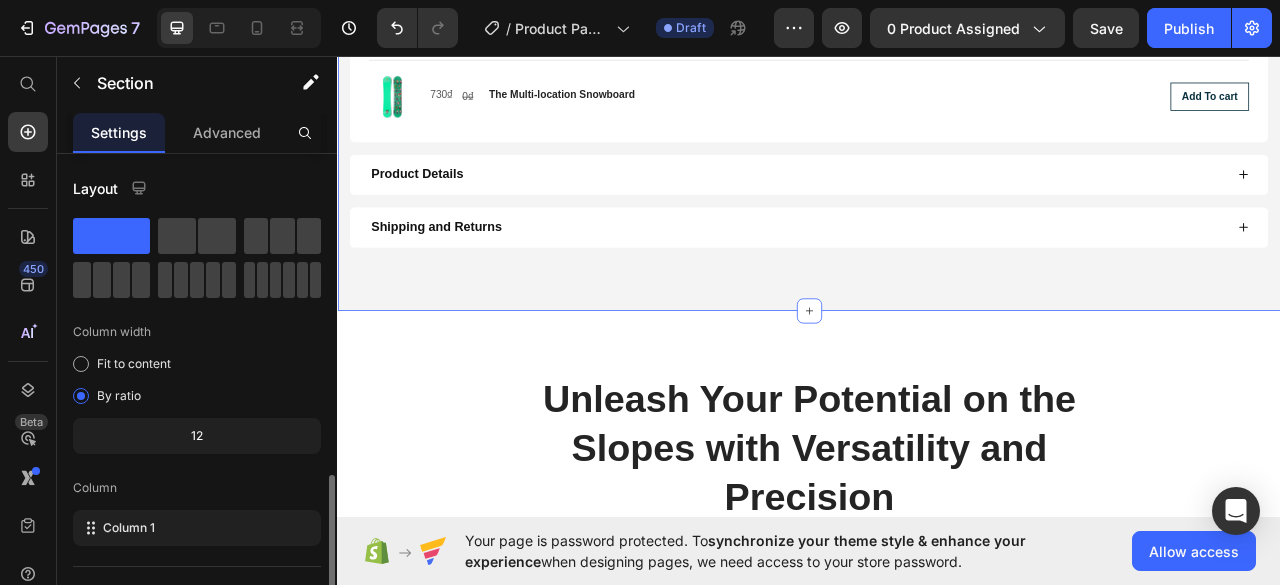 scroll, scrollTop: 300, scrollLeft: 0, axis: vertical 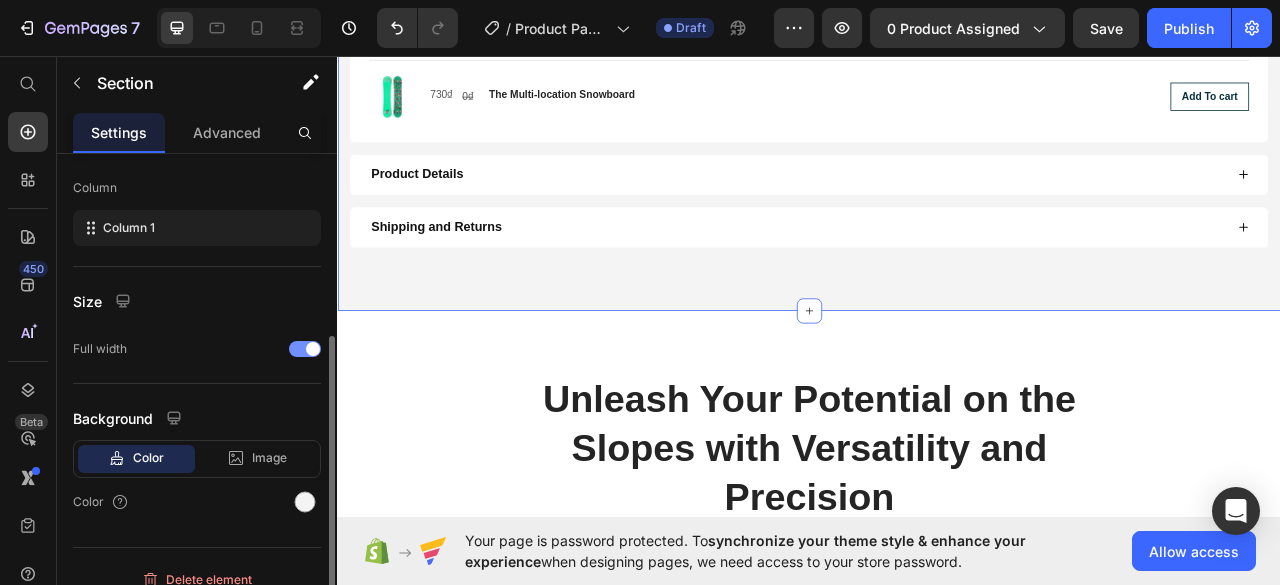 click at bounding box center (313, 349) 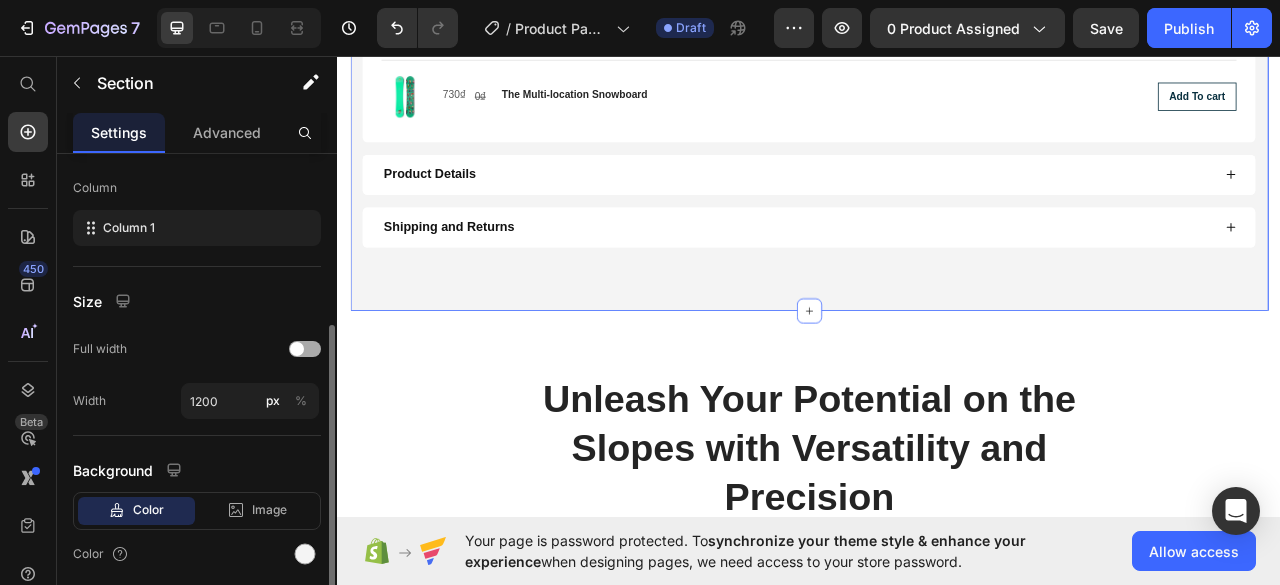 click at bounding box center [305, 349] 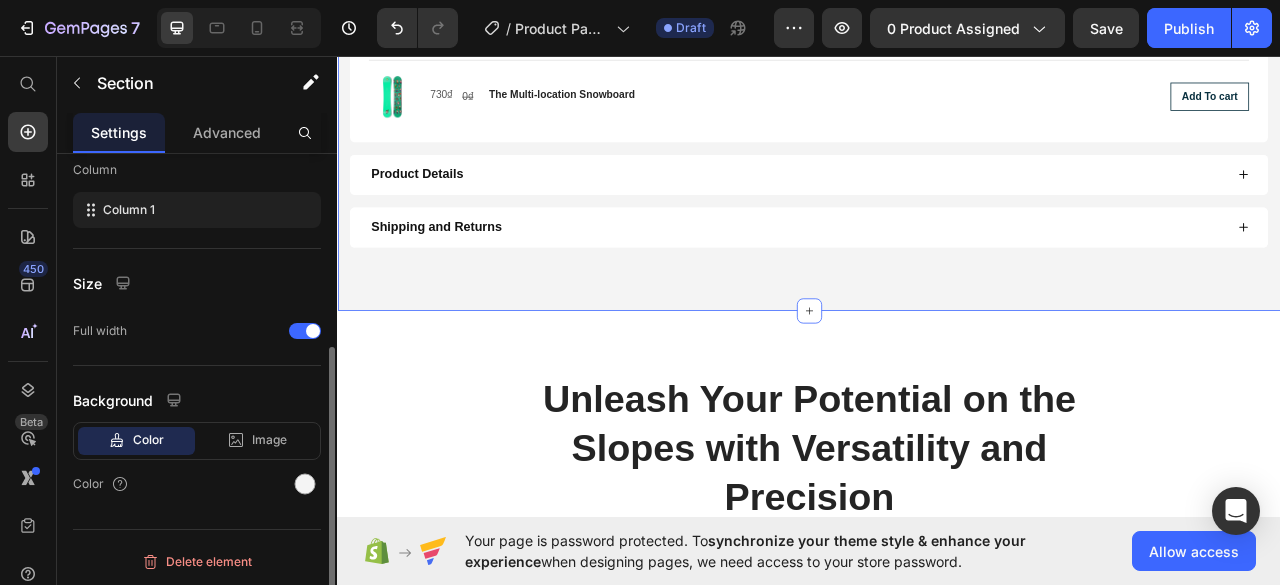 scroll, scrollTop: 318, scrollLeft: 0, axis: vertical 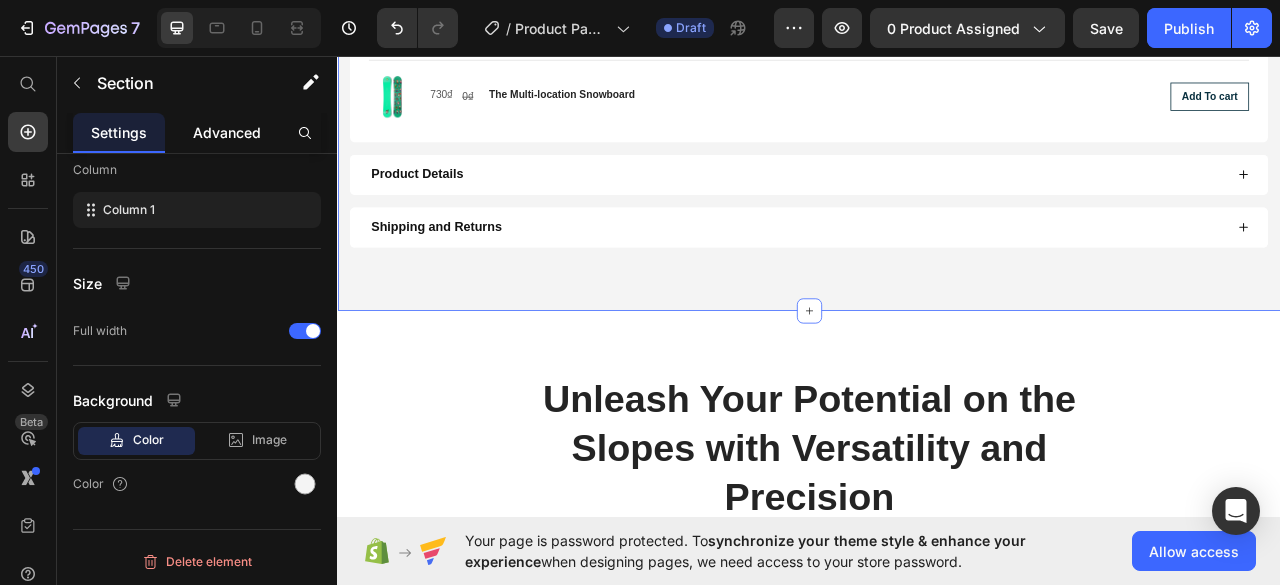 click on "Advanced" at bounding box center [227, 132] 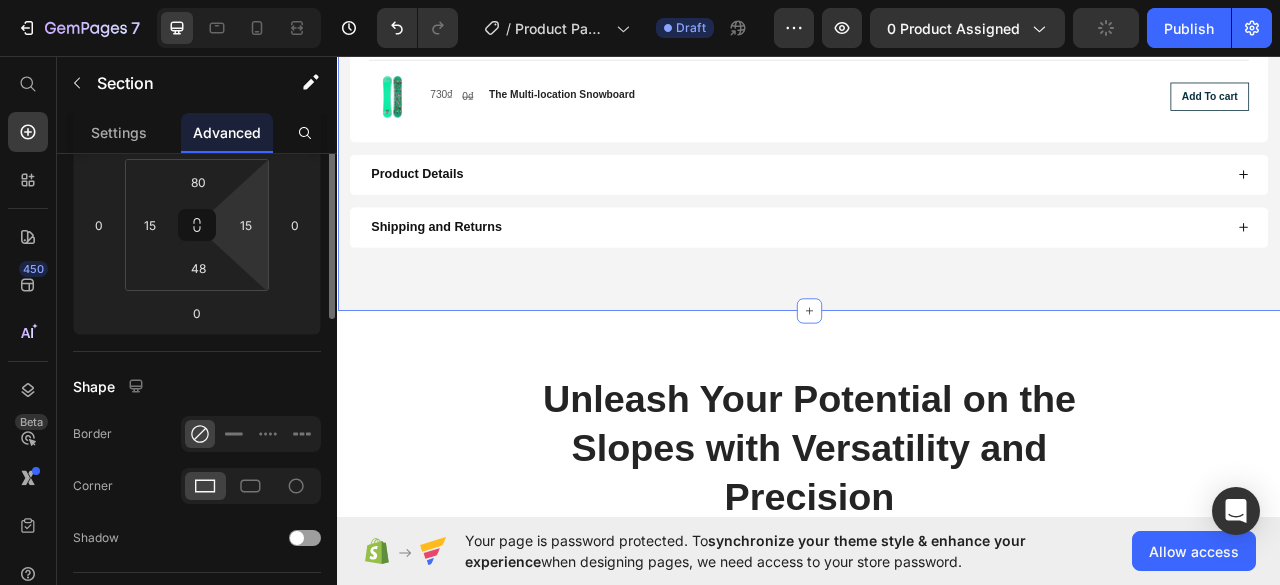 scroll, scrollTop: 200, scrollLeft: 0, axis: vertical 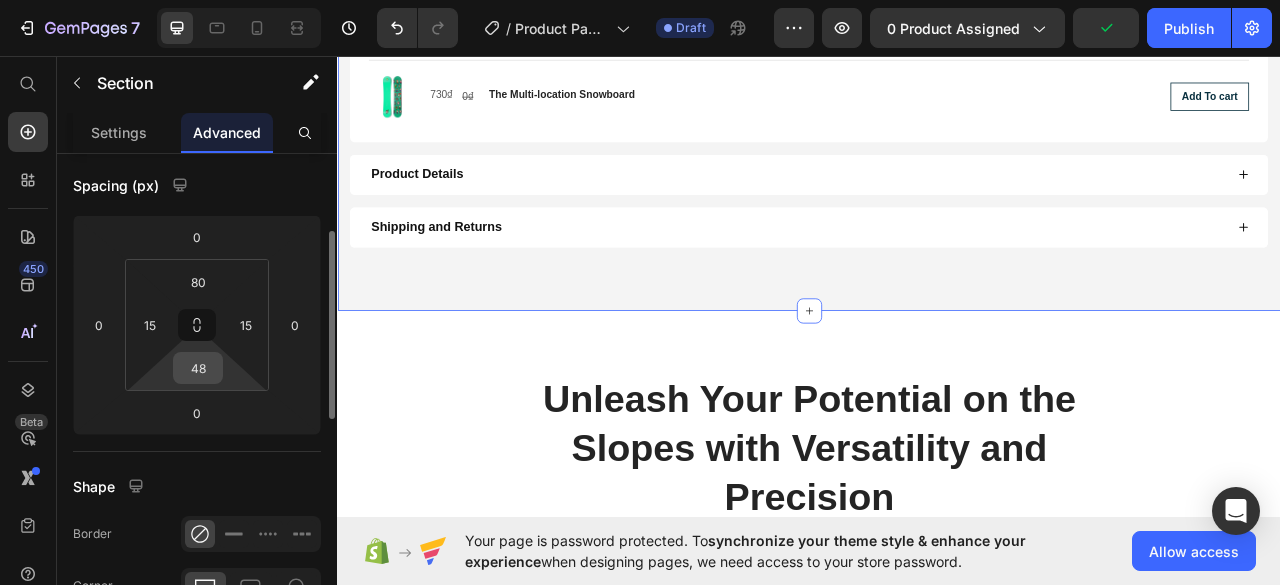 click on "48" at bounding box center (198, 368) 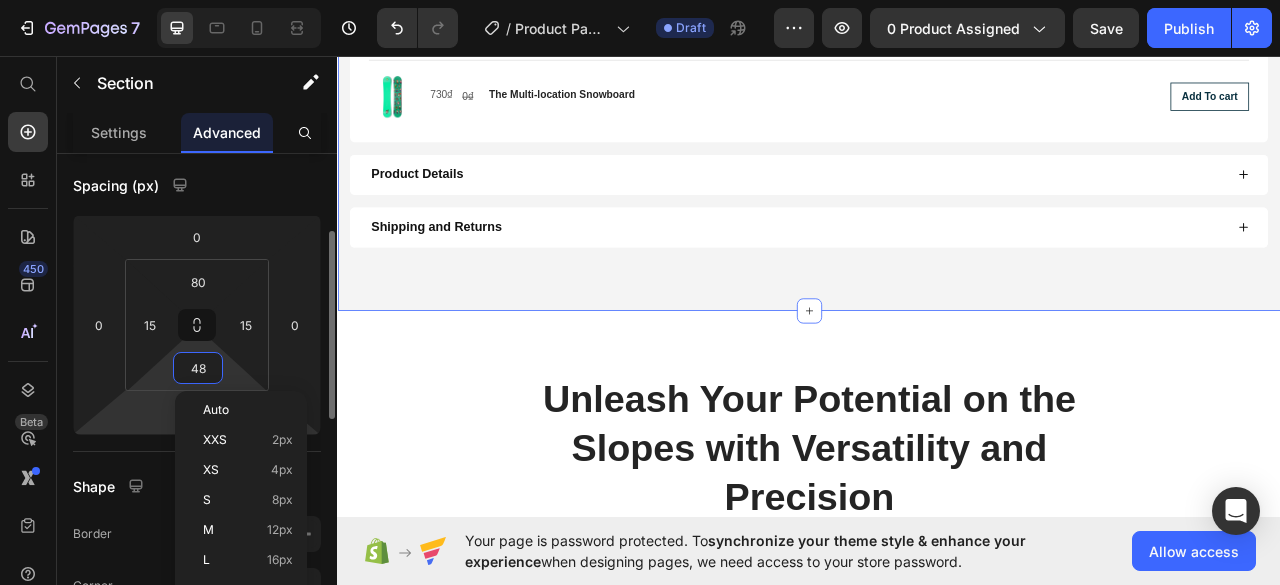click on "7 Version history / Product Page - Jul 14, 11:24:31 Draft Preview 0 product assigned Save Publish 450 Beta Start with Sections Elements Hero Section Product Detail Brands Trusted Badges Guarantee Product Breakdown How to use Testimonials Compare Bundle FAQs Social Proof Brand Story Product List Collection Blog List Contact Sticky Add to Cart Custom Footer Browse Library 450 Layout
Row
Row
Row
Row Text
Heading
Text Block Button
Button
Button
Sticky Back to top Media" at bounding box center (640, 0) 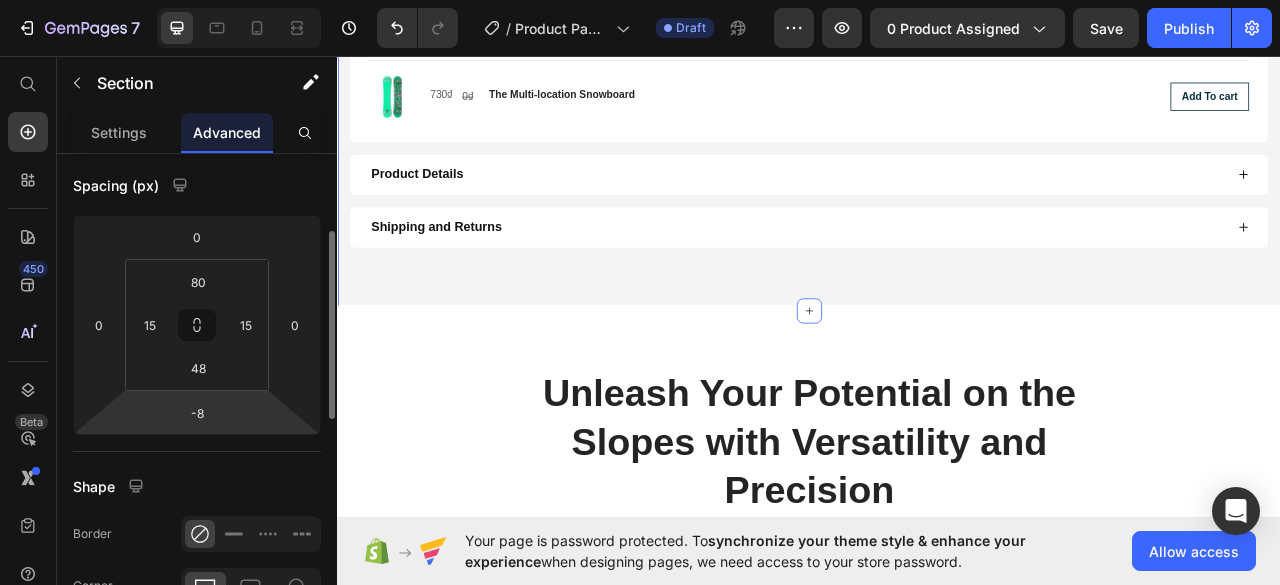click on "7 Version history / Product Page - Jul 14, 11:24:31 Draft Preview 0 product assigned Save Publish 450 Beta Start with Sections Elements Hero Section Product Detail Brands Trusted Badges Guarantee Product Breakdown How to use Testimonials Compare Bundle FAQs Social Proof Brand Story Product List Collection Blog List Contact Sticky Add to Cart Custom Footer Browse Library 450 Layout
Row
Row
Row
Row Text
Heading
Text Block Button
Button
Button
Sticky Back to top Media" at bounding box center (640, 0) 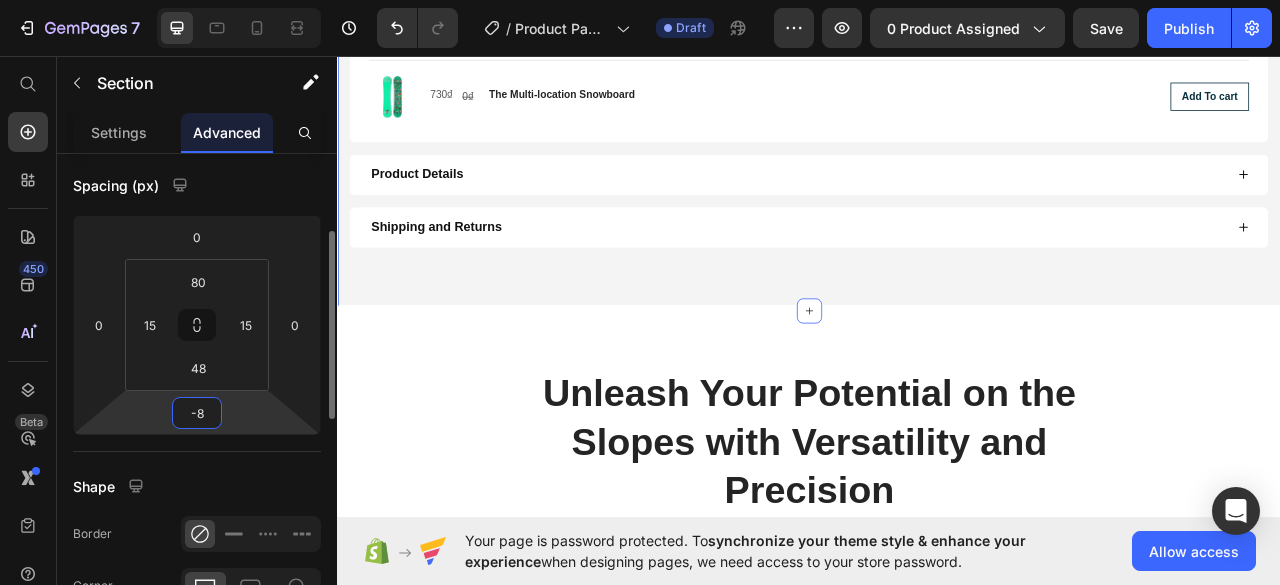 click on "-8" at bounding box center (197, 413) 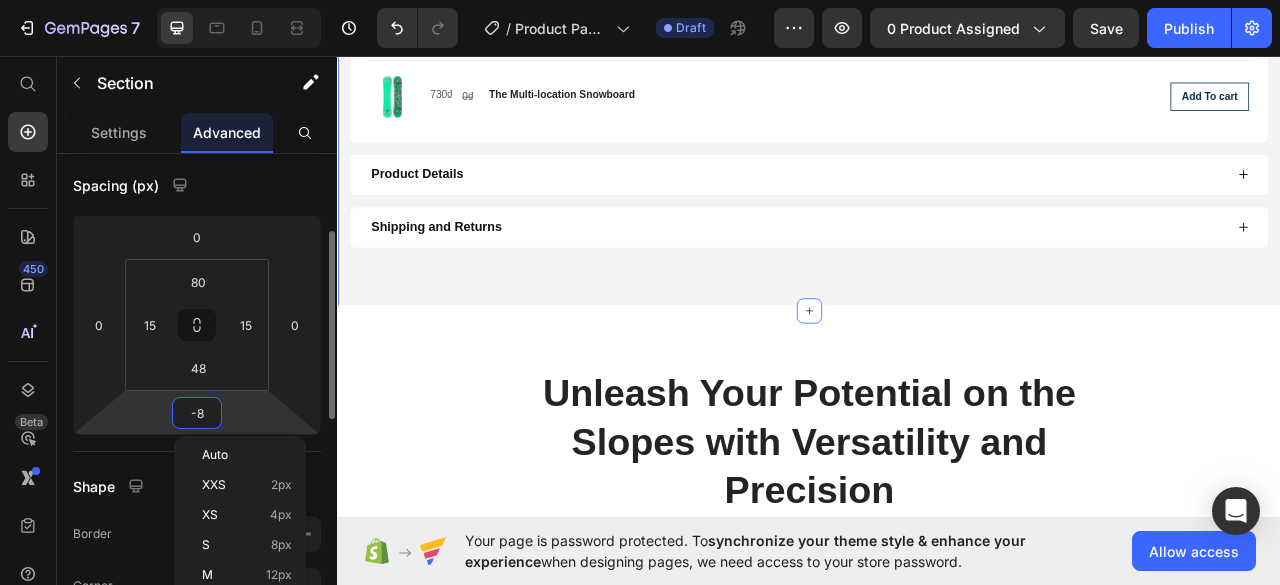 click on "-8" at bounding box center [197, 413] 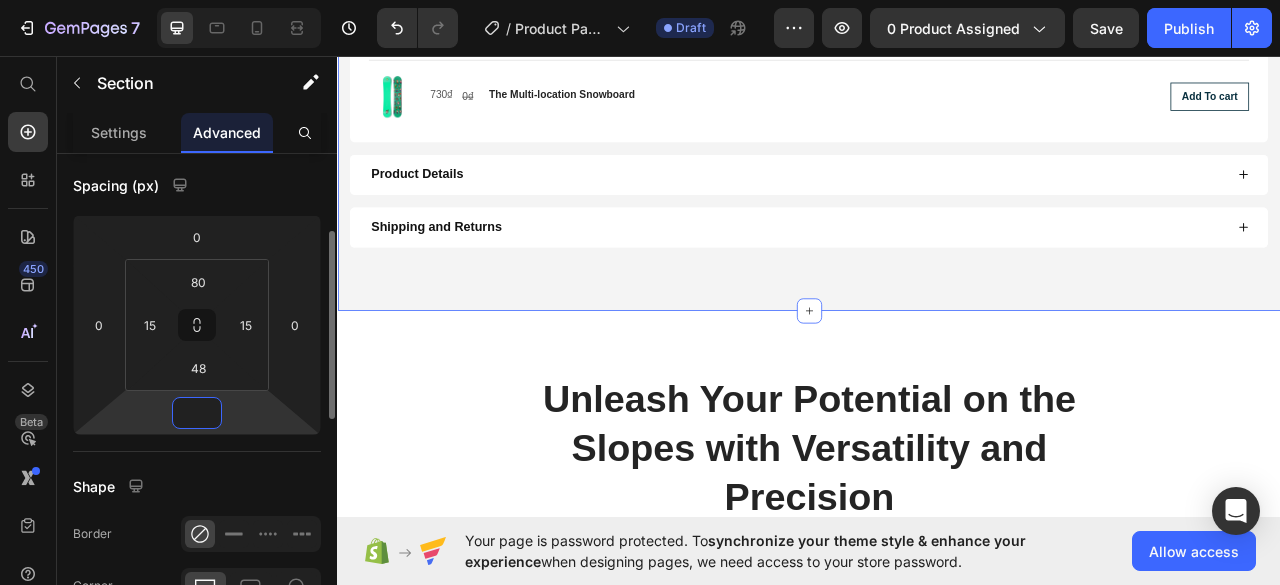 type on "-9" 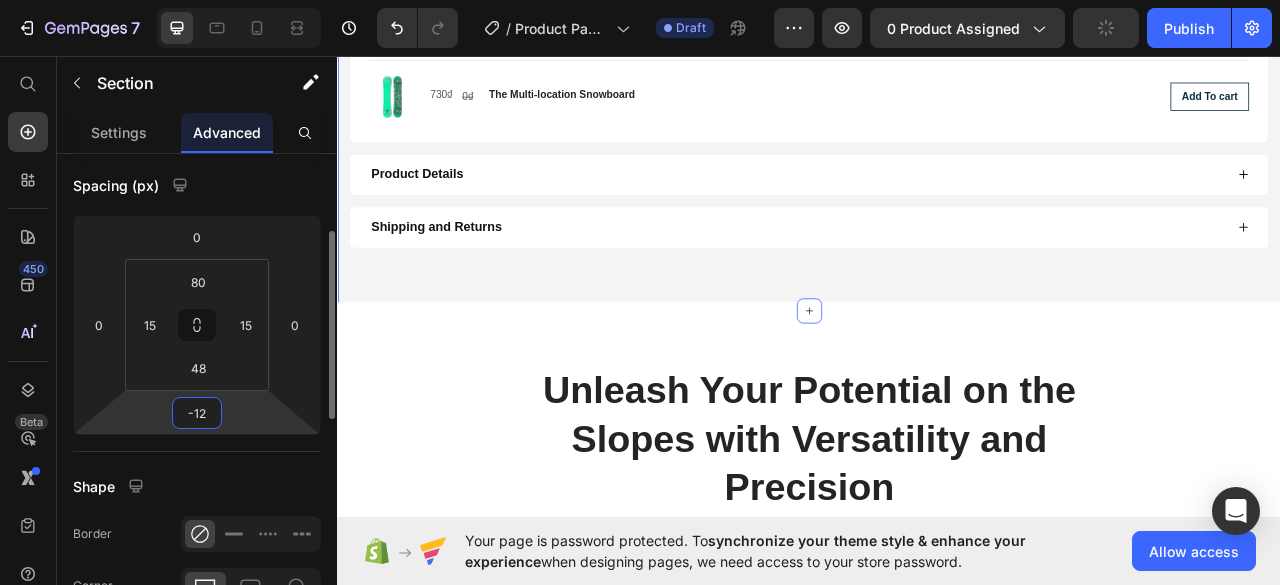 type on "-1" 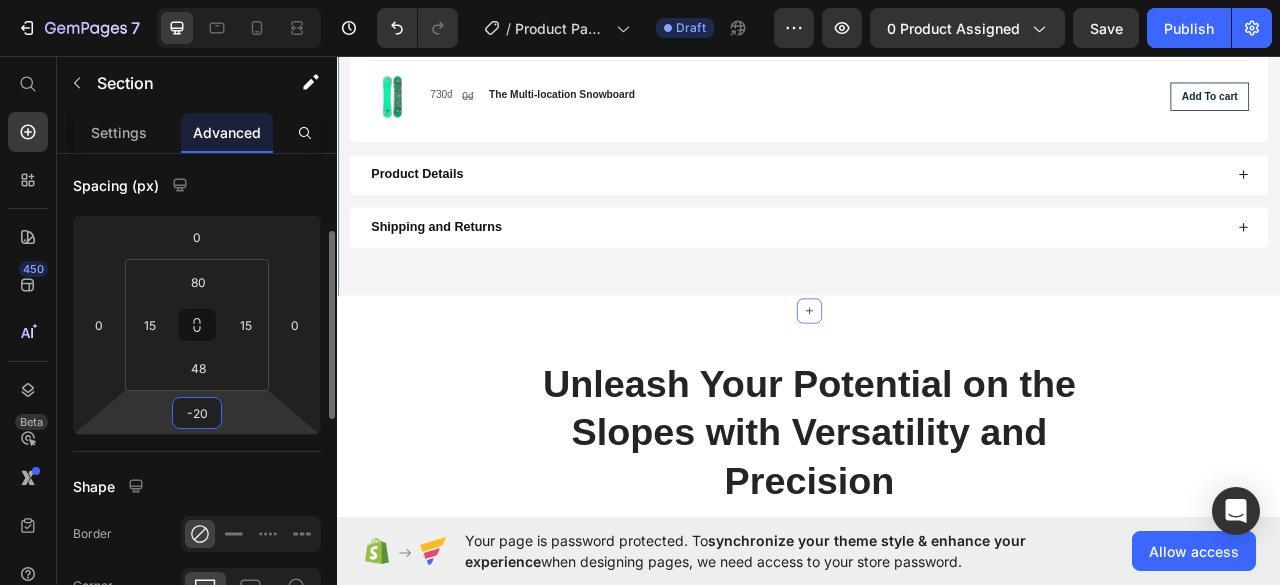 type on "-2" 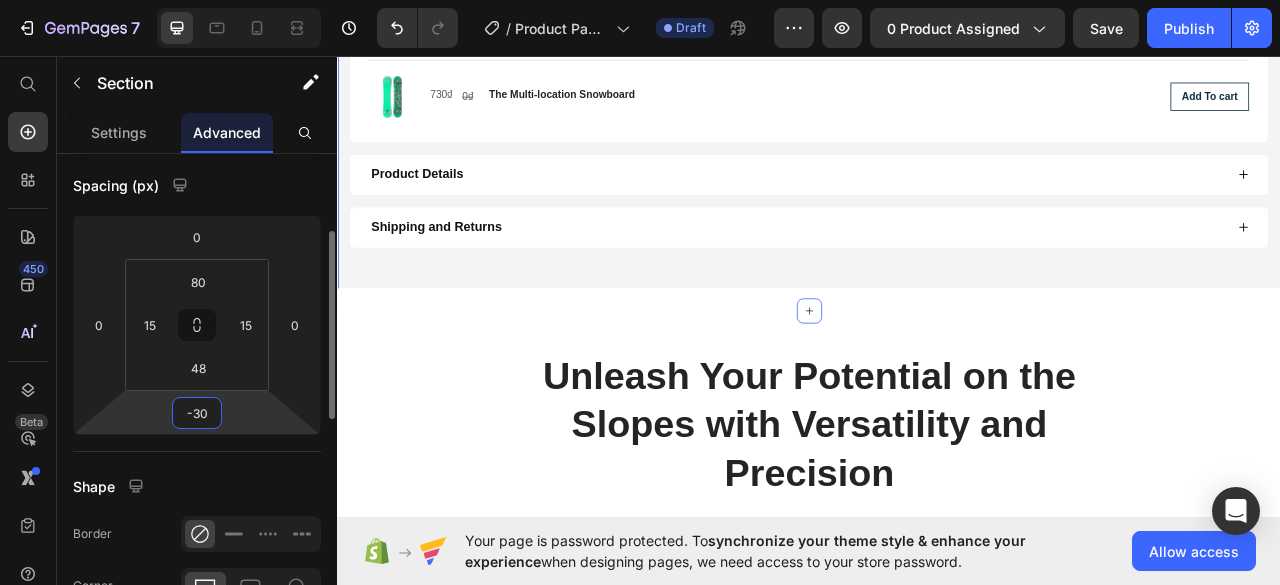 type on "-3" 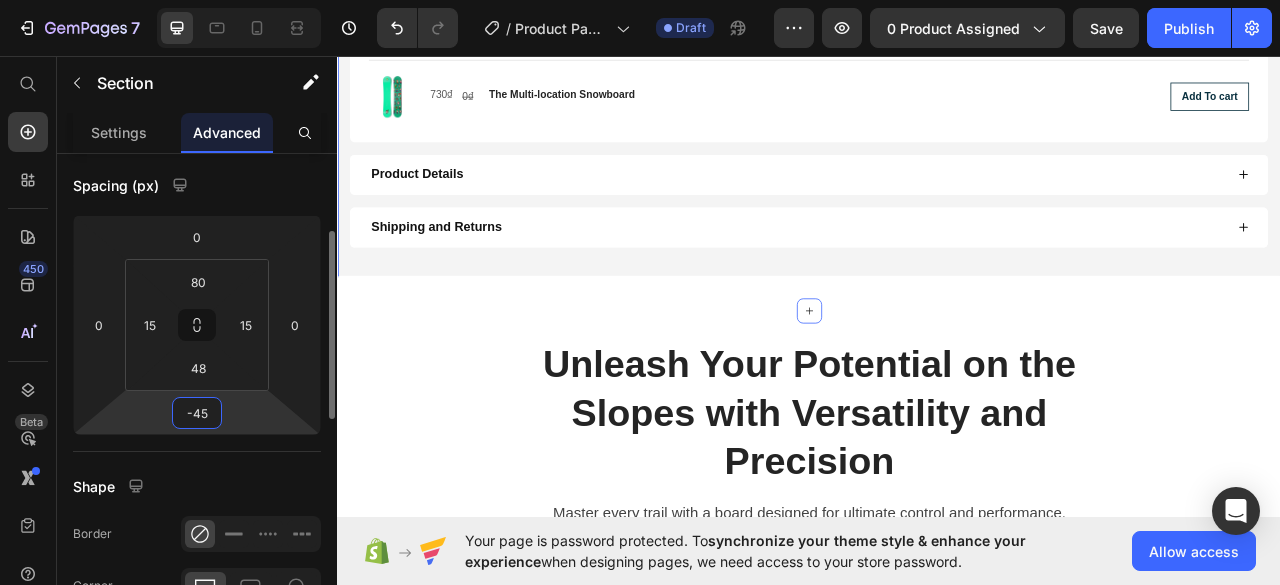 type on "-4" 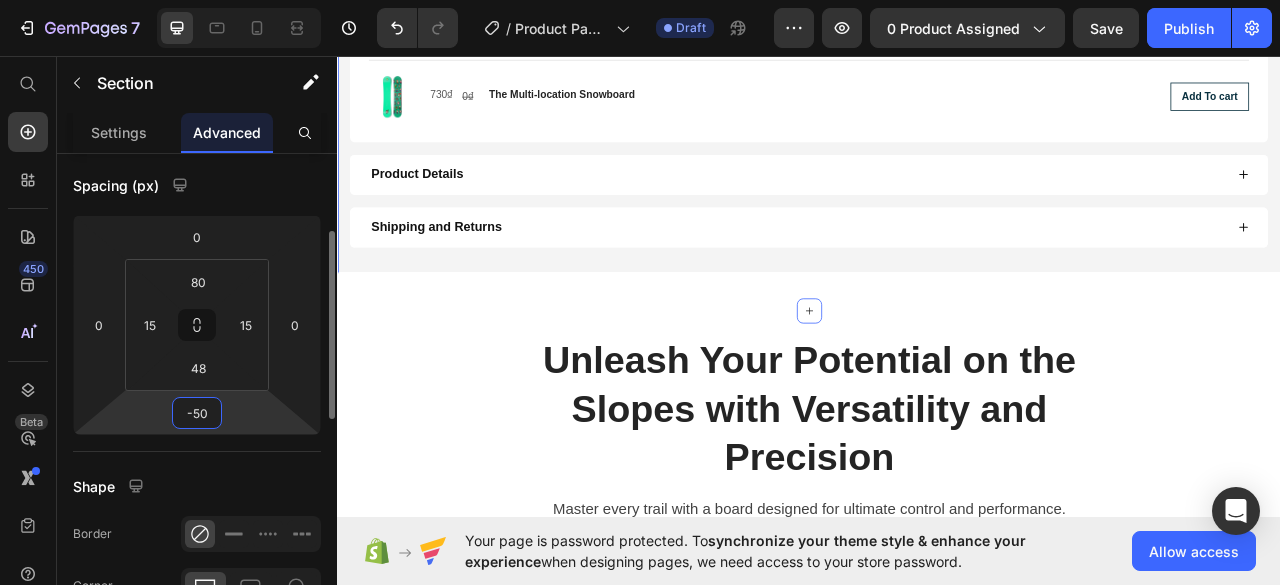 type on "-5" 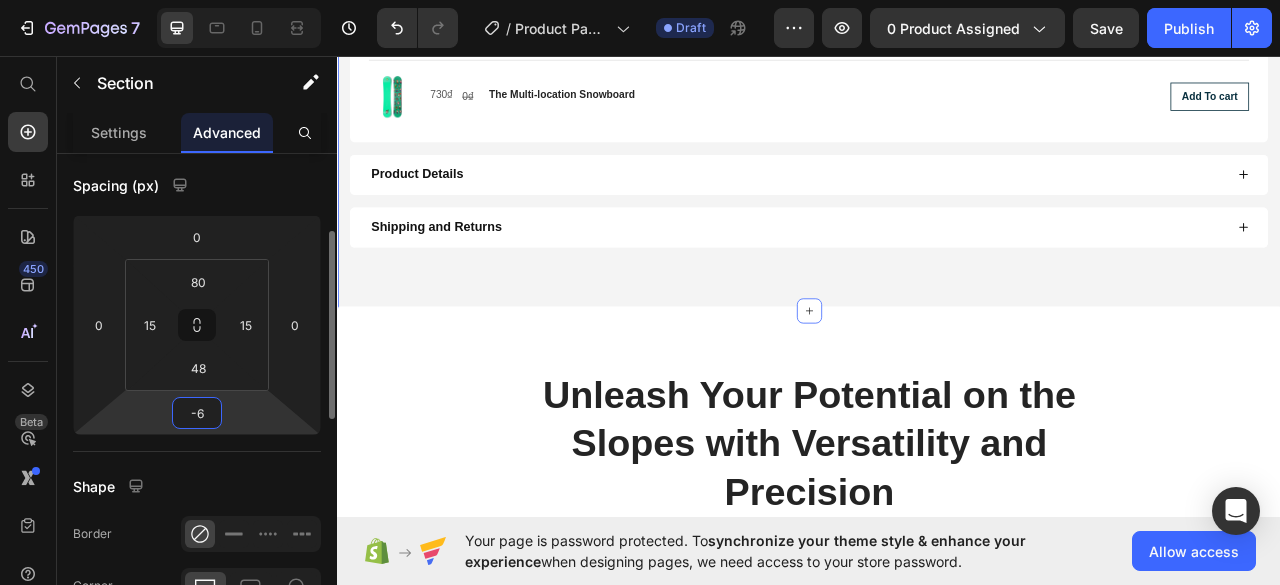 type on "-60" 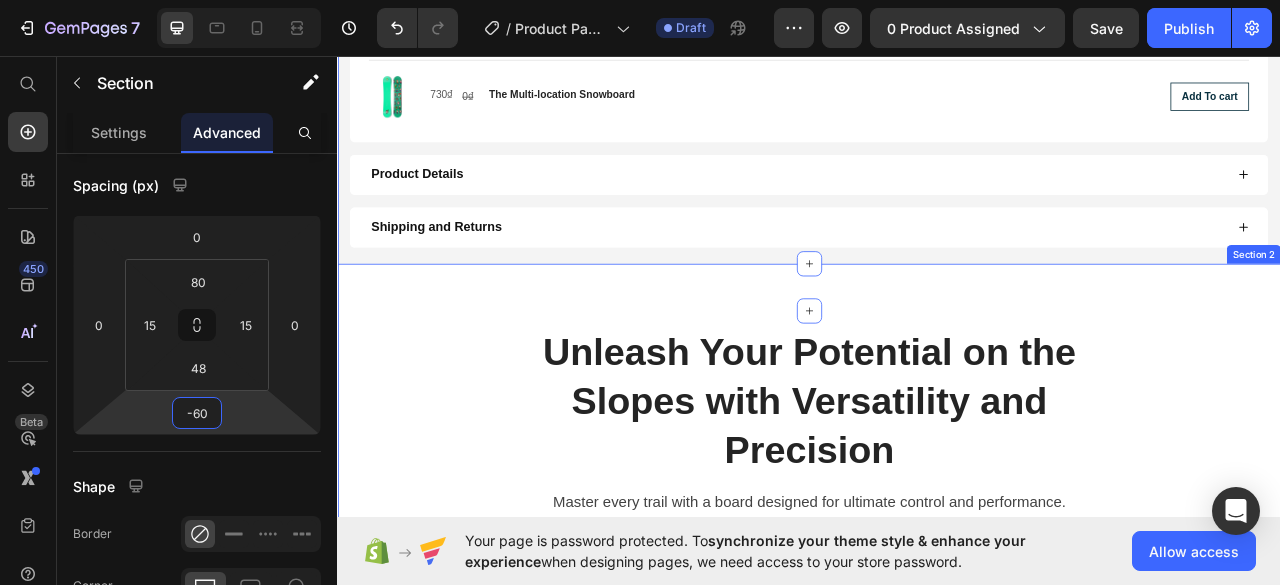click on "Unleash Your Potential on the Slopes with Versatility and Precision Heading Master every trail with a board designed for ultimate control and performance. Text block BUY NOW Button Row Image Exceptional Durability Text block Built with advanced materials, this snowboard is engineered to withstand the toughest conditions and deliver reliable performance season after season. Text block Row Image Comfortable Ride Text block The board's design includes a responsive core and smooth edges to ensure a comfortable and enjoyable ride, reducing fatigue. Text block Row Image Image Self-Maintaining Edge Technology Text block The innovative edges keep themselves sharp, ensuring optimal performance without the need for constant maintenance. Text block Row Image Adjustable Ride Experience Text block Easily customize your ride with adjustable settings, allowing you to fine-tune the board for your style and the conditions of the day. Text block Row Row" at bounding box center [937, 827] 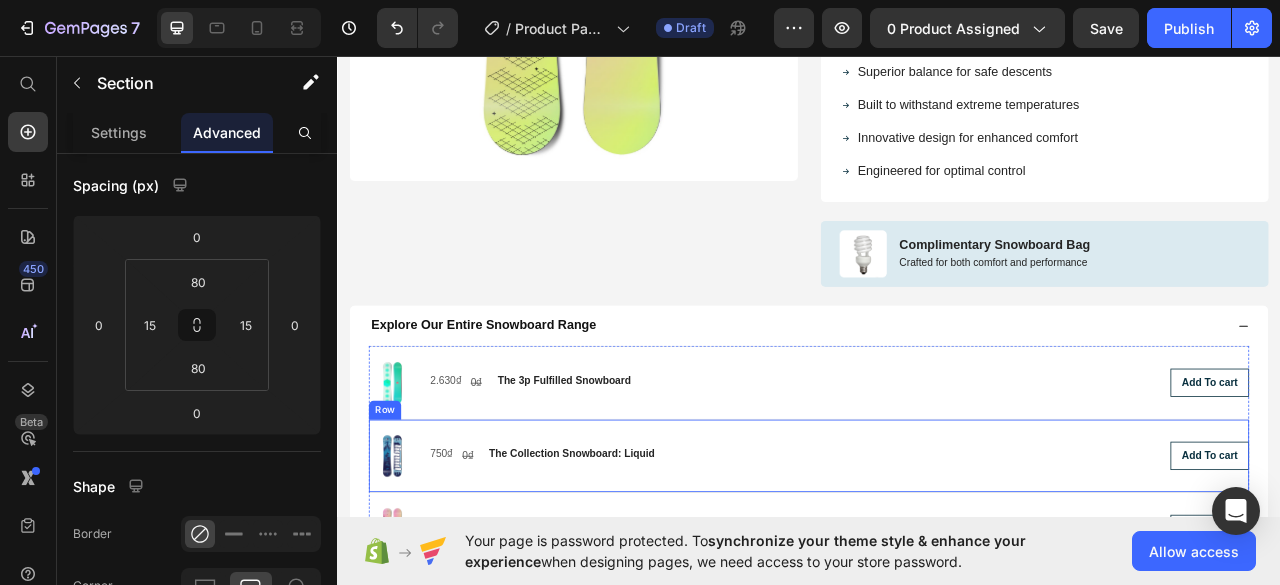 scroll, scrollTop: 466, scrollLeft: 0, axis: vertical 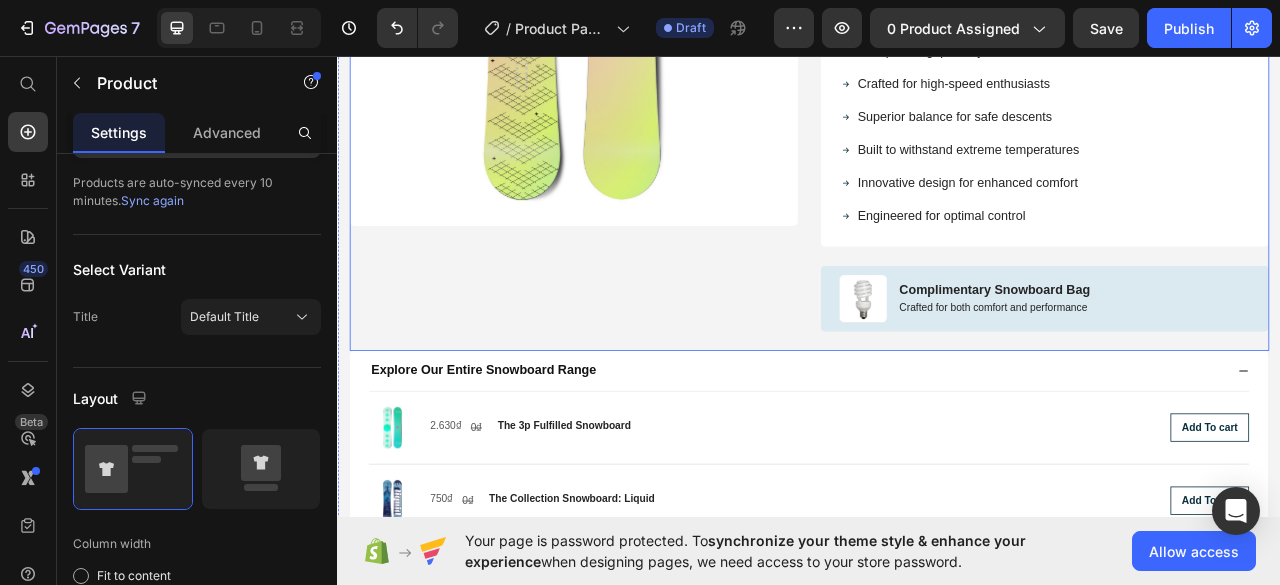 click on "Product Images" at bounding box center (637, 67) 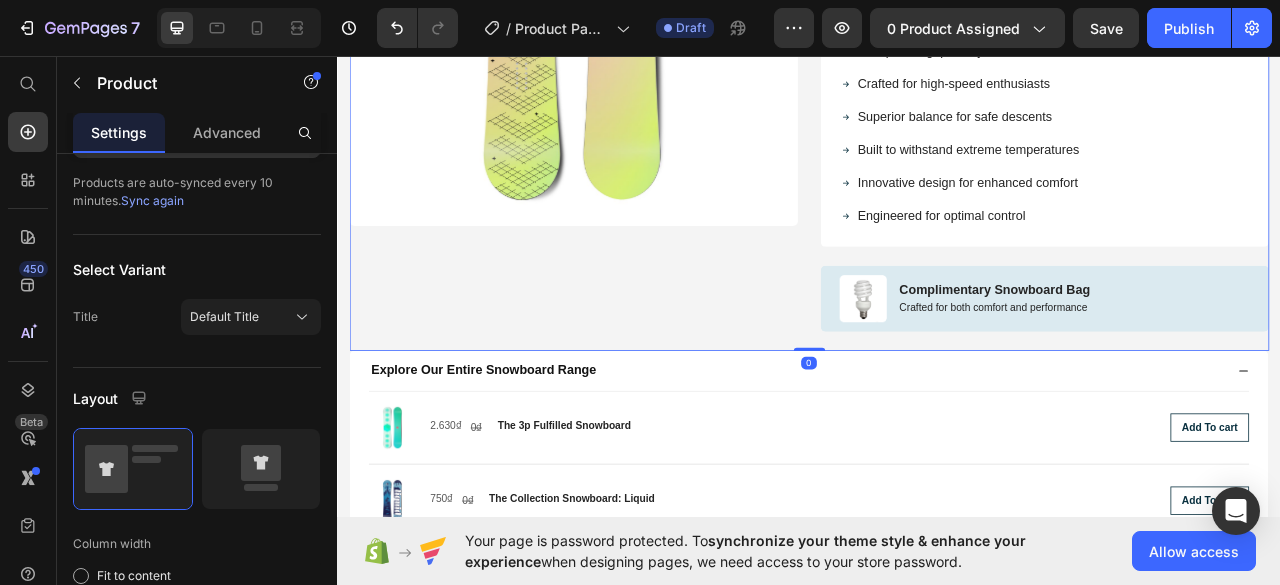 scroll, scrollTop: 0, scrollLeft: 0, axis: both 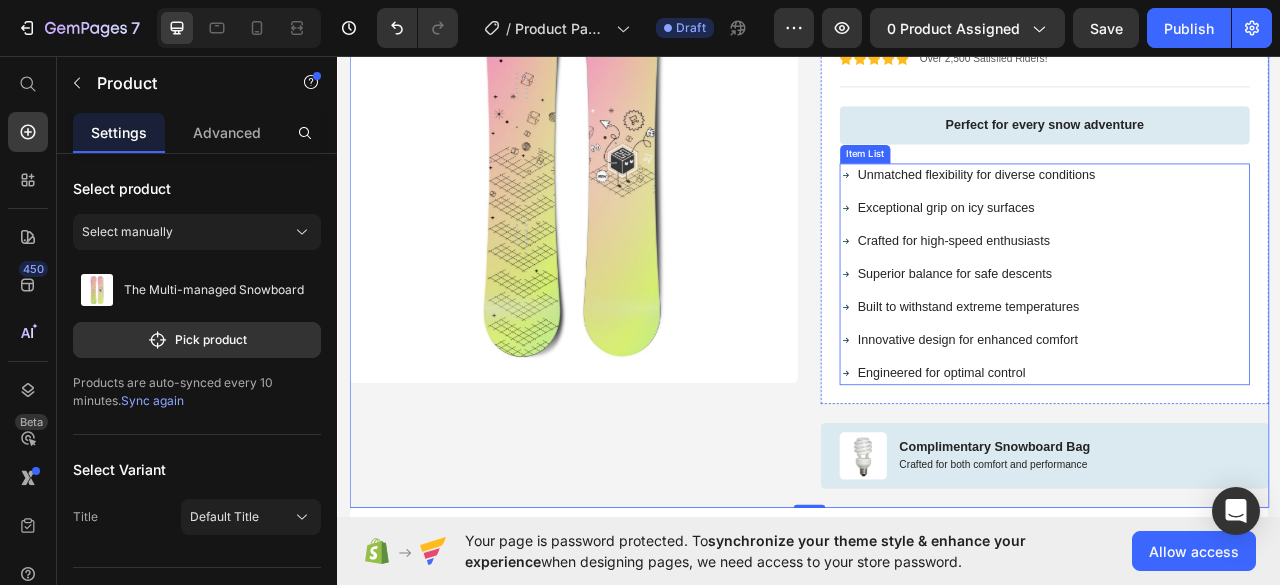 click on "Engineered for optimal control" at bounding box center [1150, 461] 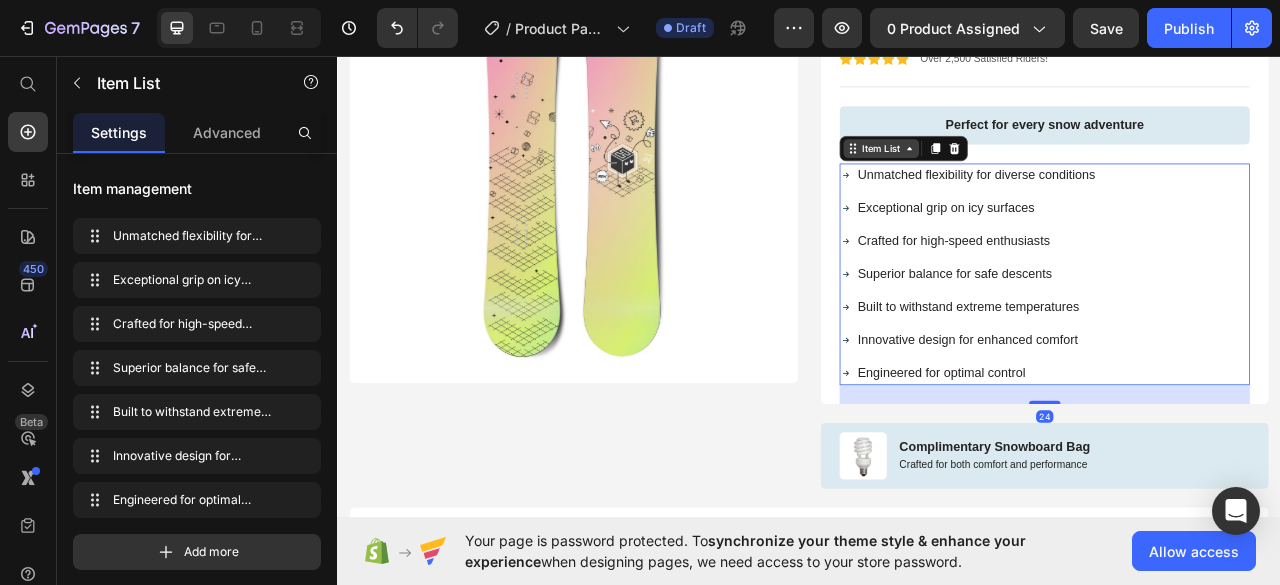 click 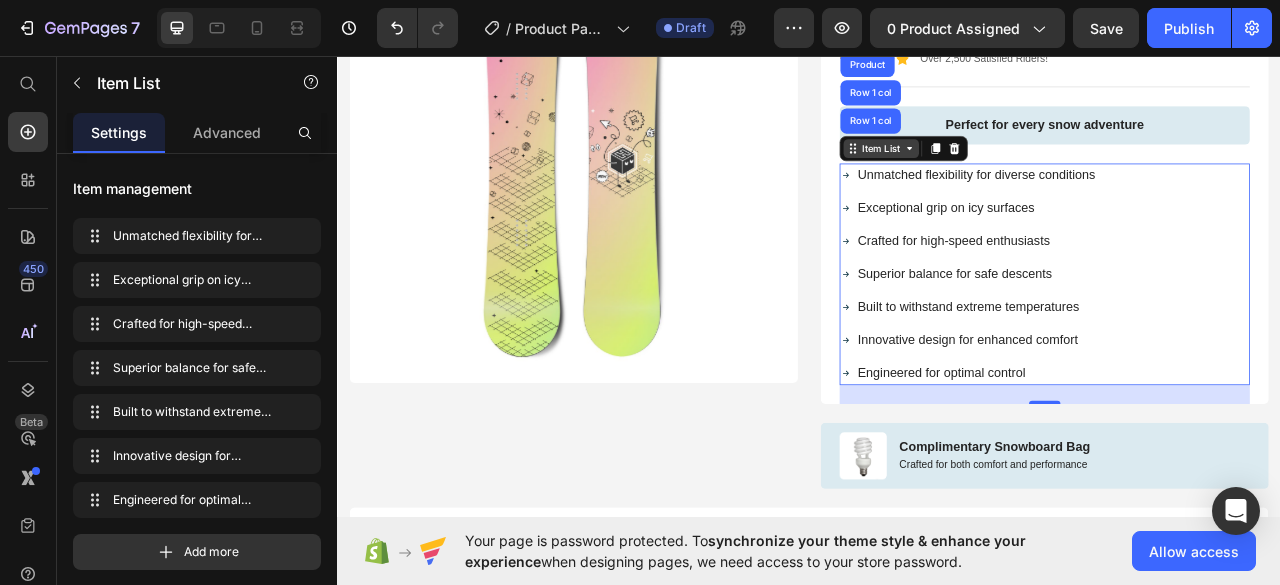 click on "Item List" at bounding box center [1029, 175] 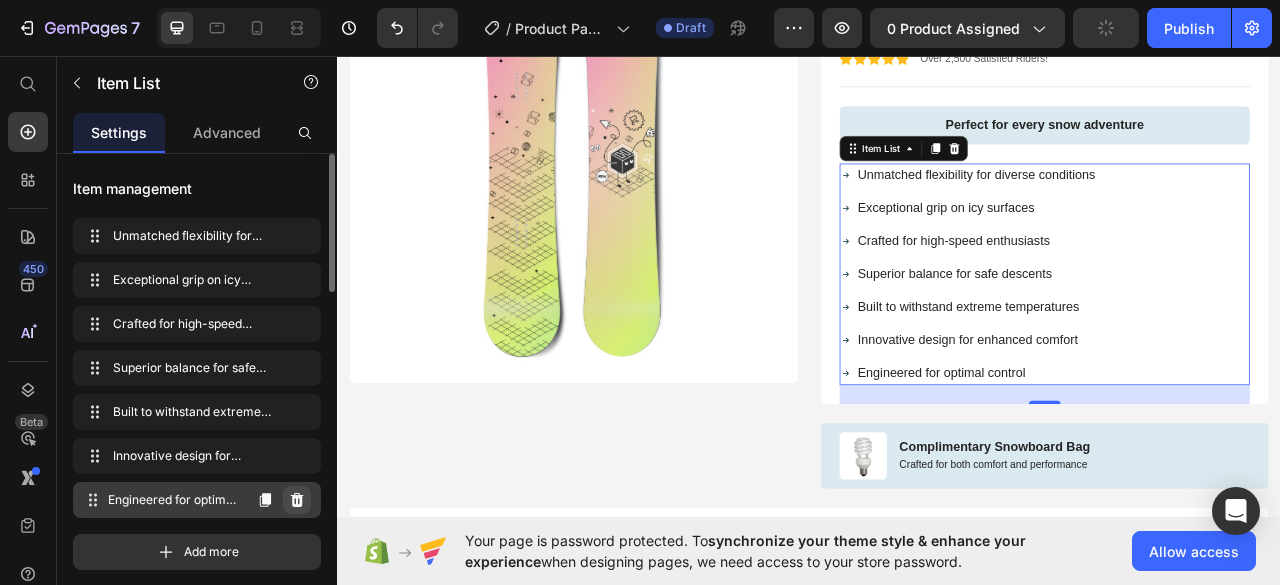 click 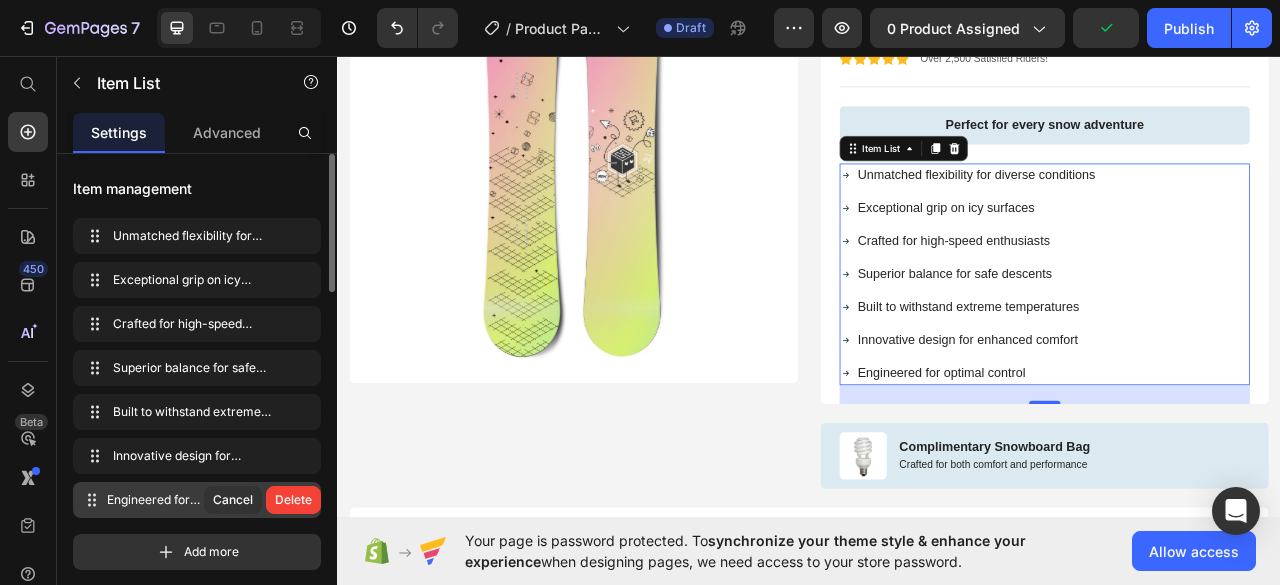 click on "Delete" at bounding box center (293, 500) 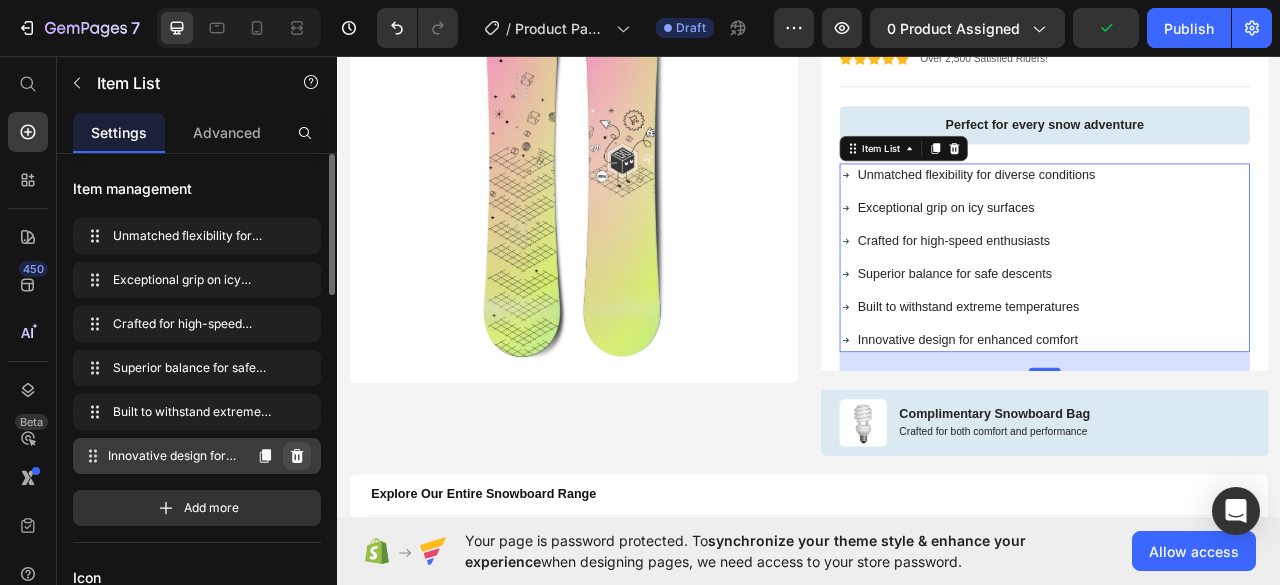 click 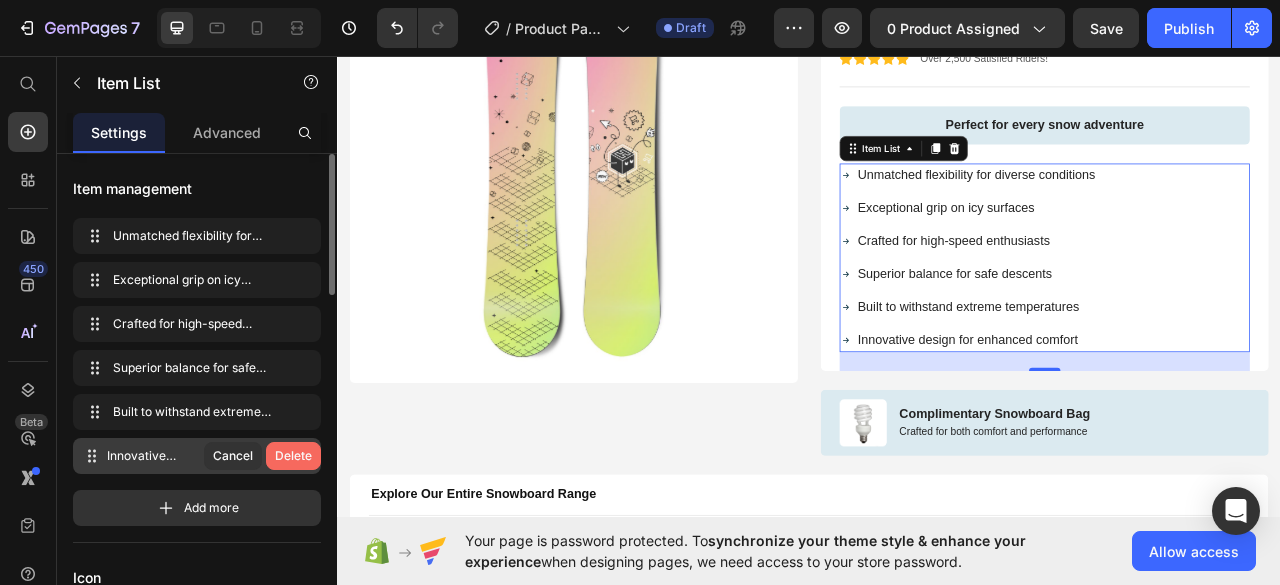 click on "Delete" at bounding box center [293, 456] 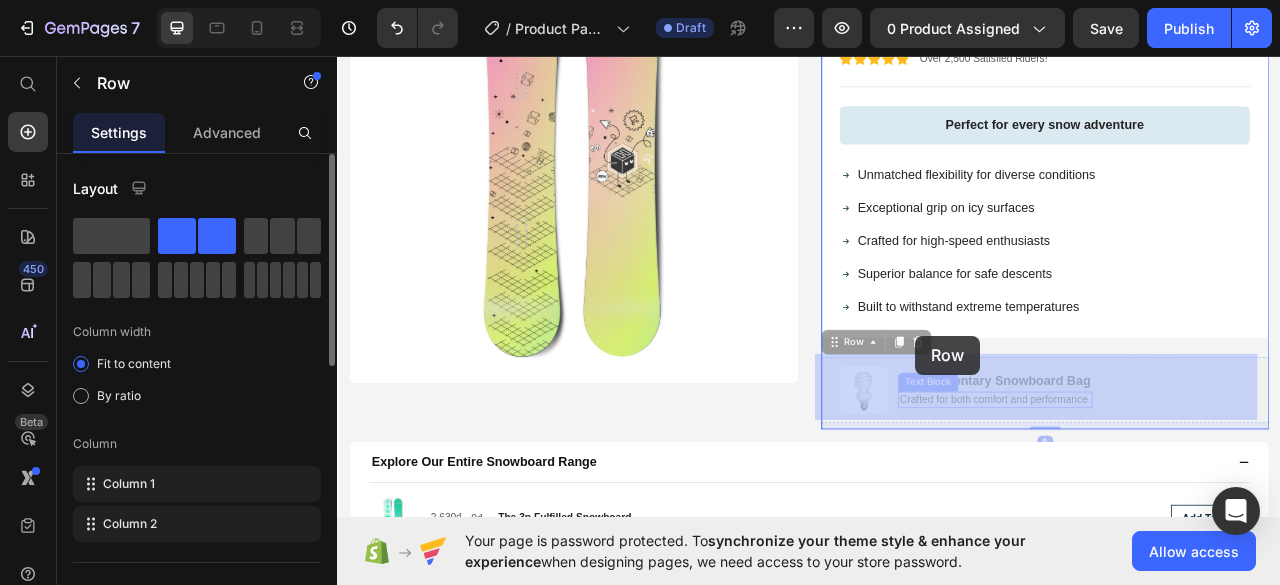 drag, startPoint x: 1069, startPoint y: 503, endPoint x: 1073, endPoint y: 413, distance: 90.088844 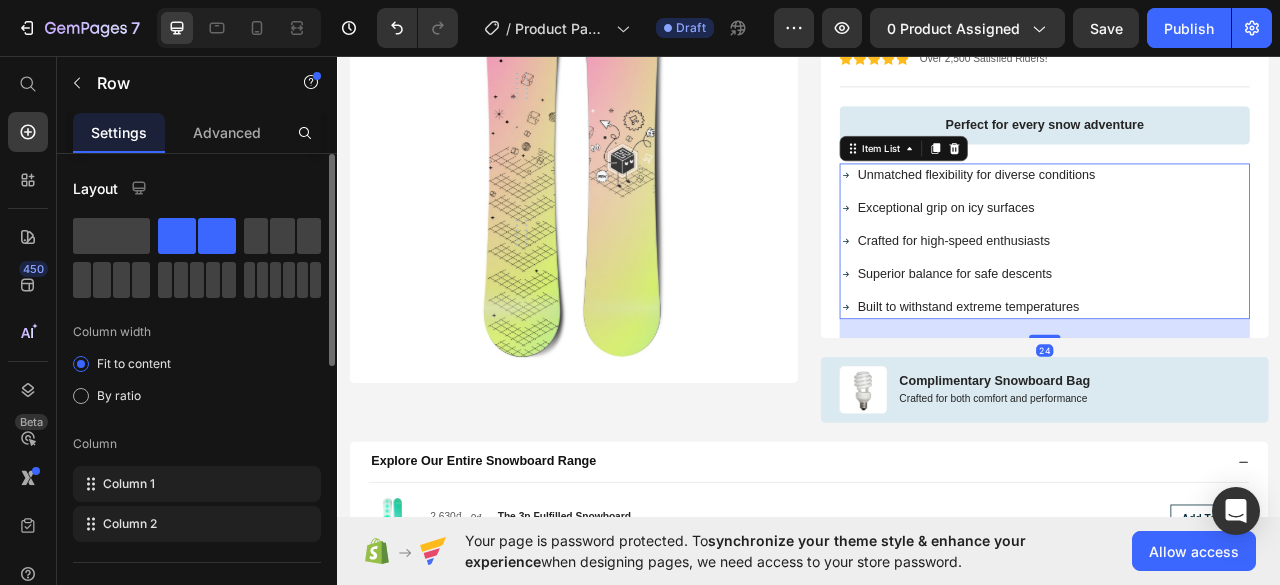click on "Superior balance for safe descents" at bounding box center (1150, 335) 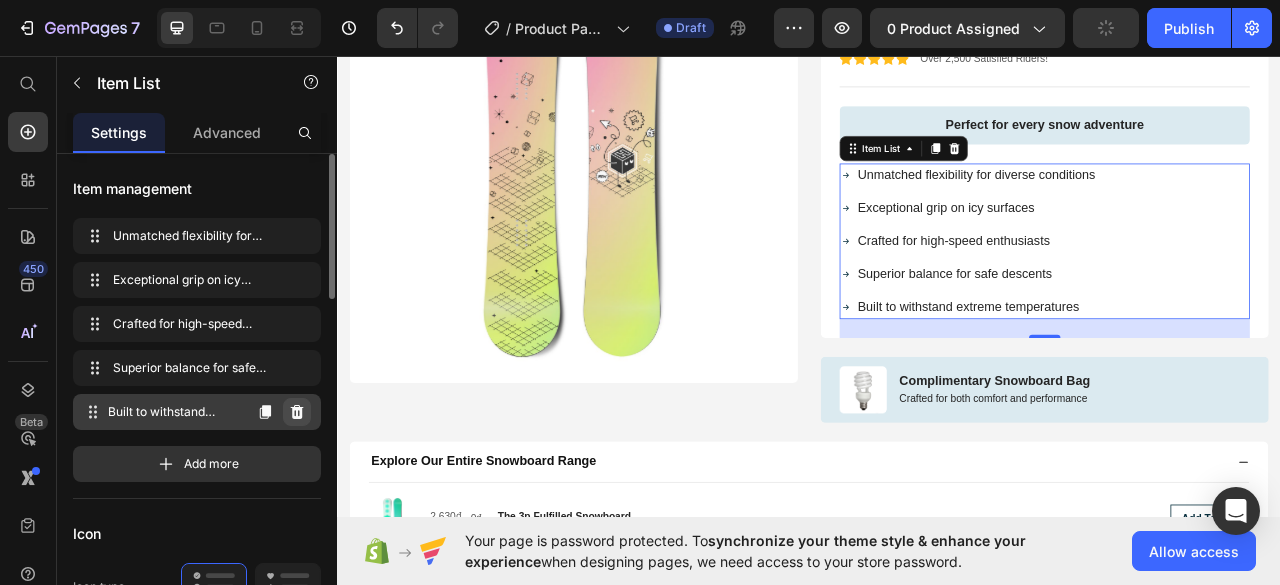 click 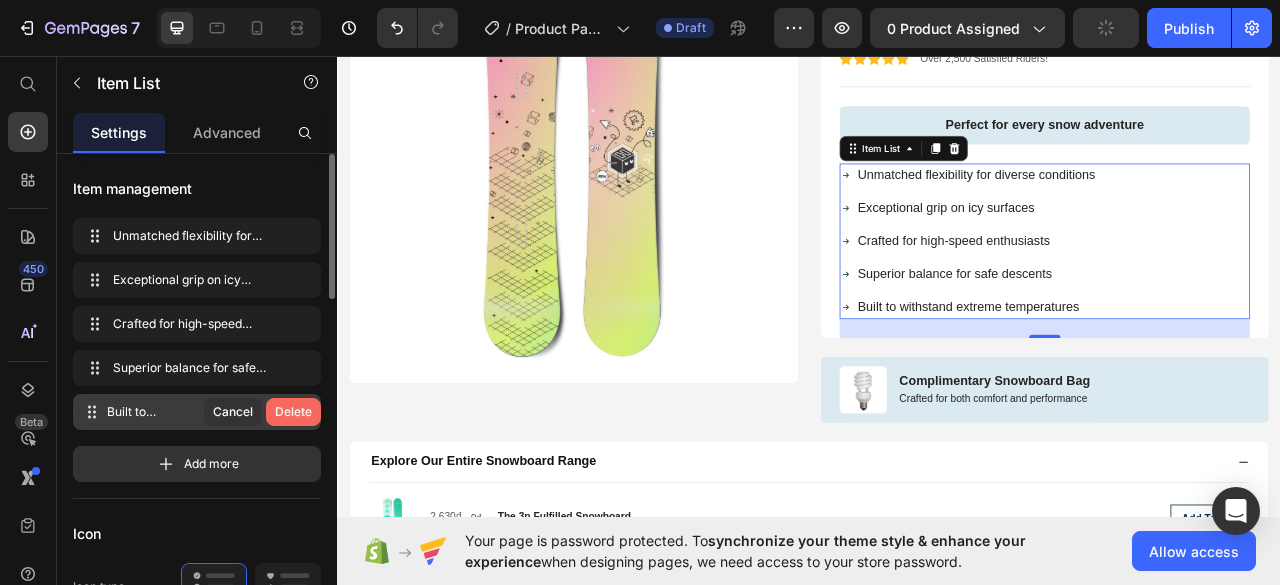 click on "Delete" at bounding box center (293, 412) 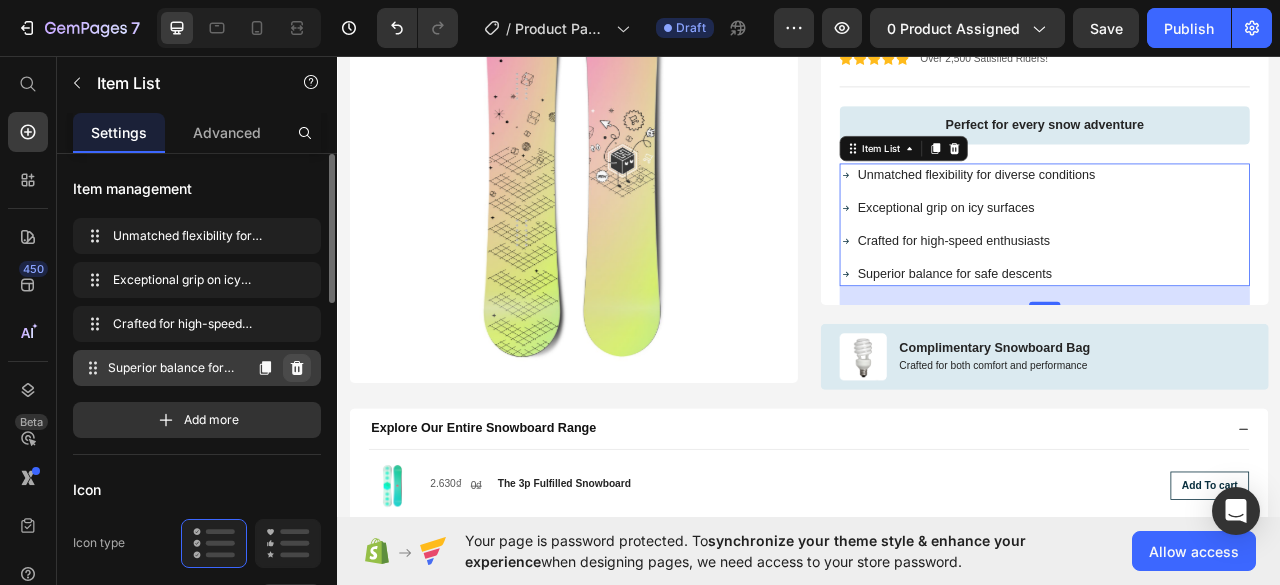 click 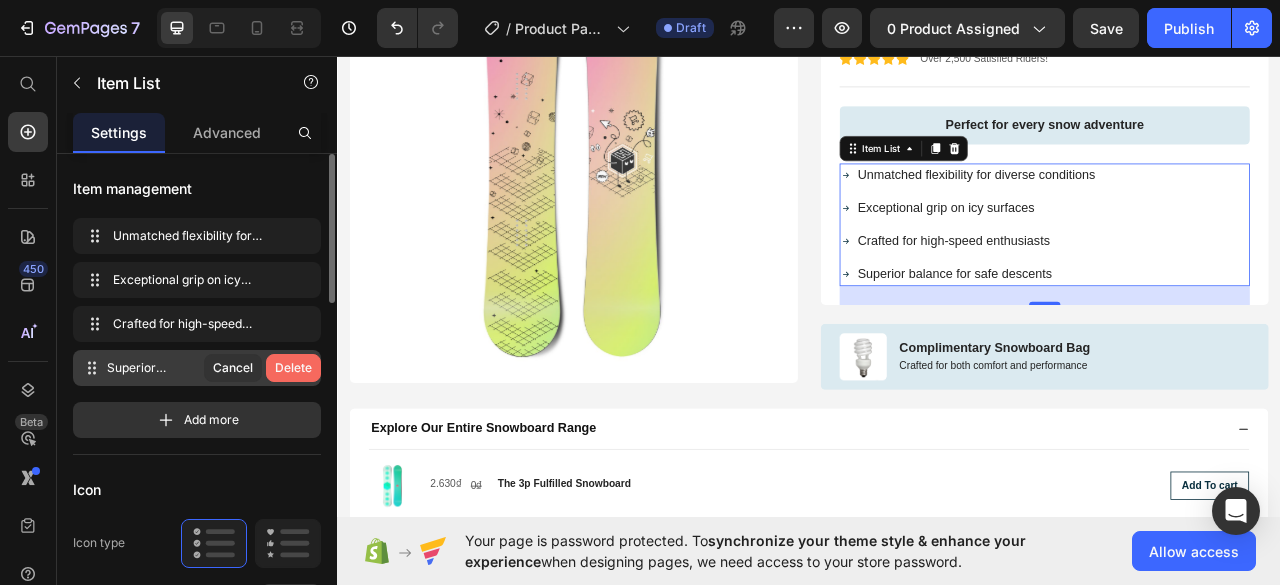 click on "Delete" at bounding box center [293, 368] 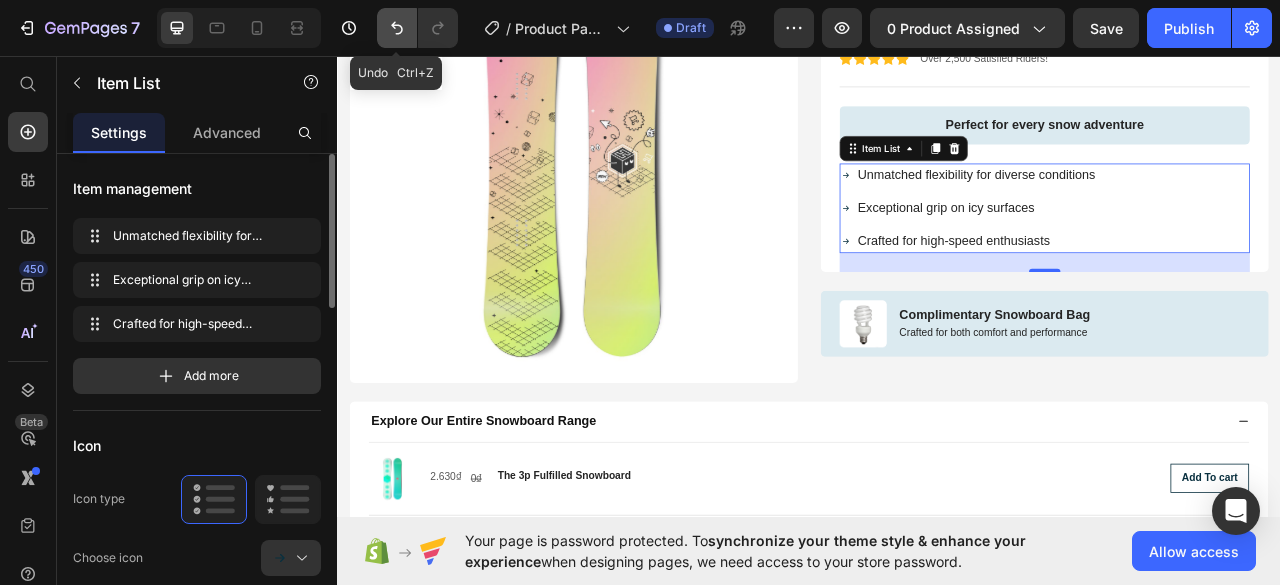 click 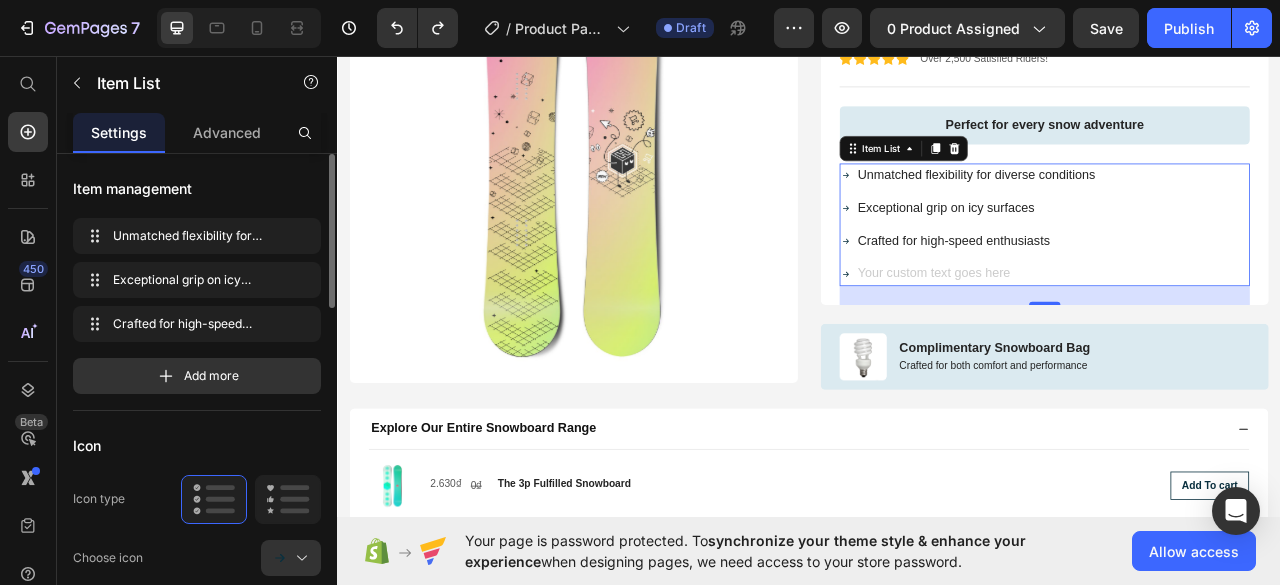 click on "24" at bounding box center (1237, 362) 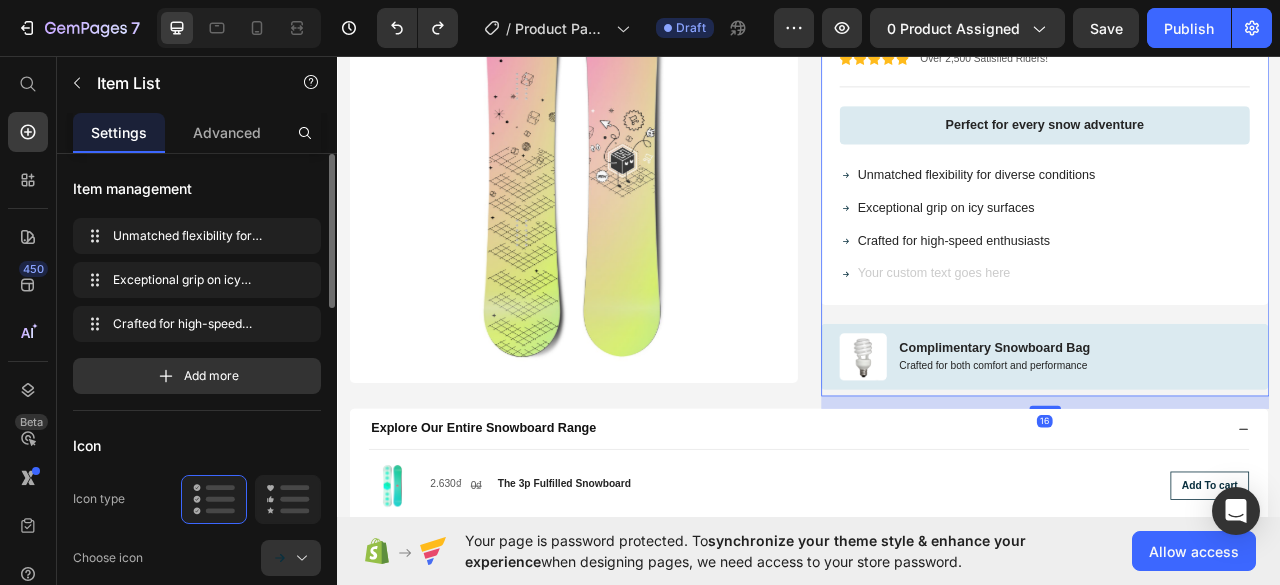 click on "Icon Icon Icon Icon Icon Icon List Over 2,500 Satisfied Riders! Text Block Row The Multi-managed Snowboard Product Title 630₫ Product Price 0₫ Product Price Enjoy free delivery on every order Text Block Save 20% instantly Text Block Row Icon Icon Icon Icon Icon Icon List Over 2,500 Satisfied Riders! Text Block Row Perfect for every snow adventure Text Block Row
Unmatched flexibility for diverse conditions
Exceptional grip on icy surfaces
Crafted for high-speed enthusiasts
Item List Row Image Complimentary Snowboard Bag Text Block Crafted for both comfort and performance Text Block Row" at bounding box center (1237, 196) 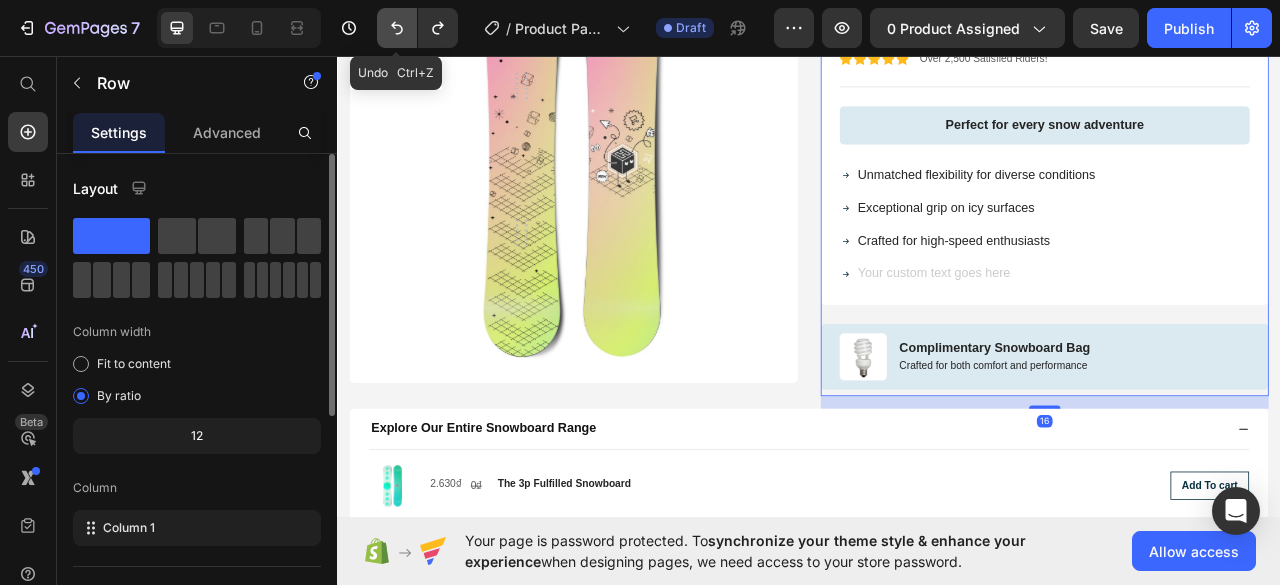click 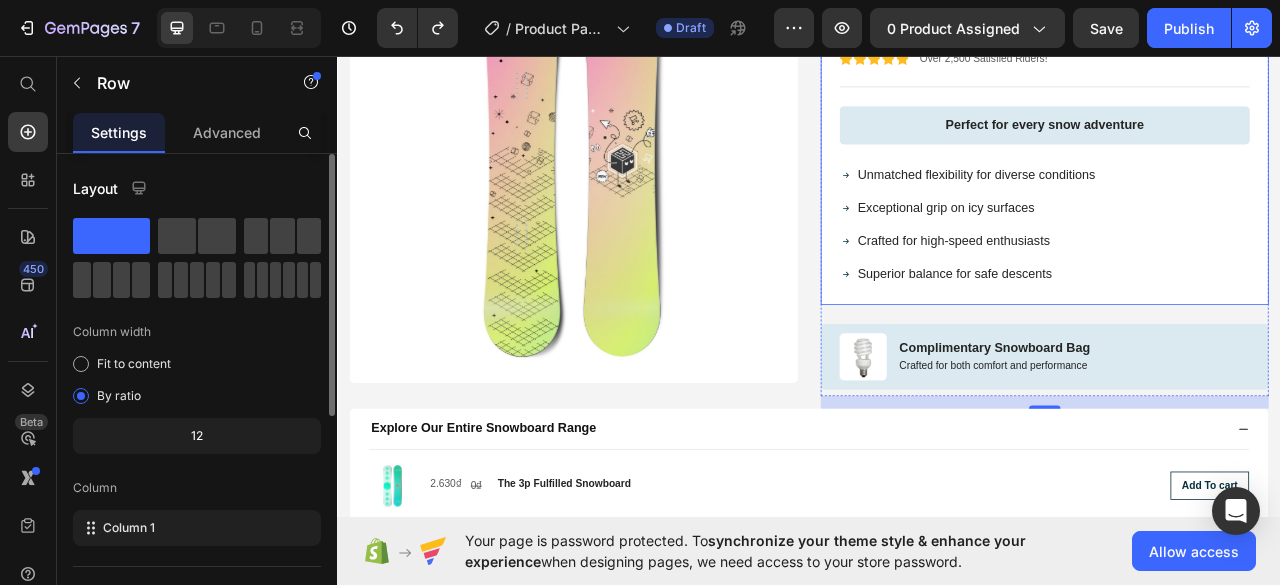 click on "Icon Icon Icon Icon Icon Icon List Over 2,500 Satisfied Riders! Text Block Row The Multi-managed Snowboard Product Title 630₫ Product Price 0₫ Product Price Enjoy free delivery on every order Text Block Save 20% instantly Text Block Row Icon Icon Icon Icon Icon Icon List Over 2,500 Satisfied Riders! Text Block Row Perfect for every snow adventure Text Block Row
Unmatched flexibility for diverse conditions
Exceptional grip on icy surfaces
Crafted for high-speed enthusiasts
Superior balance for safe descents Item List" at bounding box center [1237, 150] 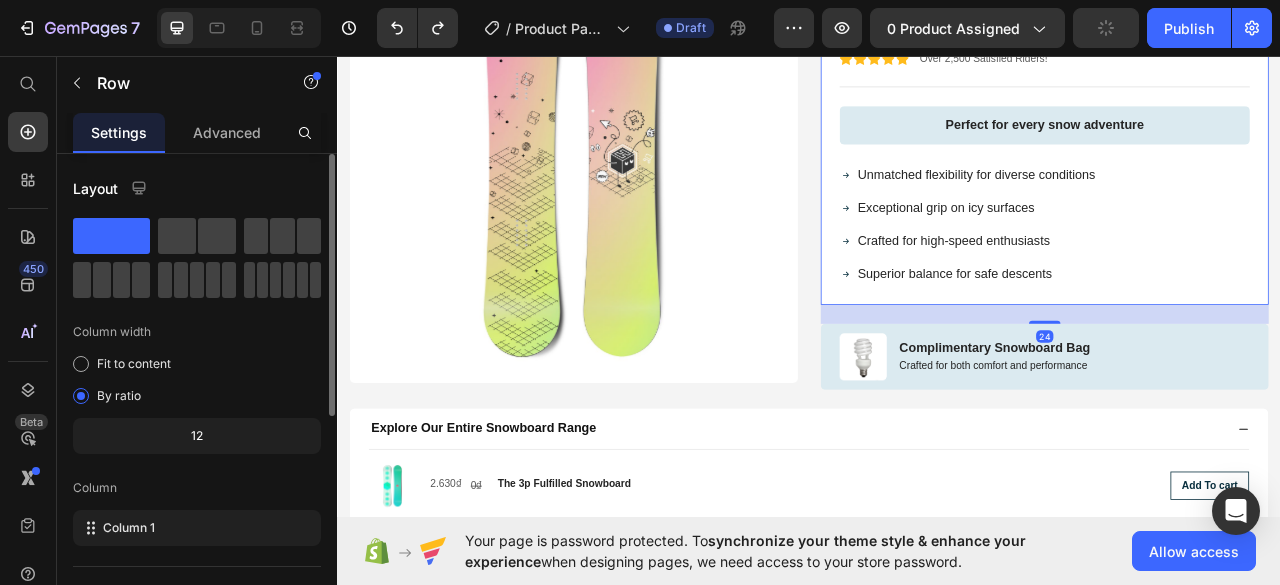 click on "Icon Icon Icon Icon Icon Icon List Over 2,500 Satisfied Riders! Text Block Row The Multi-managed Snowboard Product Title 630₫ Product Price 0₫ Product Price Enjoy free delivery on every order Text Block Save 20% instantly Text Block Row Icon Icon Icon Icon Icon Icon List Over 2,500 Satisfied Riders! Text Block Row Perfect for every snow adventure Text Block Row
Unmatched flexibility for diverse conditions
Exceptional grip on icy surfaces
Crafted for high-speed enthusiasts
Superior balance for safe descents Item List" at bounding box center (1237, 150) 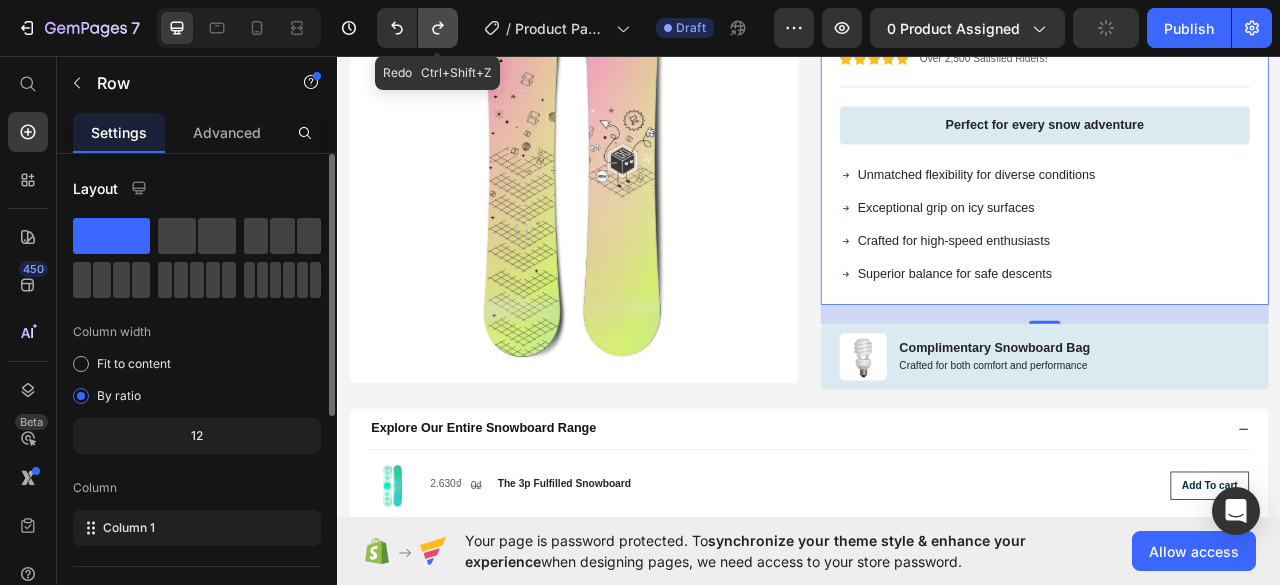 click 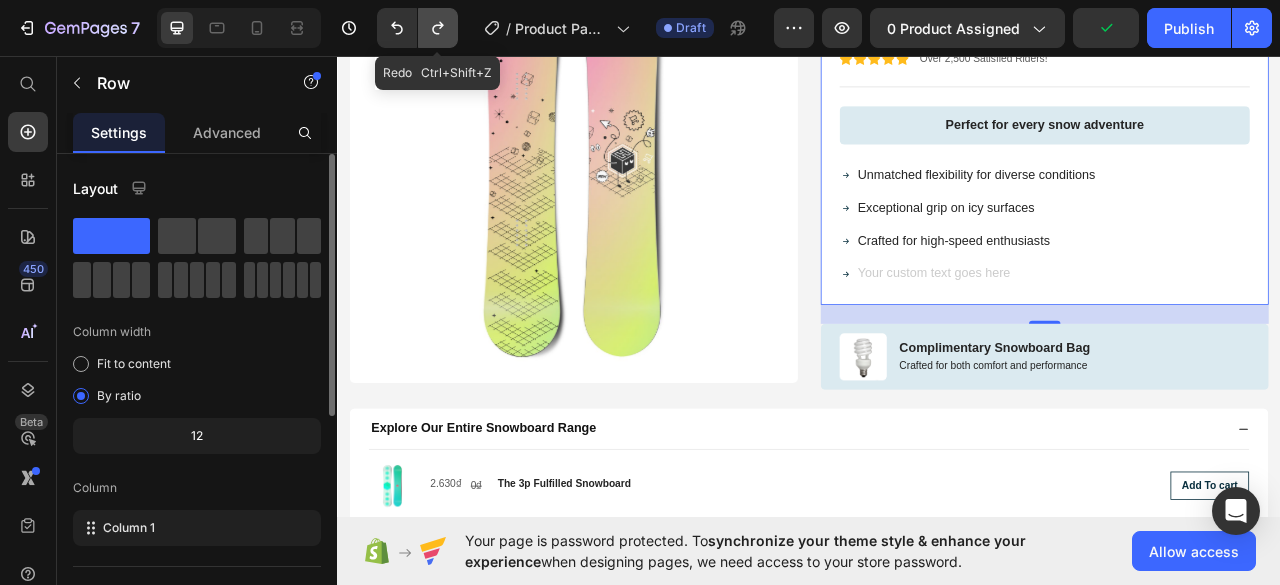 click 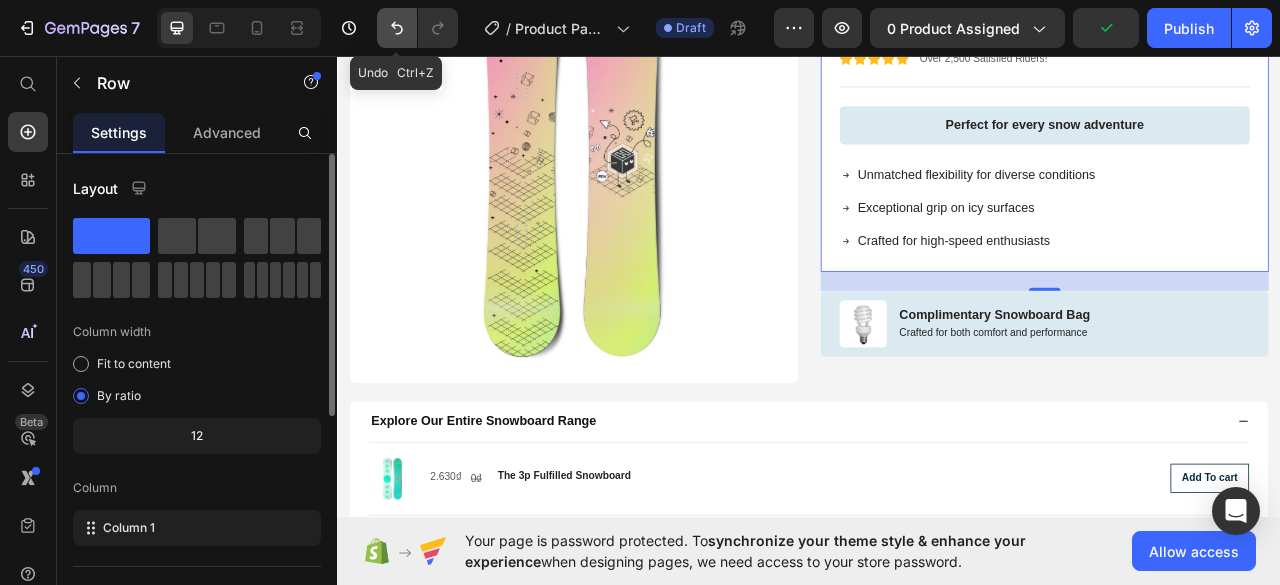 click 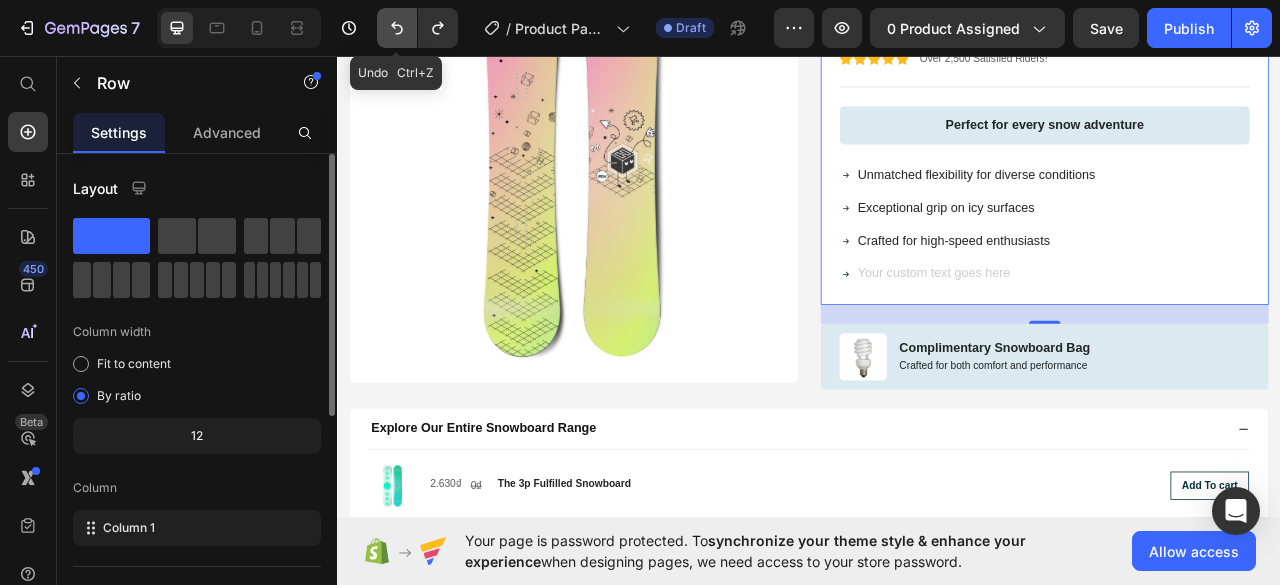 click 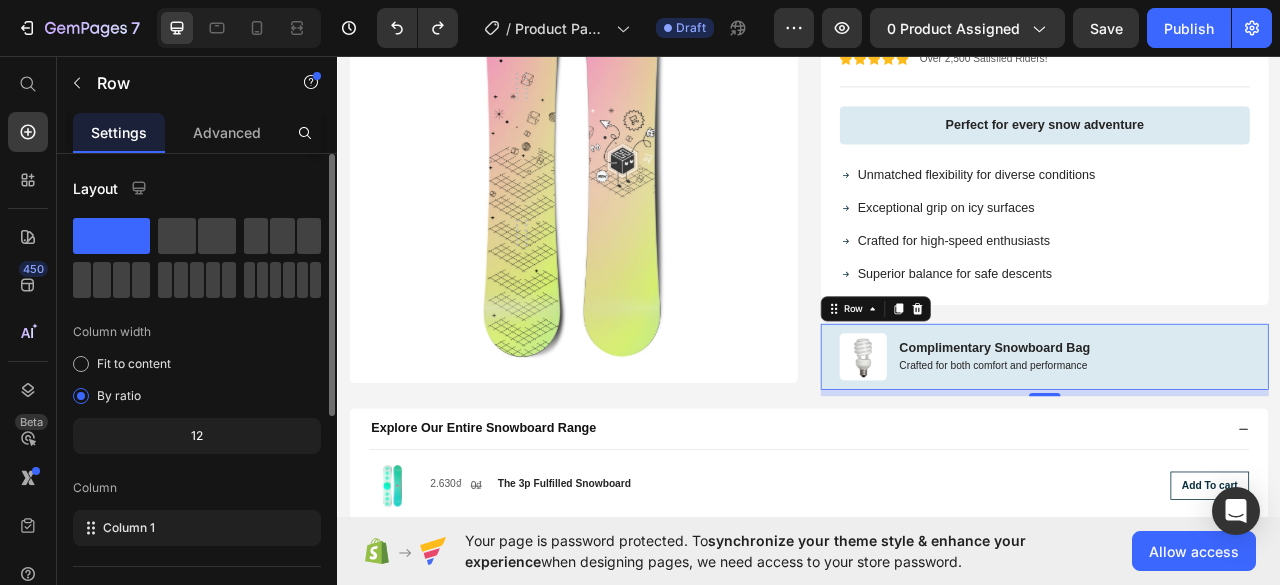 click on "Image Complimentary Snowboard Bag Text Block Crafted for both comfort and performance Text Block Row   0" at bounding box center (1237, 440) 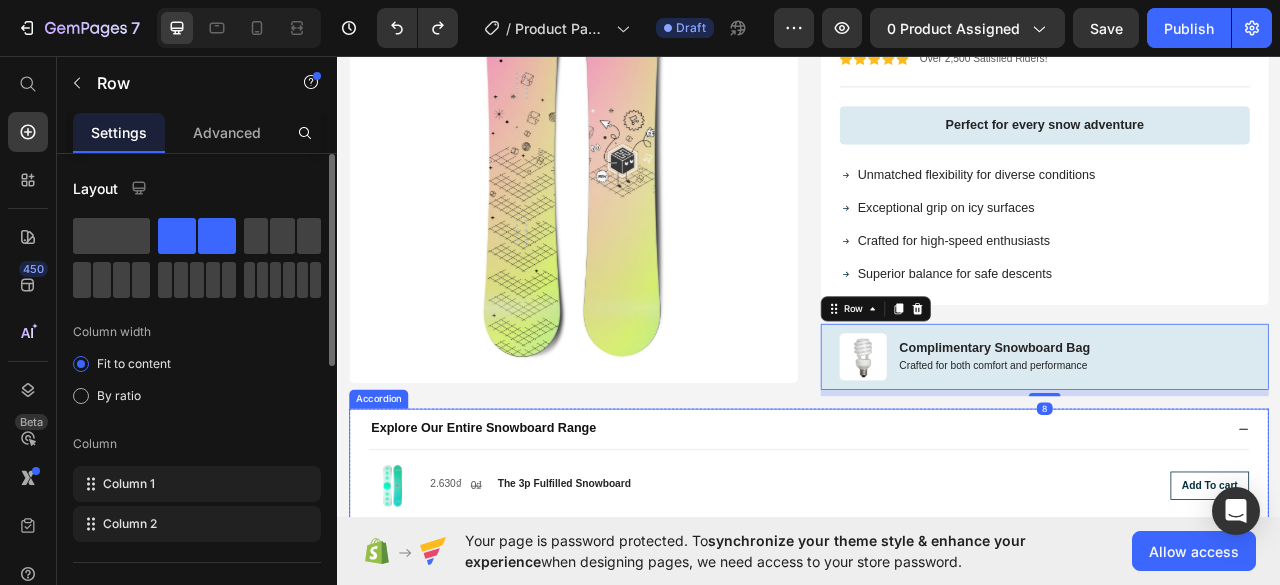 click on "Explore Our Entire Snowboard Range" at bounding box center [922, 531] 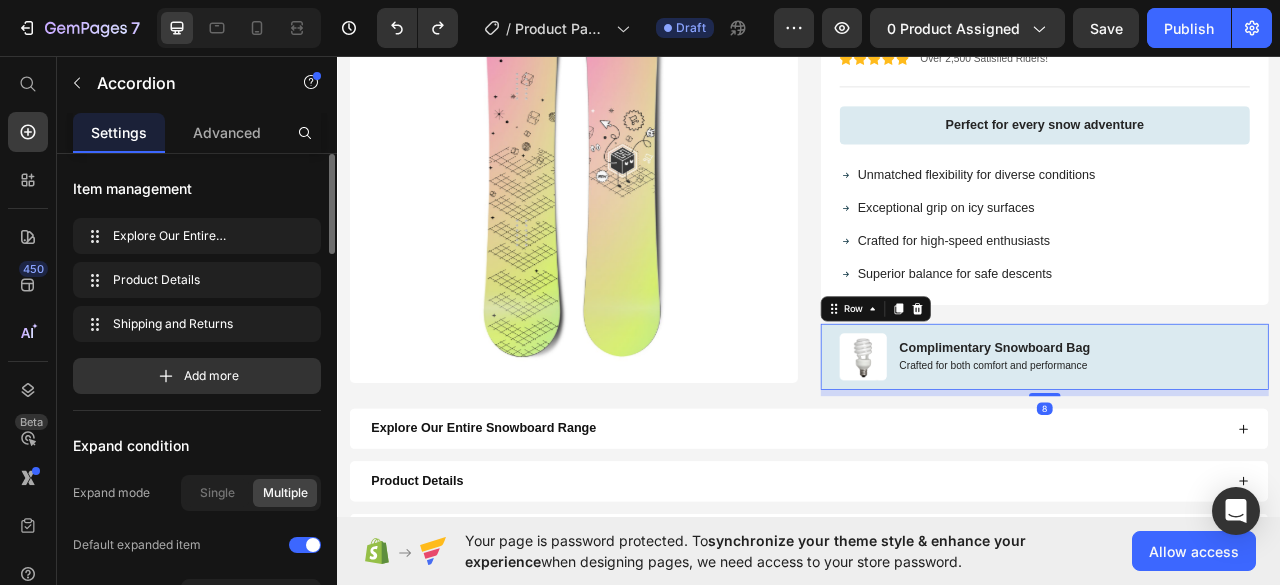 click on "Complimentary Snowboard Bag Text Block Crafted for both comfort and performance Text Block" at bounding box center (1173, 440) 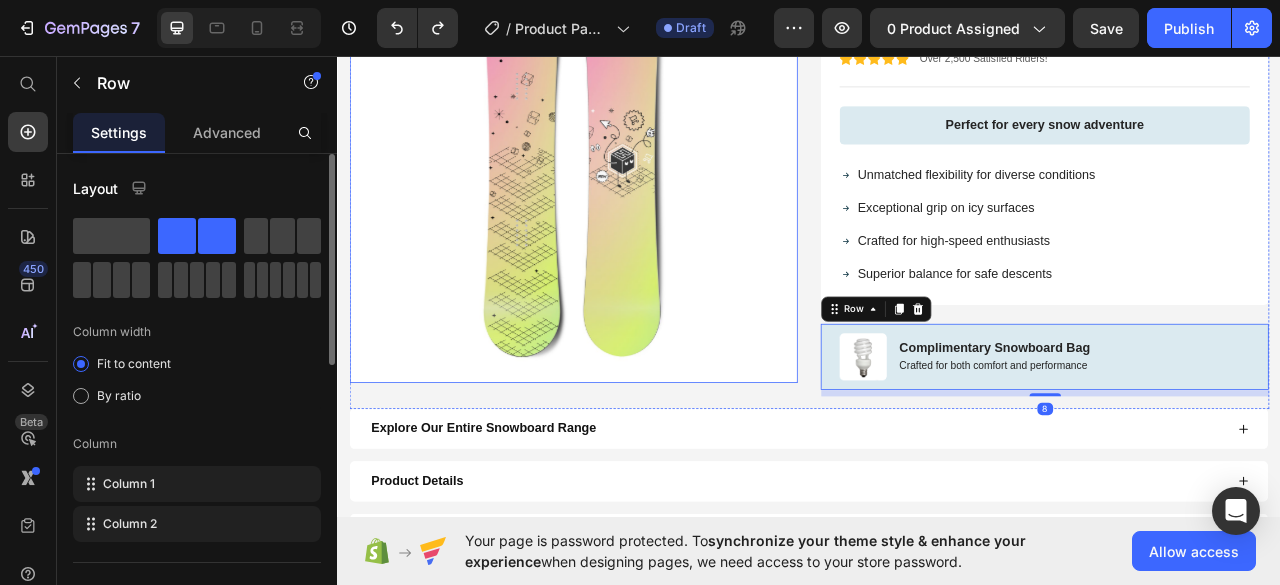 click at bounding box center (637, 188) 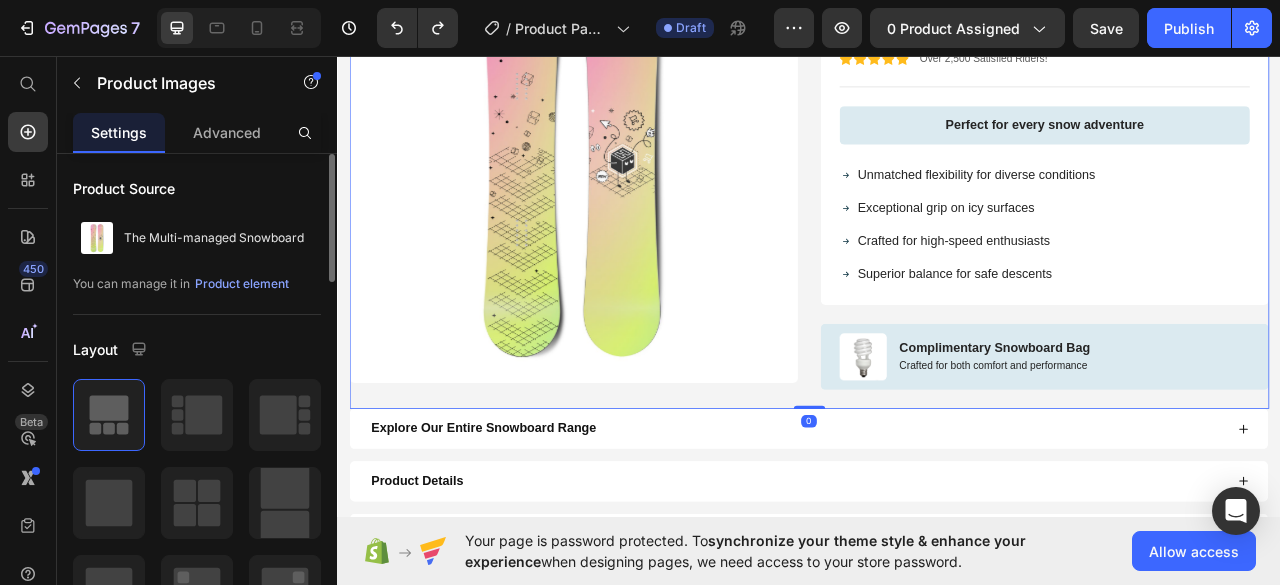 click on "Product Images Icon Icon Icon Icon Icon Icon List Over 2,500 Satisfied Riders! Text Block Row The Multi-managed Snowboard Product Title 630₫ Product Price 0₫ Product Price Enjoy free delivery on every order Text Block Save 20% instantly Text Block Row Icon Icon Icon Icon Icon Icon List Over 2,500 Satisfied Riders! Text Block Row Perfect for every snow adventure Text Block Row
Unmatched flexibility for diverse conditions
Exceptional grip on icy surfaces
Crafted for high-speed enthusiasts
Superior balance for safe descents Item List Row Image Complimentary Snowboard Bag Text Block Crafted for both comfort and performance Text Block Row Row Product 0" at bounding box center (937, 204) 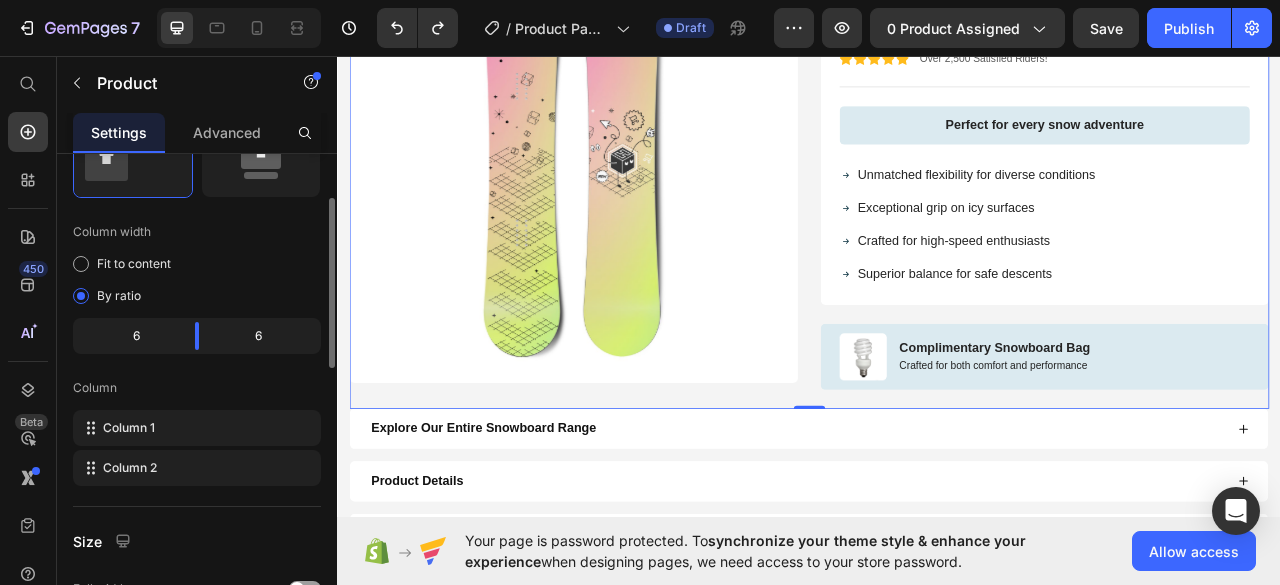 scroll, scrollTop: 412, scrollLeft: 0, axis: vertical 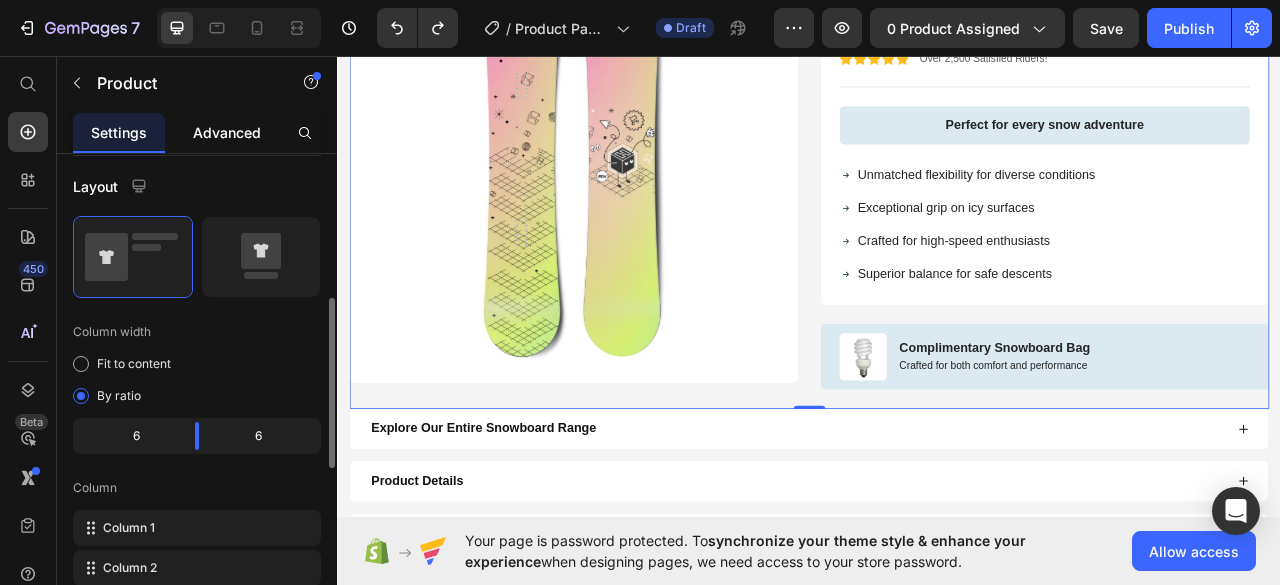 click on "Advanced" 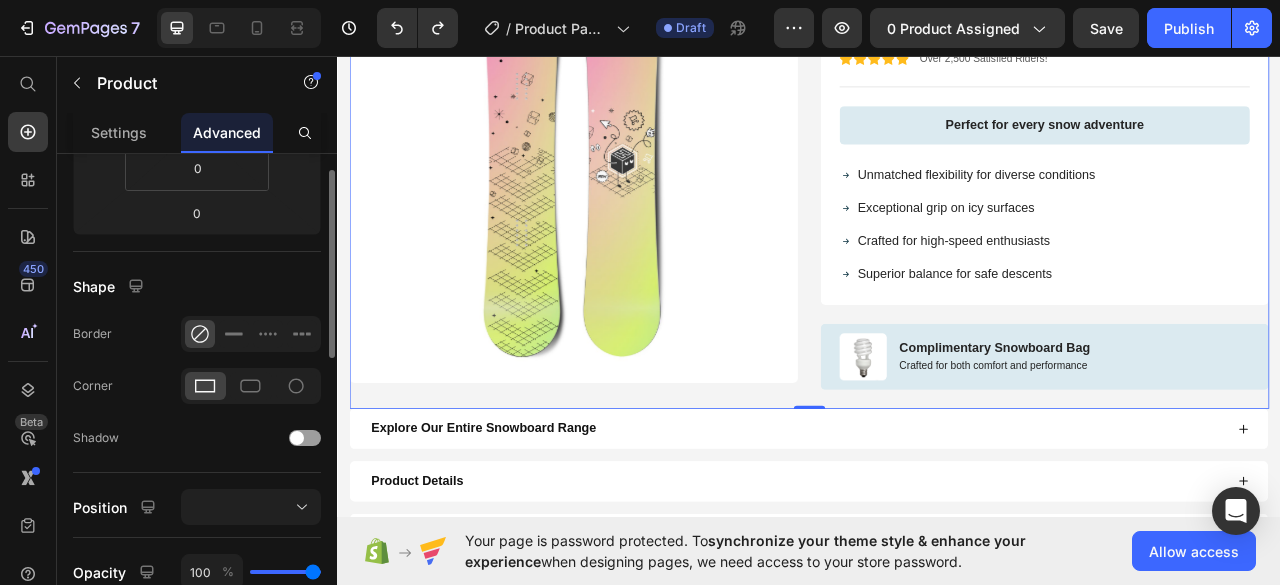 scroll, scrollTop: 300, scrollLeft: 0, axis: vertical 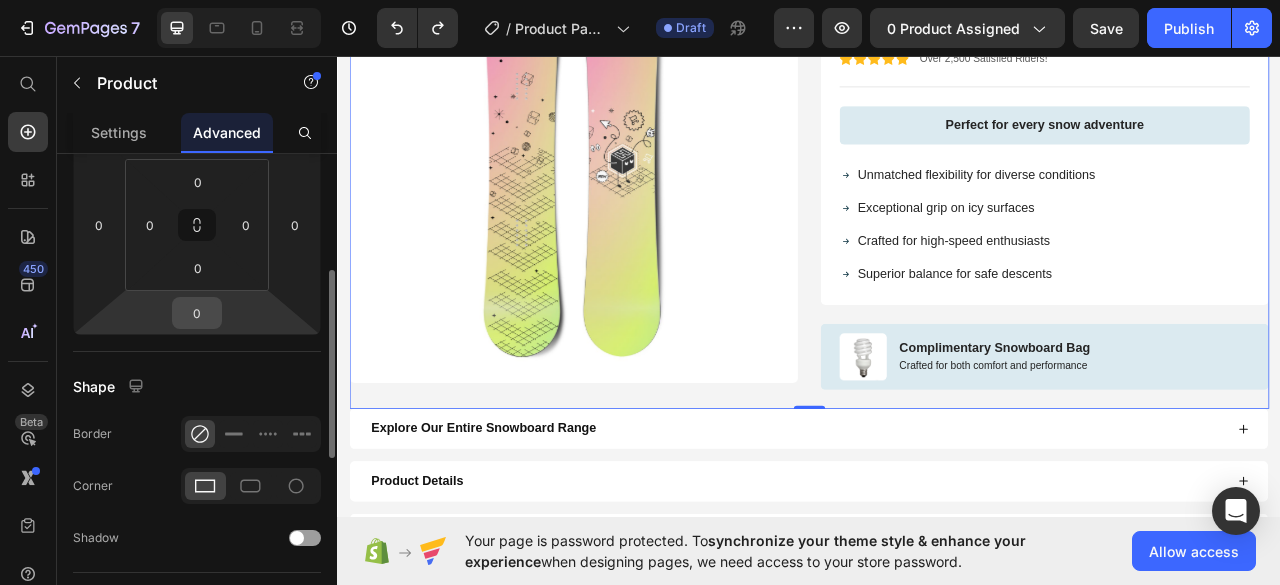 click on "0" at bounding box center (197, 313) 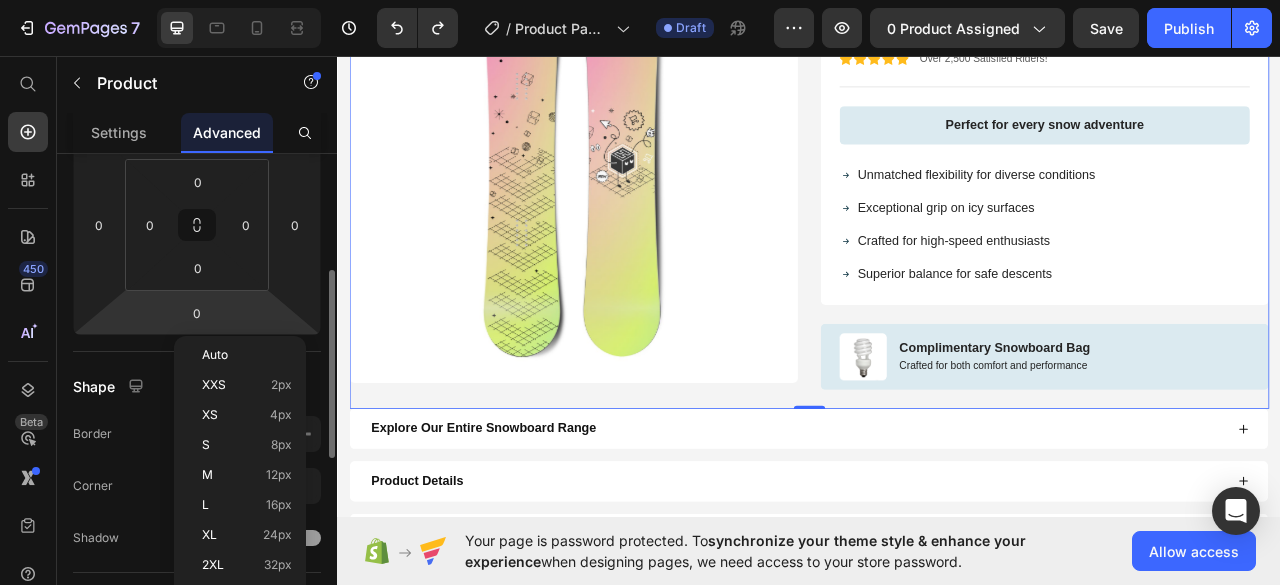 click on "7 Version history / Product Page - Jul 14, 11:24:31 Draft Preview 0 product assigned Save Publish 450 Beta Start with Sections Elements Hero Section Product Detail Brands Trusted Badges Guarantee Product Breakdown How to use Testimonials Compare Bundle FAQs Social Proof Brand Story Product List Collection Blog List Contact Sticky Add to Cart Custom Footer Browse Library 450 Layout
Row
Row
Row
Row Text
Heading
Text Block Button
Button
Button
Sticky Back to top Media
Image" 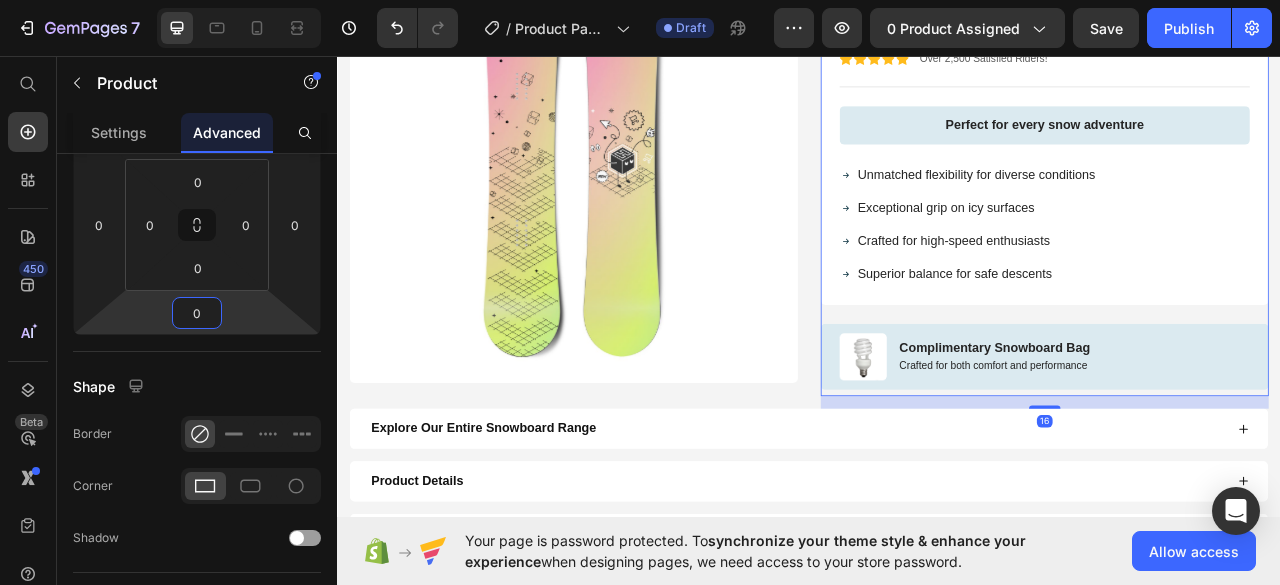click on "Icon Icon Icon Icon Icon Icon List Over 2,500 Satisfied Riders! Text Block Row The Multi-managed Snowboard Product Title 630₫ Product Price 0₫ Product Price Enjoy free delivery on every order Text Block Save 20% instantly Text Block Row Icon Icon Icon Icon Icon Icon List Over 2,500 Satisfied Riders! Text Block Row Perfect for every snow adventure Text Block Row
Unmatched flexibility for diverse conditions
Exceptional grip on icy surfaces
Crafted for high-speed enthusiasts
Superior balance for safe descents Item List Row Image Complimentary Snowboard Bag Text Block Crafted for both comfort and performance Text Block Row" at bounding box center [1237, 196] 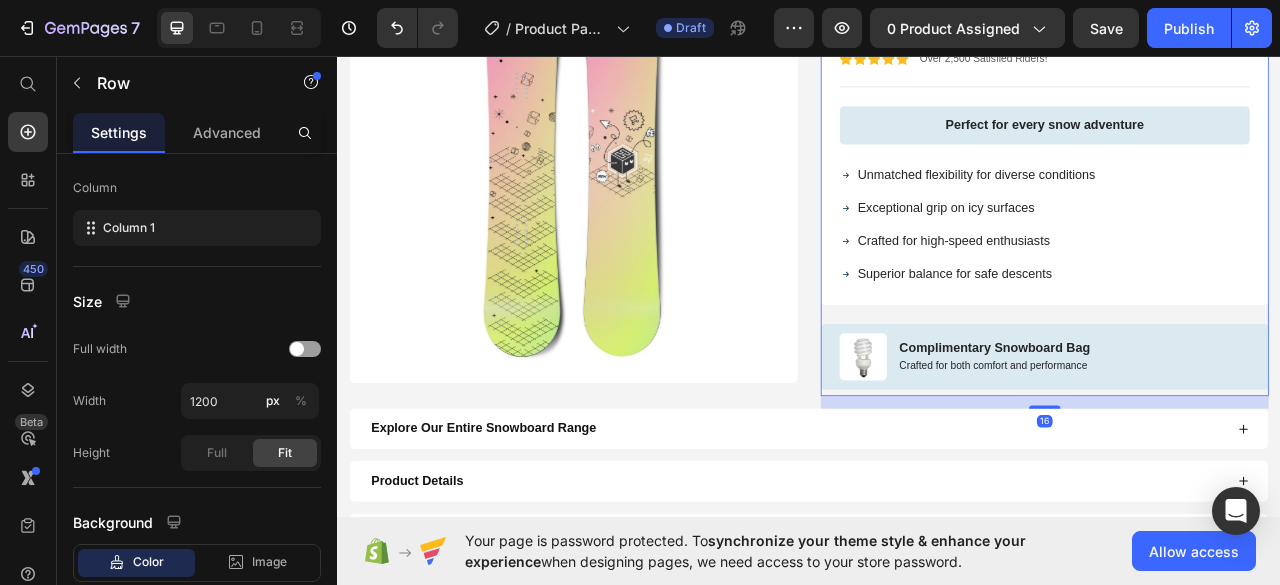 scroll, scrollTop: 0, scrollLeft: 0, axis: both 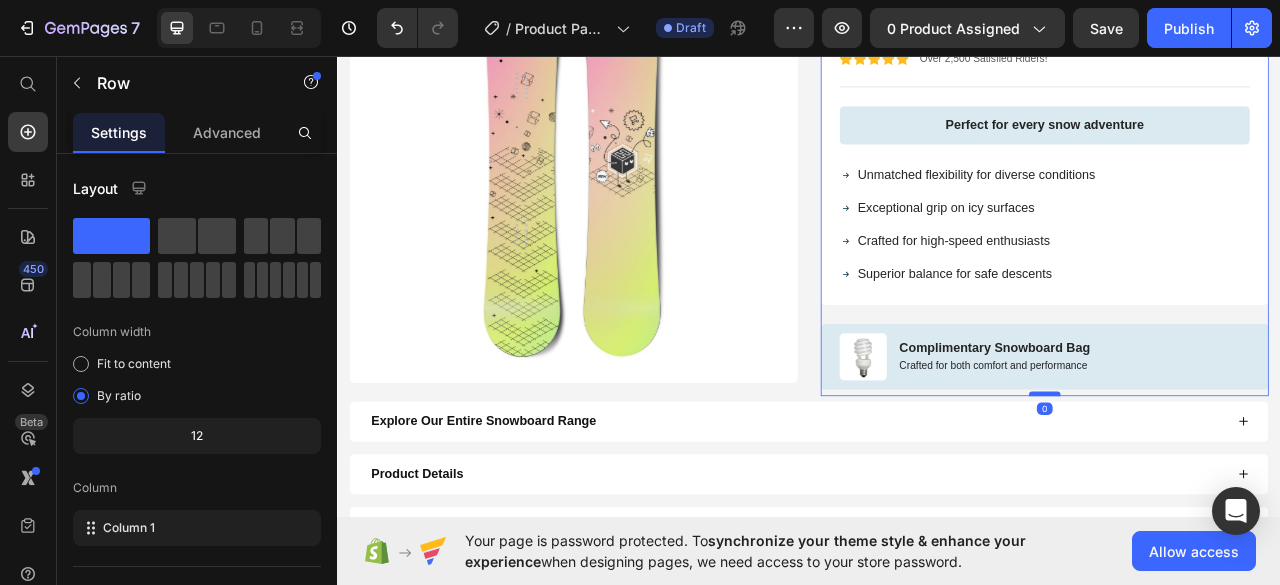 drag, startPoint x: 1234, startPoint y: 497, endPoint x: 1236, endPoint y: 480, distance: 17.117243 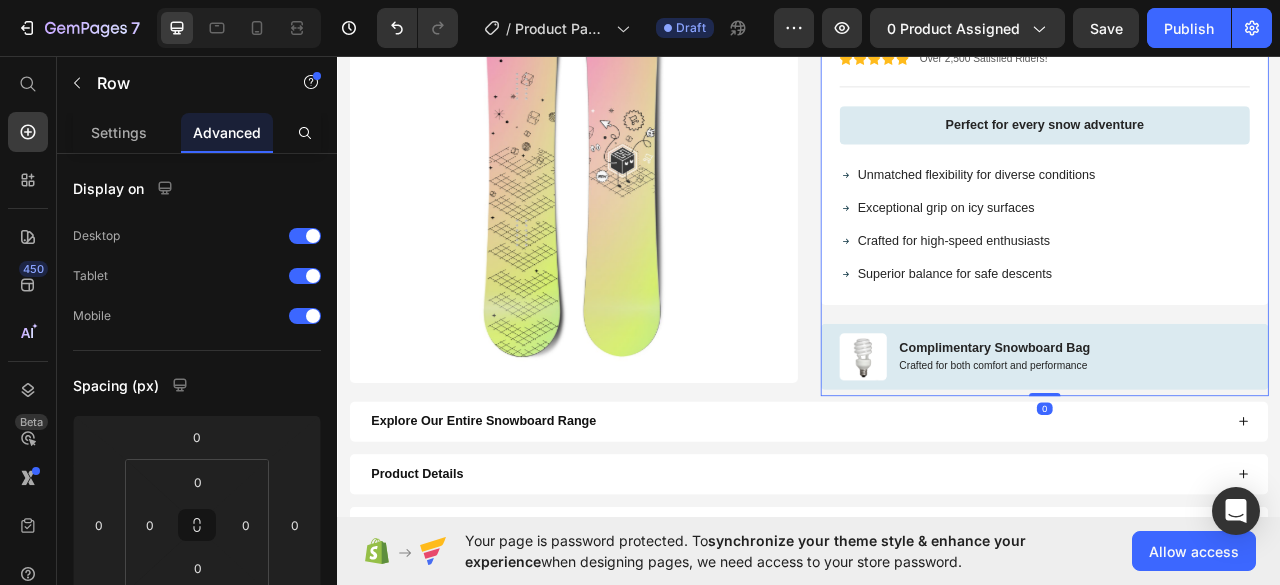 click on "Explore Our Entire Snowboard Range" at bounding box center [922, 522] 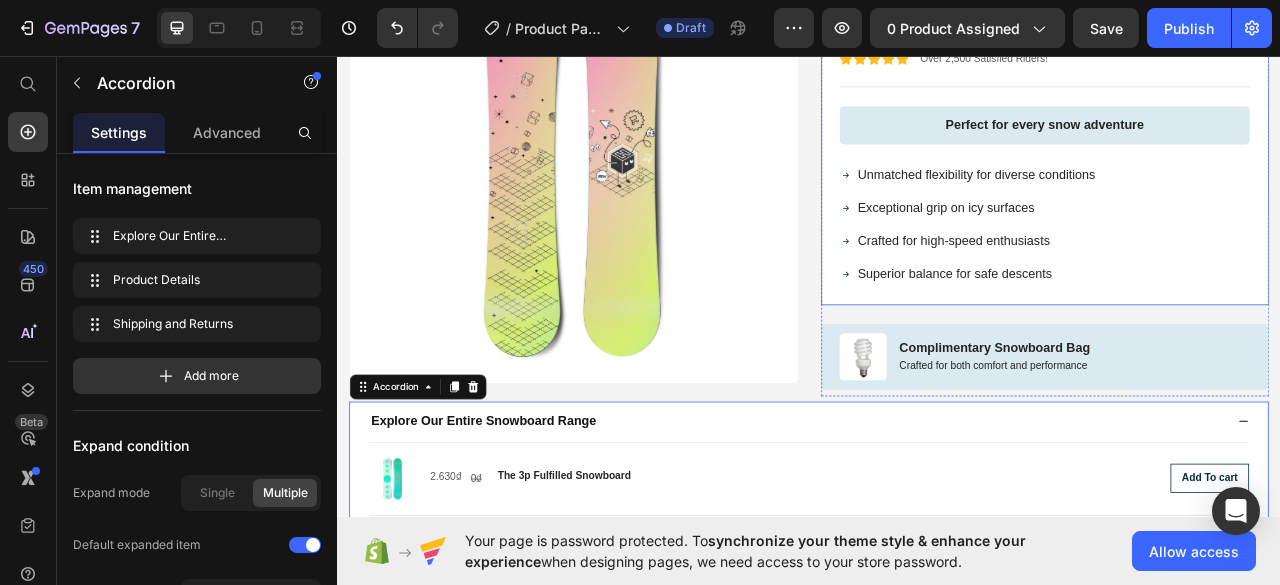 click on "Icon Icon Icon Icon Icon Icon List Over 2,500 Satisfied Riders! Text Block Row The Multi-managed Snowboard Product Title 630₫ Product Price 0₫ Product Price Enjoy free delivery on every order Text Block Save 20% instantly Text Block Row Icon Icon Icon Icon Icon Icon List Over 2,500 Satisfied Riders! Text Block Row Perfect for every snow adventure Text Block Row
Unmatched flexibility for diverse conditions
Exceptional grip on icy surfaces
Crafted for high-speed enthusiasts
Superior balance for safe descents Item List Row Image Complimentary Snowboard Bag Text Block Crafted for both comfort and performance Text Block Row" at bounding box center [1237, 196] 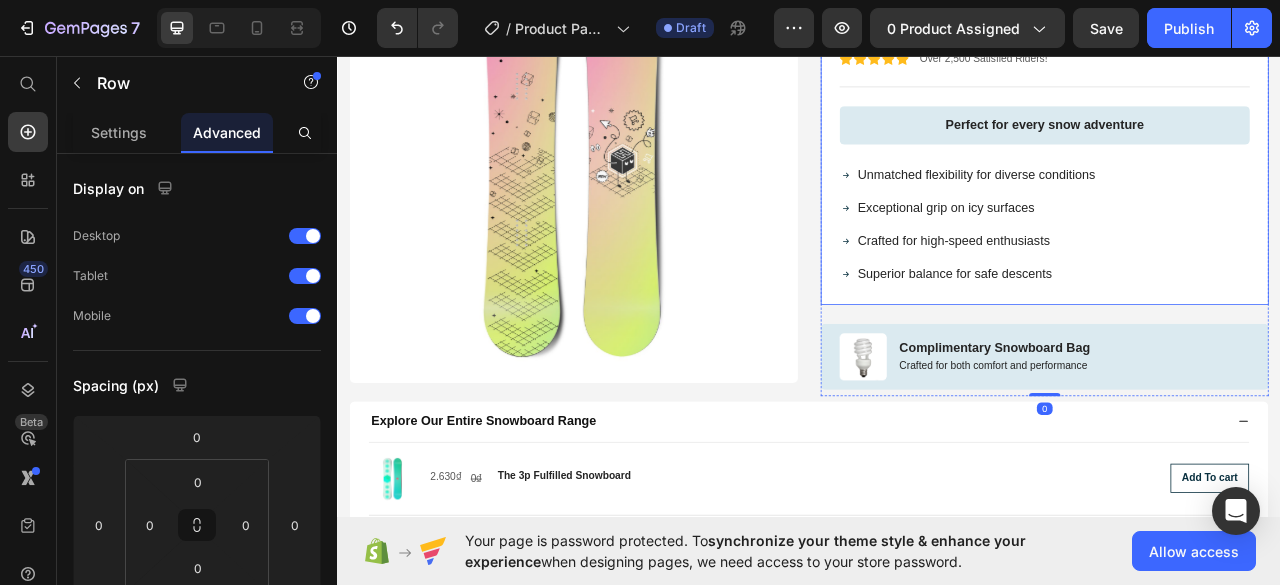 click on "Icon Icon Icon Icon Icon Icon List Over 2,500 Satisfied Riders! Text Block Row The Multi-managed Snowboard Product Title 630₫ Product Price 0₫ Product Price Enjoy free delivery on every order Text Block Save 20% instantly Text Block Row Icon Icon Icon Icon Icon Icon List Over 2,500 Satisfied Riders! Text Block Row Perfect for every snow adventure Text Block Row
Unmatched flexibility for diverse conditions
Exceptional grip on icy surfaces
Crafted for high-speed enthusiasts
Superior balance for safe descents Item List" at bounding box center [1237, 150] 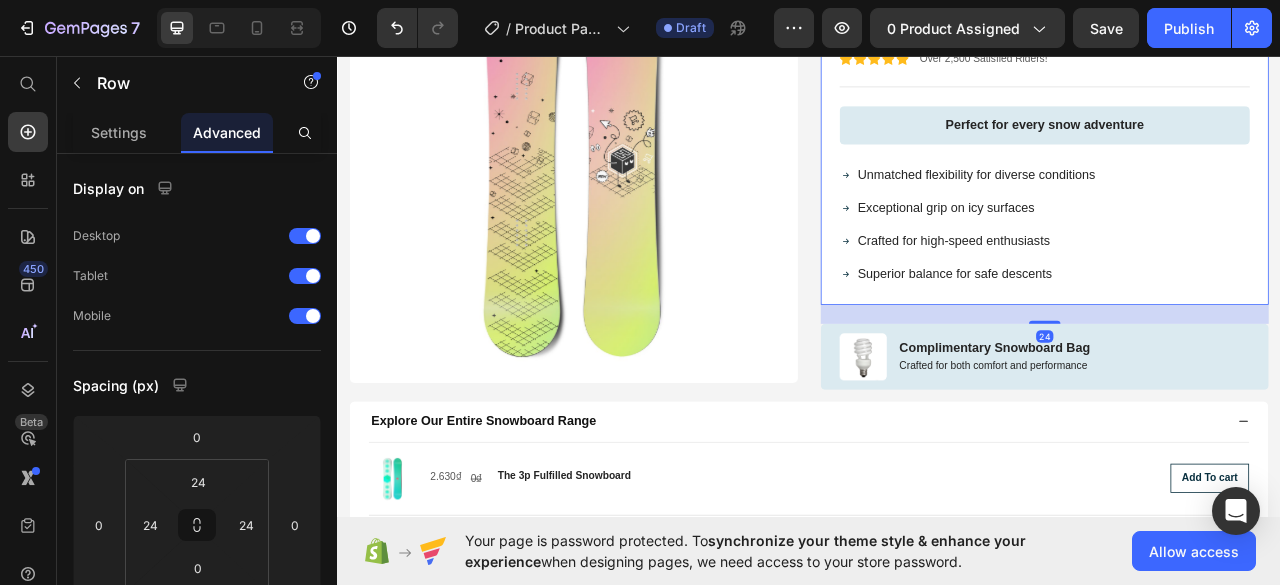 click on "Unmatched flexibility for diverse conditions
Exceptional grip on icy surfaces
Crafted for high-speed enthusiasts
Superior balance for safe descents" at bounding box center [1237, 272] 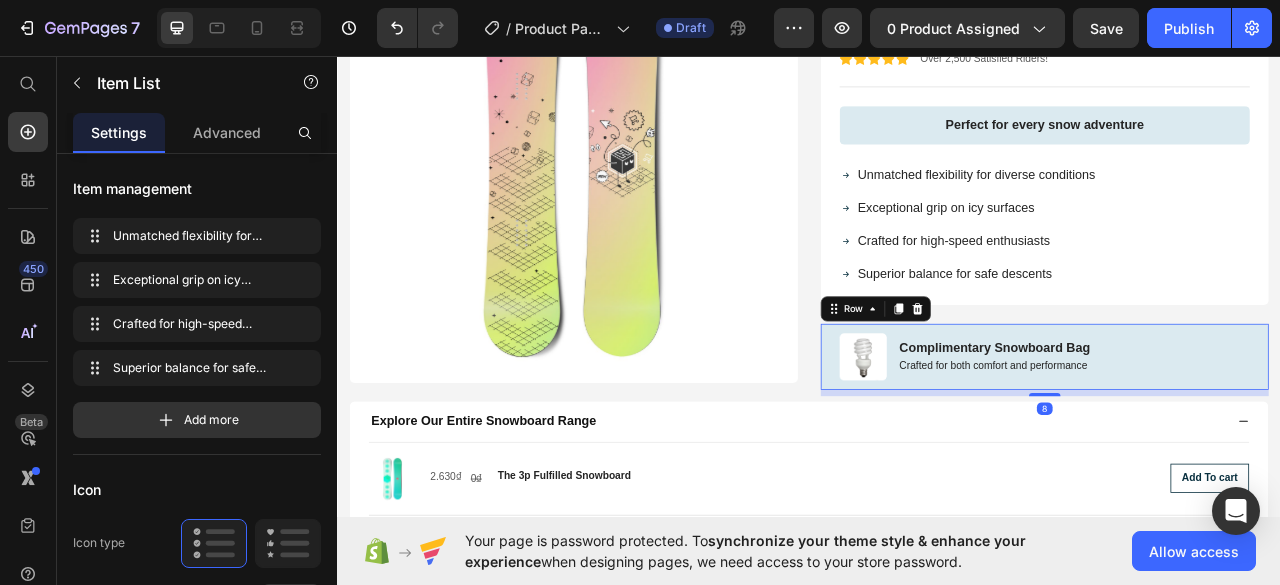 click on "Image Complimentary Snowboard Bag Text Block Crafted for both comfort and performance Text Block Row   8" at bounding box center [1237, 440] 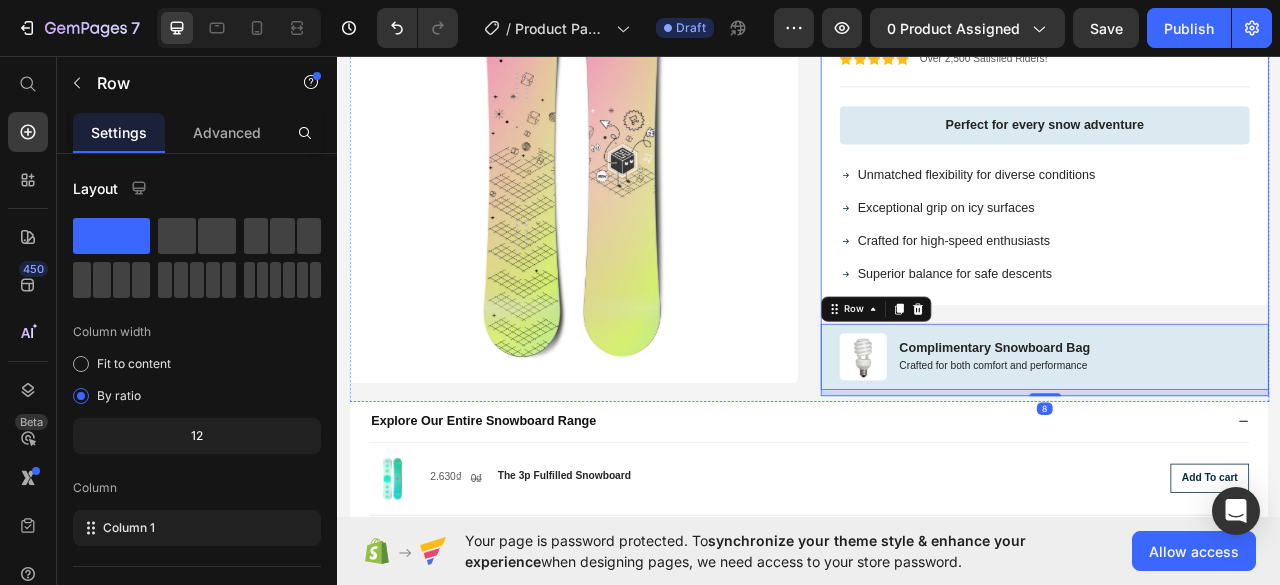 click on "Icon Icon Icon Icon Icon Icon List Over 2,500 Satisfied Riders! Text Block Row The Multi-managed Snowboard Product Title 630₫ Product Price 0₫ Product Price Enjoy free delivery on every order Text Block Save 20% instantly Text Block Row Icon Icon Icon Icon Icon Icon List Over 2,500 Satisfied Riders! Text Block Row Perfect for every snow adventure Text Block Row
Unmatched flexibility for diverse conditions
Exceptional grip on icy surfaces
Crafted for high-speed enthusiasts
Superior balance for safe descents Item List" at bounding box center (1237, 150) 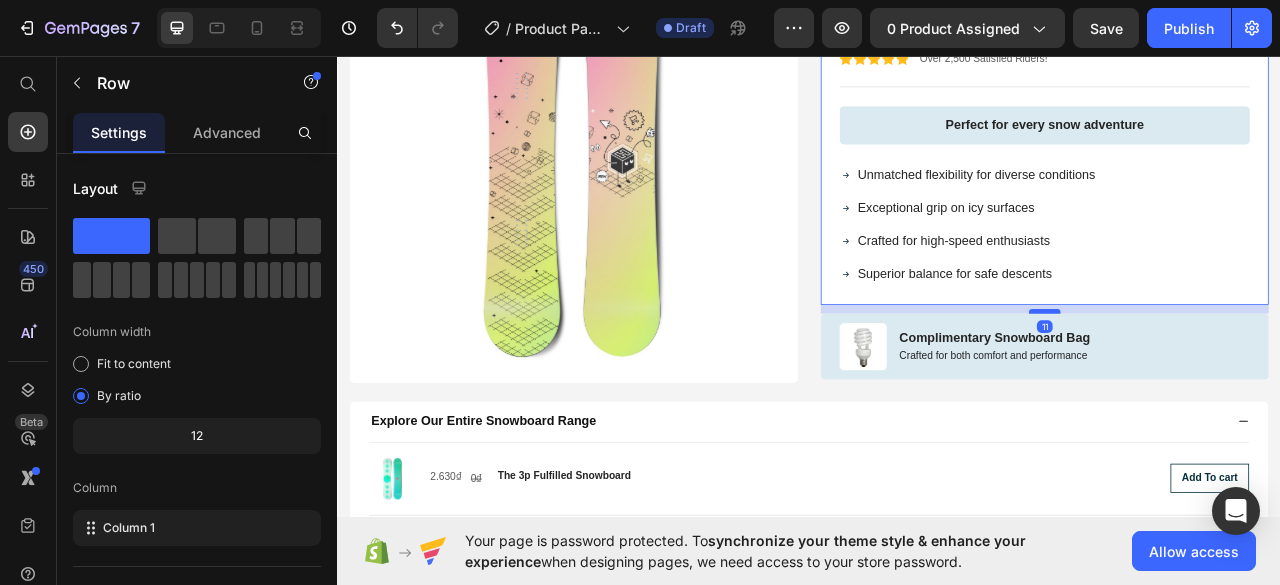 drag, startPoint x: 1223, startPoint y: 390, endPoint x: 1222, endPoint y: 377, distance: 13.038404 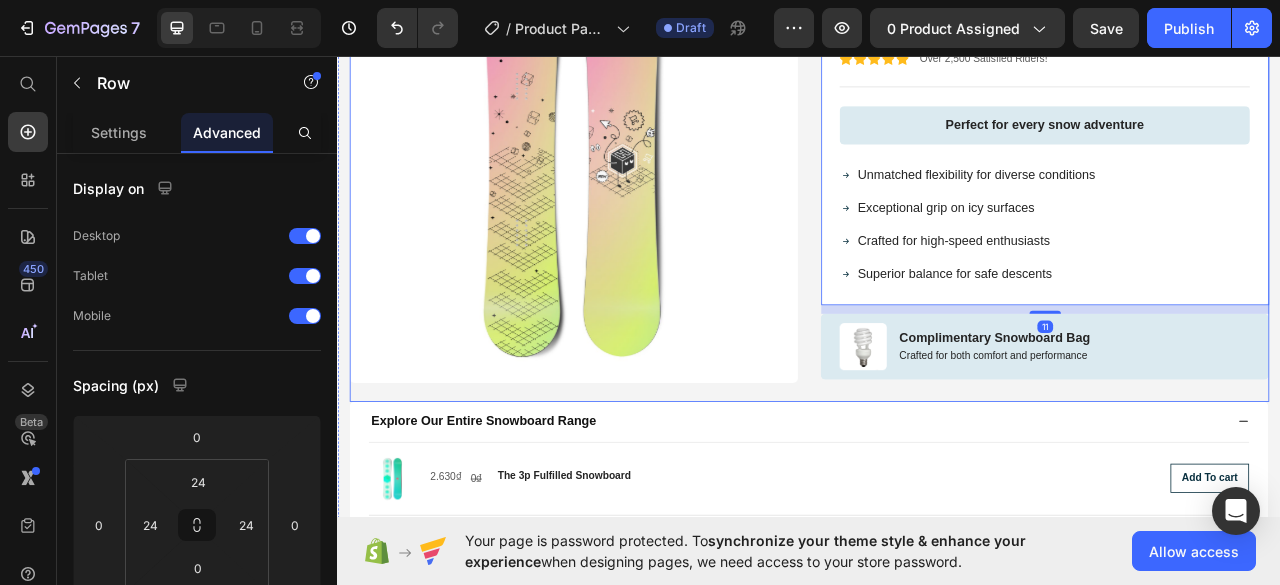 click on "Icon Icon Icon Icon Icon Icon List Over 2,500 Satisfied Riders! Text Block Row The Multi-managed Snowboard Product Title 630₫ Product Price 0₫ Product Price Enjoy free delivery on every order Text Block Save 20% instantly Text Block Row Icon Icon Icon Icon Icon Icon List Over 2,500 Satisfied Riders! Text Block Row Perfect for every snow adventure Text Block Row
Unmatched flexibility for diverse conditions
Exceptional grip on icy surfaces
Crafted for high-speed enthusiasts
Superior balance for safe descents Item List   11 Image Complimentary Snowboard Bag Text Block Crafted for both comfort and performance Text Block Row Row" at bounding box center [1237, 200] 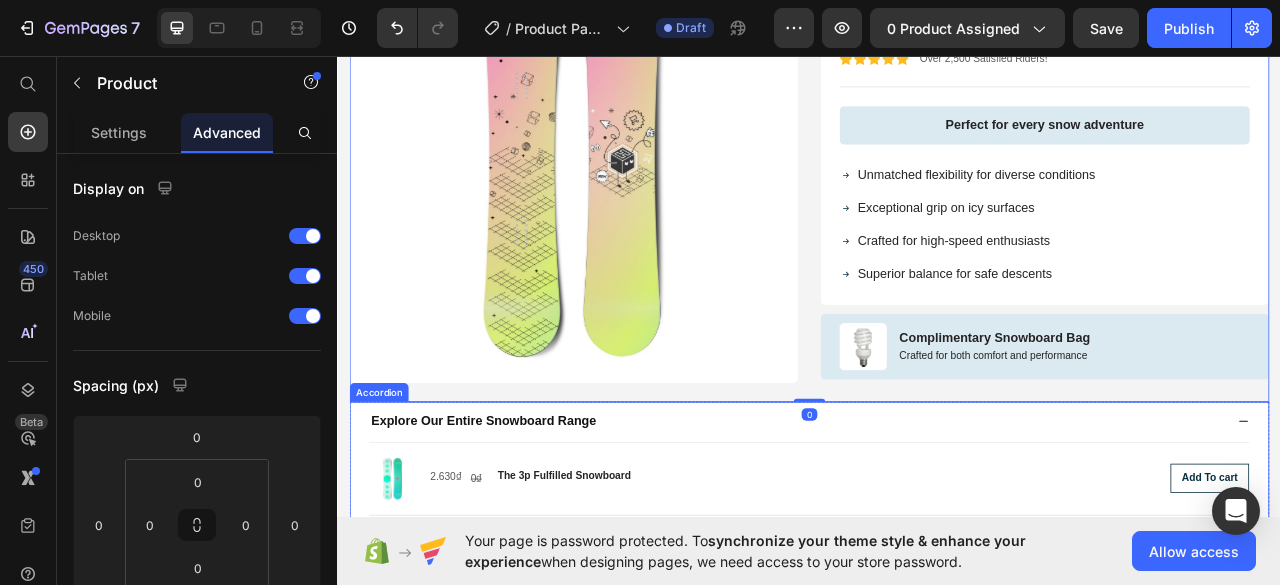 click on "Explore Our Entire Snowboard Range" at bounding box center [922, 522] 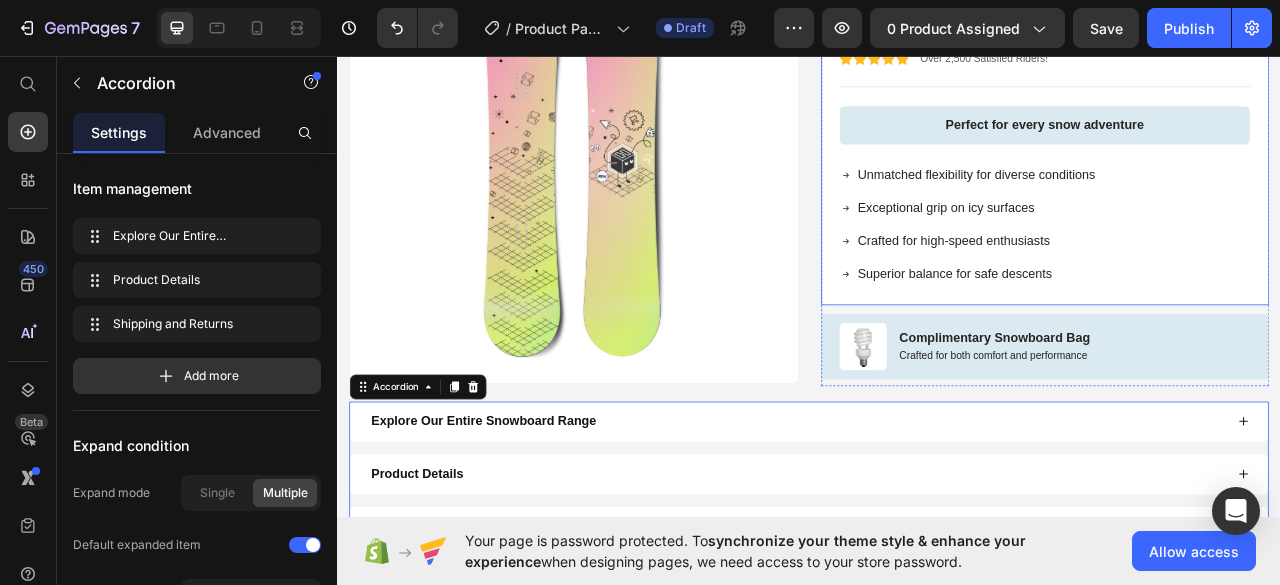 click on "Unmatched flexibility for diverse conditions
Exceptional grip on icy surfaces
Crafted for high-speed enthusiasts
Superior balance for safe descents" at bounding box center [1237, 272] 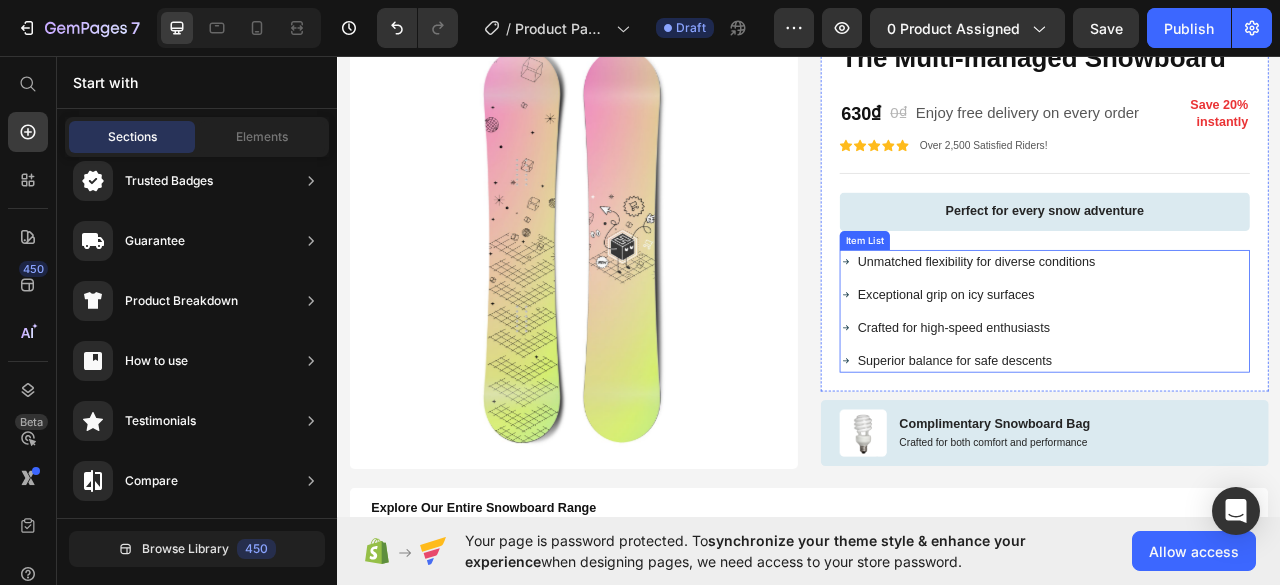 scroll, scrollTop: 300, scrollLeft: 0, axis: vertical 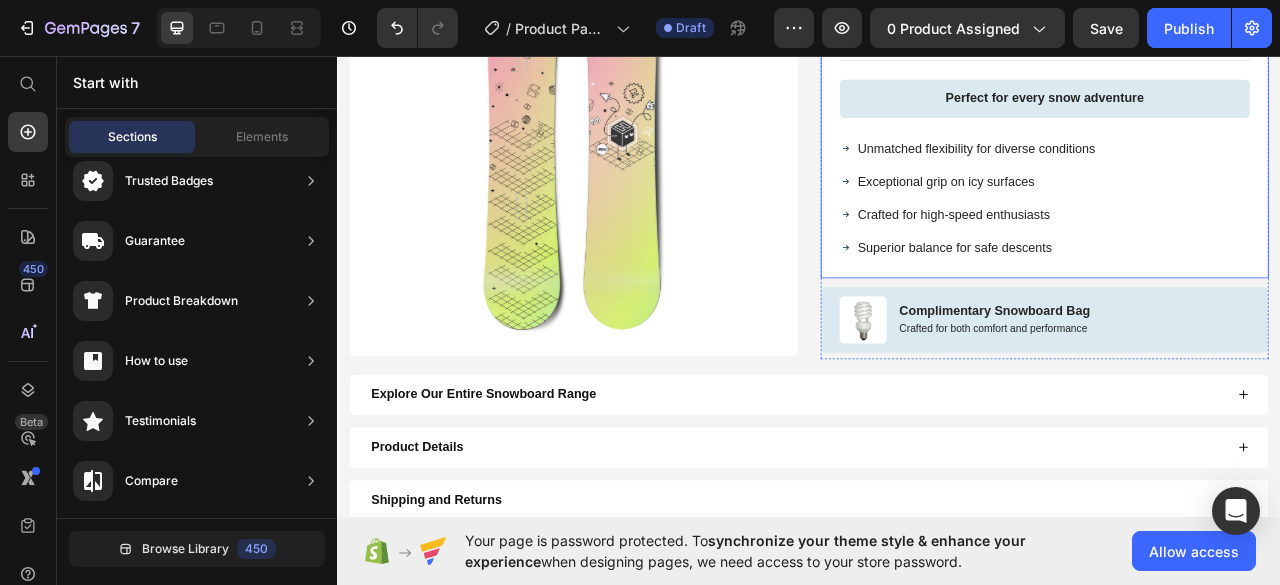 click on "Icon Icon Icon Icon Icon Icon List Over 2,500 Satisfied Riders! Text Block Row The Multi-managed Snowboard Product Title 630₫ Product Price 0₫ Product Price Enjoy free delivery on every order Text Block Save 20% instantly Text Block Row Icon Icon Icon Icon Icon Icon List Over 2,500 Satisfied Riders! Text Block Row Perfect for every snow adventure Text Block Row
Unmatched flexibility for diverse conditions
Exceptional grip on icy surfaces
Crafted for high-speed enthusiasts
Superior balance for safe descents Item List" at bounding box center (1237, 116) 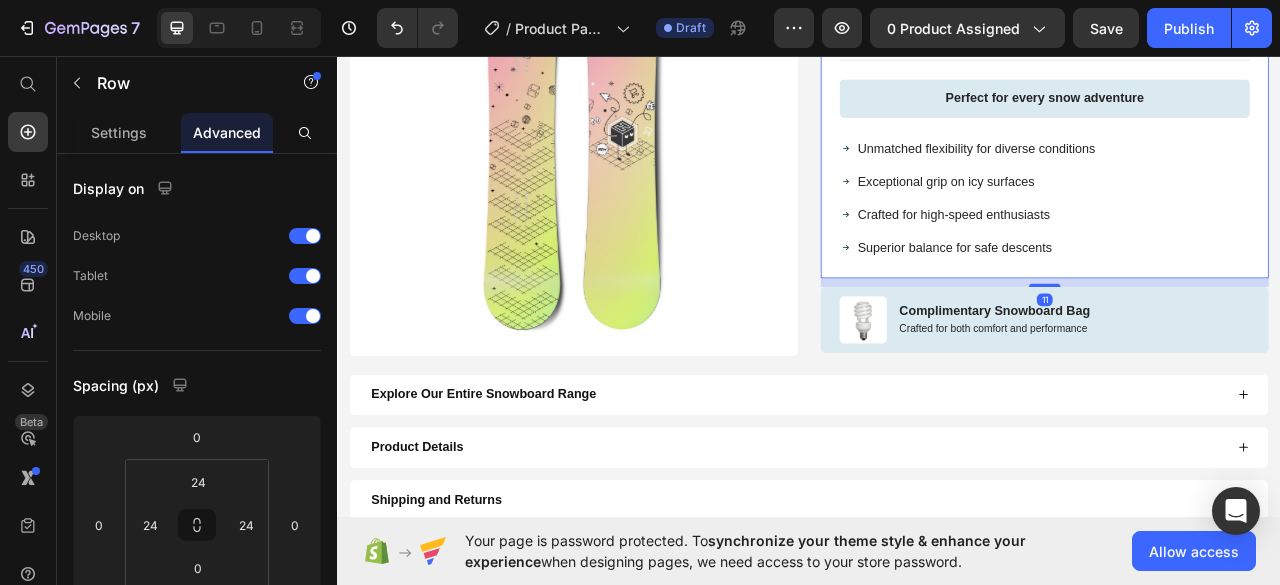click on "Icon Icon Icon Icon Icon Icon List Over 2,500 Satisfied Riders! Text Block Row The Multi-managed Snowboard Product Title 630₫ Product Price 0₫ Product Price Enjoy free delivery on every order Text Block Save 20% instantly Text Block Row Icon Icon Icon Icon Icon Icon List Over 2,500 Satisfied Riders! Text Block Row Perfect for every snow adventure Text Block Row
Unmatched flexibility for diverse conditions
Exceptional grip on icy surfaces
Crafted for high-speed enthusiasts
Superior balance for safe descents Item List" at bounding box center (1237, 116) 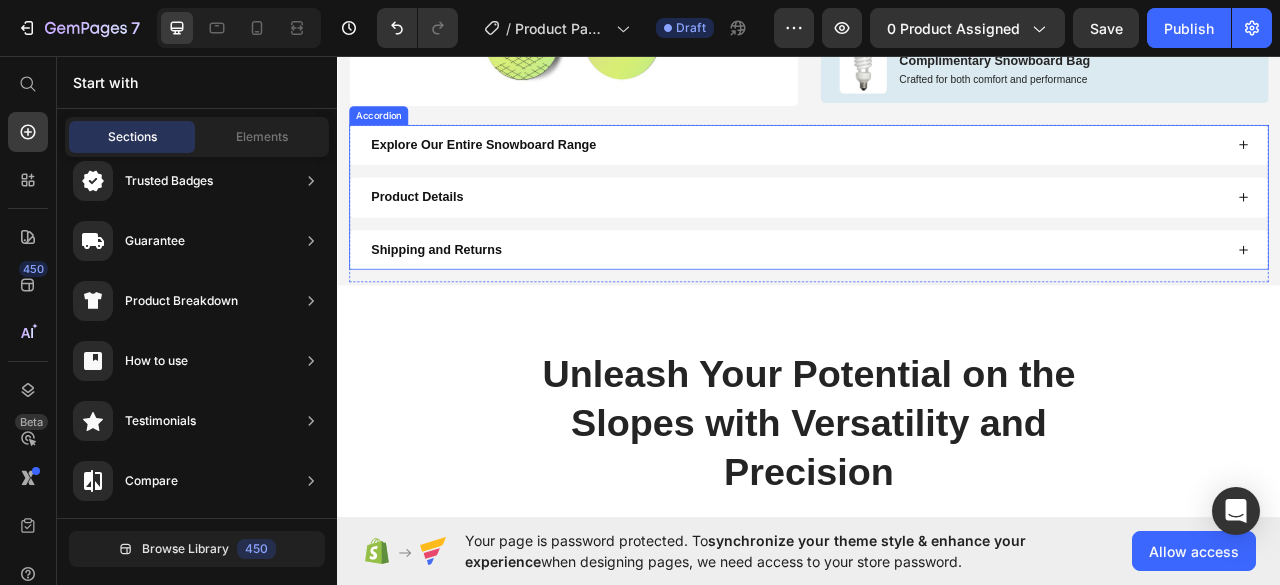 scroll, scrollTop: 529, scrollLeft: 0, axis: vertical 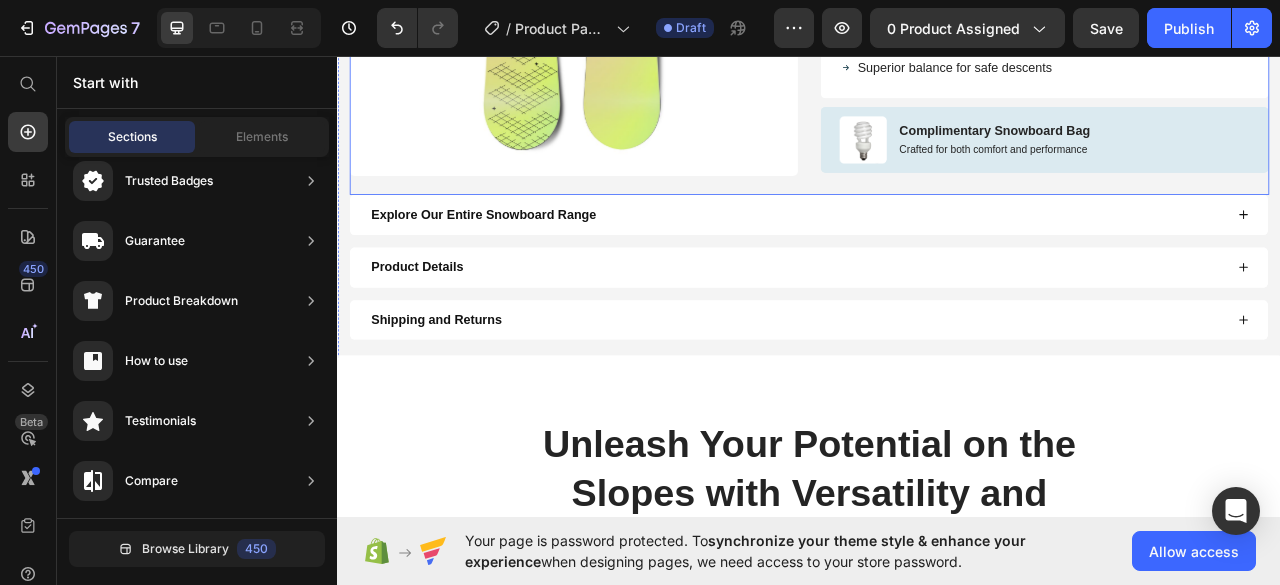 click on "Product Images" at bounding box center [637, -63] 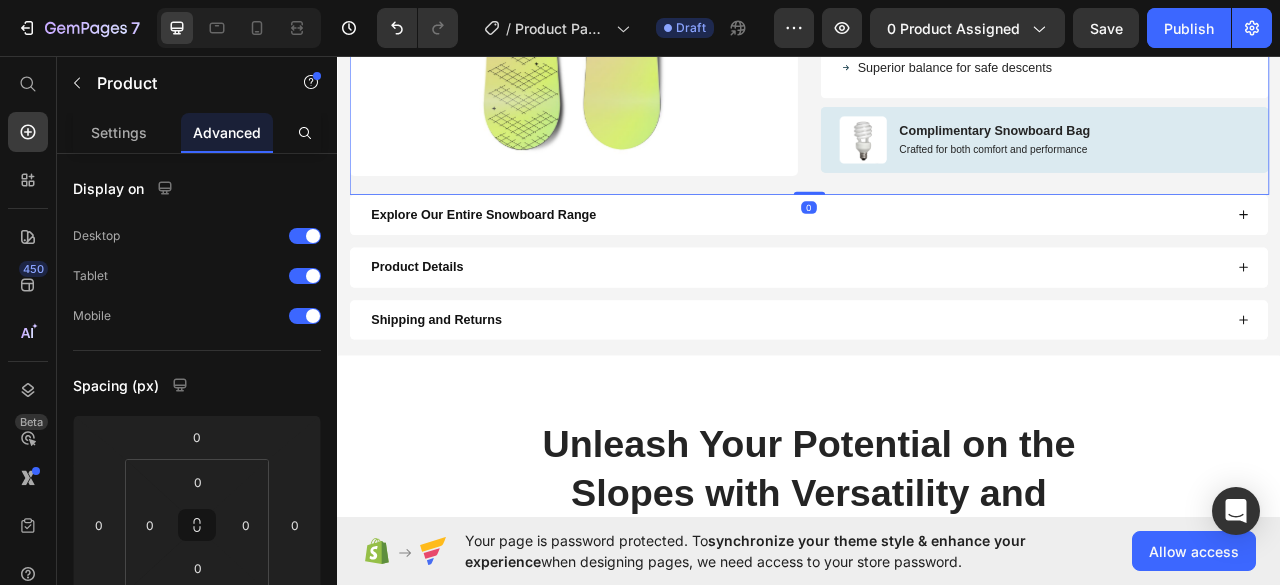 drag, startPoint x: 923, startPoint y: 223, endPoint x: 929, endPoint y: 209, distance: 15.231546 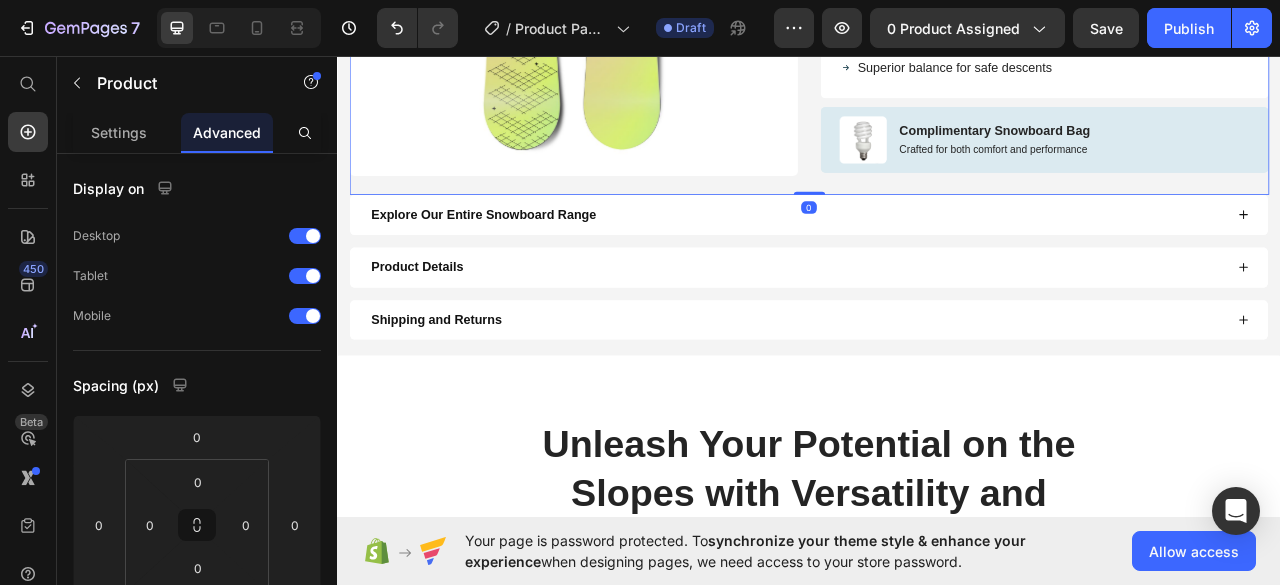 click on "Product Images Icon Icon Icon Icon Icon Icon List Over 2,500 Satisfied Riders! Text Block Row The Multi-managed Snowboard Product Title 630₫ Product Price 0₫ Product Price Enjoy free delivery on every order Text Block Save 20% instantly Text Block Row Icon Icon Icon Icon Icon Icon List Over 2,500 Satisfied Riders! Text Block Row Perfect for every snow adventure Text Block Row
Unmatched flexibility for diverse conditions
Exceptional grip on icy surfaces
Crafted for high-speed enthusiasts
Superior balance for safe descents Item List Row Image Complimentary Snowboard Bag Text Block Crafted for both comfort and performance Text Block Row Row Product 0" at bounding box center (937, -63) 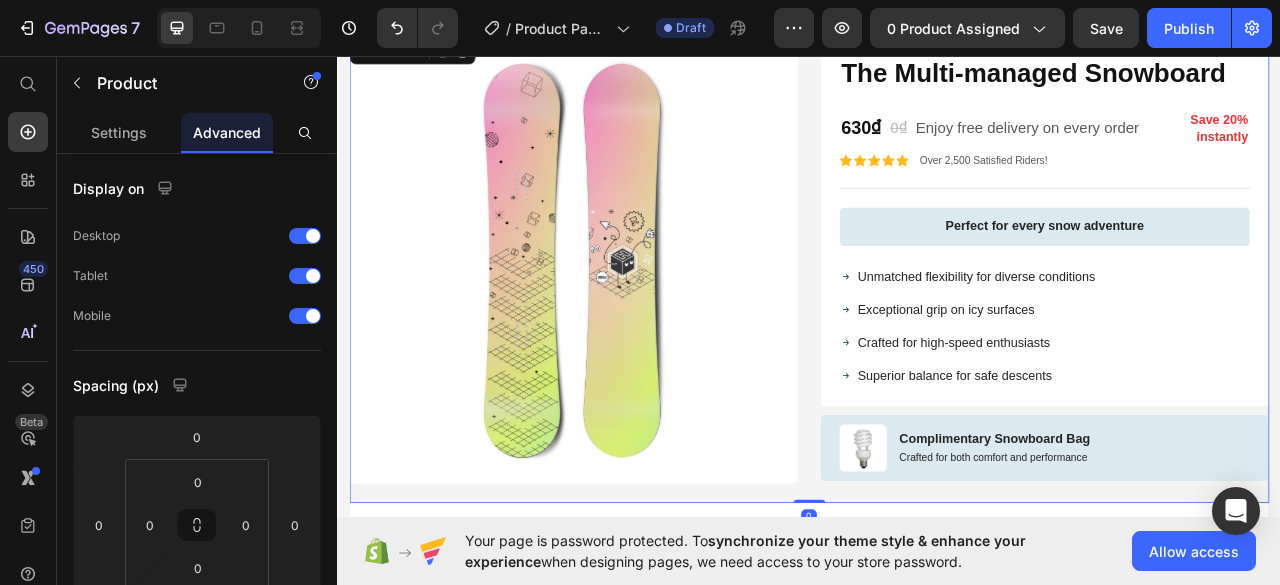 scroll, scrollTop: 0, scrollLeft: 0, axis: both 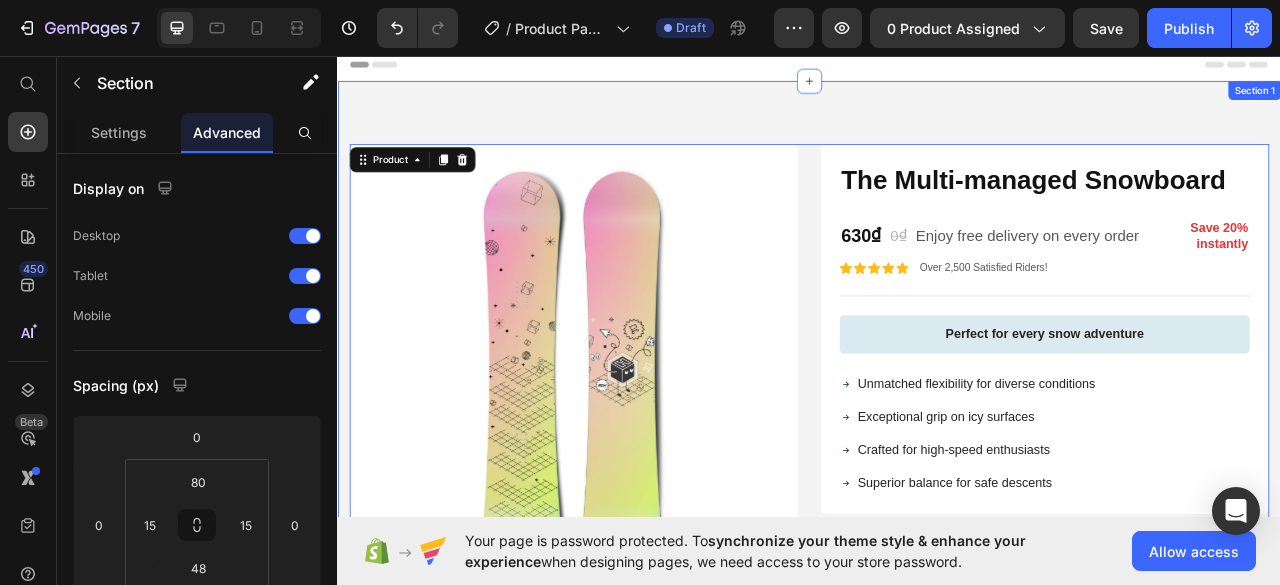 click on "Product Images Icon Icon Icon Icon Icon Icon List Over 2,500 Satisfied Riders! Text Block Row The Multi-managed Snowboard Product Title 630₫ Product Price 0₫ Product Price Enjoy free delivery on every order Text Block Save 20% instantly Text Block Row Icon Icon Icon Icon Icon Icon List Over 2,500 Satisfied Riders! Text Block Row Perfect for every snow adventure Text Block Row
Unmatched flexibility for diverse conditions
Exceptional grip on icy surfaces
Crafted for high-speed enthusiasts
Superior balance for safe descents Item List Row Image Complimentary Snowboard Bag Text Block Crafted for both comfort and performance Text Block Row Row Product   0
Explore Our Entire Snowboard Range
Product Details
Shipping and Returns Accordion Row Section 1" at bounding box center (937, 558) 